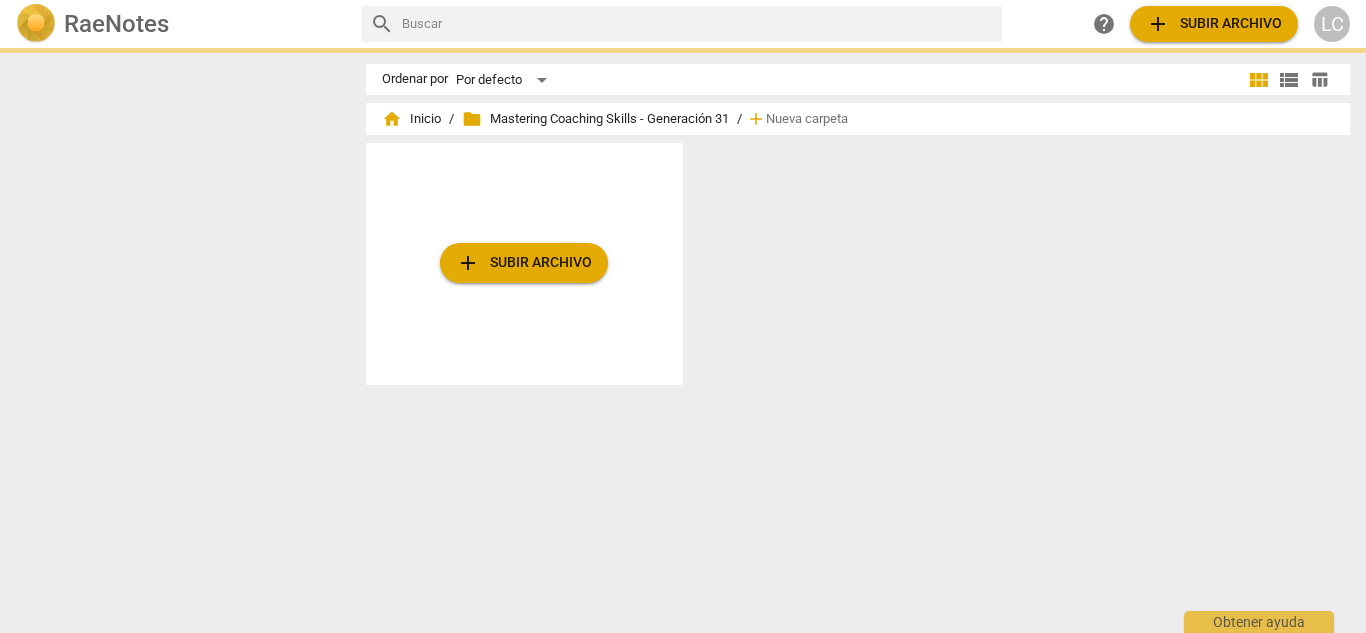 scroll, scrollTop: 0, scrollLeft: 0, axis: both 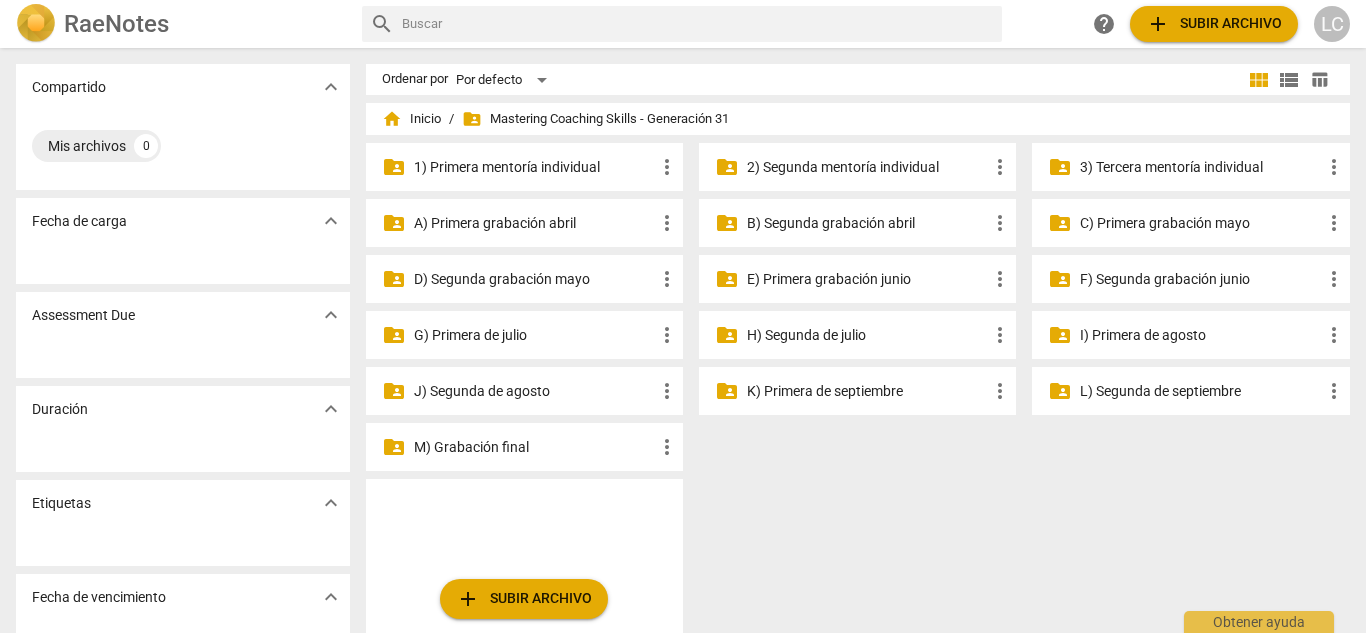 click on "H) Segunda de julio" at bounding box center [867, 335] 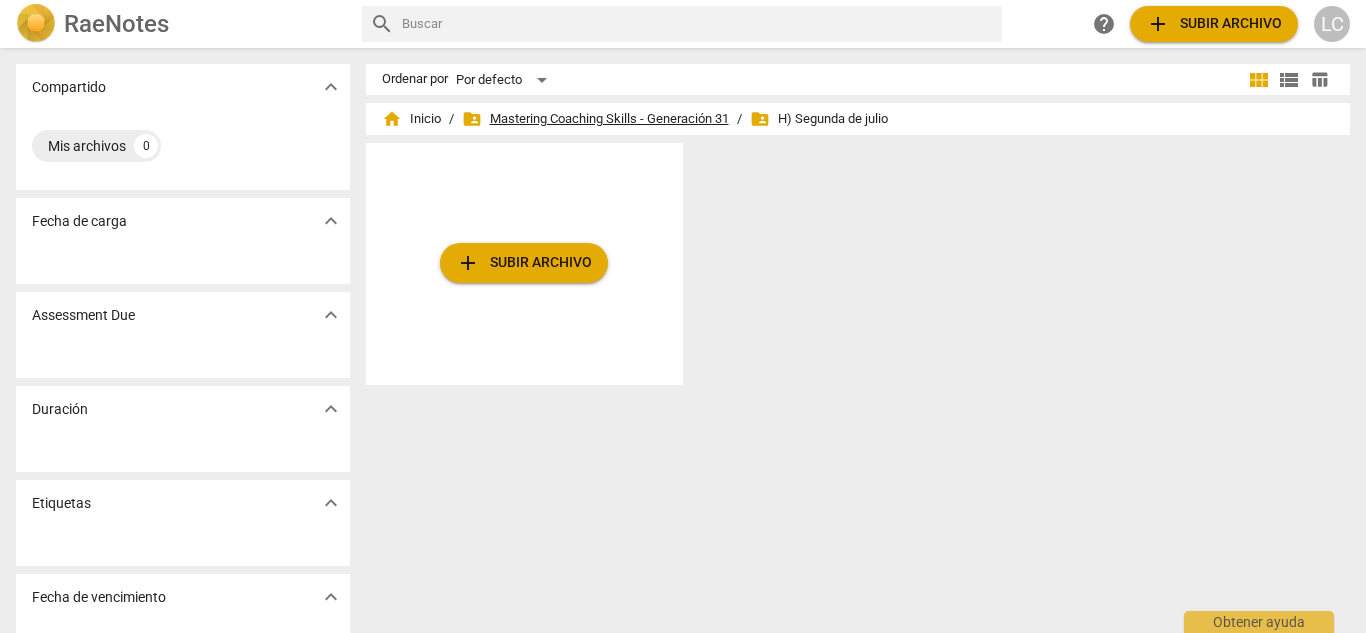 click on "folder_shared Mastering Coaching Skills - Generación 31" at bounding box center [595, 119] 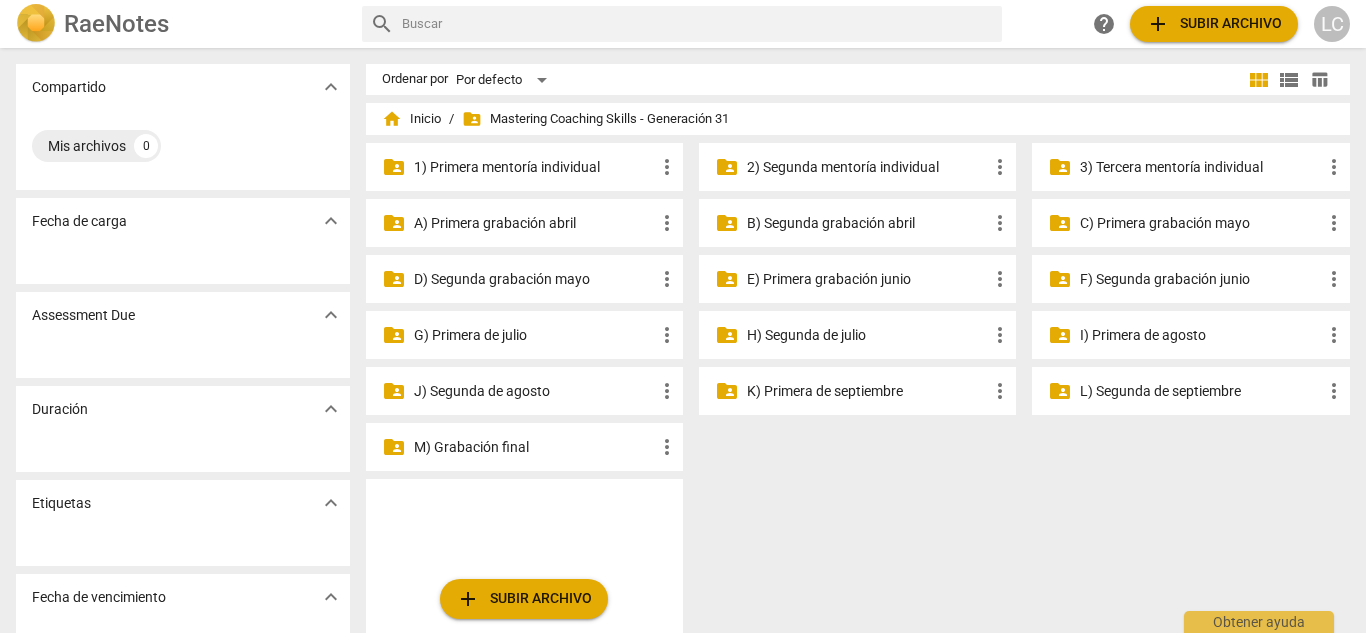 click on "H) Segunda de julio" at bounding box center [867, 335] 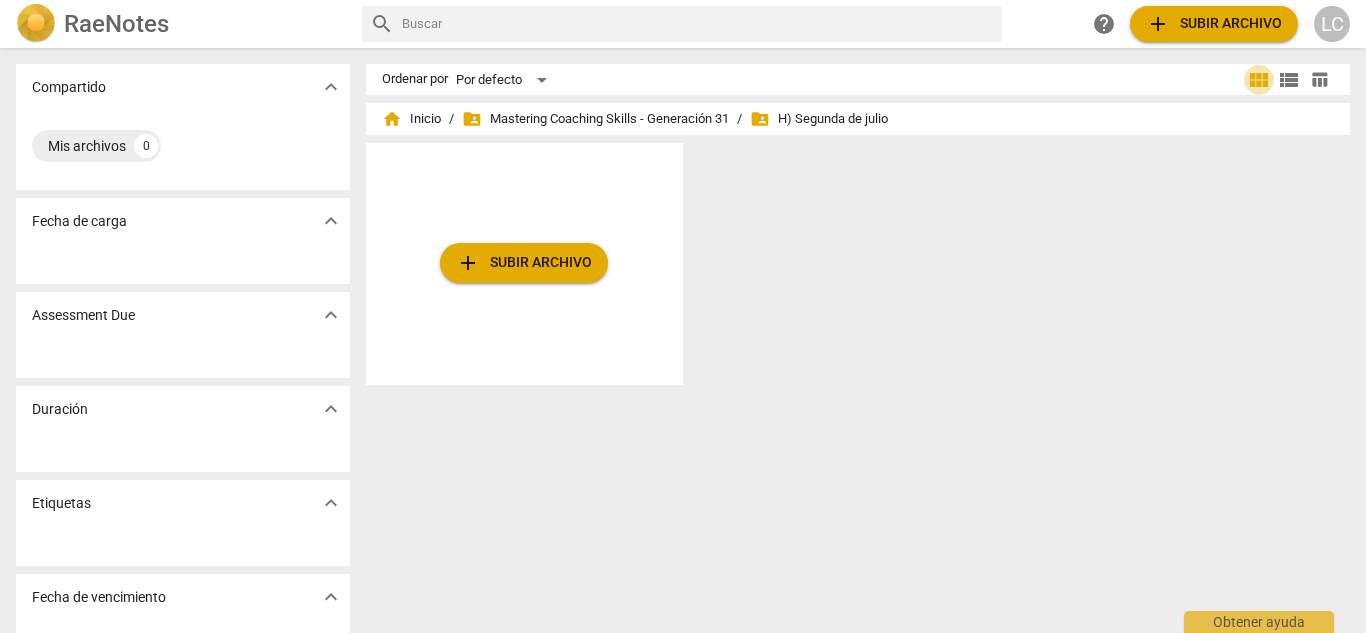 click on "view_module" at bounding box center [1259, 80] 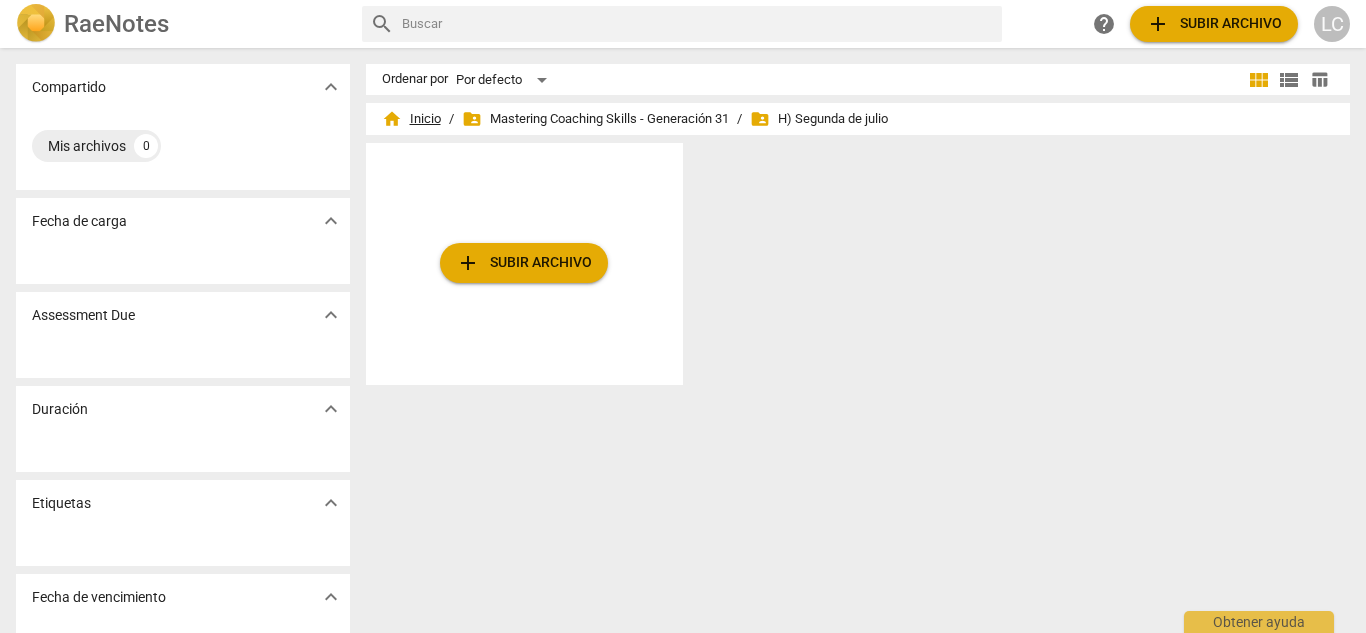 click on "home Inicio" at bounding box center (411, 119) 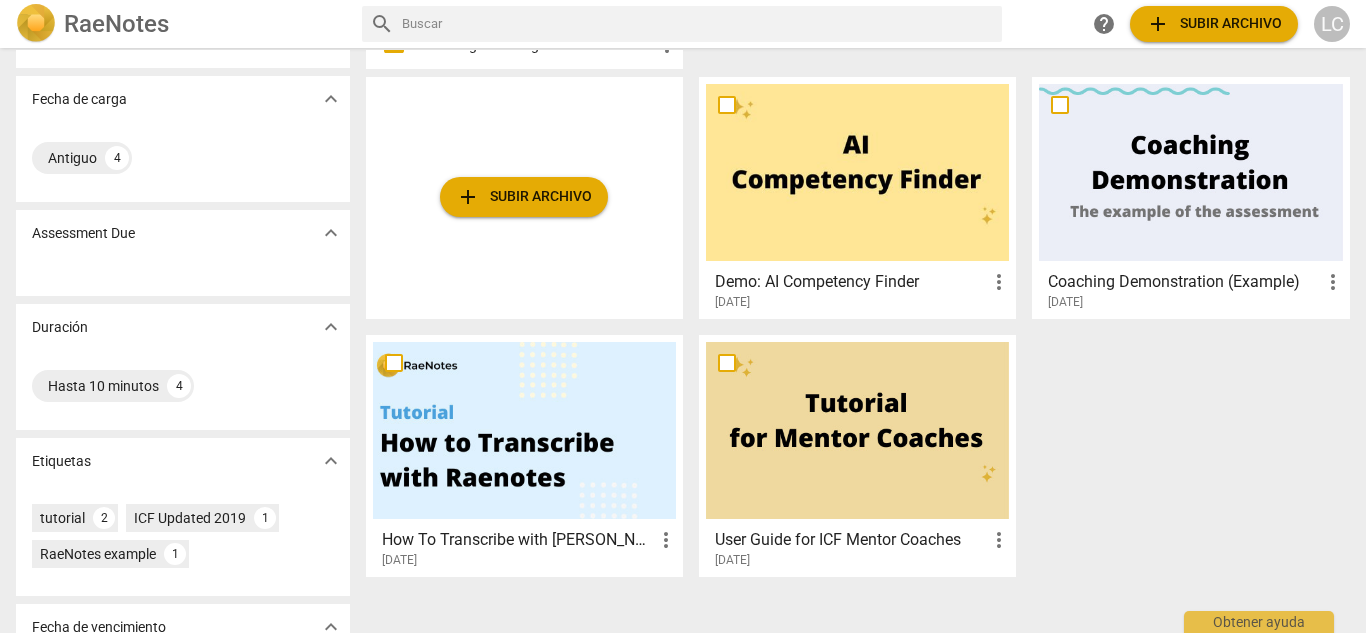 scroll, scrollTop: 227, scrollLeft: 0, axis: vertical 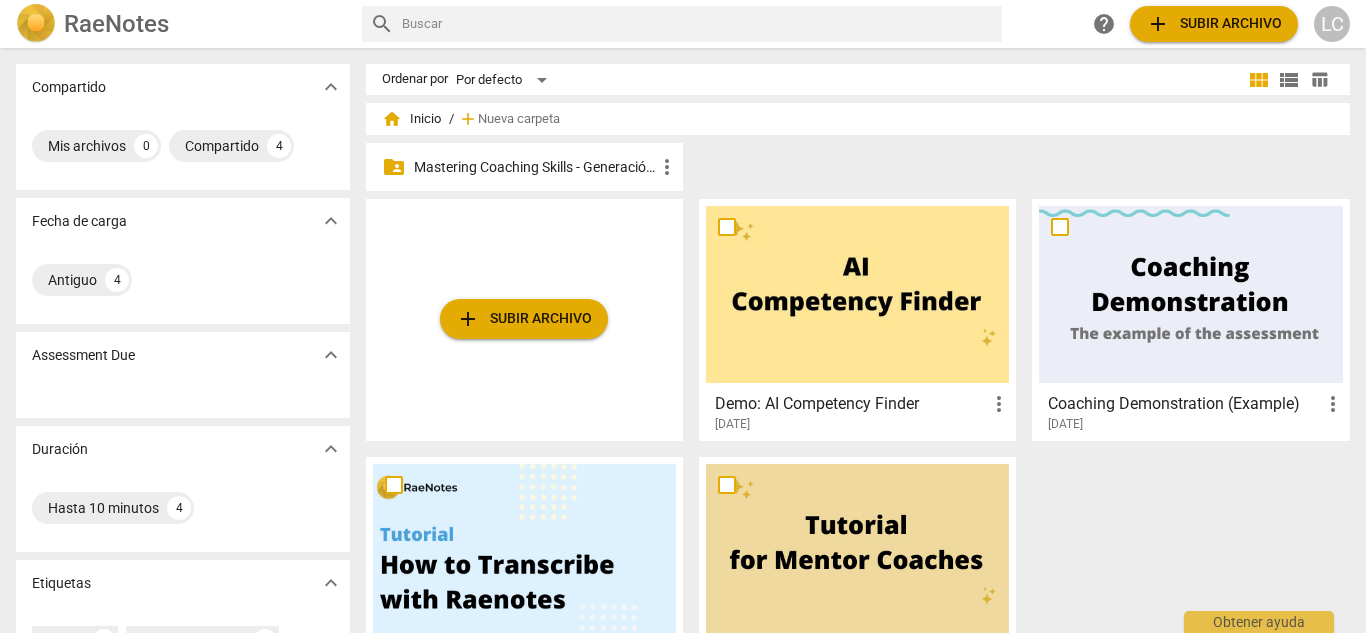 click on "Mastering Coaching Skills - Generación 31" at bounding box center [534, 167] 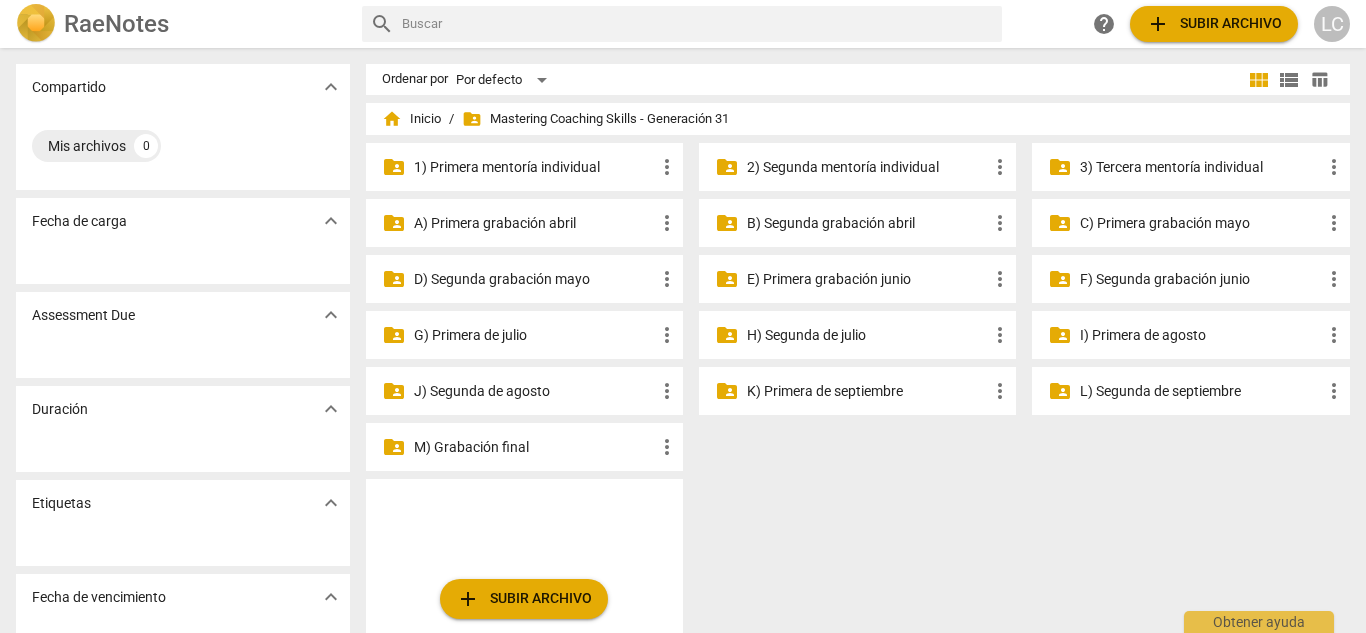 click on "G) Primera de julio" at bounding box center [534, 335] 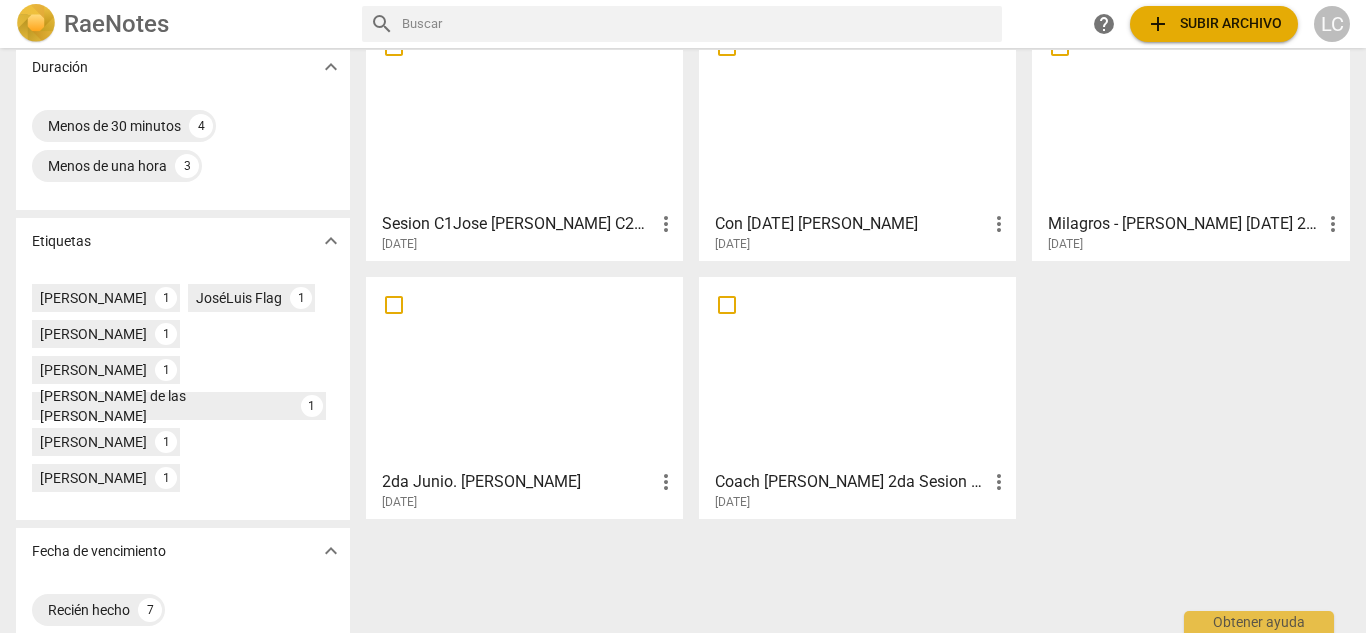 scroll, scrollTop: 411, scrollLeft: 0, axis: vertical 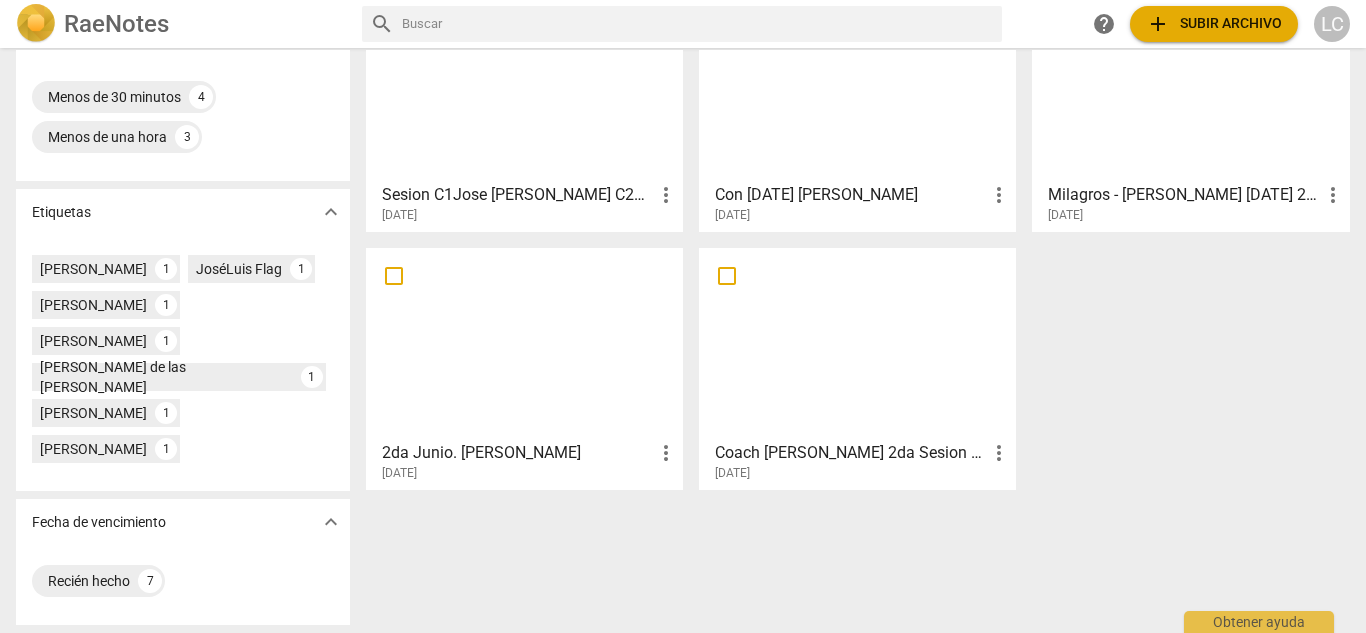 click at bounding box center [524, 343] 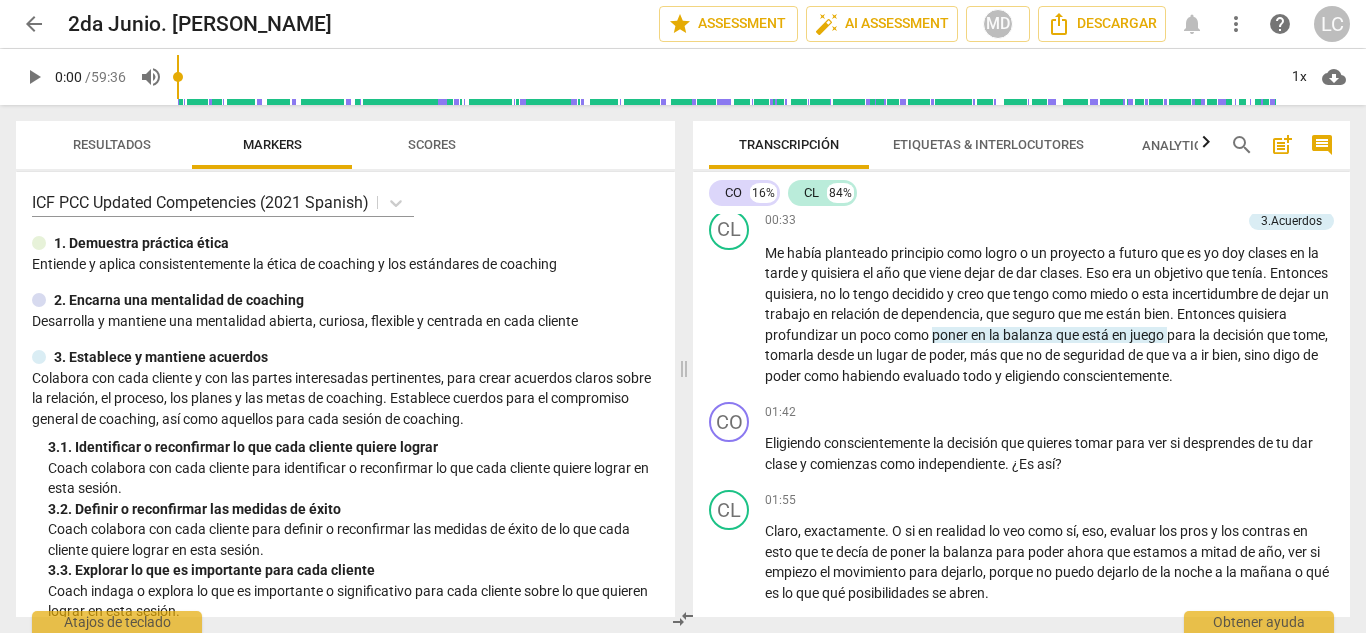 scroll, scrollTop: 493, scrollLeft: 0, axis: vertical 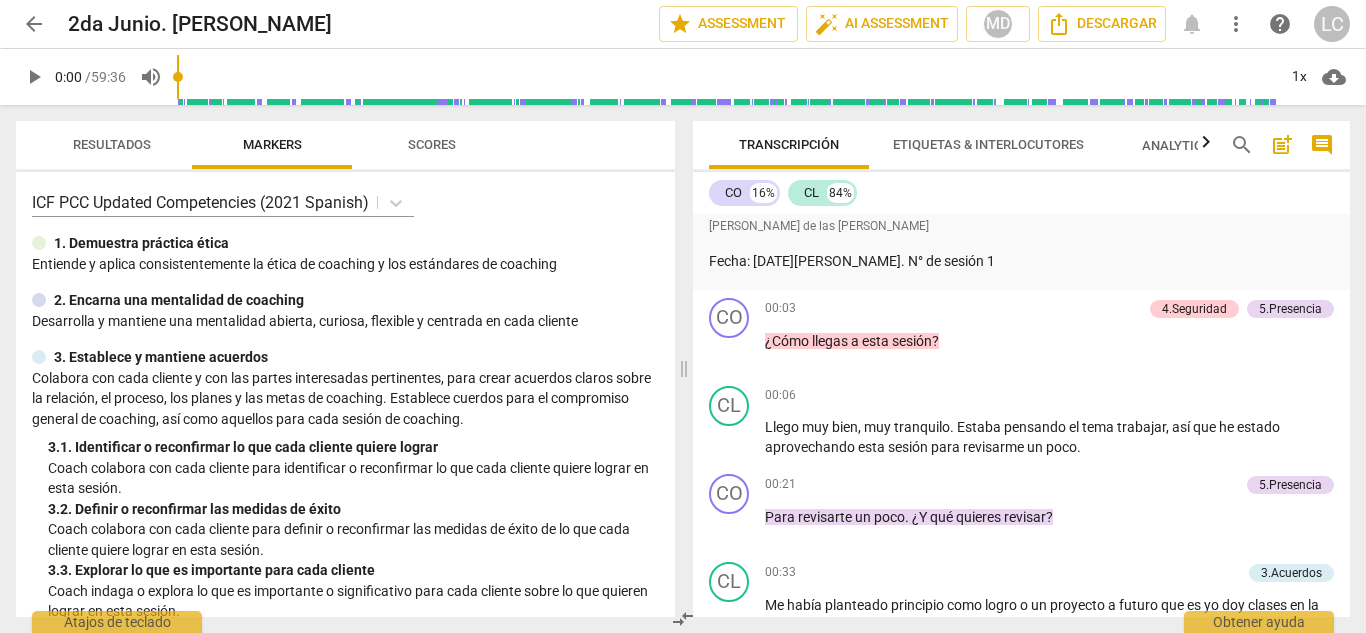 click on "comment" at bounding box center [1322, 145] 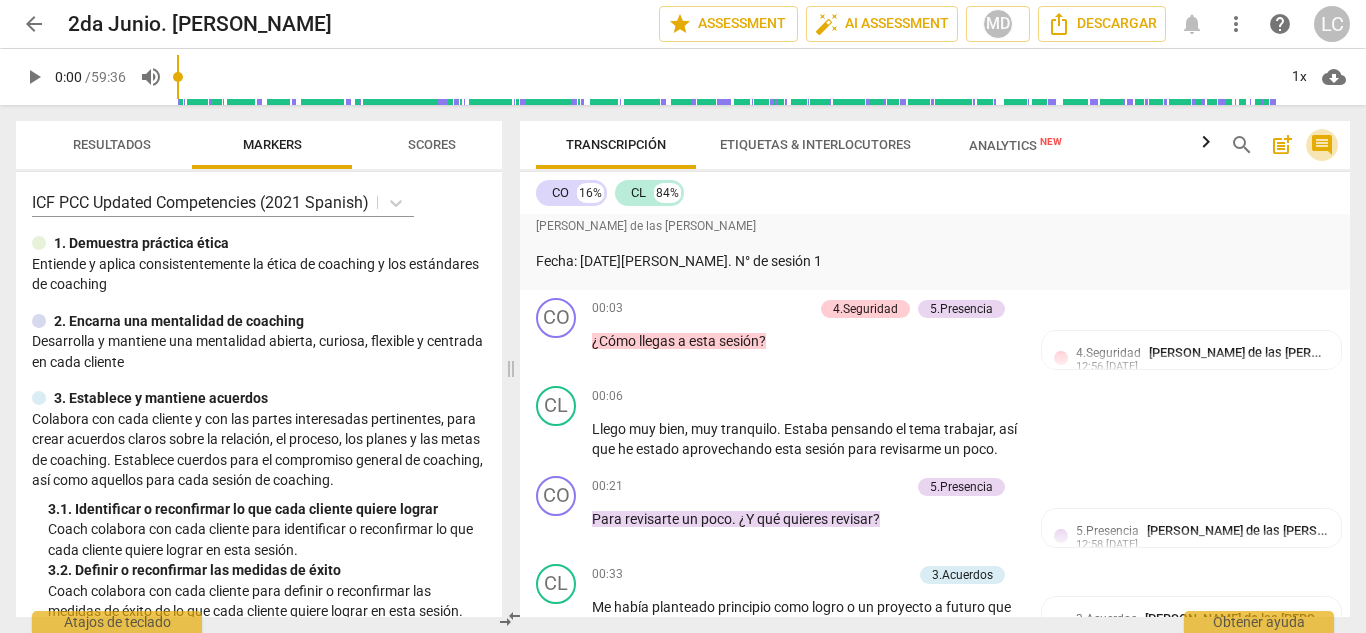 click on "comment" at bounding box center [1322, 145] 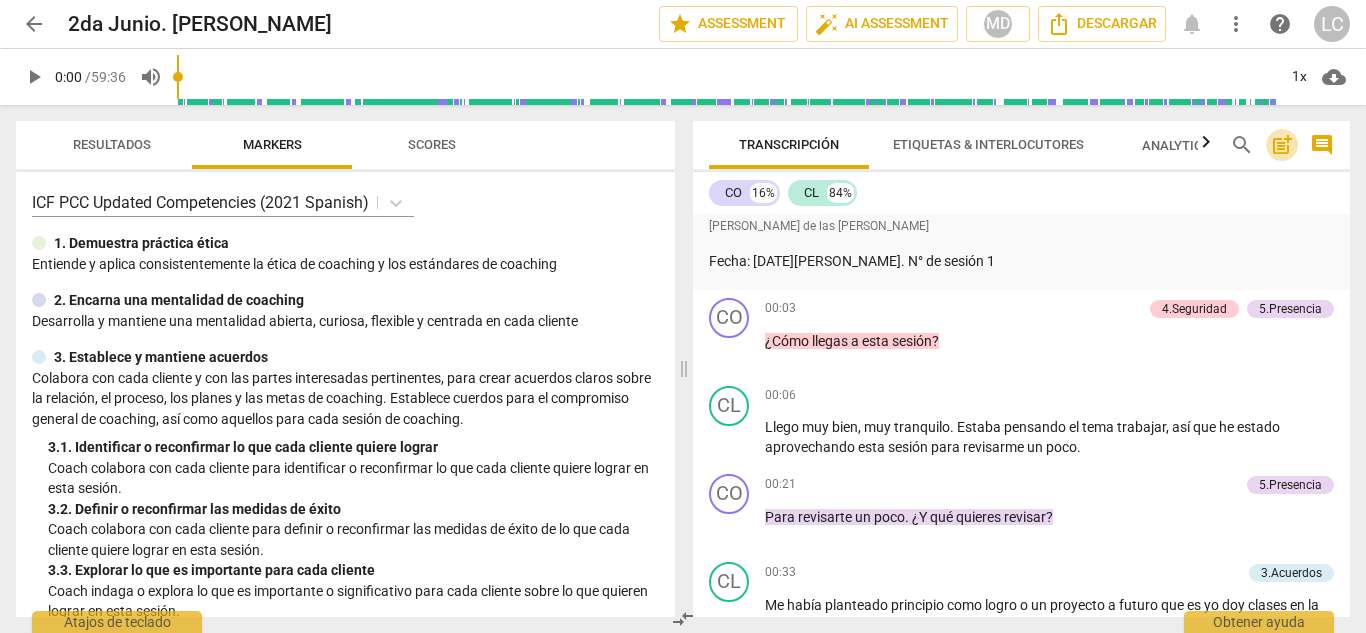 click on "post_add" at bounding box center (1282, 145) 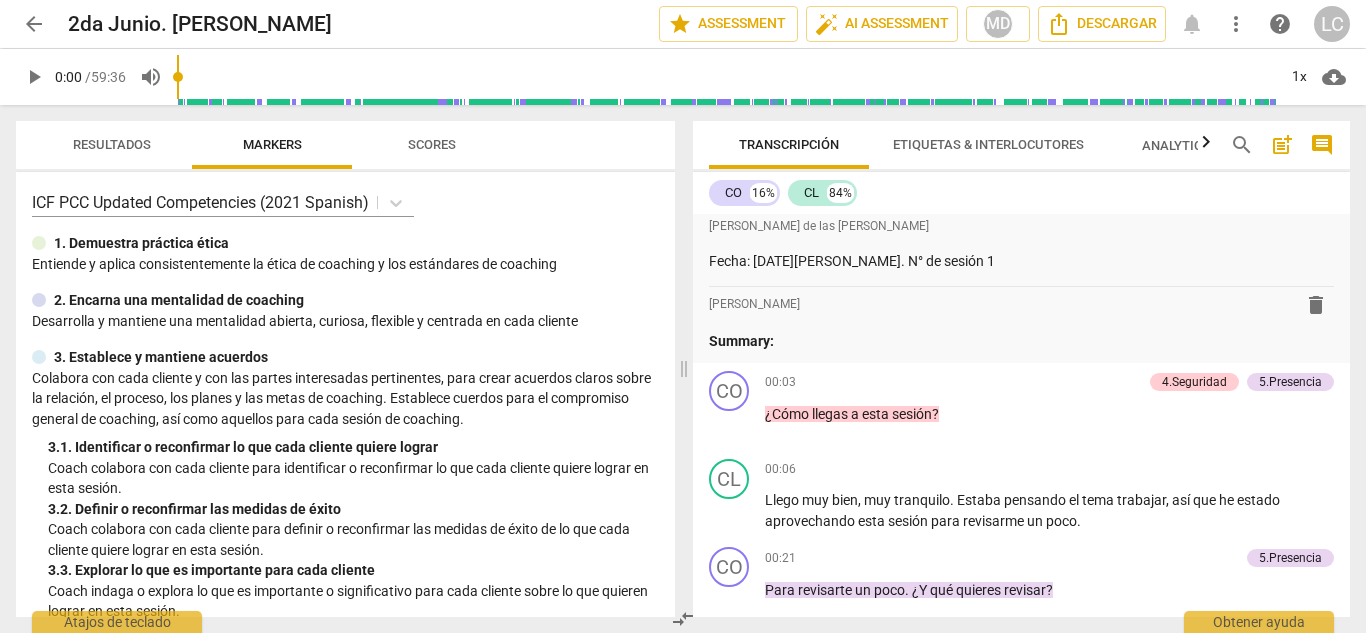 click on "search post_add comment" at bounding box center [1282, 145] 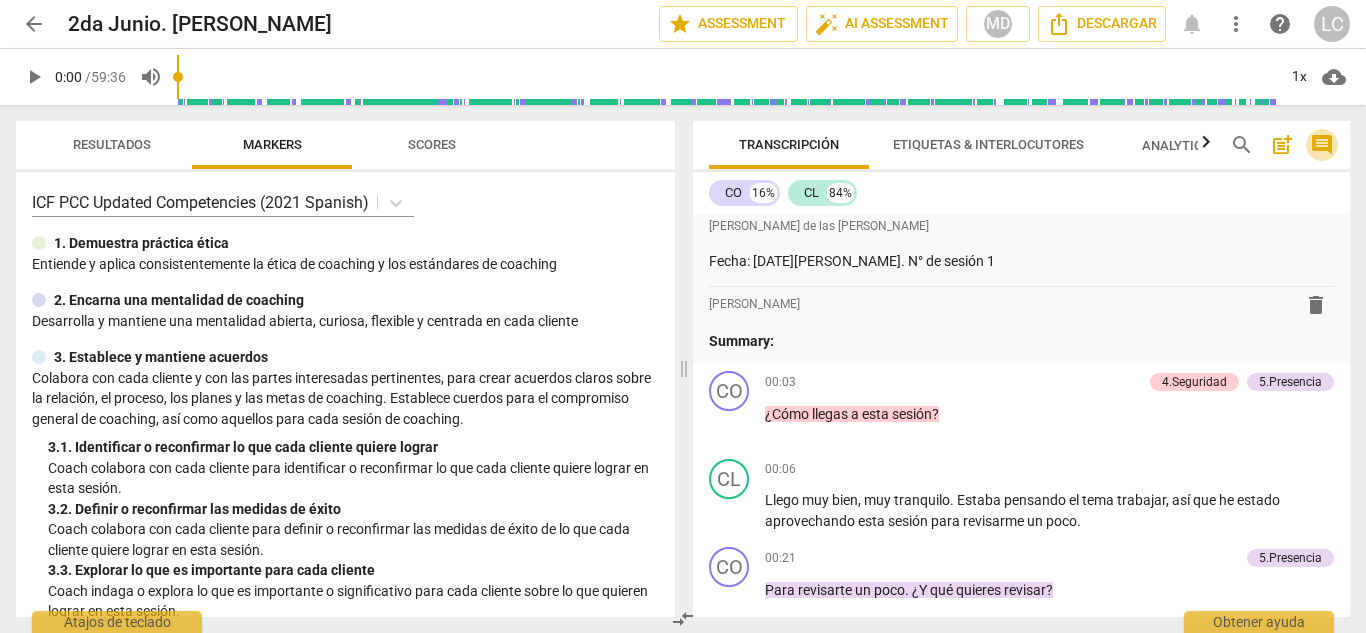 click on "comment" at bounding box center (1322, 145) 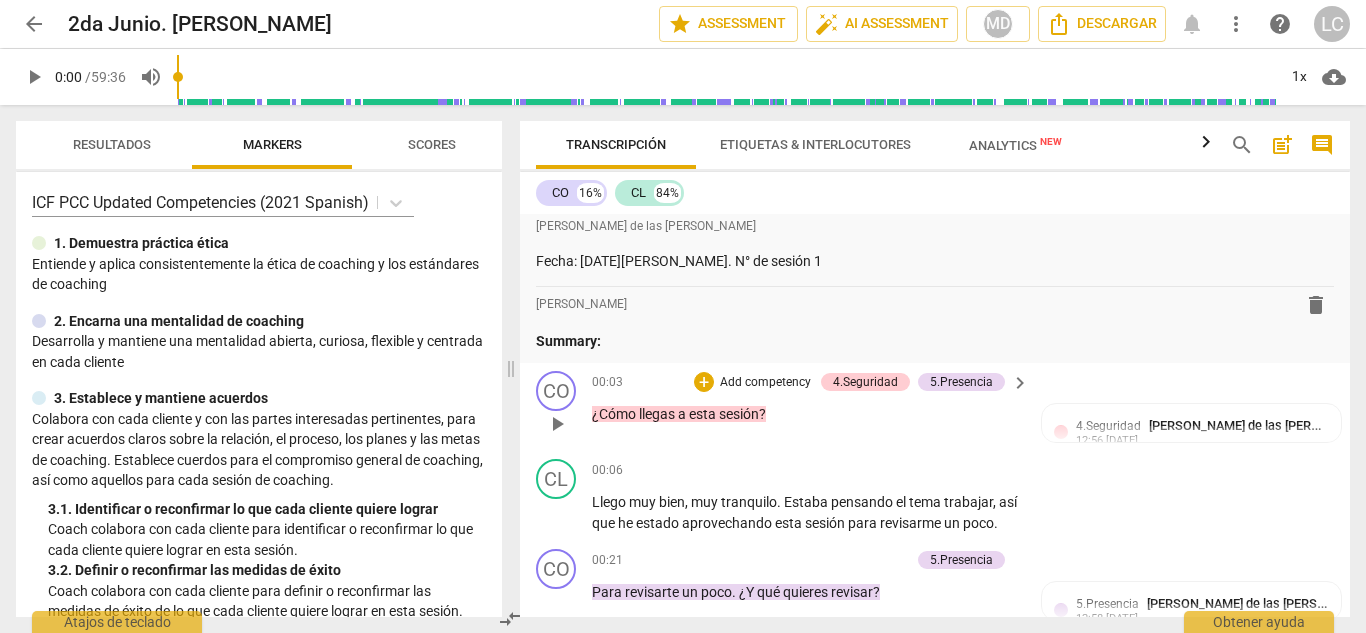 click on "Add competency" at bounding box center [765, 383] 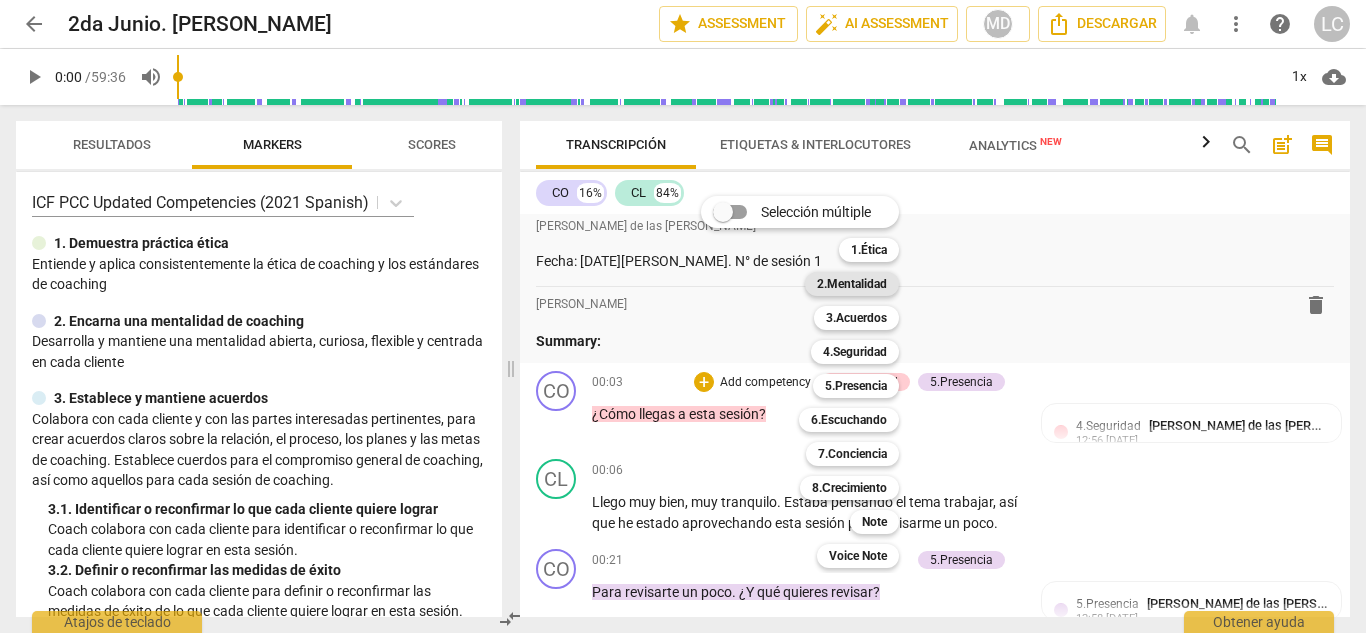 click on "2.Mentalidad" at bounding box center (852, 284) 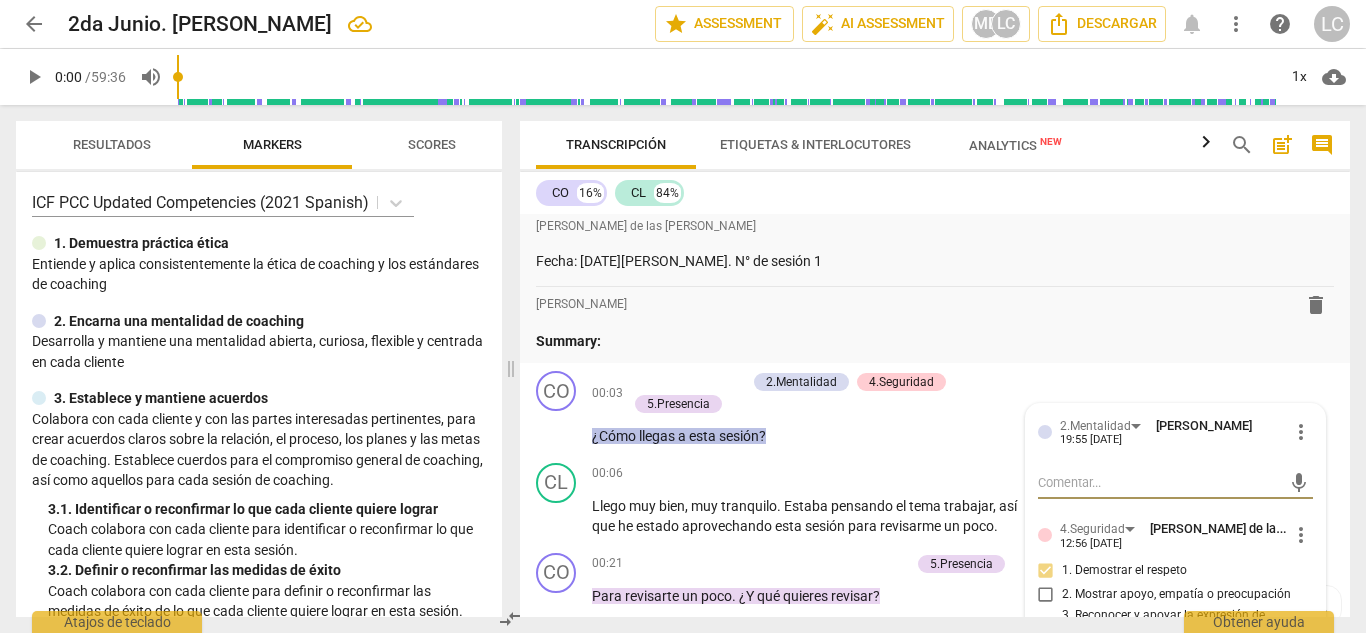 scroll, scrollTop: 158, scrollLeft: 0, axis: vertical 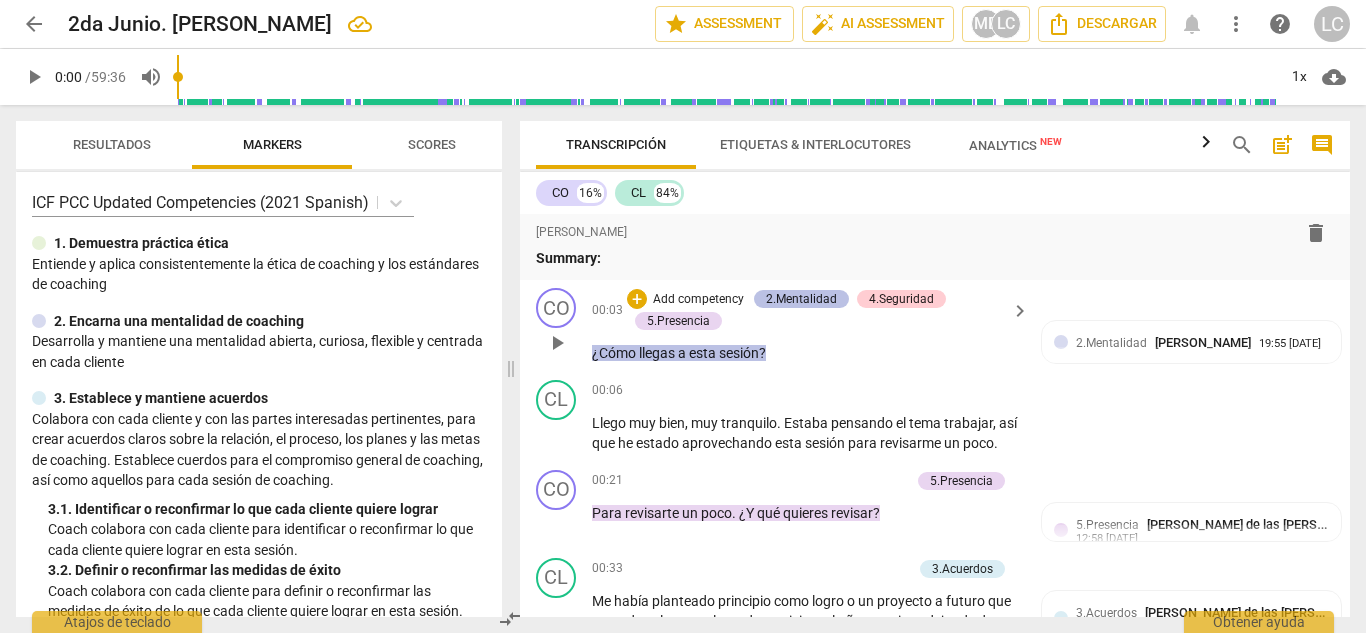 click on "2.Mentalidad" at bounding box center (801, 299) 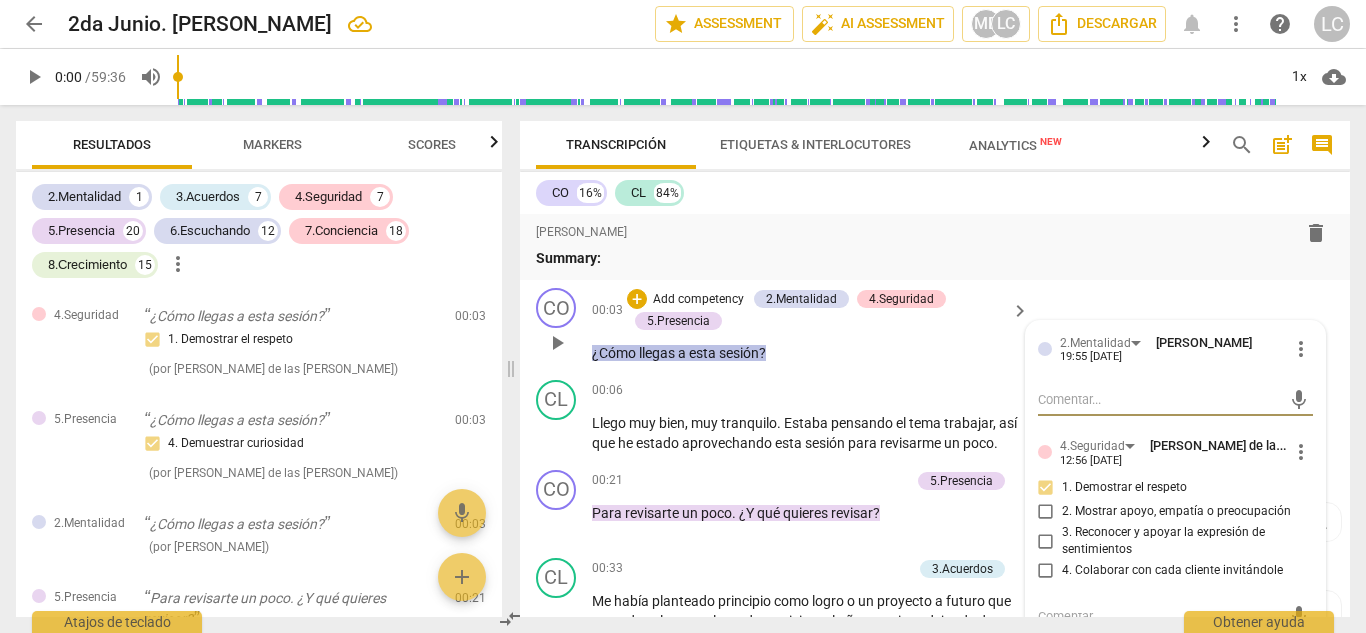 scroll, scrollTop: 82, scrollLeft: 0, axis: vertical 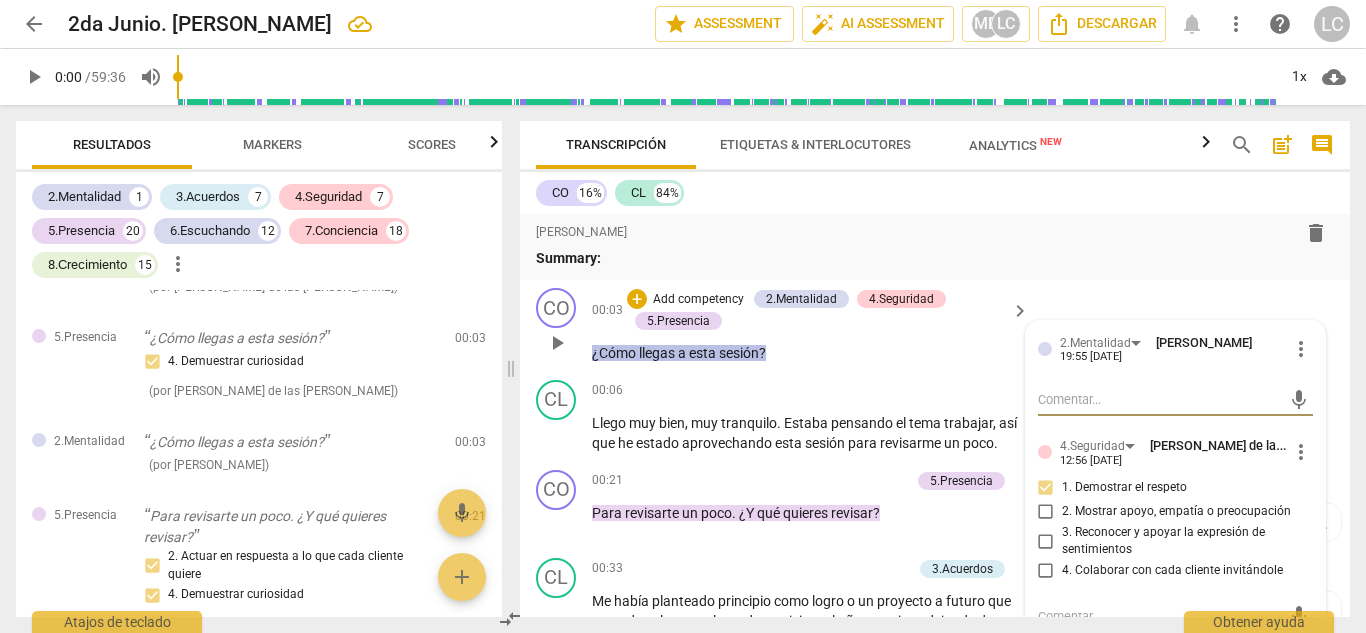 click on "2. Mostrar apoyo, empatía o preocupación" at bounding box center [1046, 512] 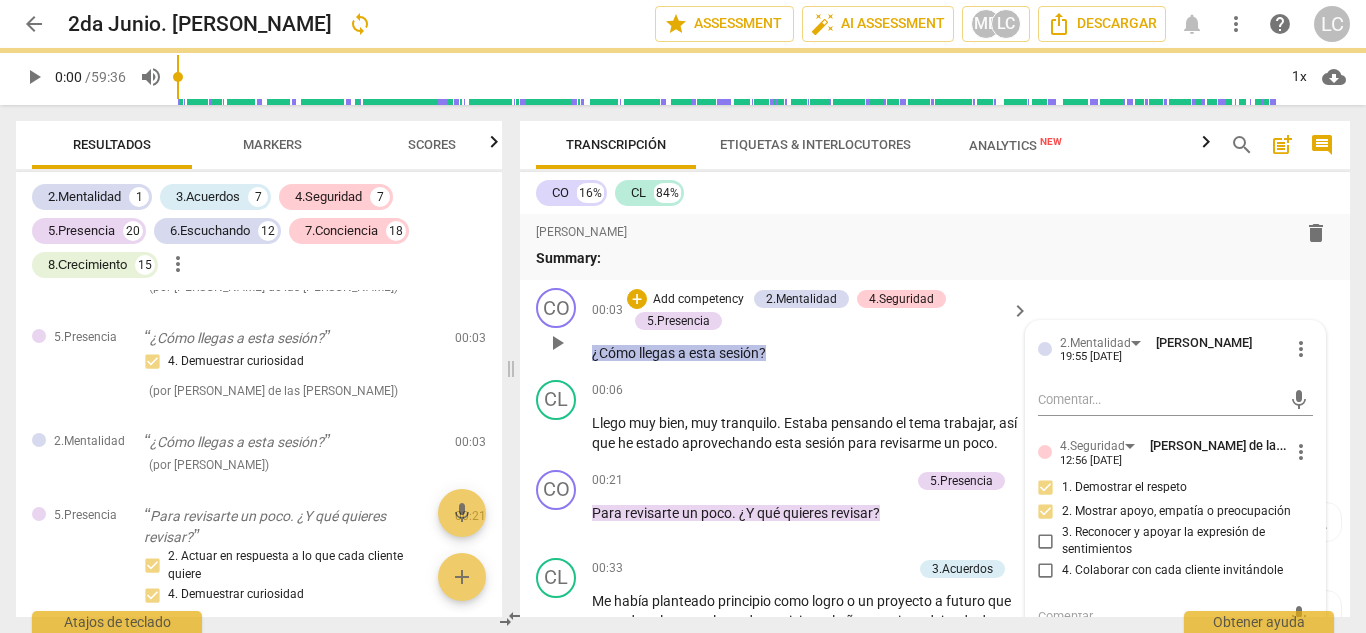 click on "1. Demostrar el respeto" at bounding box center [1046, 488] 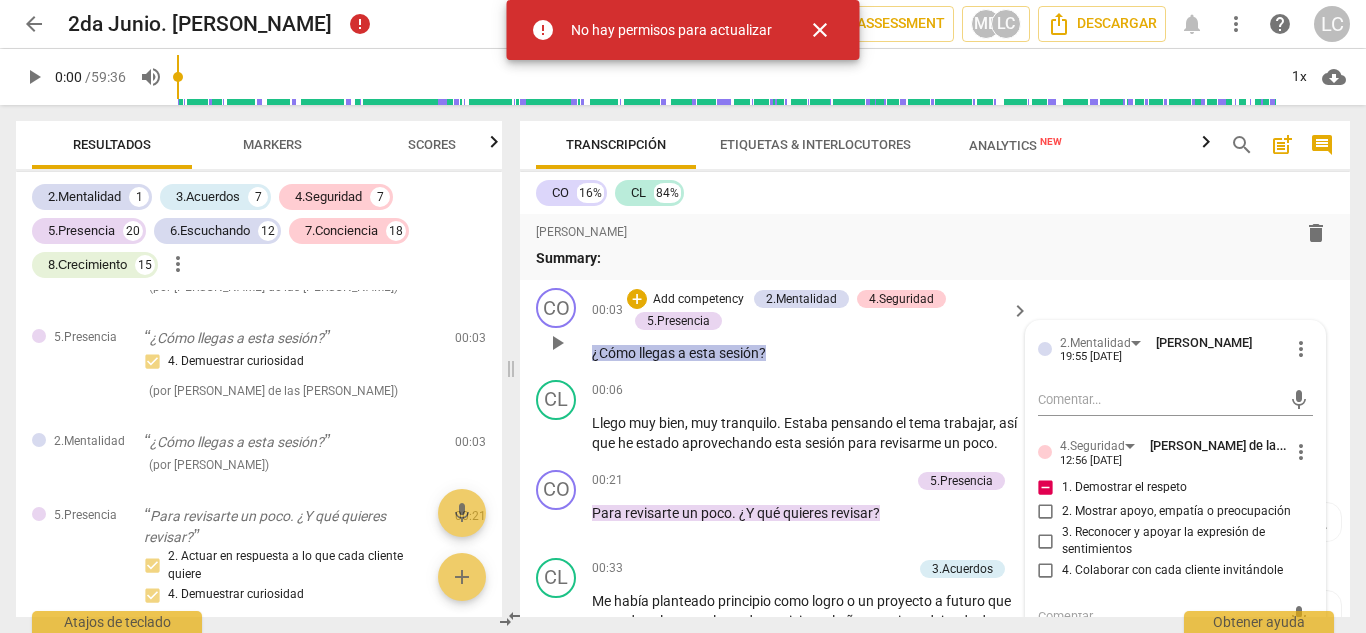 checkbox on "false" 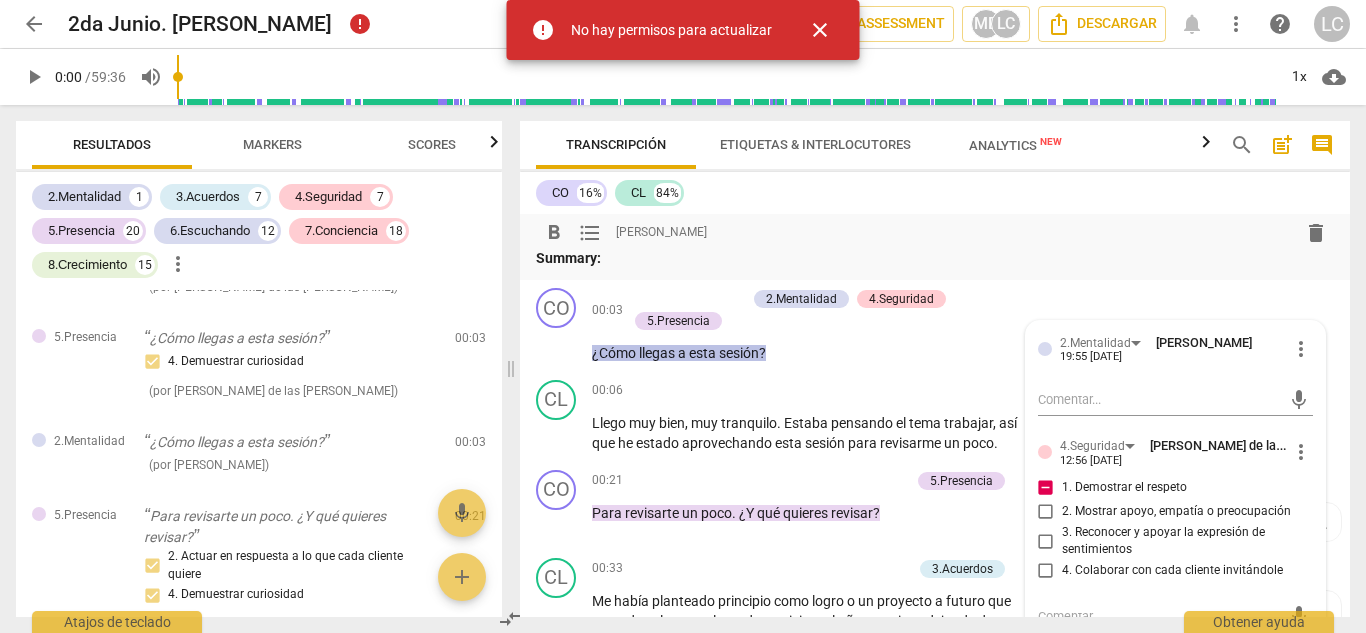 click on "format_bold format_list_bulleted [PERSON_NAME] delete" at bounding box center (935, 232) 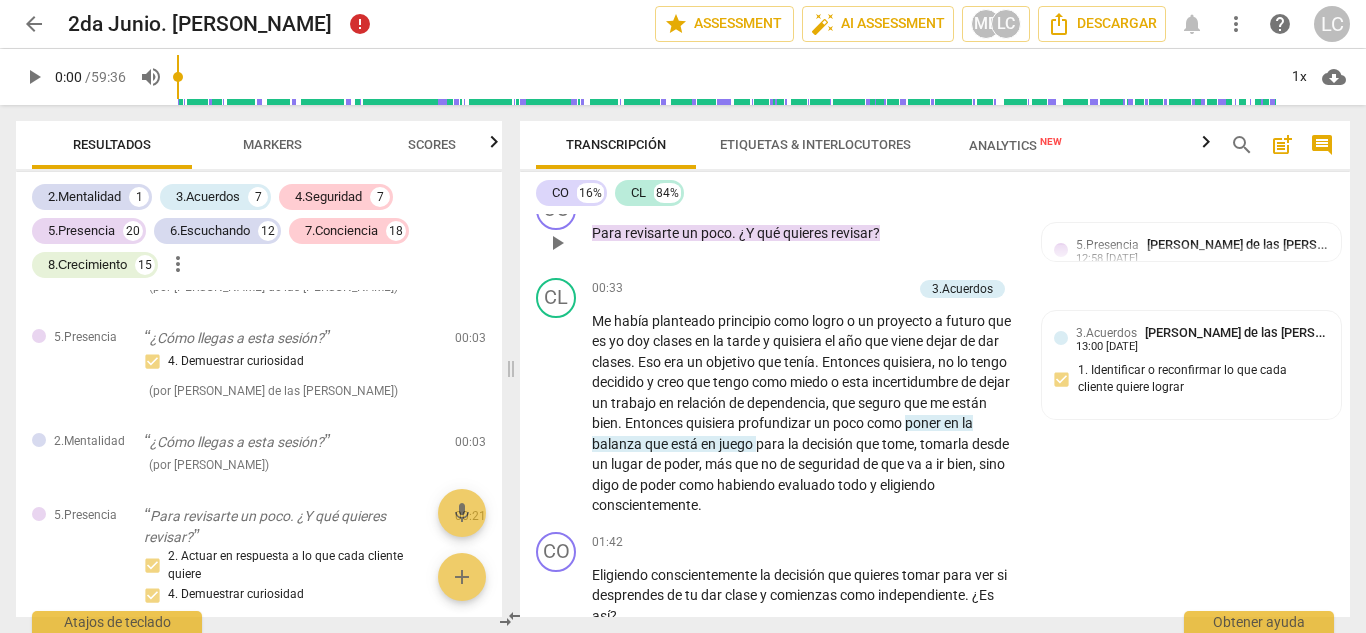 scroll, scrollTop: 398, scrollLeft: 0, axis: vertical 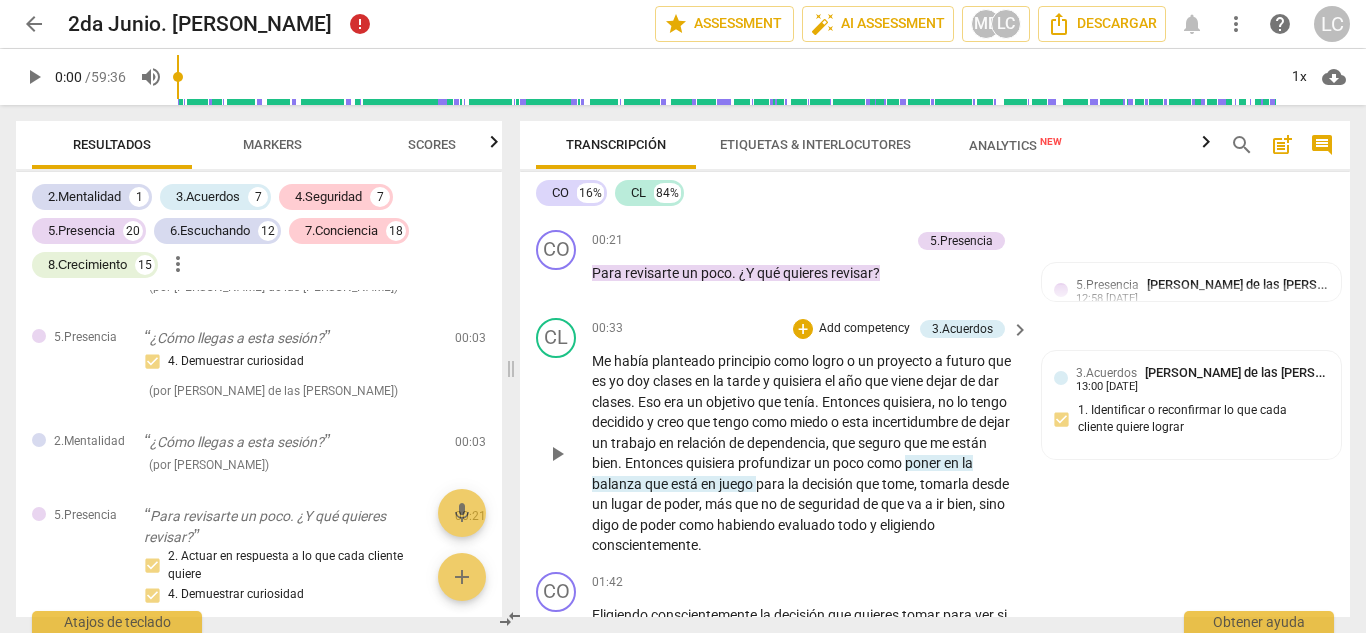 click on "Add competency" at bounding box center [864, 329] 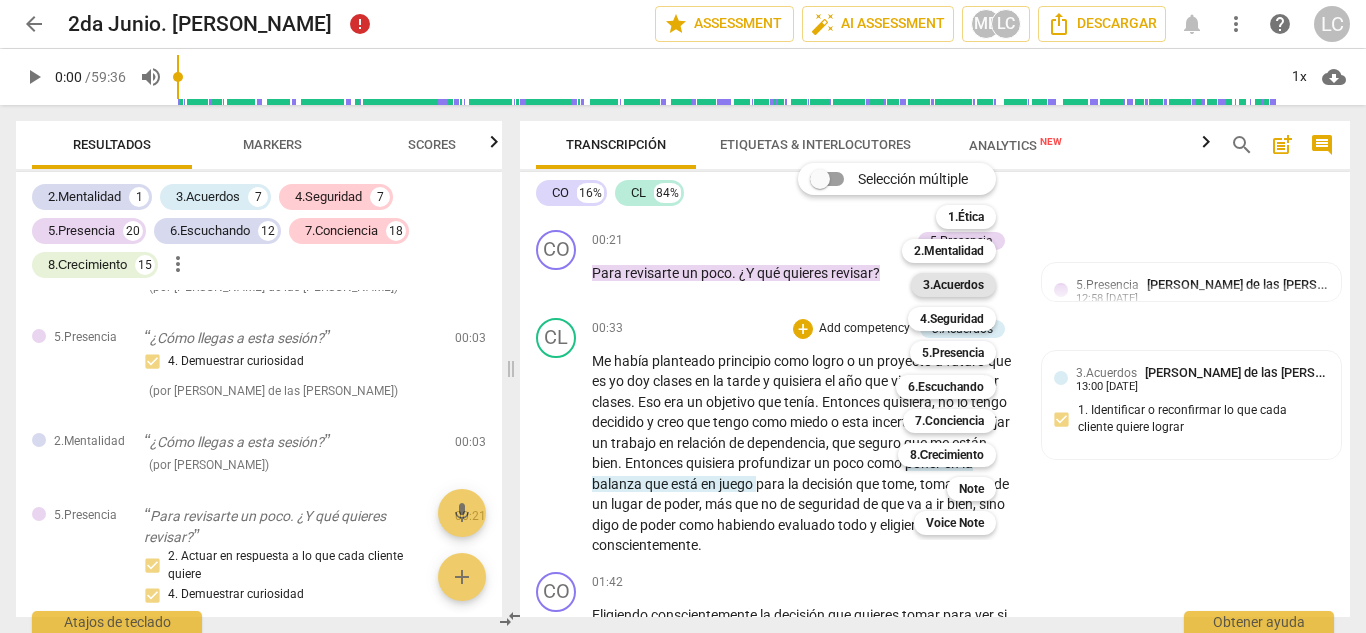 click on "3.Acuerdos" at bounding box center [953, 285] 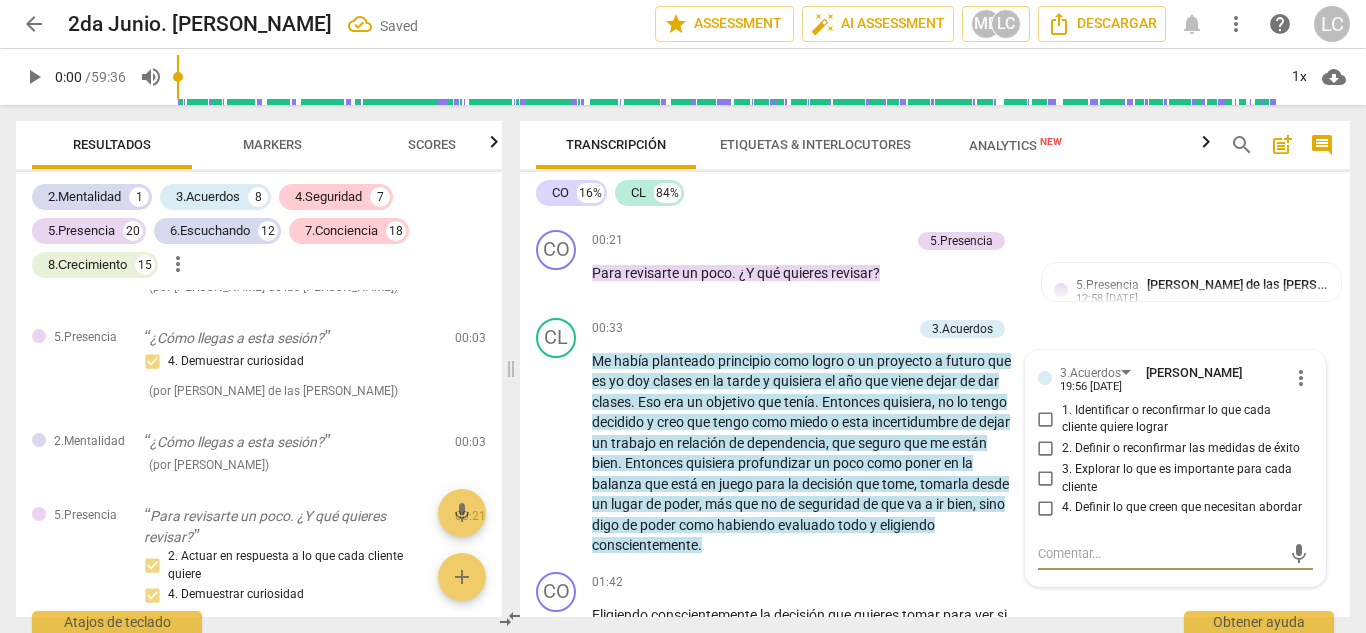 scroll, scrollTop: 451, scrollLeft: 0, axis: vertical 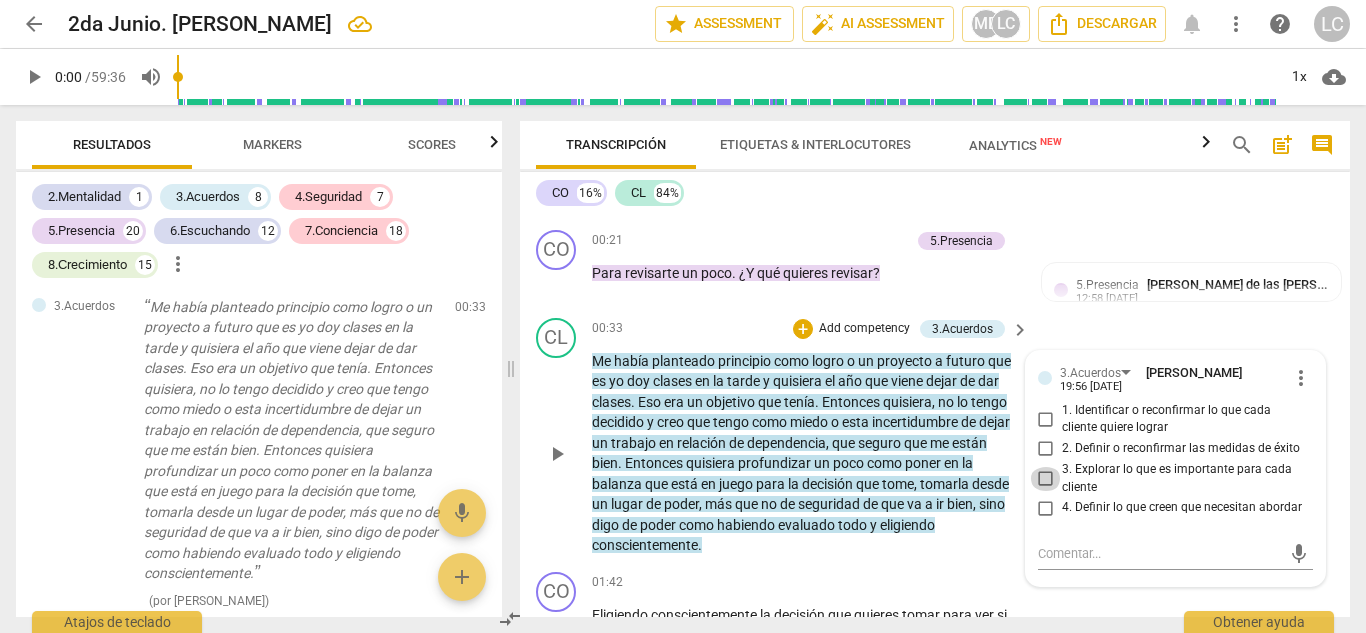 click on "3. Explorar lo que es importante para cada cliente" at bounding box center (1046, 479) 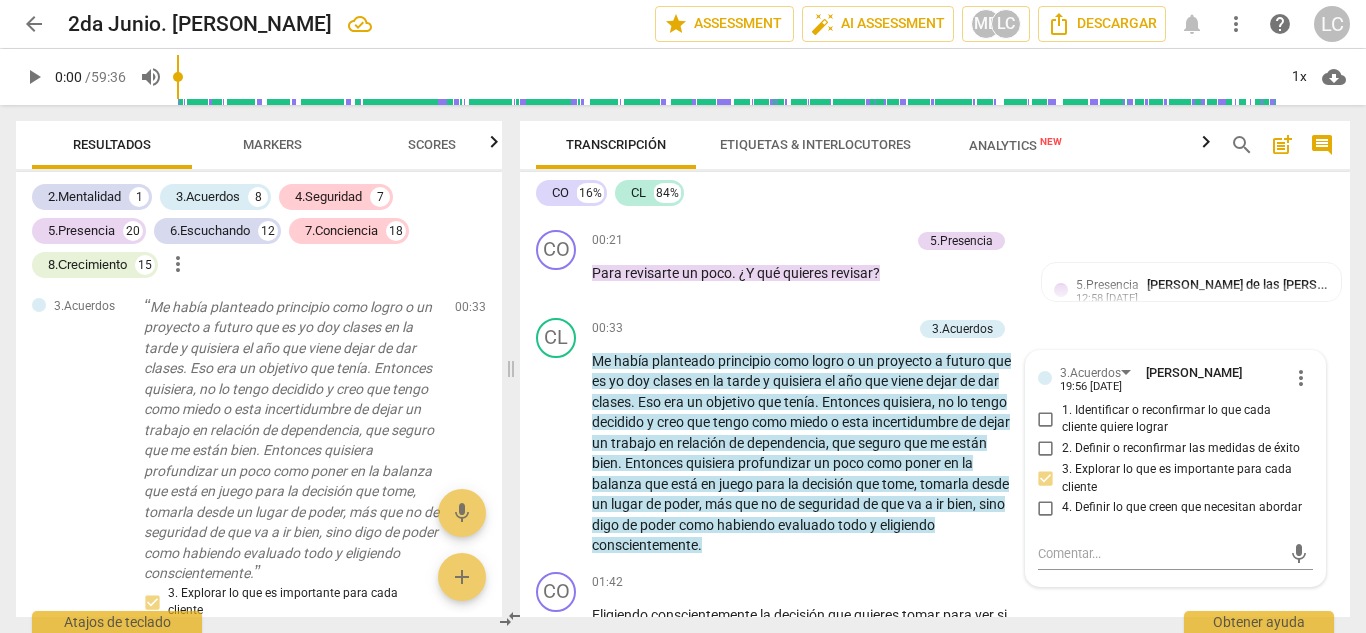 click on "CO 16% CL 84%" at bounding box center [935, 193] 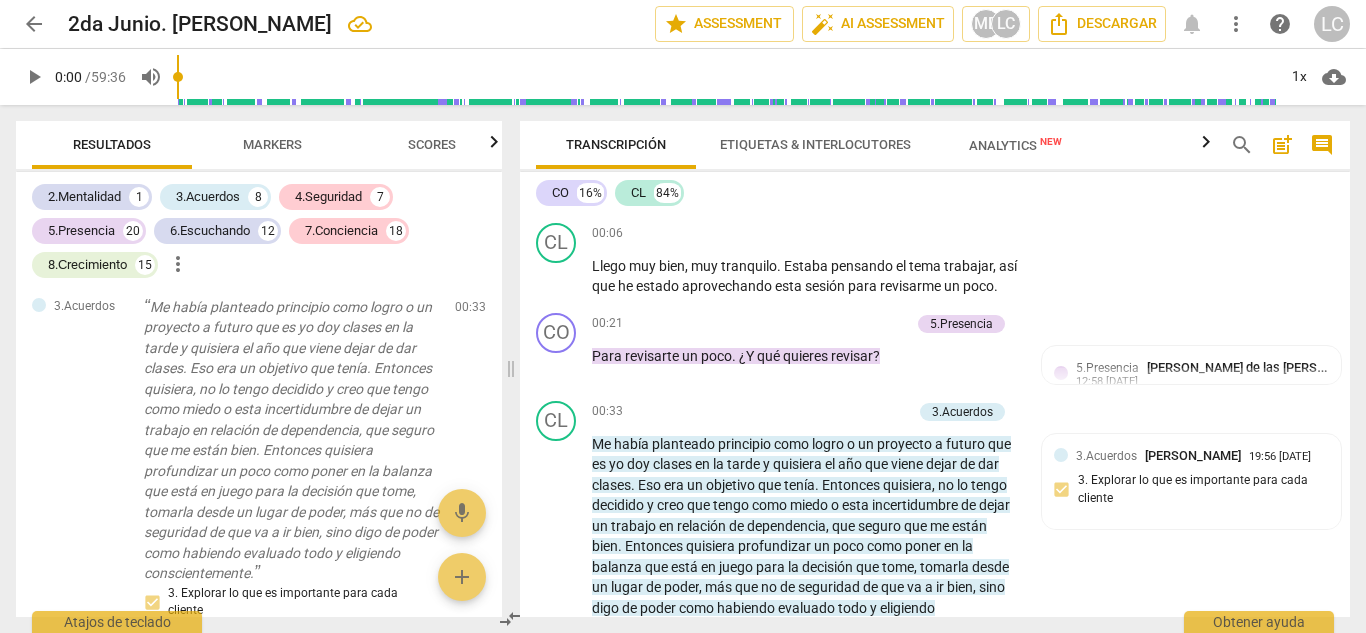 scroll, scrollTop: 356, scrollLeft: 0, axis: vertical 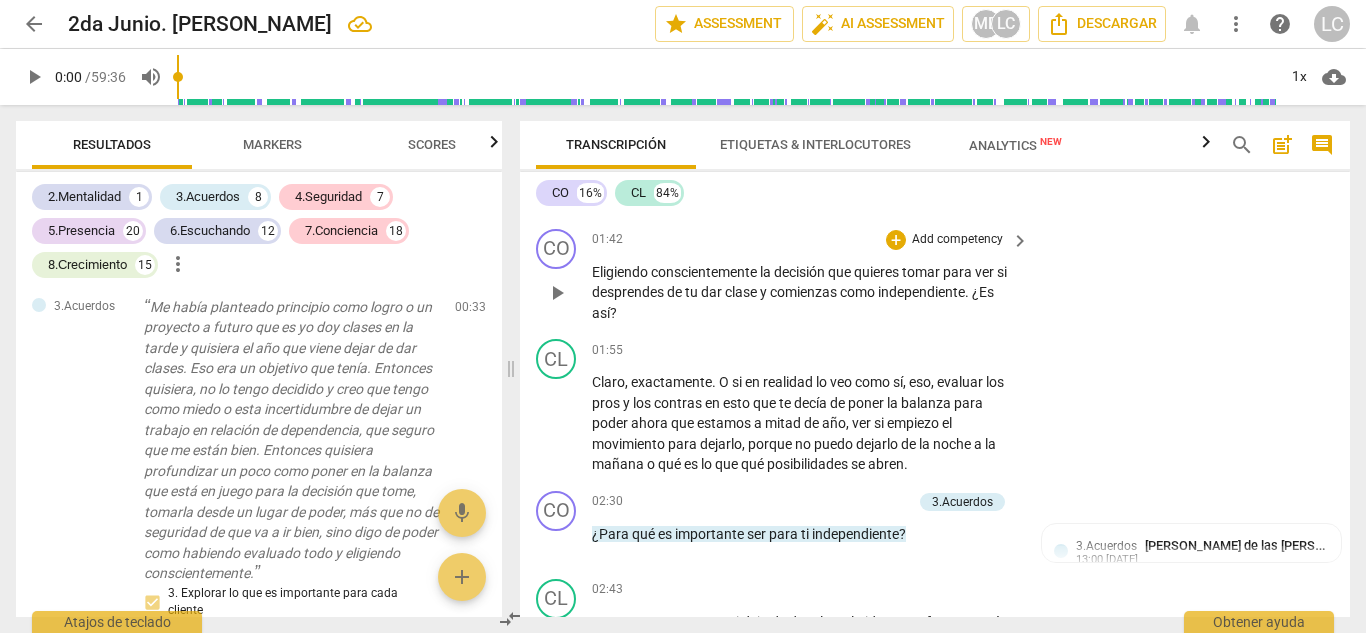 click on "Add competency" at bounding box center [957, 240] 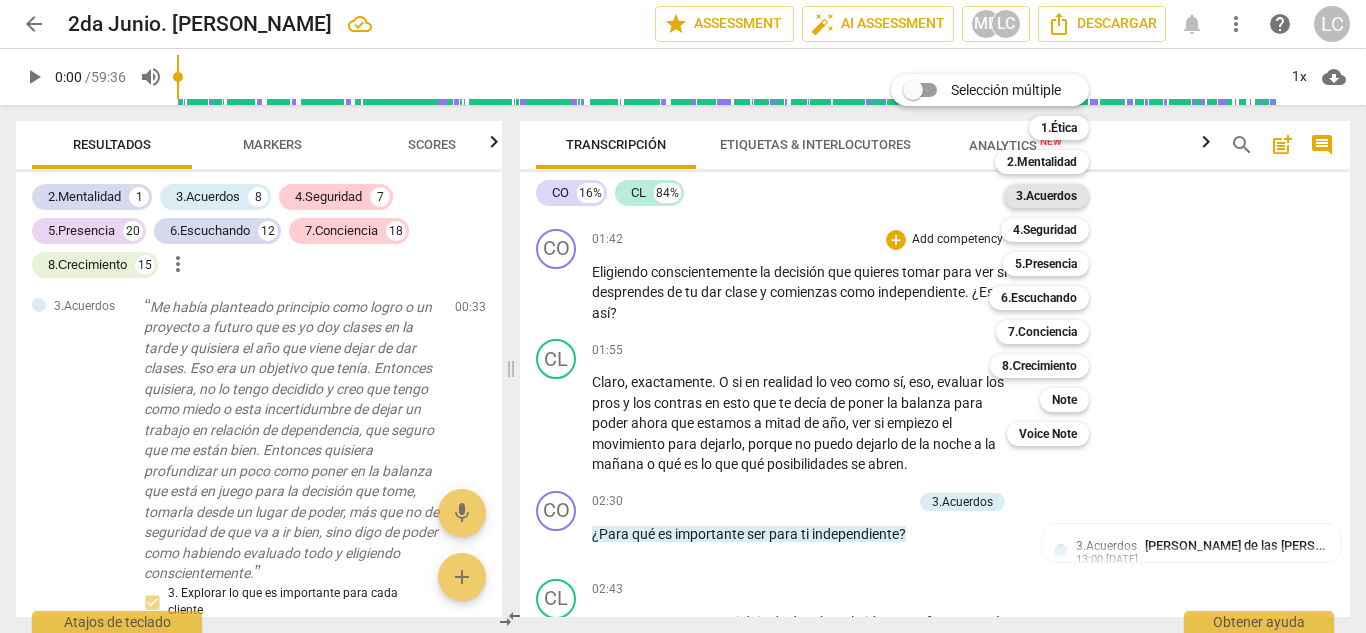 click on "3.Acuerdos" at bounding box center [1046, 196] 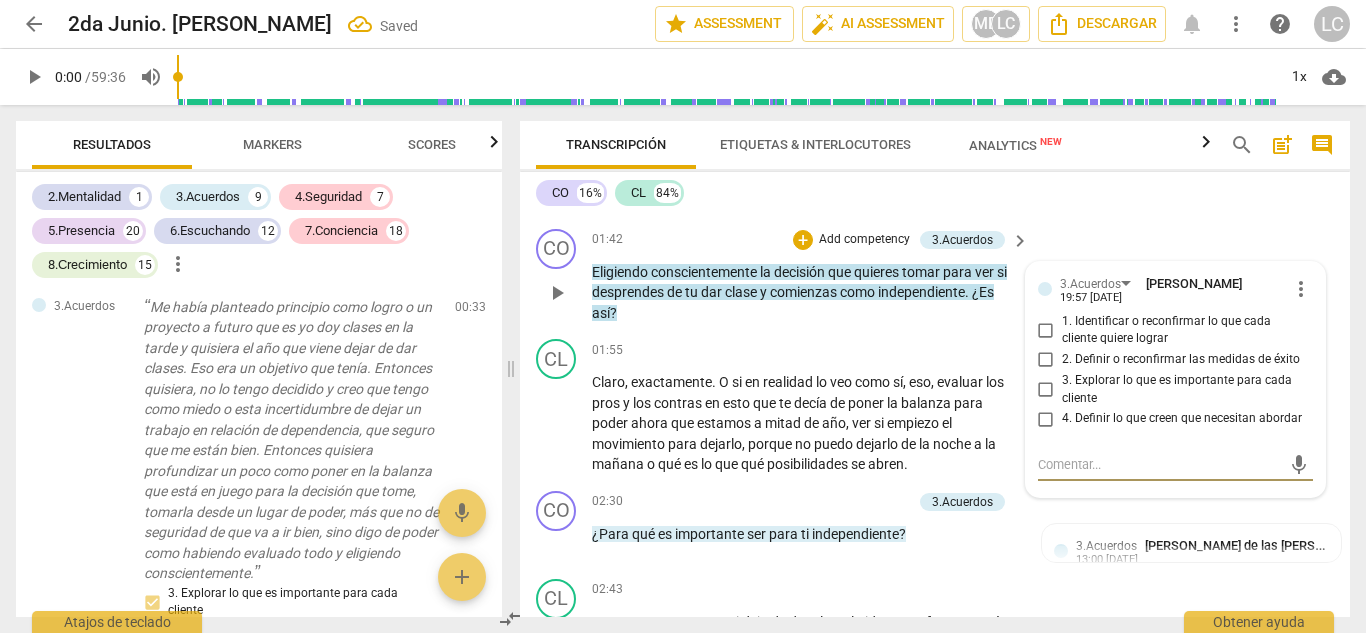 scroll, scrollTop: 845, scrollLeft: 0, axis: vertical 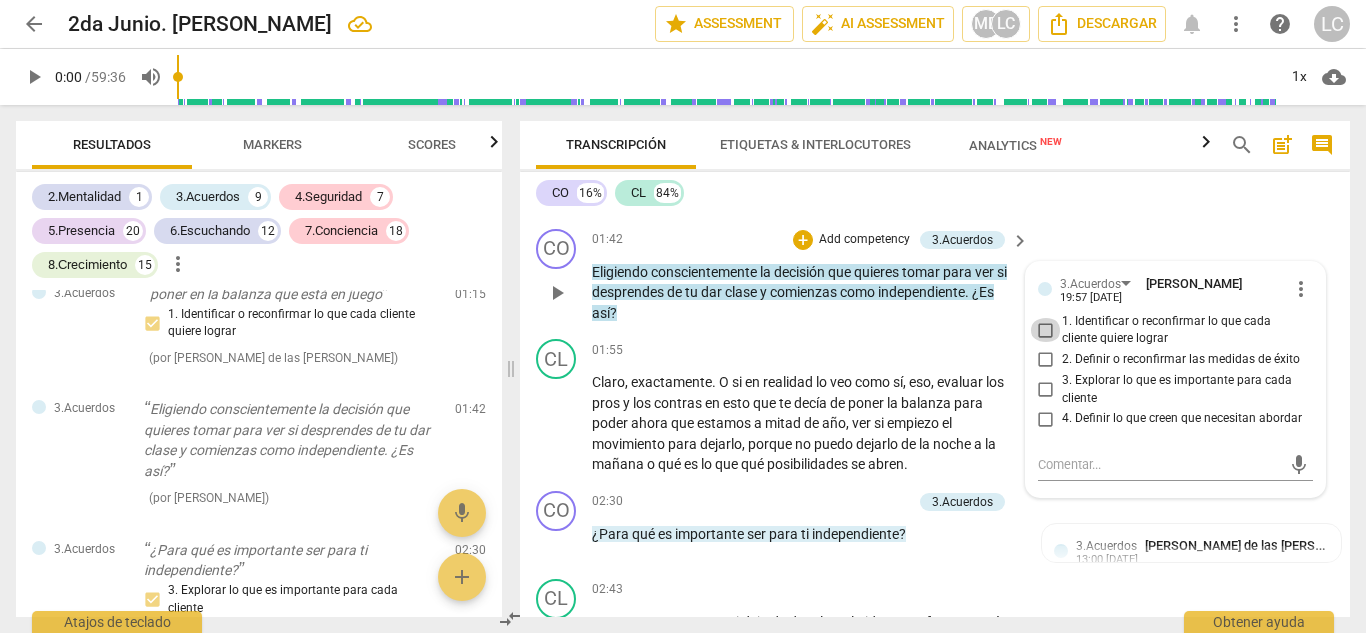 click on "1. Identificar o reconfirmar lo que cada cliente quiere lograr" at bounding box center [1046, 330] 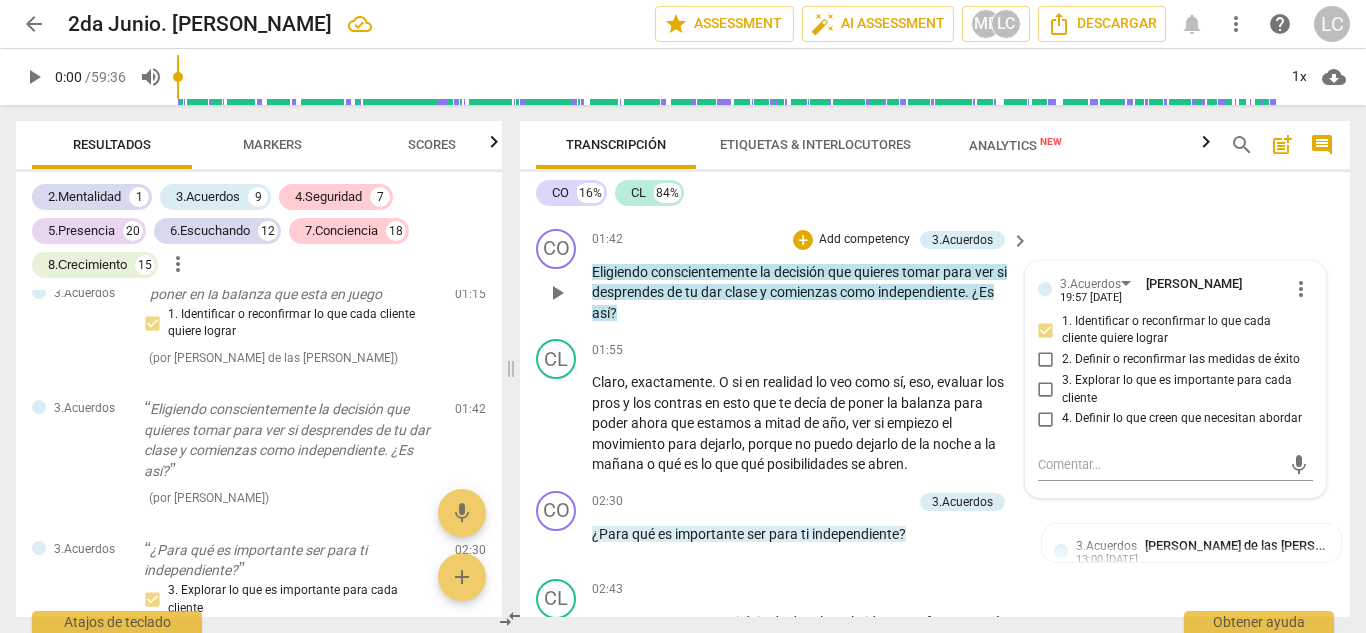 click on "Add competency" at bounding box center [864, 240] 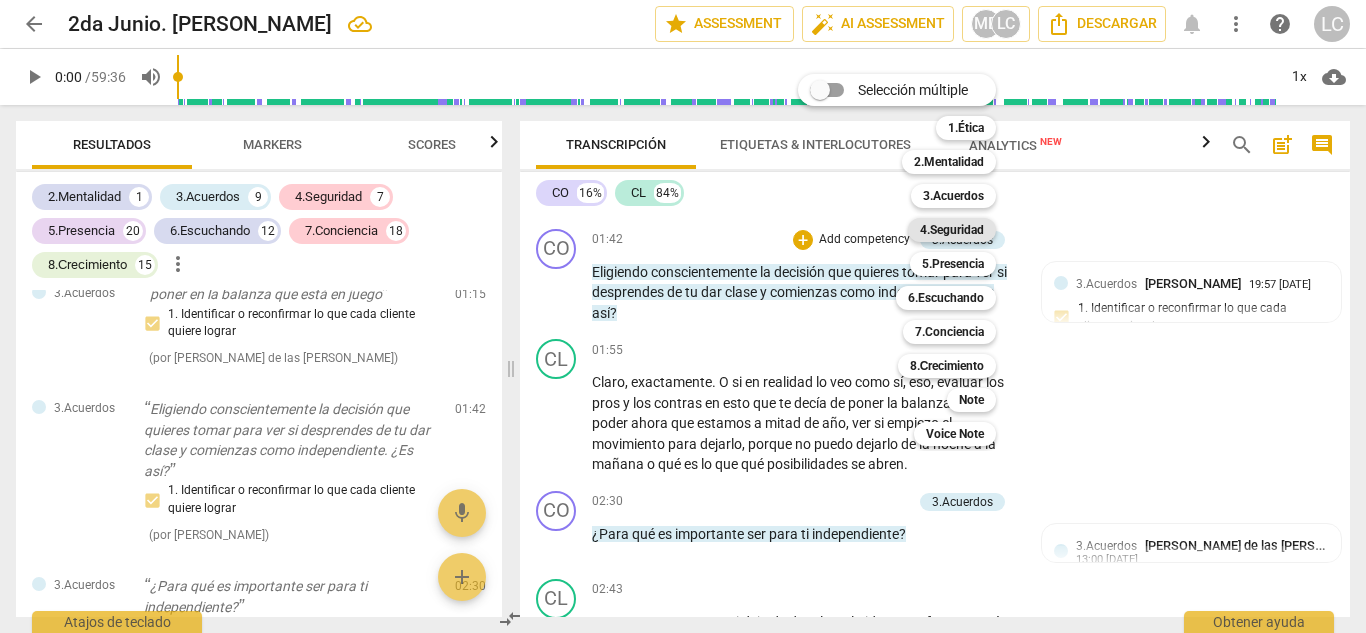 click on "4.Seguridad" at bounding box center [952, 230] 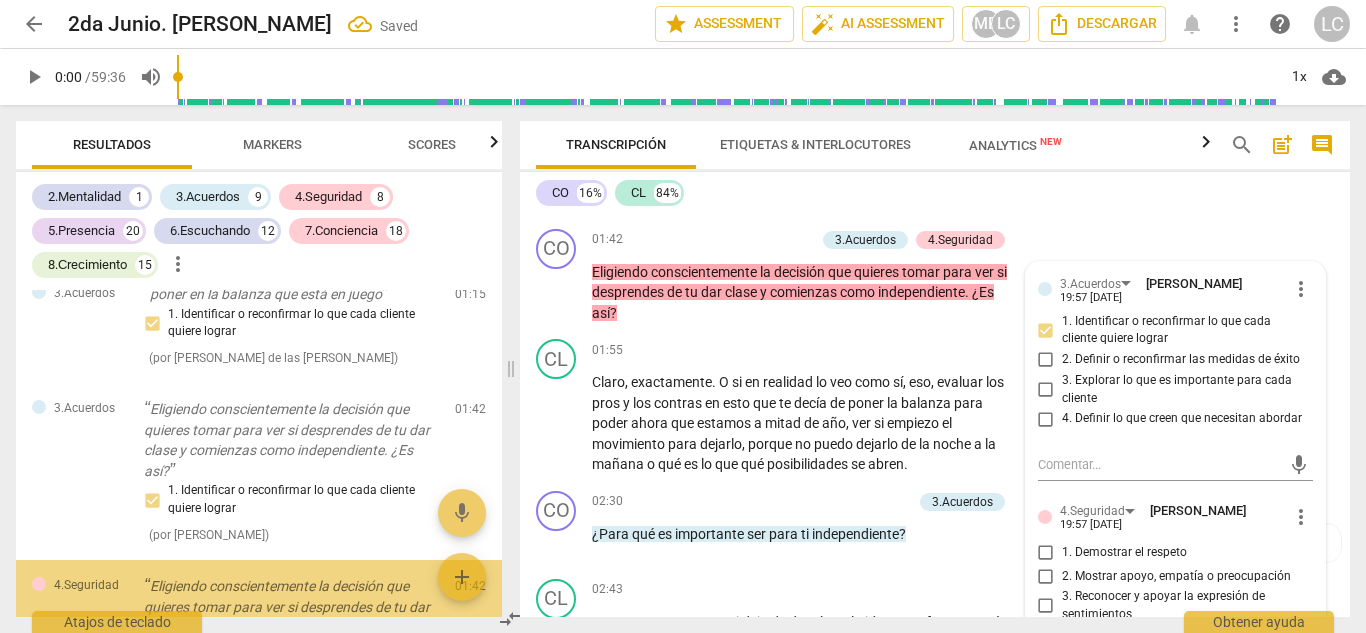 scroll, scrollTop: 1022, scrollLeft: 0, axis: vertical 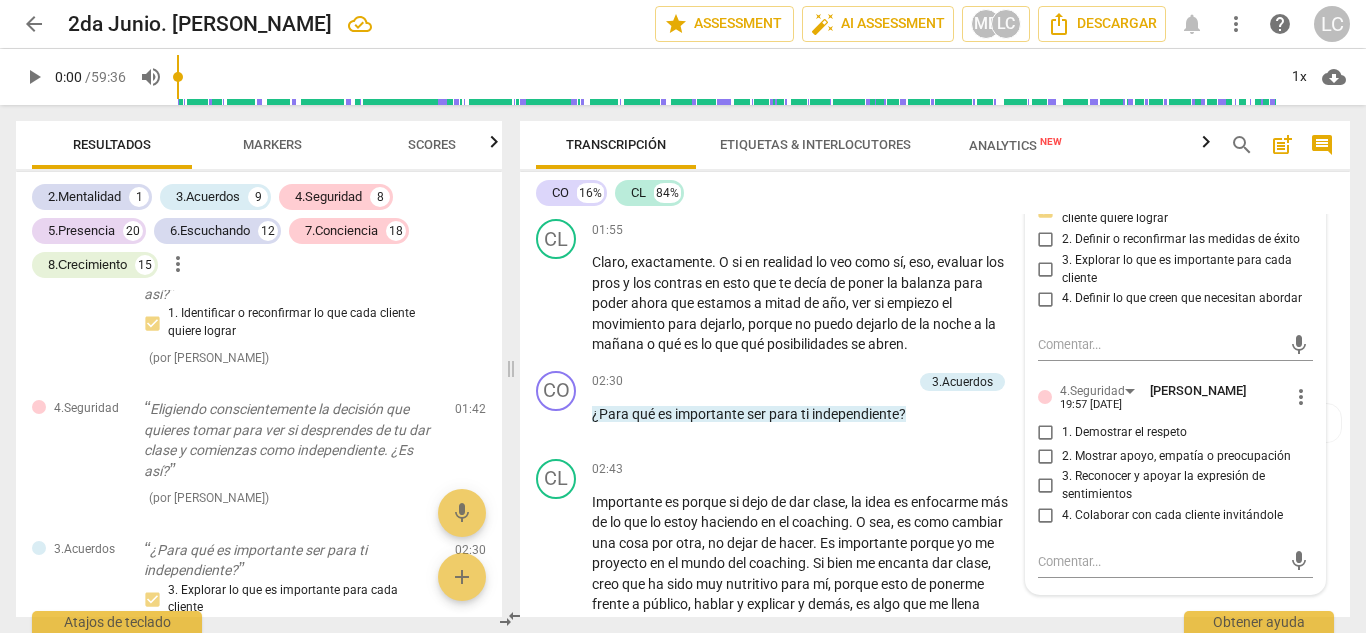click on "CO 16% CL 84% [PERSON_NAME] de las [PERSON_NAME] Summary:    Reporte de sesión de coaching Coach. [PERSON_NAME]: [PERSON_NAME]. Fecha: [DATE][PERSON_NAME]. N° de sesión 1 format_bold format_list_bulleted [PERSON_NAME] delete Summary:    CO play_arrow pause 00:03 + Add competency 2.Mentalidad 4.Seguridad 5.Presencia keyboard_arrow_right ¿Cómo   llegas   a   esta   sesión ? 2.Mentalidad [PERSON_NAME] 19:55 [DATE] 4.Seguridad [PERSON_NAME] de las [PERSON_NAME] 12:56 [DATE] 1. Demostrar el respeto 5.Presencia [PERSON_NAME] de las [PERSON_NAME] 12:56 [DATE] 4. Demuestrar curiosidad CL play_arrow pause 00:06 + Add competency keyboard_arrow_right Llego   muy   bien ,   muy   tranquilo .   Estaba   pensando   el   tema   trabajar ,   así   que   he   estado   aprovechando   esta   sesión   para   revisarme   un   poco . CO play_arrow pause 00:21 + Add competency 5.Presencia keyboard_arrow_right Para   revisarte   un   poco .   ¿Y   qué   quieres   revisar ? 5.Presencia 12:58 [DATE] CL + Me" at bounding box center [935, 394] 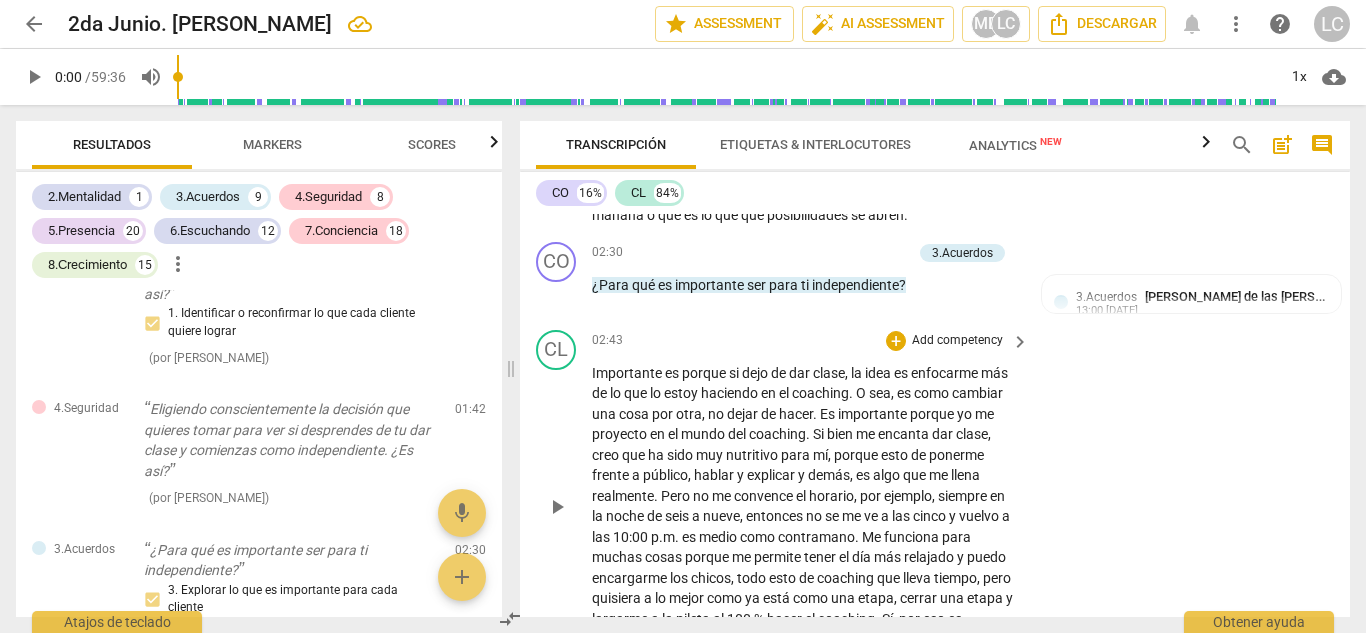 scroll, scrollTop: 981, scrollLeft: 0, axis: vertical 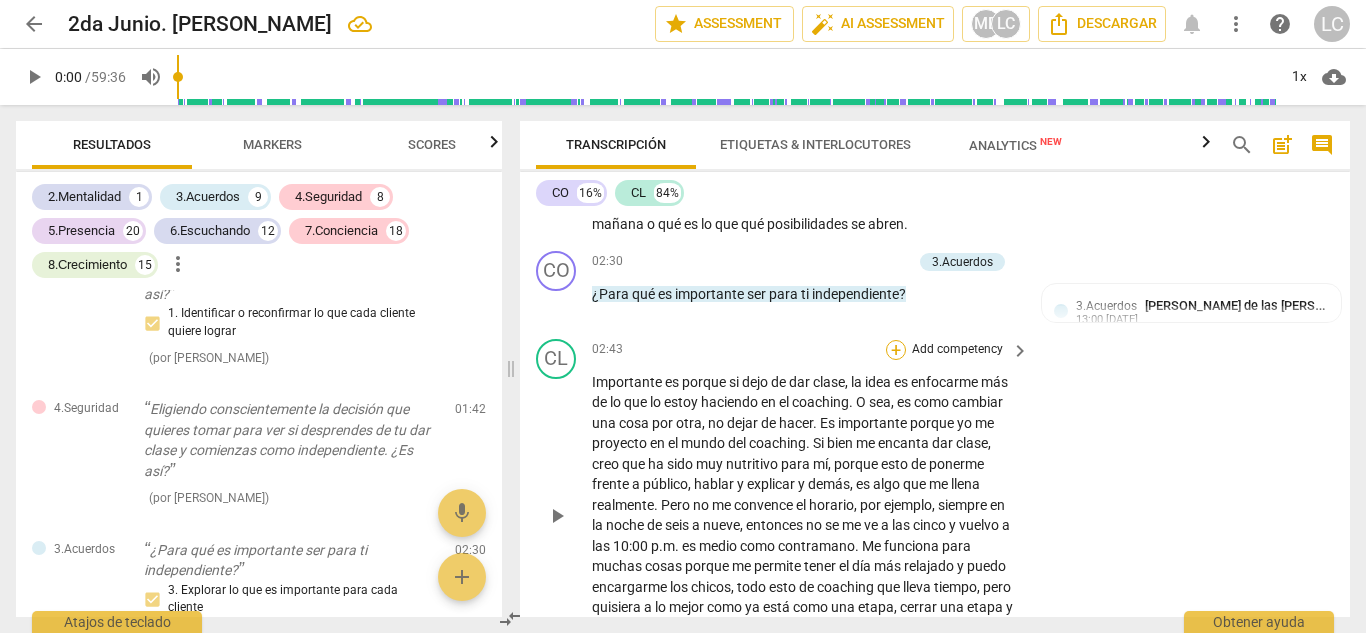 click on "+" at bounding box center (896, 350) 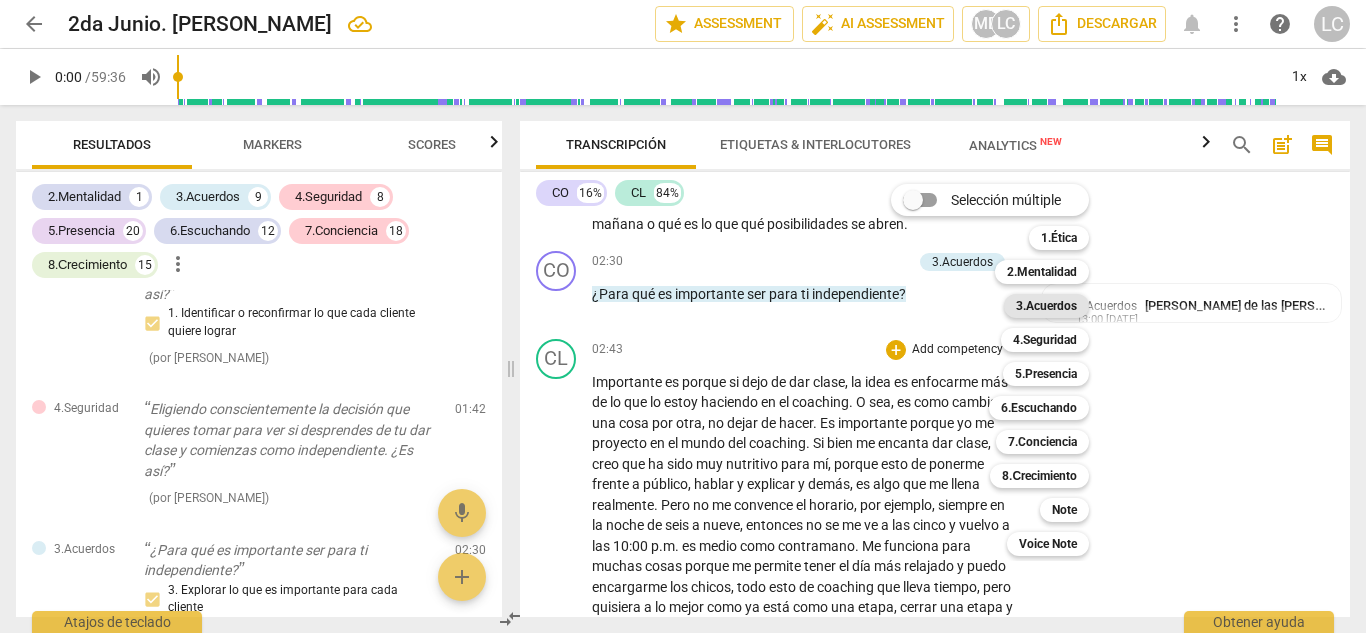 click on "3.Acuerdos" at bounding box center [1046, 306] 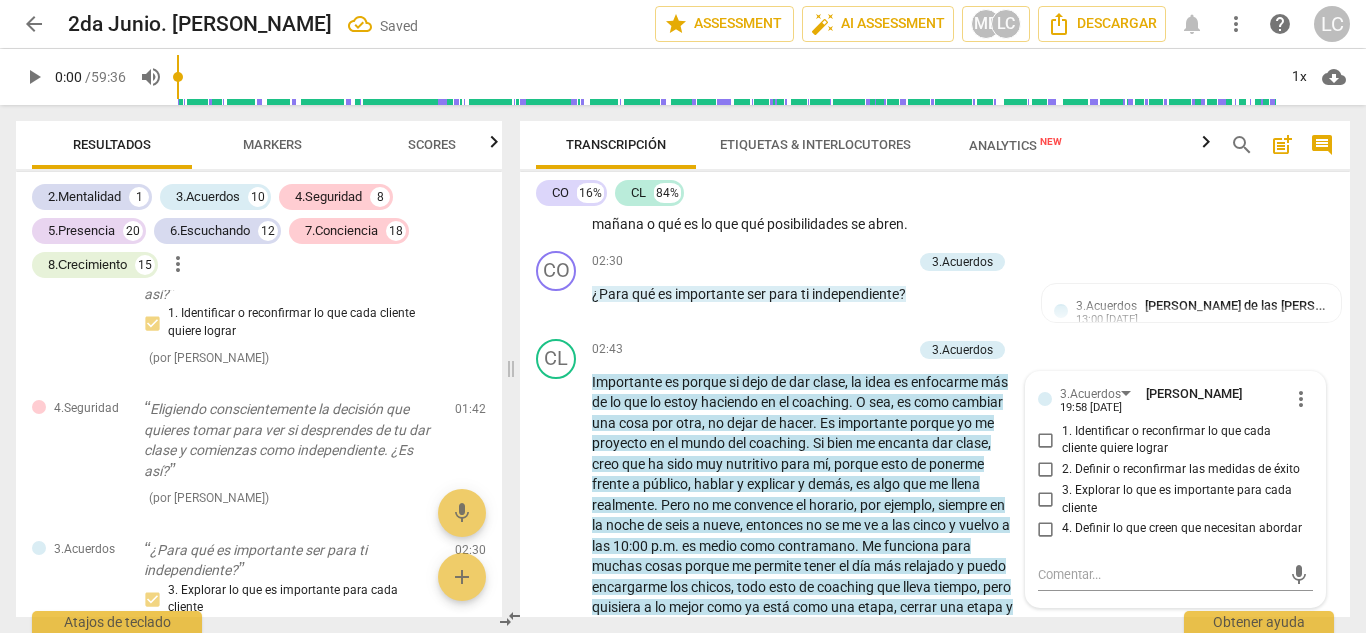 scroll, scrollTop: 1085, scrollLeft: 0, axis: vertical 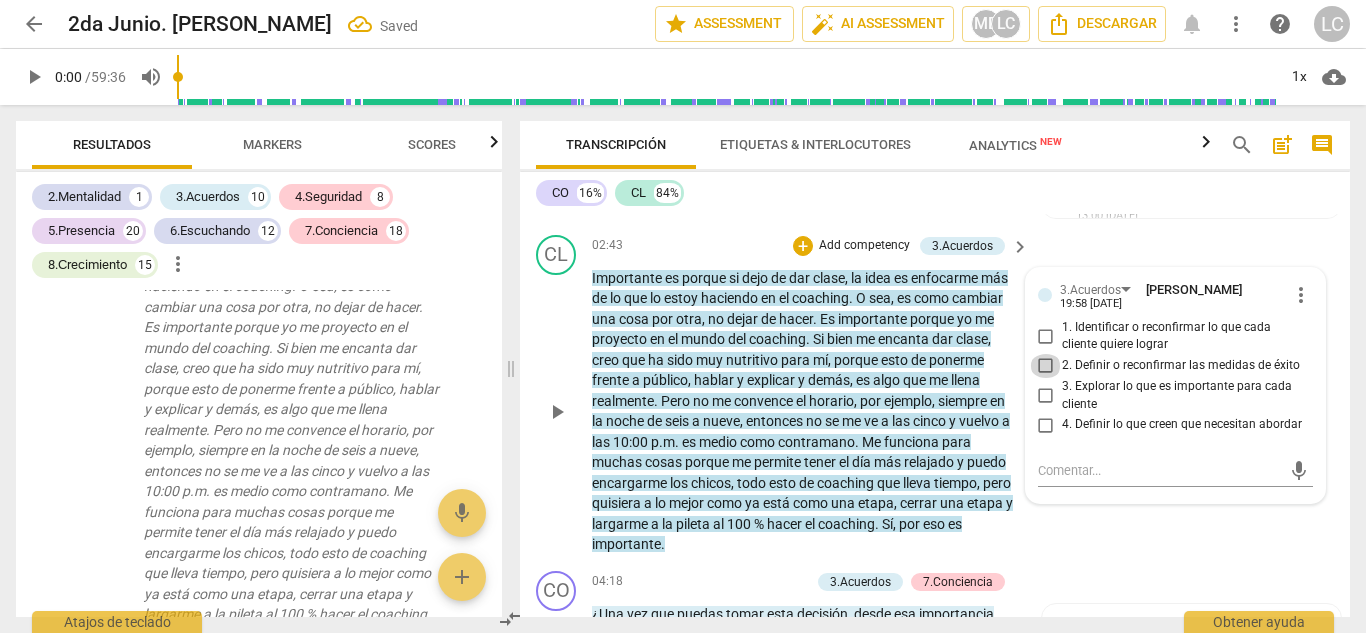 click on "2. Definir o reconfirmar las medidas de éxito" at bounding box center (1046, 366) 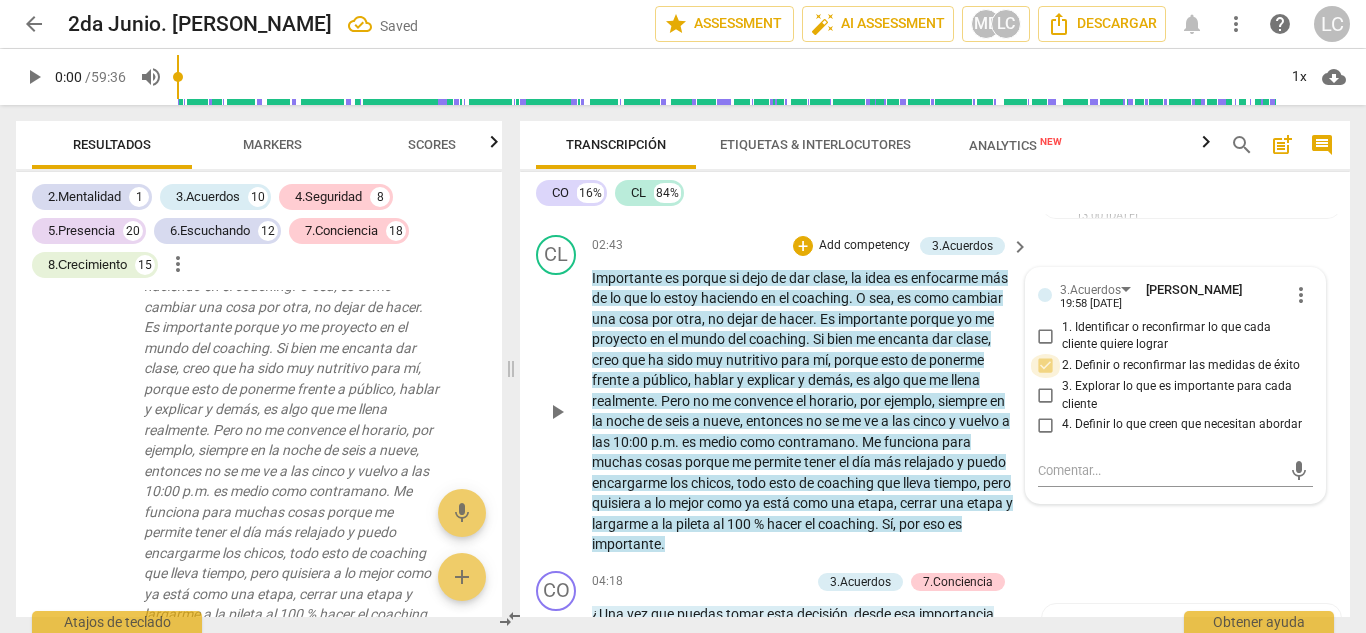 click on "2. Definir o reconfirmar las medidas de éxito" at bounding box center (1046, 366) 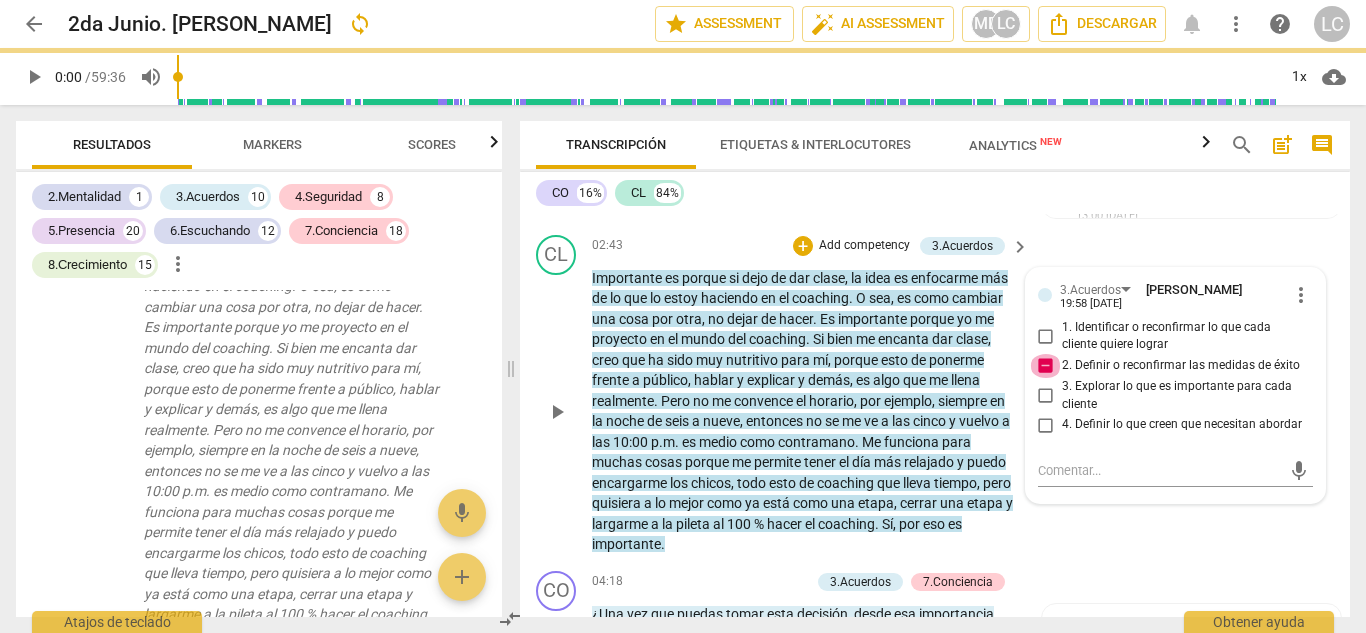 click on "2. Definir o reconfirmar las medidas de éxito" at bounding box center [1046, 366] 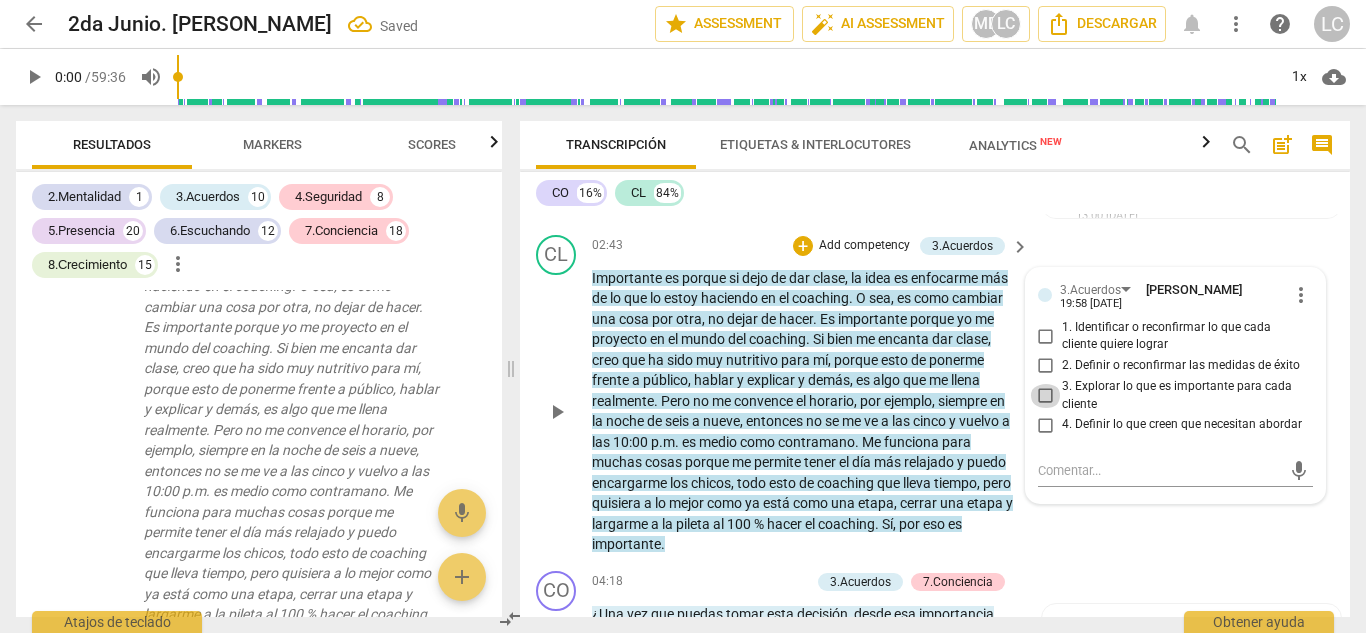 click on "3. Explorar lo que es importante para cada cliente" at bounding box center [1046, 396] 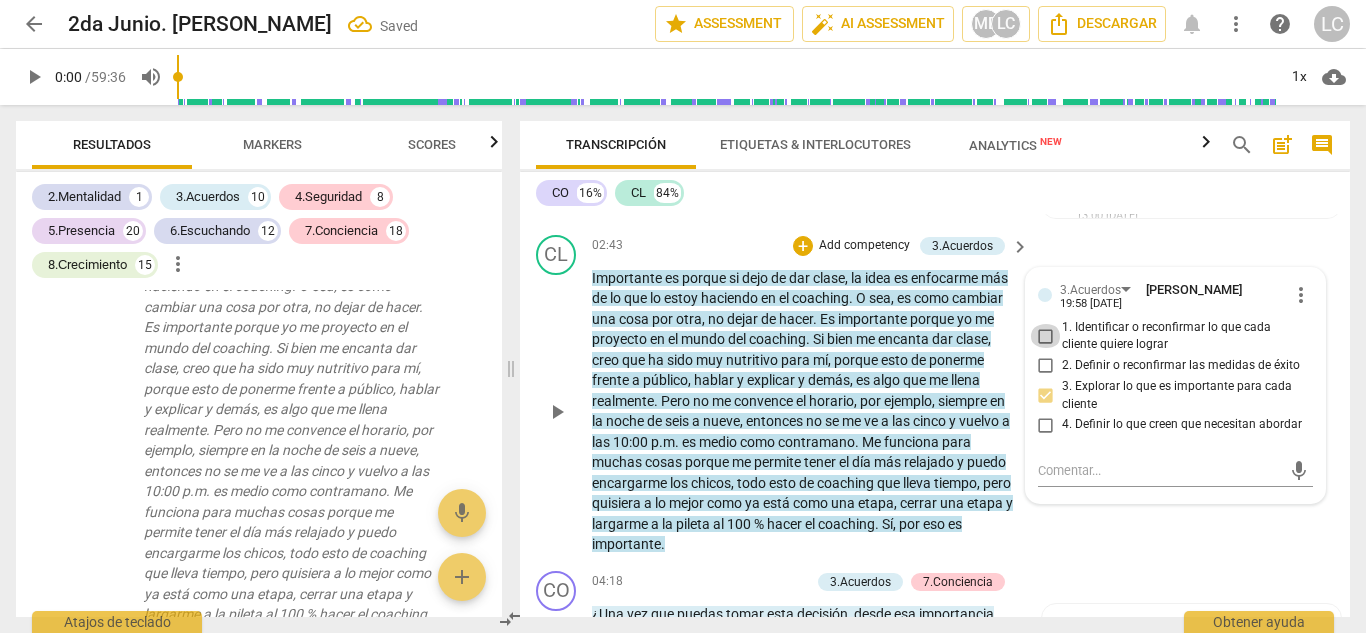 click on "1. Identificar o reconfirmar lo que cada cliente quiere lograr" at bounding box center [1046, 336] 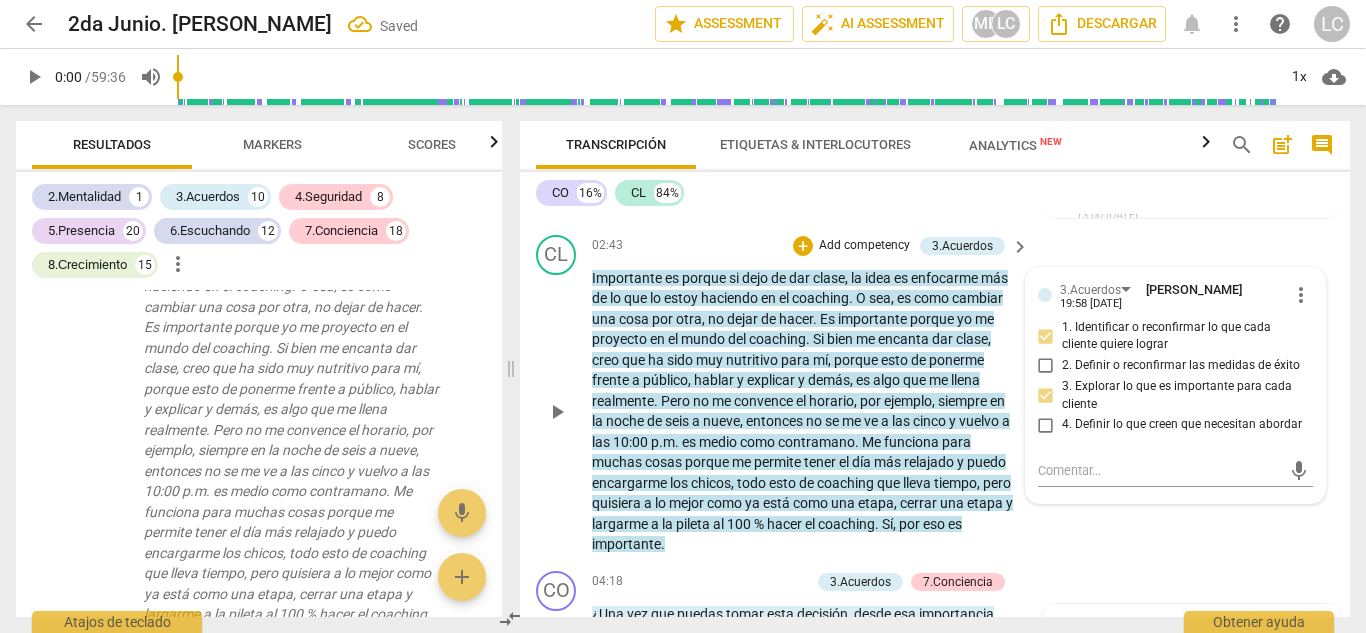 click on "CL play_arrow pause 02:43 + Add competency 3.Acuerdos keyboard_arrow_right Importante   es   porque   si   dejo   de   dar   clase ,   la   idea   es   enfocarme   más   de   lo   que   lo   estoy   haciendo   en   el   coaching .   O   sea ,   es   como   cambiar   una   cosa   por   otra ,   no   dejar   de   hacer .   Es   importante   porque   yo   me   proyecto   en   el   mundo   del   coaching .   Si   bien   me   encanta   dar   clase ,   creo   que   ha   sido   muy   nutritivo   para   mí ,   porque   esto   de   ponerme   frente   a   público ,   hablar   y   explicar   y   demás ,   es   algo   que   me   llena   realmente .   Pero   no   me   convence   el   horario ,   por   ejemplo ,   siempre   en   la   noche   de   seis   a   nueve ,   entonces   no   se   me   ve   a   las   cinco   y   vuelvo   a   las   10:00   p.m .   es   medio   como   contramano .   Me   funciona   para   muchas   cosas   porque   me   permite   tener   el   día   más   relajado   y   puedo   encargarme   los" at bounding box center (935, 395) 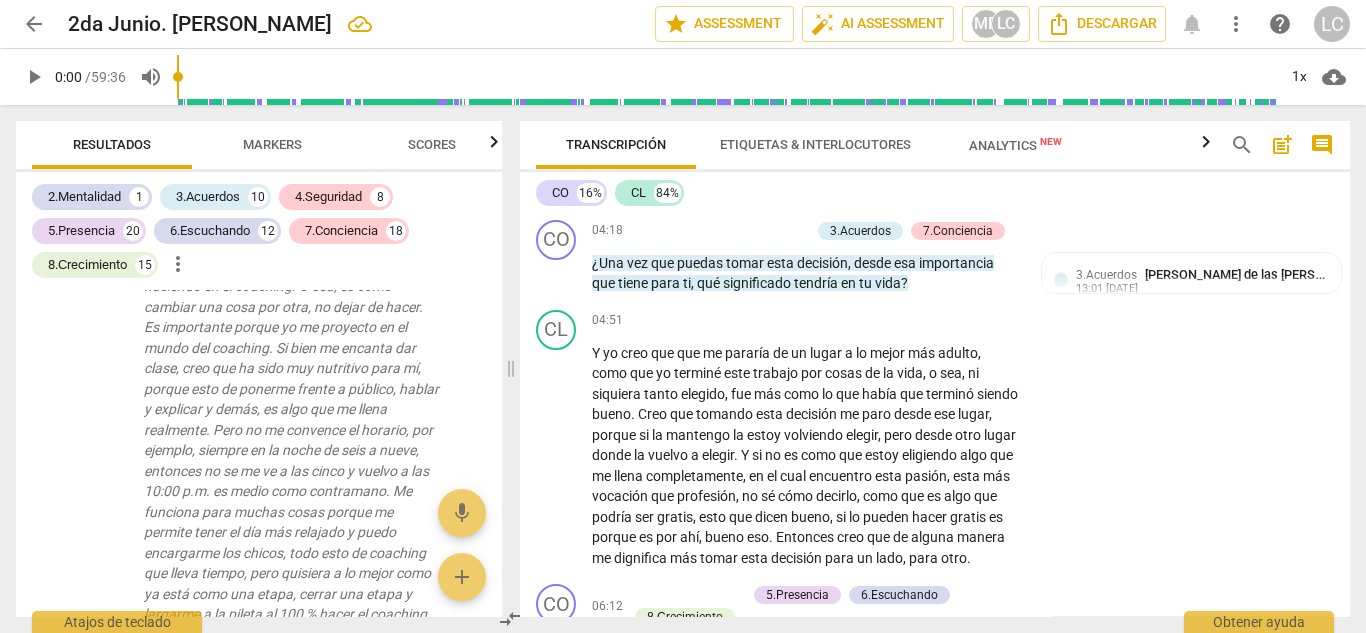 scroll, scrollTop: 1435, scrollLeft: 0, axis: vertical 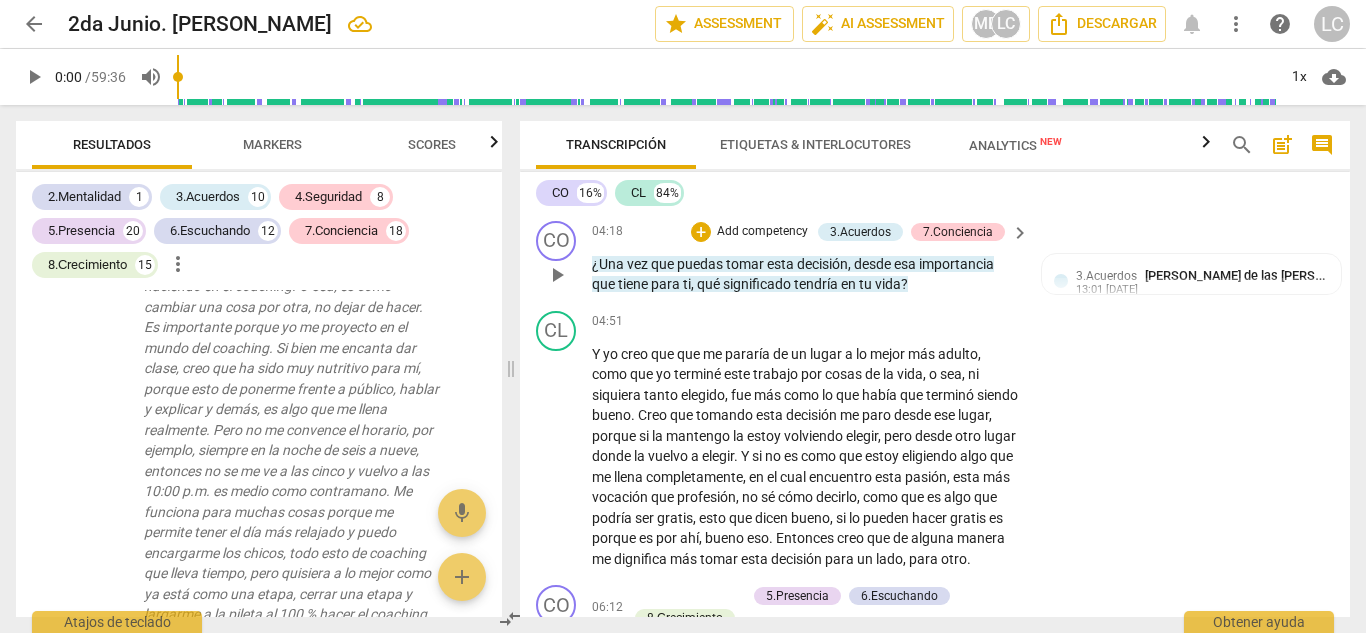 click on "Add competency" at bounding box center [762, 232] 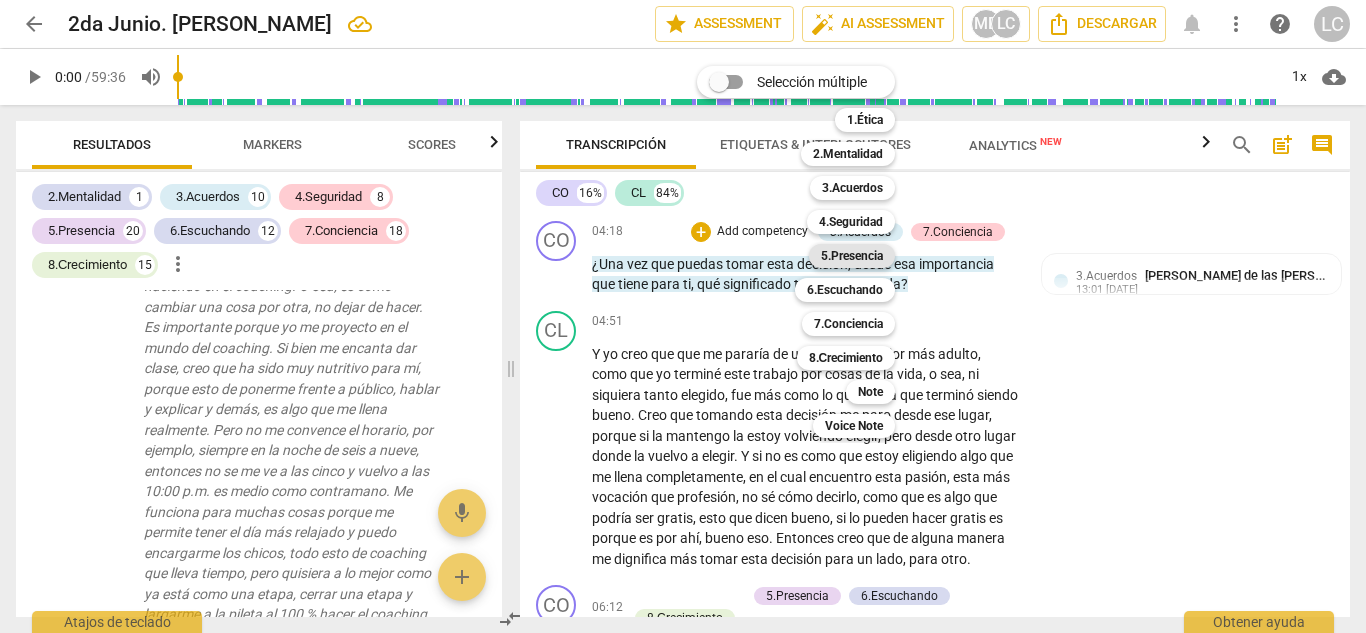 click on "5.Presencia" at bounding box center [852, 256] 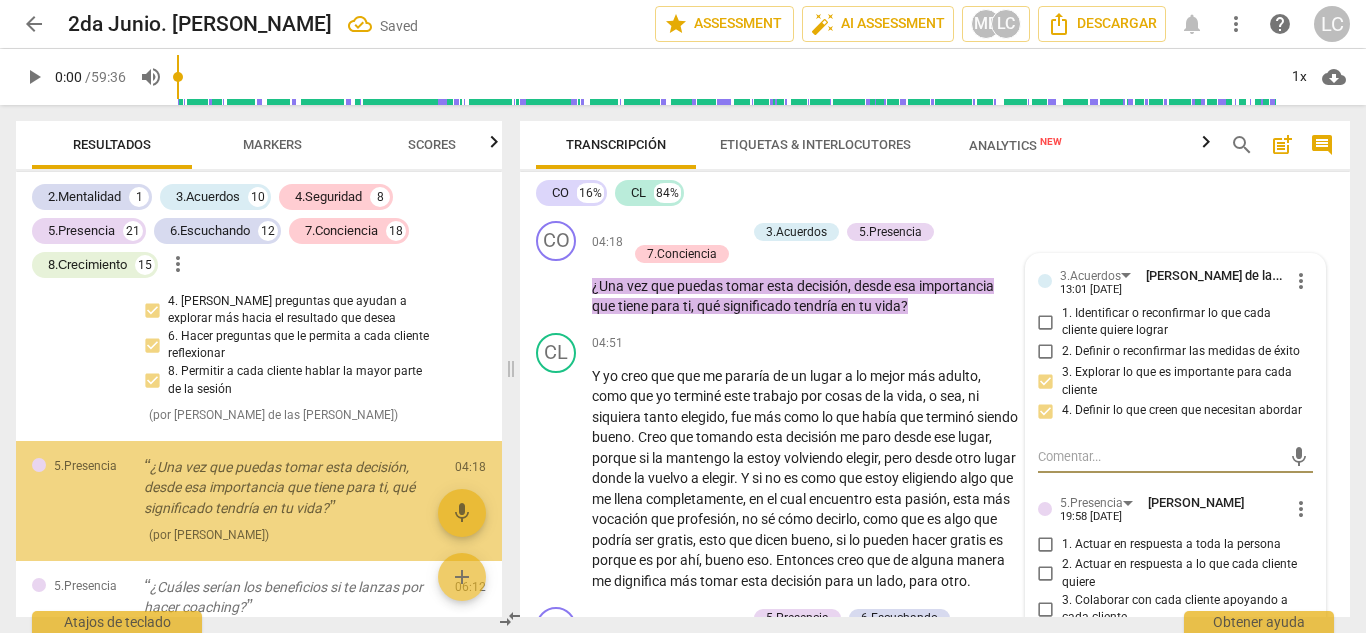scroll, scrollTop: 2234, scrollLeft: 0, axis: vertical 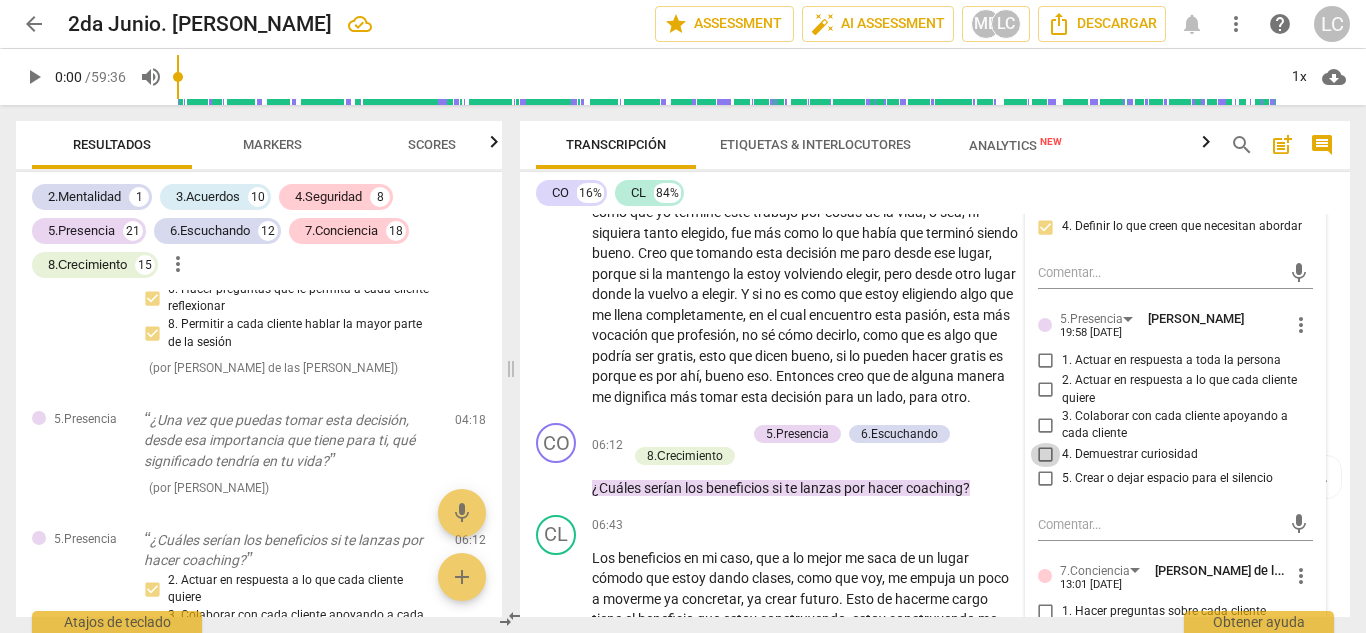 click on "4. Demuestrar curiosidad" at bounding box center [1046, 455] 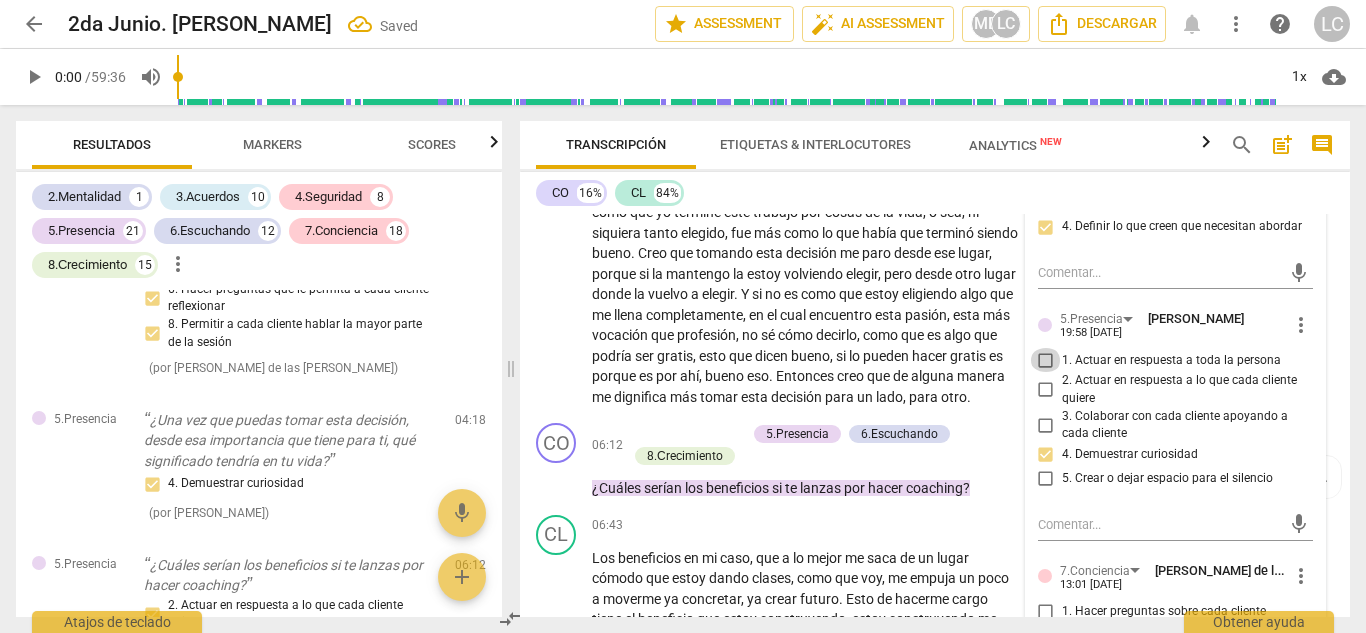 click on "1. Actuar en respuesta a toda la persona" at bounding box center [1046, 360] 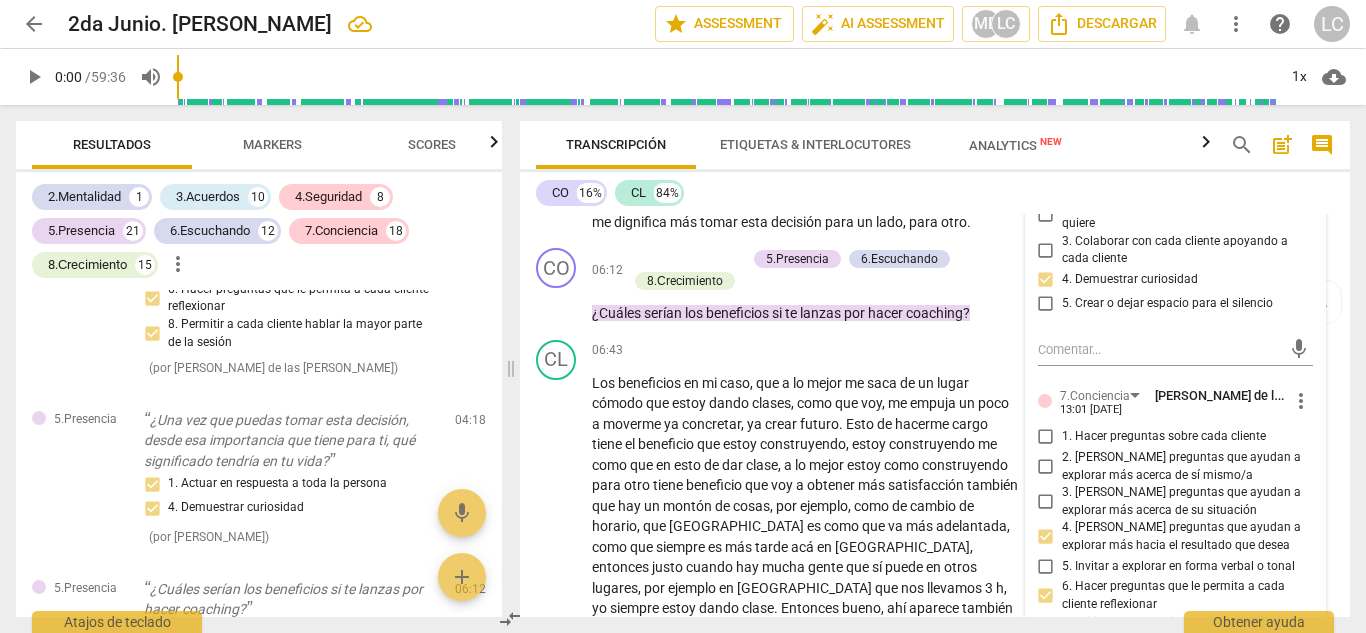 scroll, scrollTop: 1797, scrollLeft: 0, axis: vertical 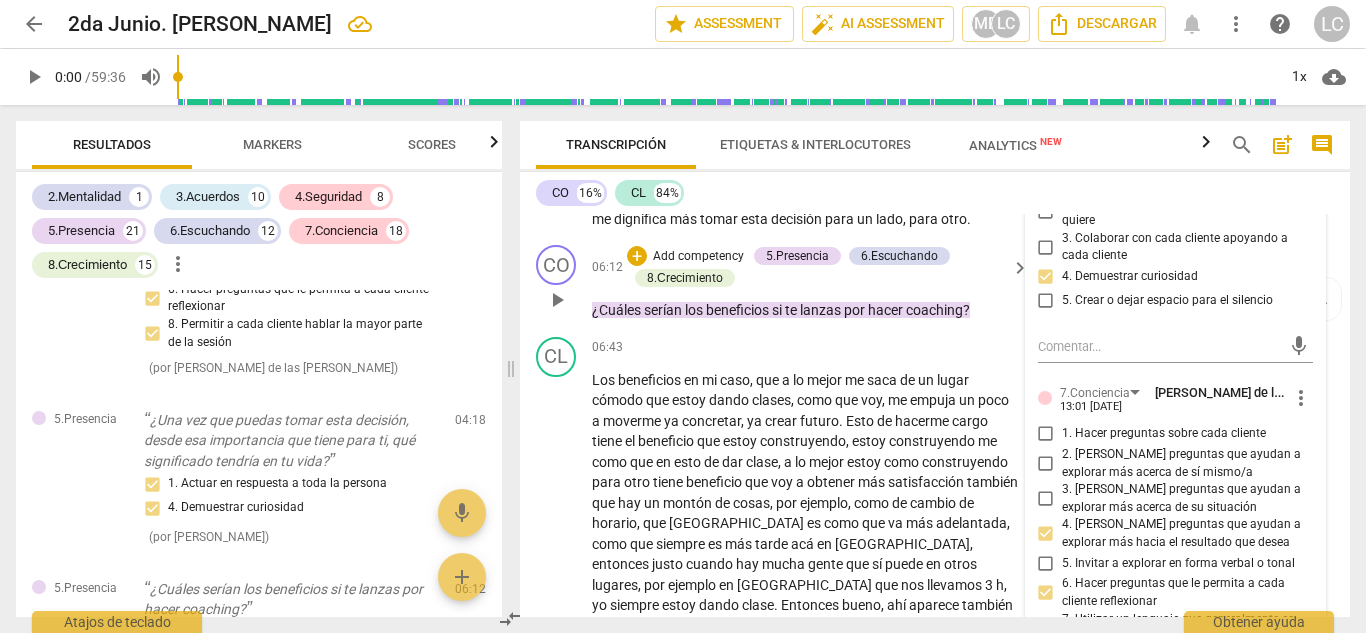 click on "Add competency" at bounding box center (698, 257) 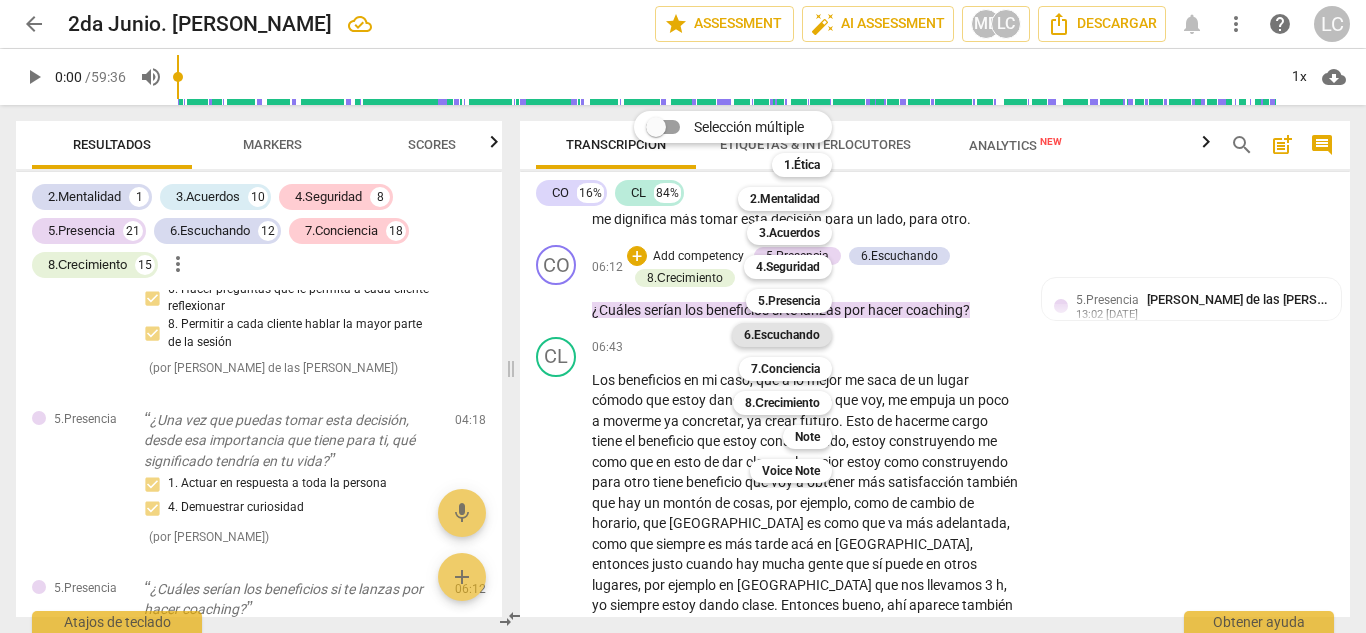 click on "6.Escuchando" at bounding box center [782, 335] 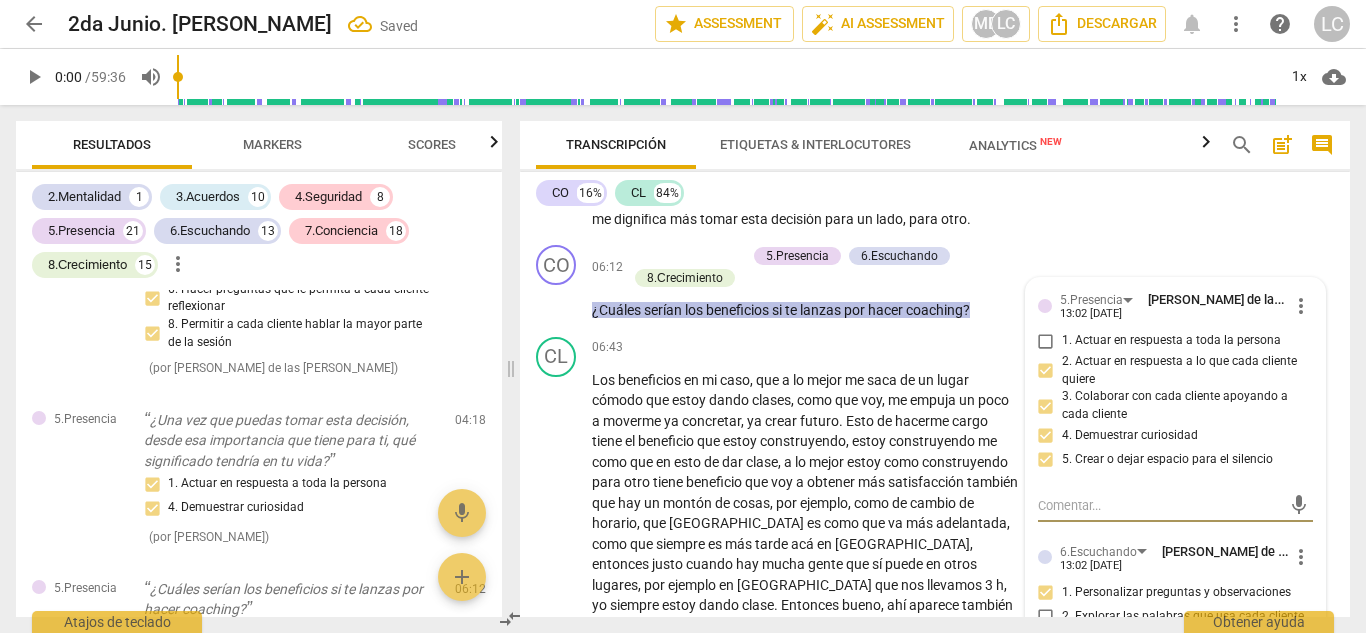 scroll, scrollTop: 2931, scrollLeft: 0, axis: vertical 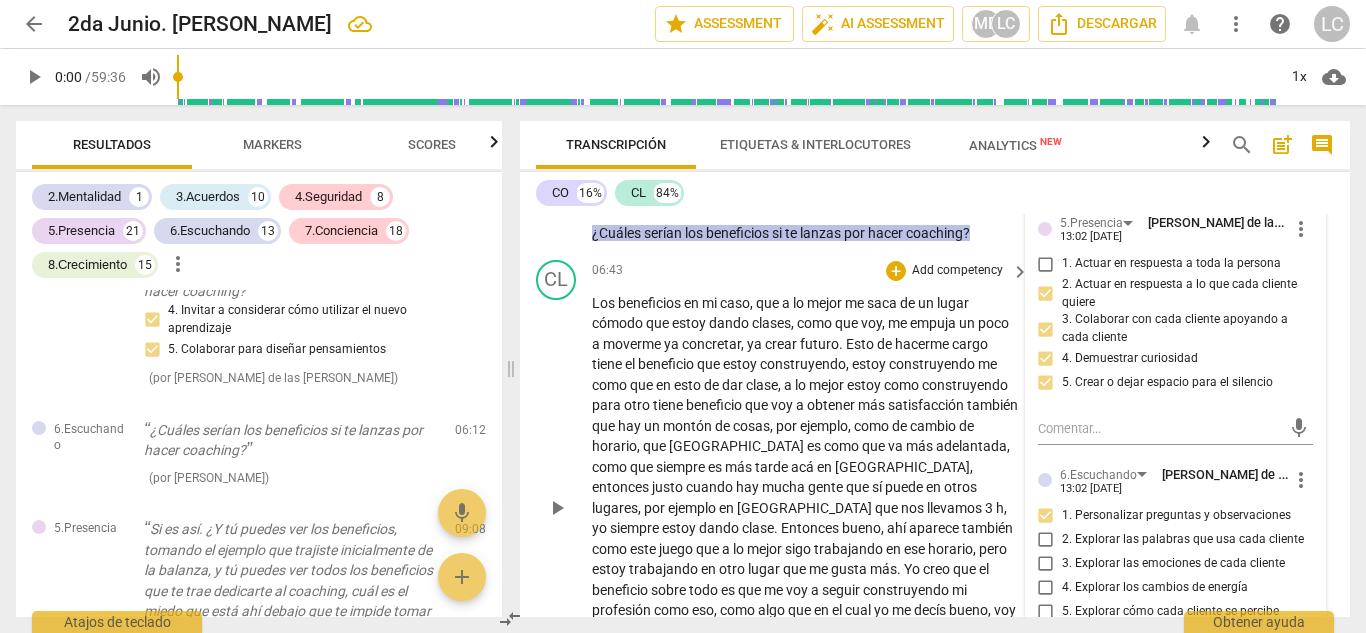 click on "Add competency" at bounding box center (957, 271) 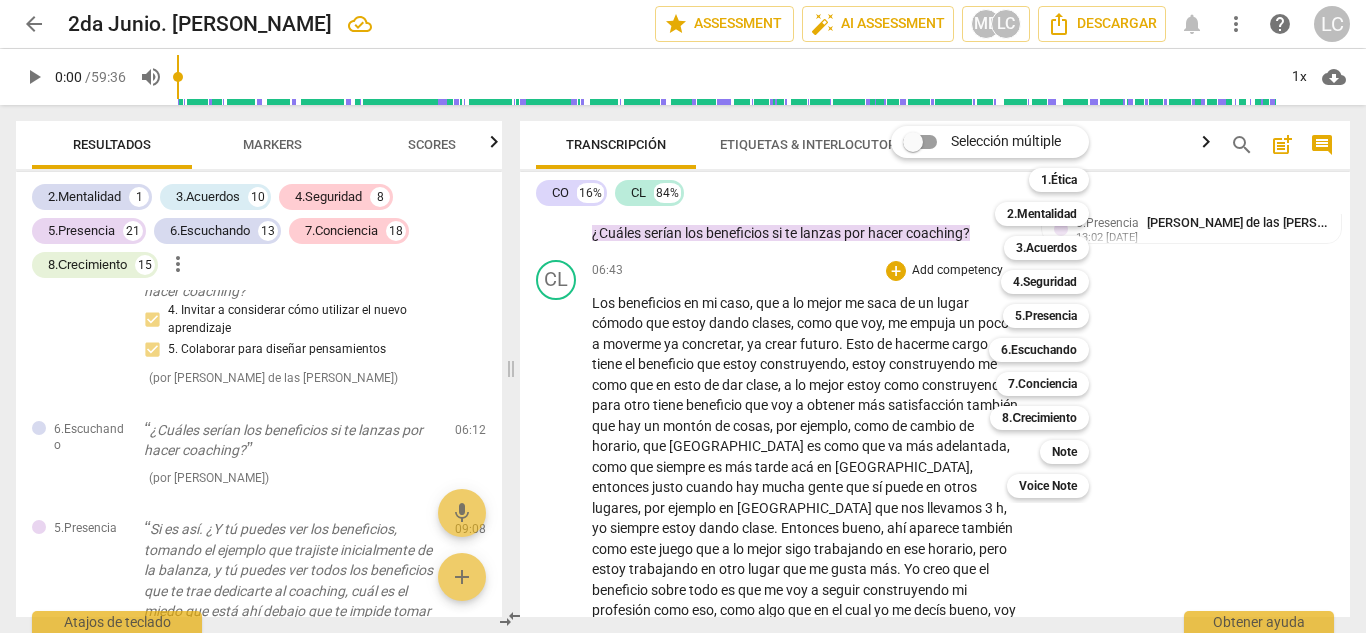 click on "Selección múltiple m 1.Ética 1 2.Mentalidad 2 3.Acuerdos 3 4.Seguridad 4 5.Presencia 5 6.Escuchando 6 7.Conciencia 7 8.Сrecimiento 8 Note 9 Voice Note 0" at bounding box center [1005, 312] 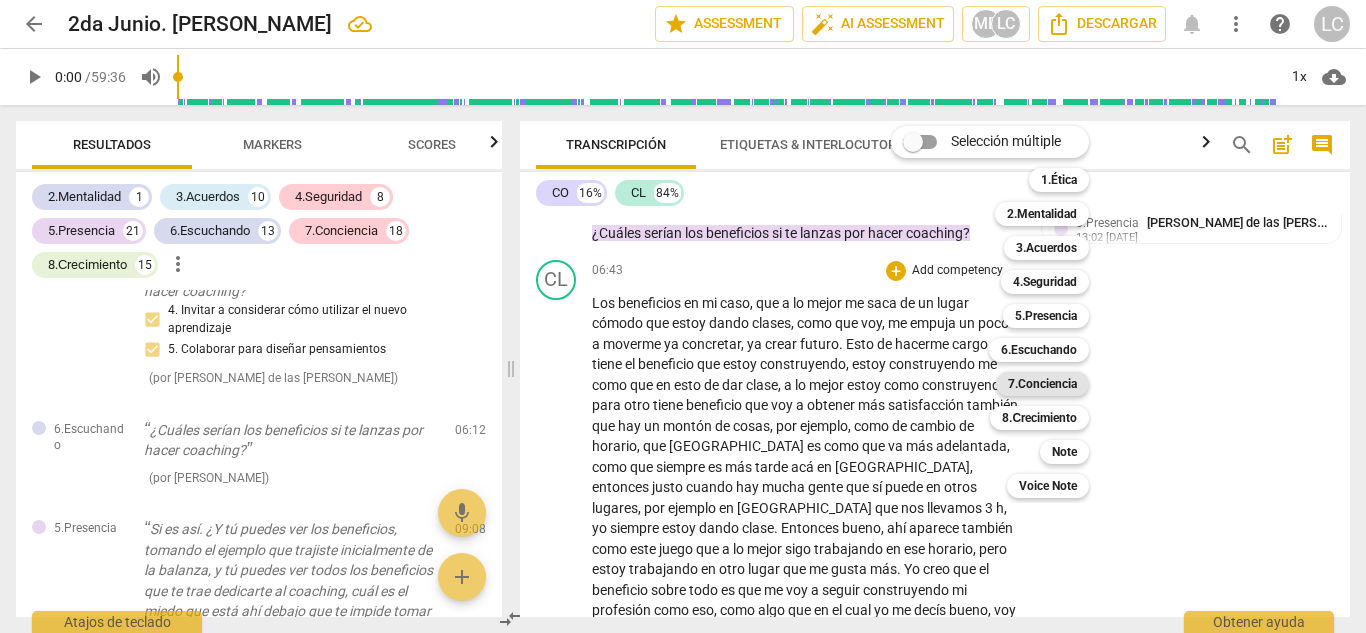click on "7.Conciencia" at bounding box center (1042, 384) 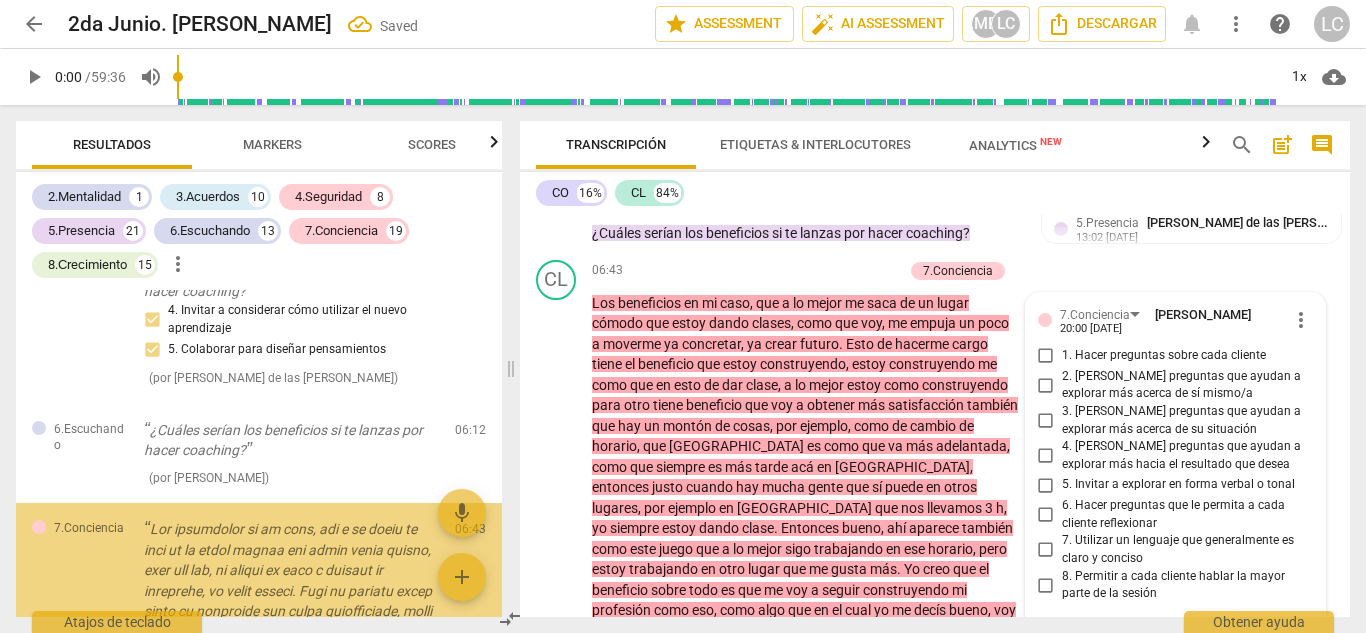 scroll, scrollTop: 2187, scrollLeft: 0, axis: vertical 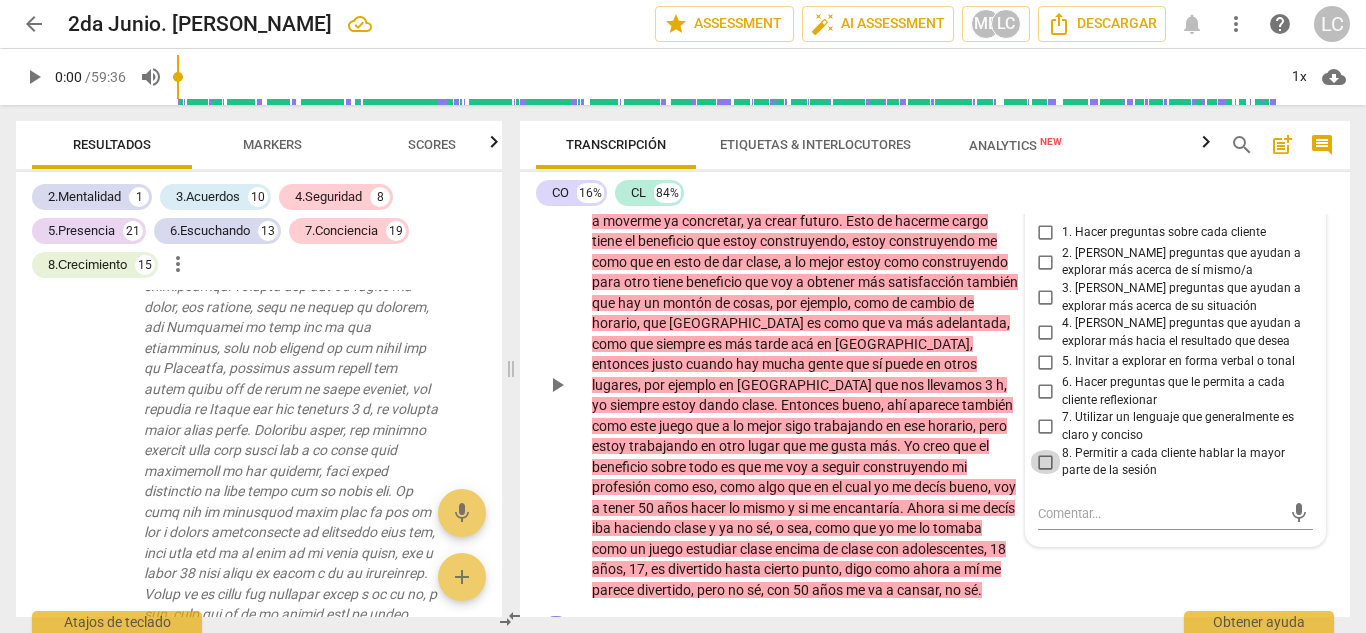 click on "8. Permitir a cada cliente hablar la mayor parte de la sesión" at bounding box center (1046, 462) 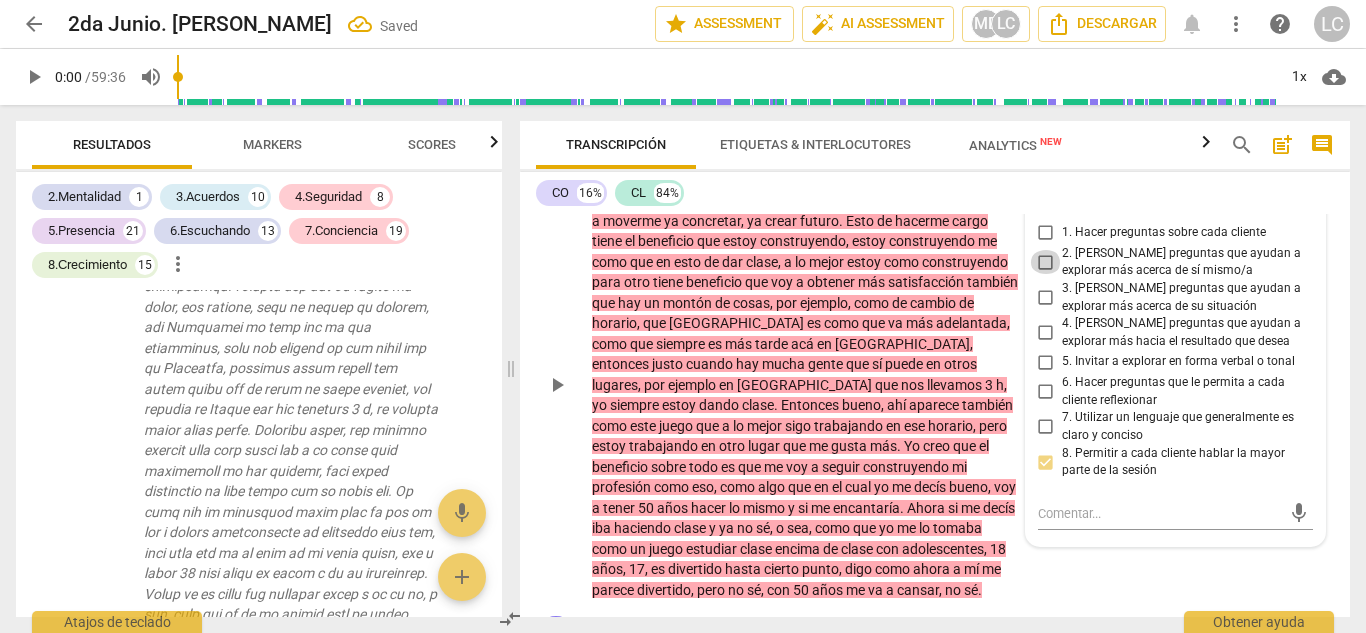 click on "2. [PERSON_NAME] preguntas que ayudan a explorar más acerca de sí mismo/a" at bounding box center [1046, 262] 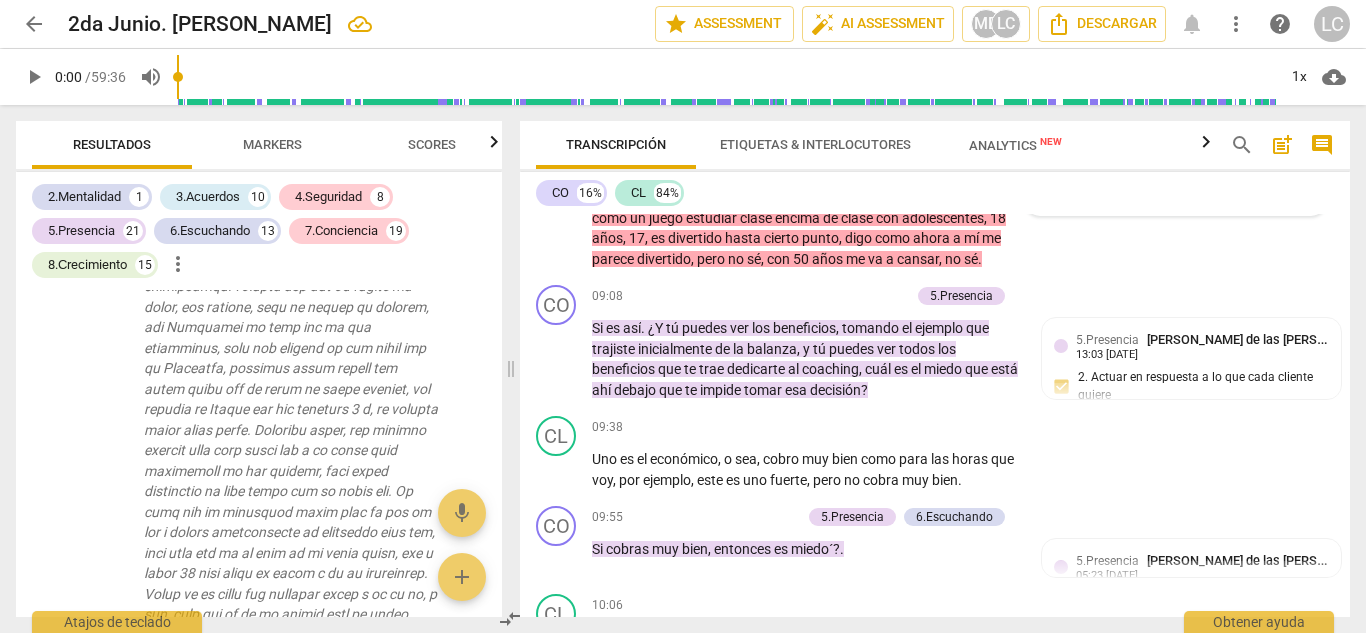 scroll, scrollTop: 2329, scrollLeft: 0, axis: vertical 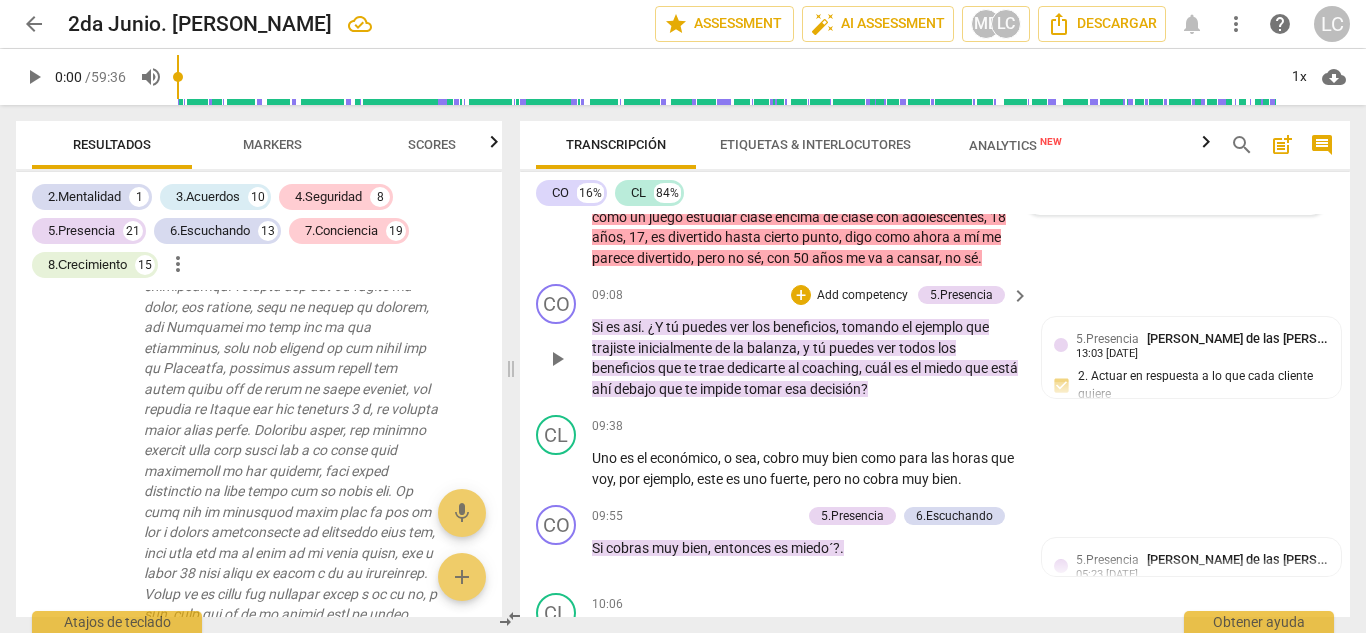 click on "Add competency" at bounding box center (862, 296) 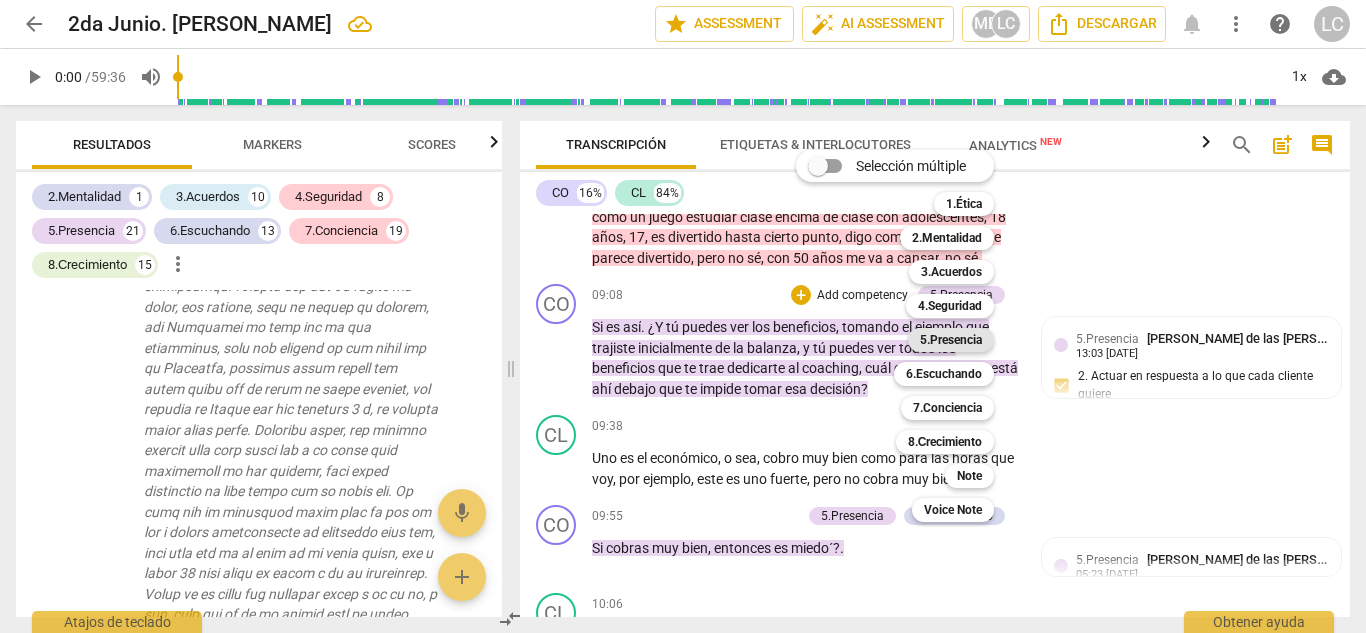 click on "5.Presencia" at bounding box center (951, 340) 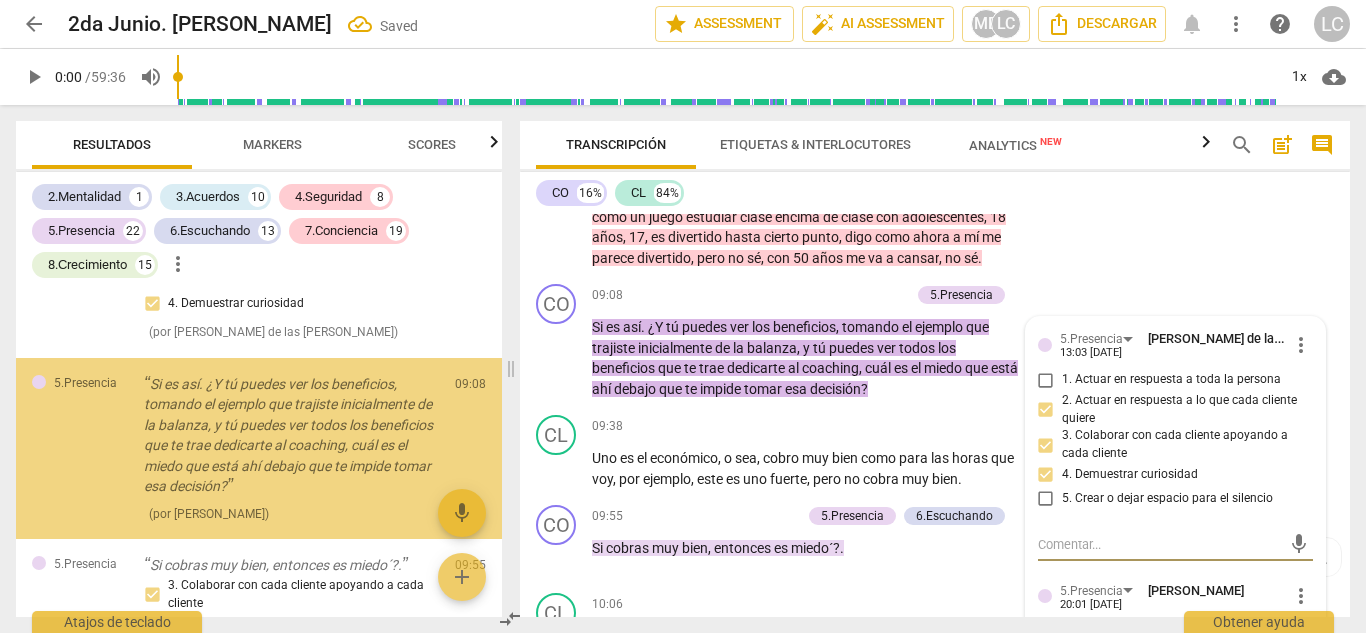 scroll, scrollTop: 4134, scrollLeft: 0, axis: vertical 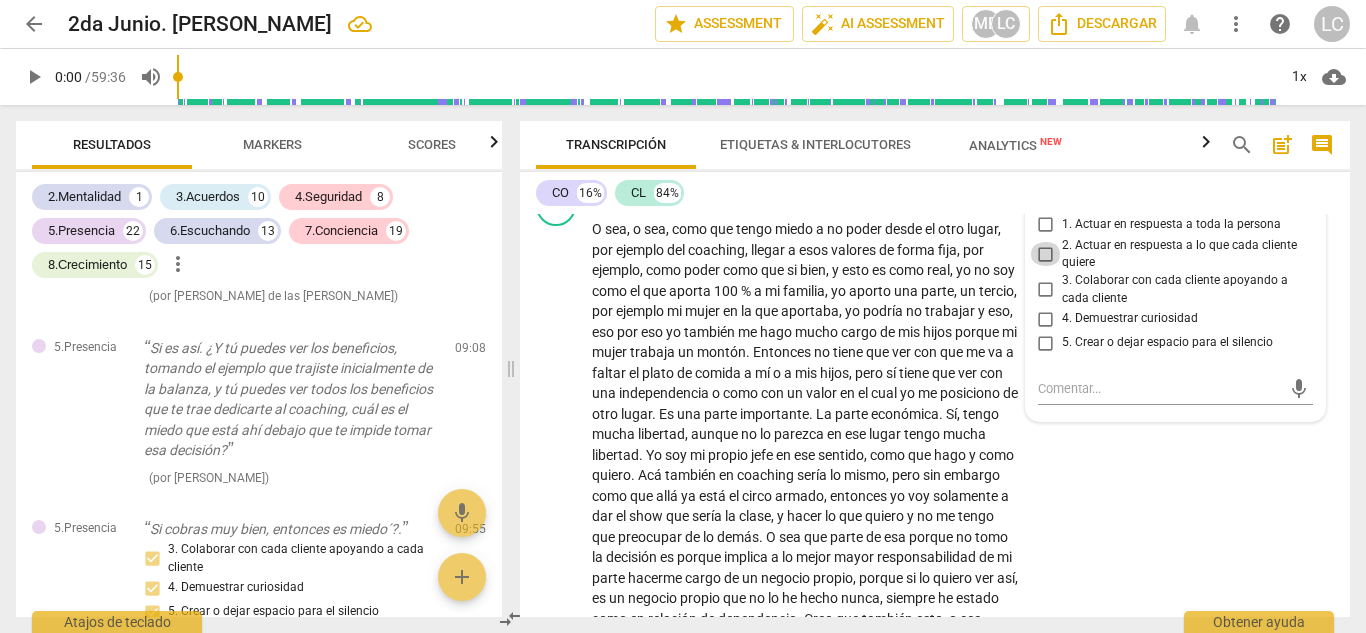 click on "2. Actuar en respuesta a lo que cada cliente quiere" at bounding box center [1046, 254] 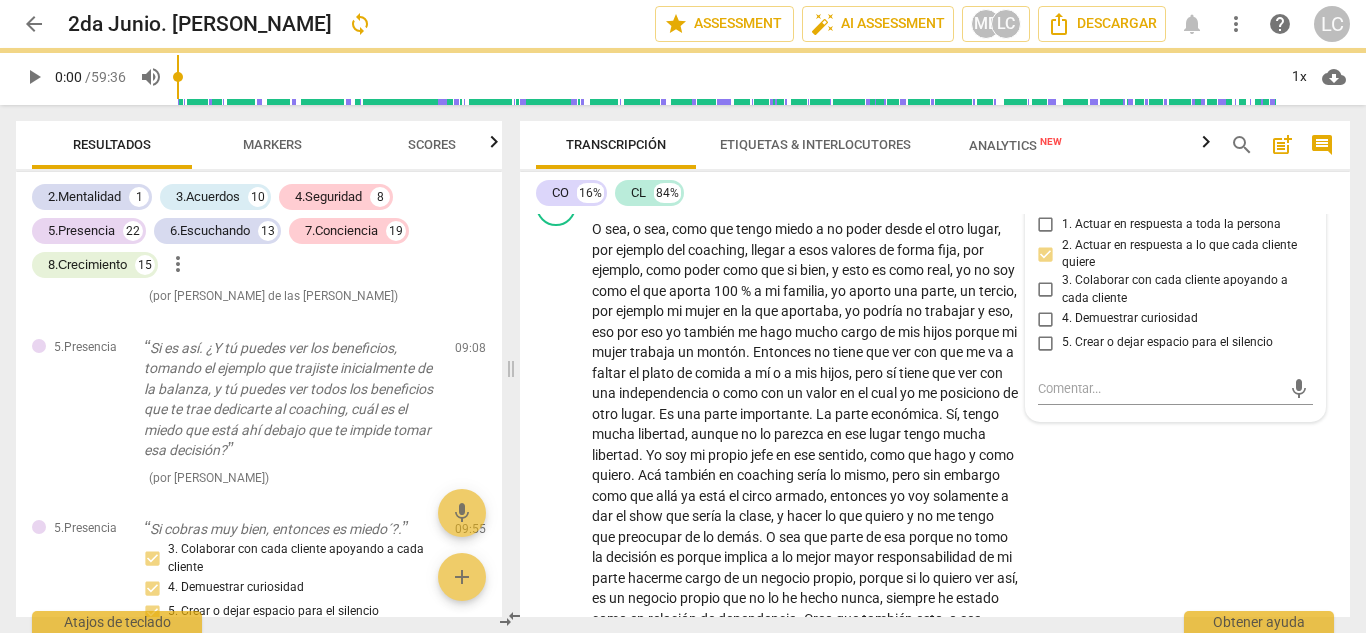 click on "4. Demuestrar curiosidad" at bounding box center (1046, 319) 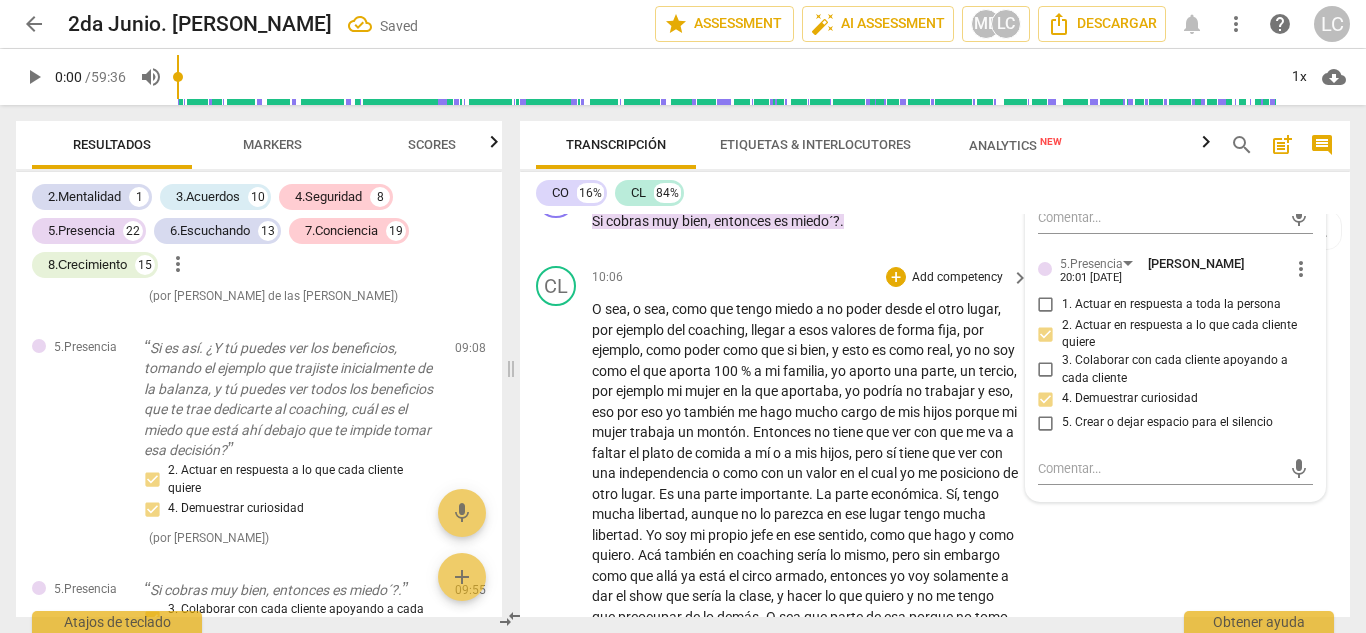 scroll, scrollTop: 2637, scrollLeft: 0, axis: vertical 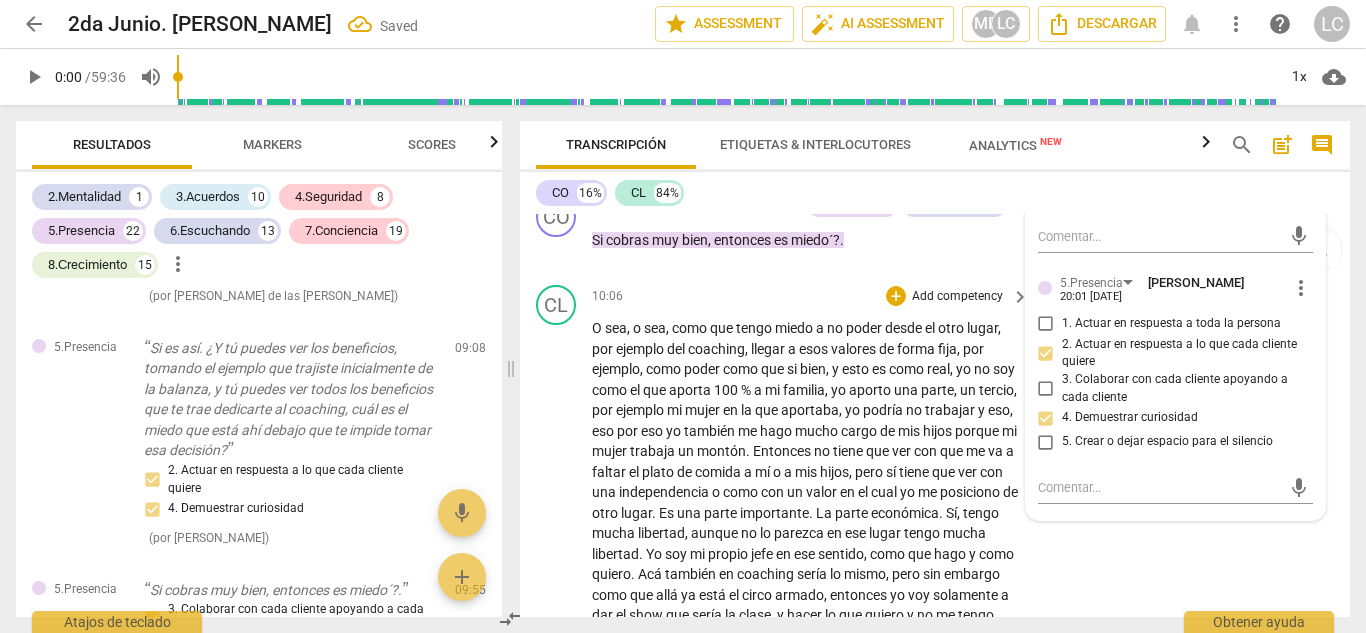 click on "Add competency" at bounding box center [957, 297] 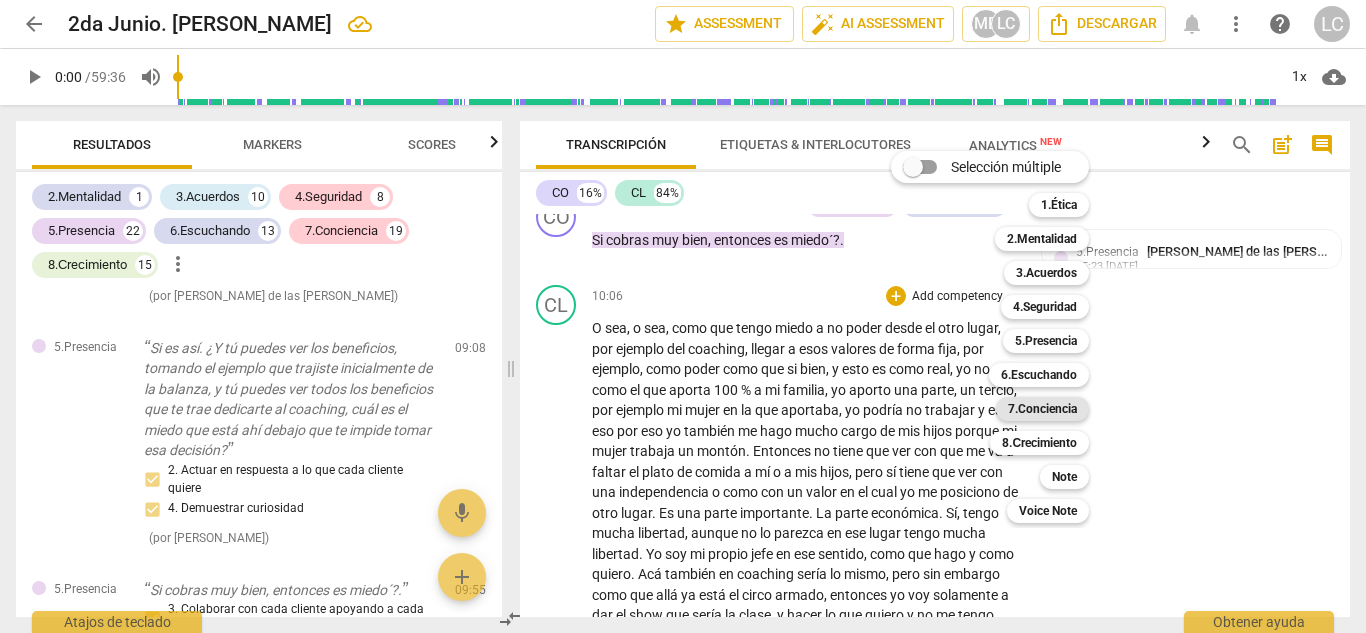 click on "7.Conciencia" at bounding box center (1042, 409) 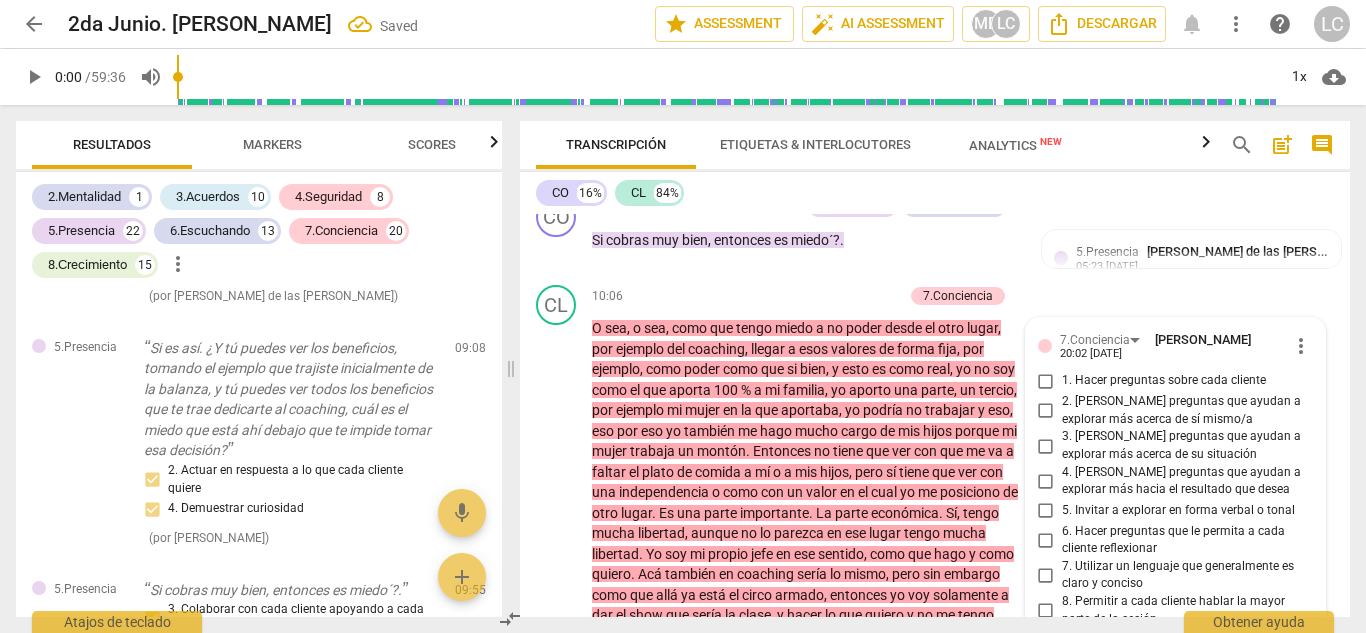 scroll, scrollTop: 2964, scrollLeft: 0, axis: vertical 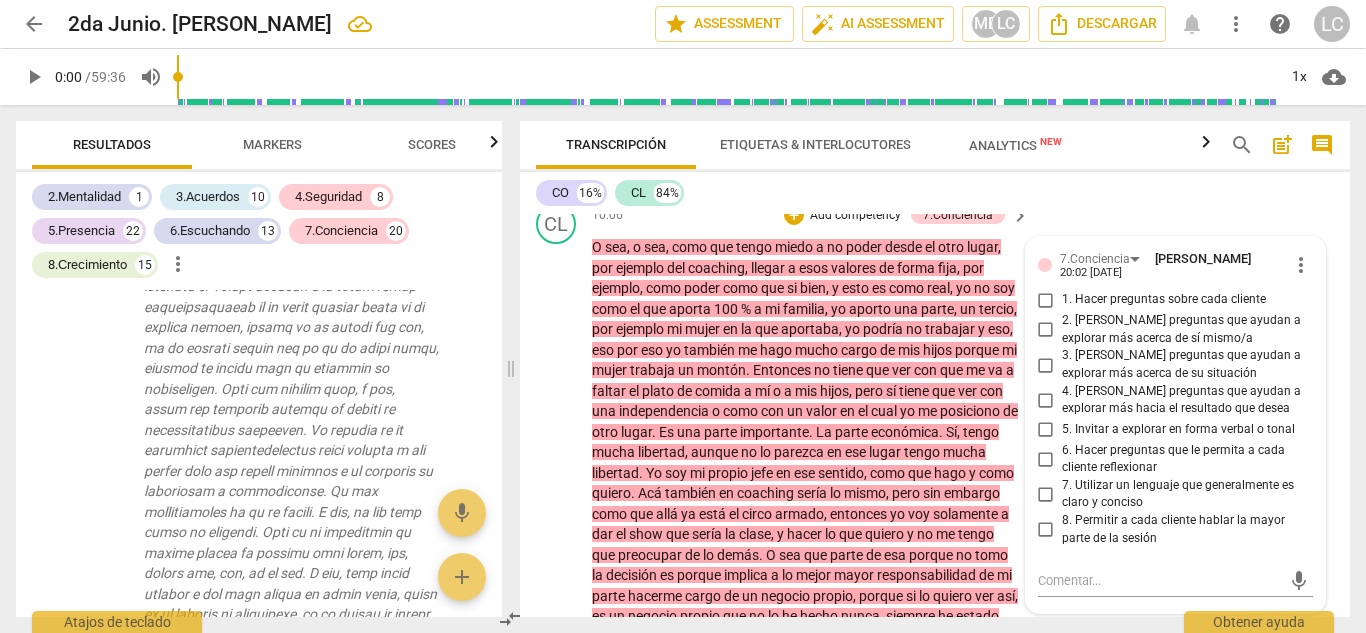 click on "Add competency" at bounding box center (855, 216) 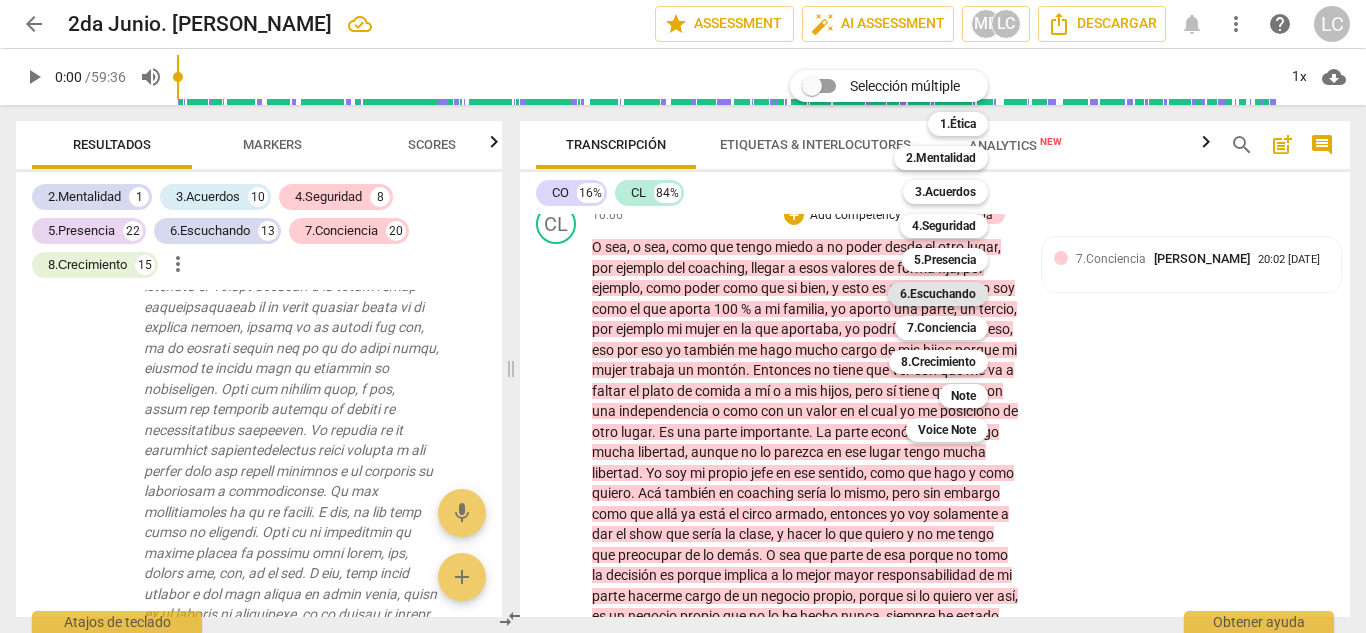 click on "6.Escuchando" at bounding box center [938, 294] 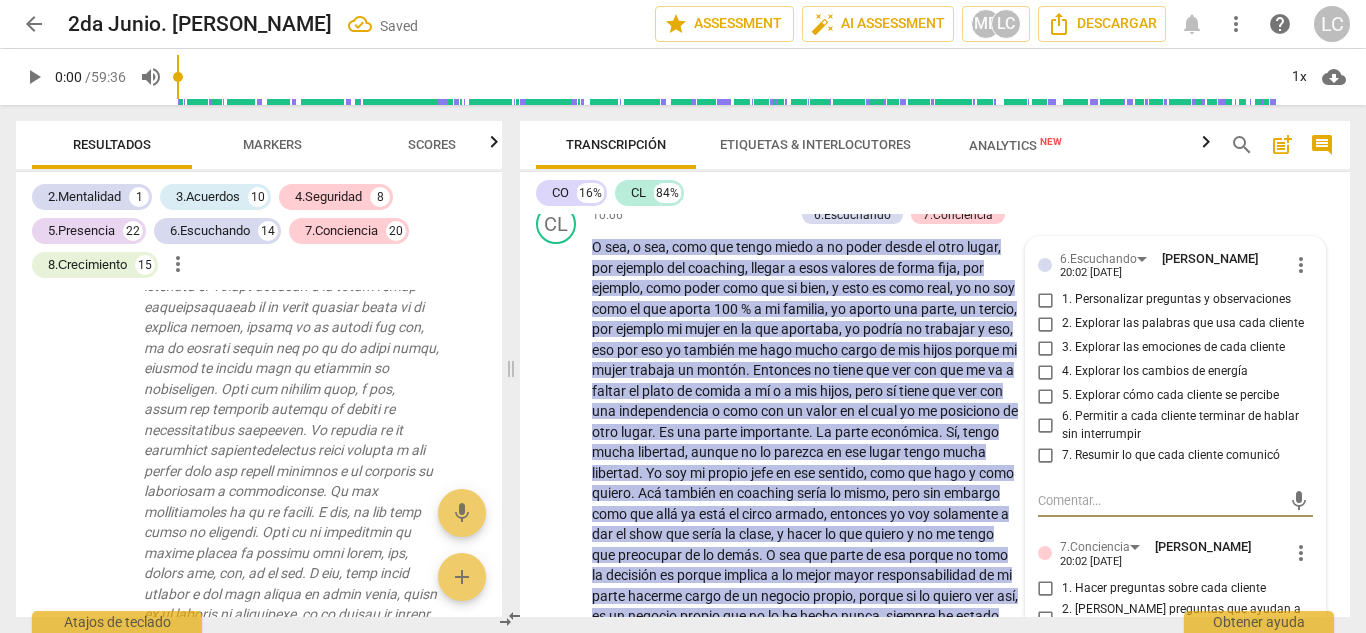 scroll, scrollTop: 2964, scrollLeft: 0, axis: vertical 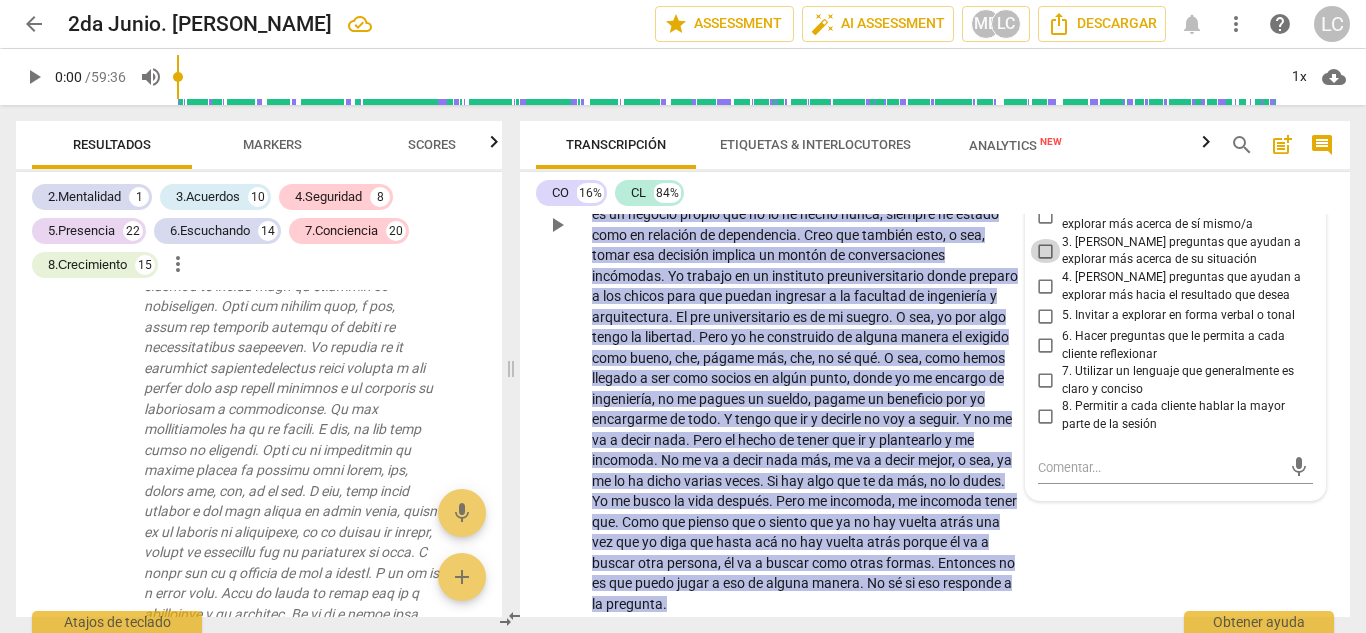 click on "3. [PERSON_NAME] preguntas que ayudan a explorar más acerca de su situación" at bounding box center (1046, 251) 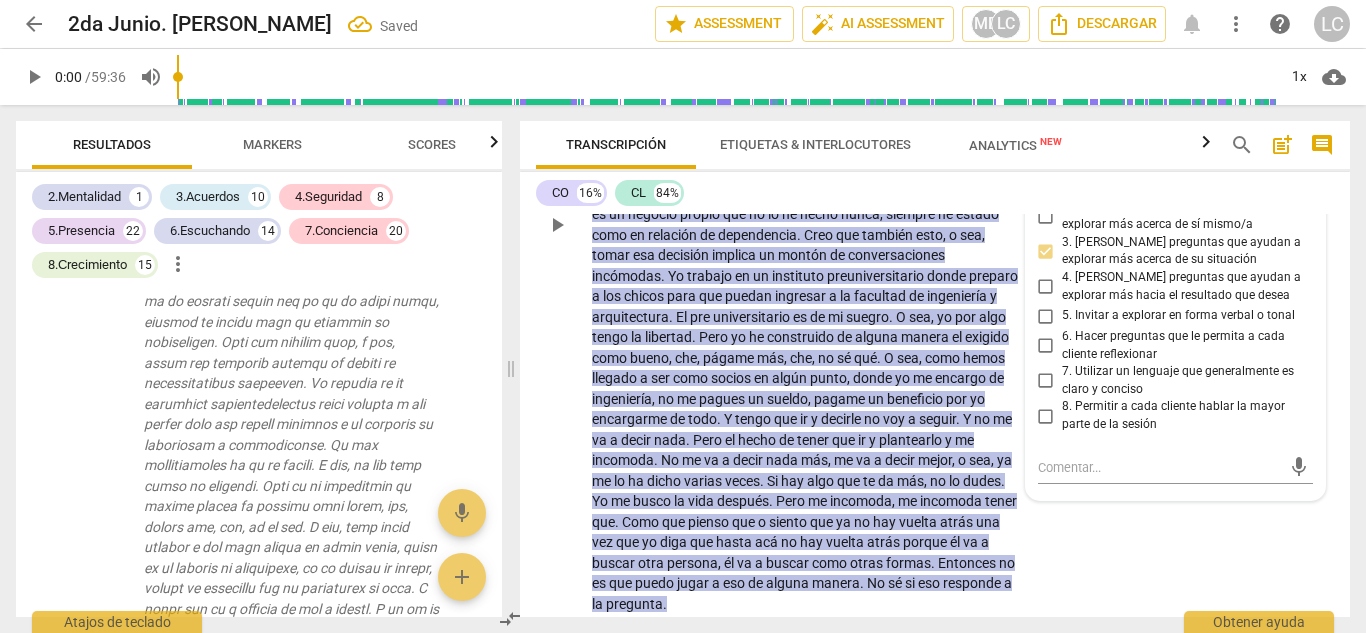 scroll, scrollTop: 6484, scrollLeft: 0, axis: vertical 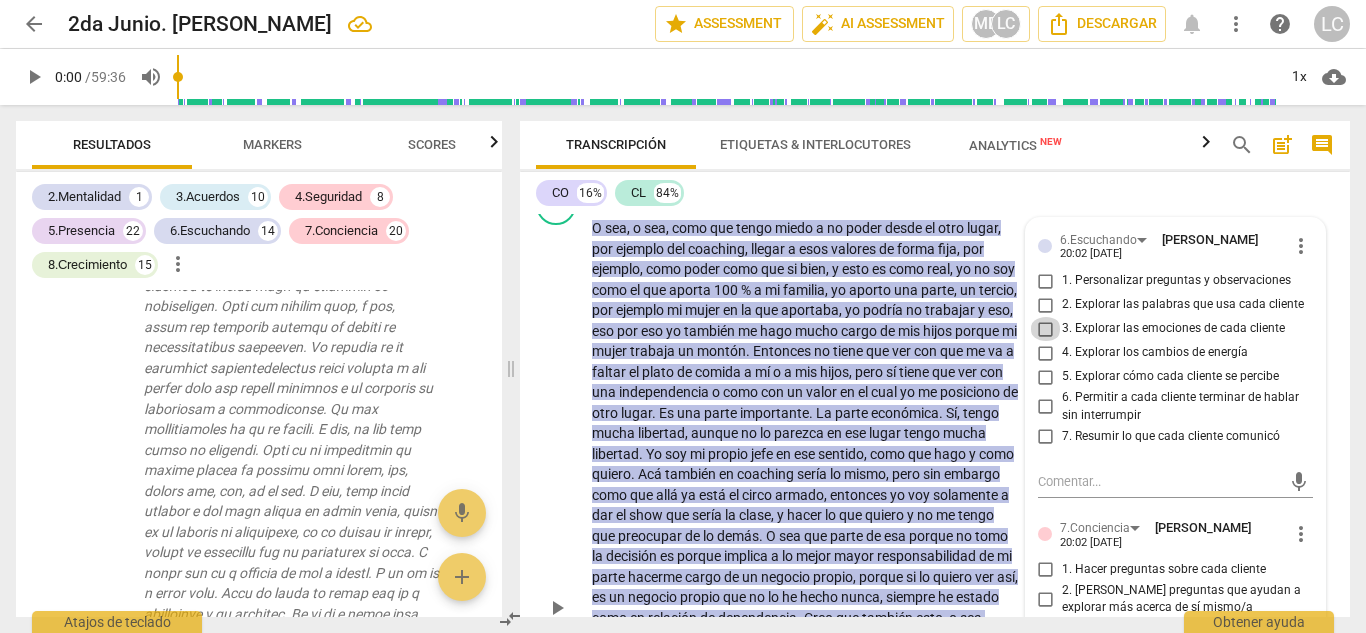 click on "3. Explorar las emociones de cada cliente" at bounding box center [1046, 329] 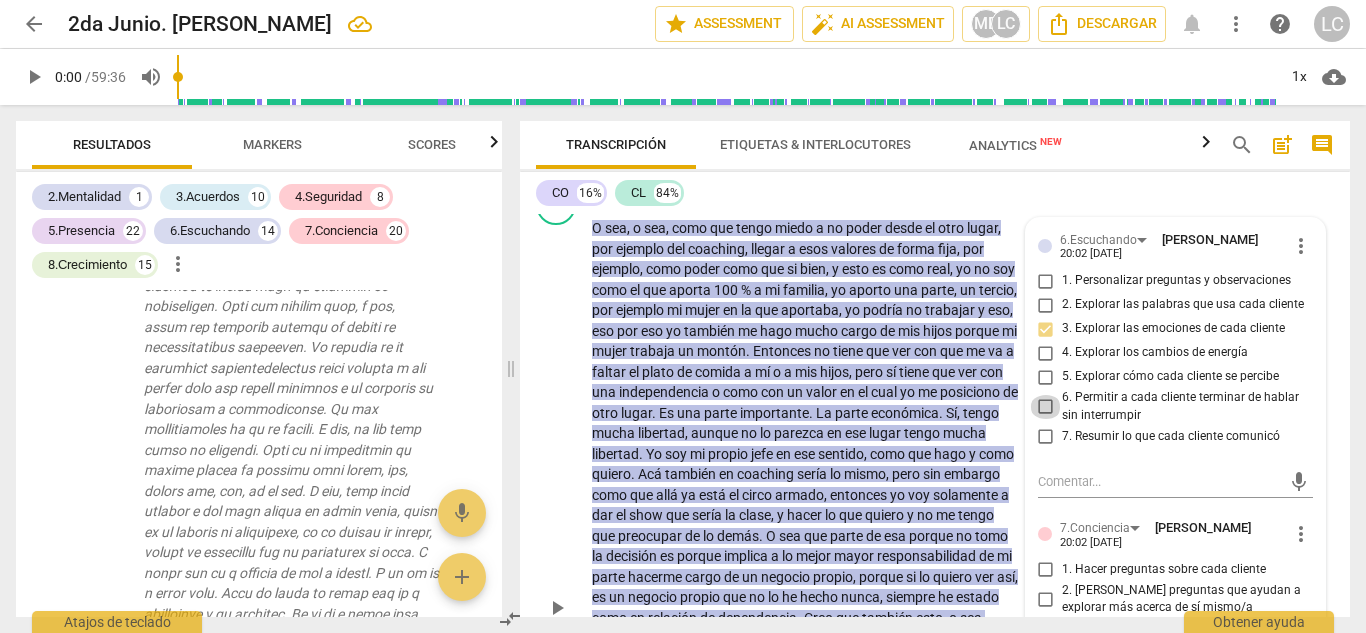 click on "6. Permitir a cada cliente terminar de hablar sin interrumpir" at bounding box center (1046, 407) 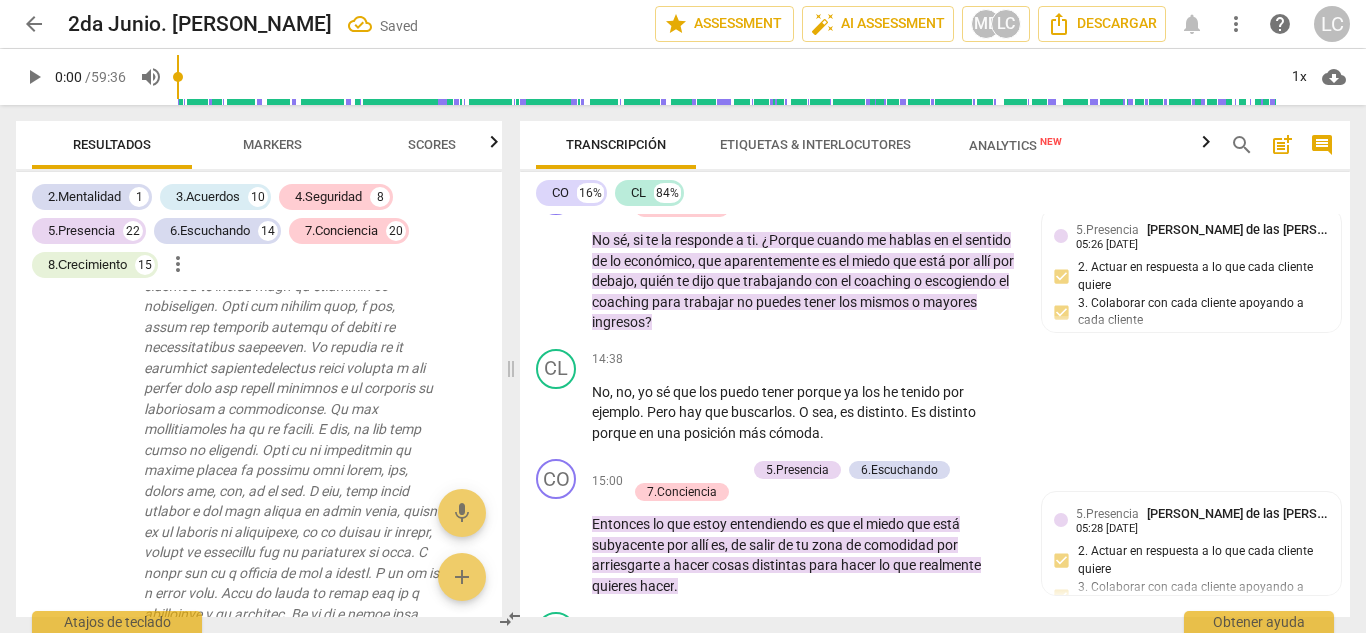 scroll, scrollTop: 3576, scrollLeft: 0, axis: vertical 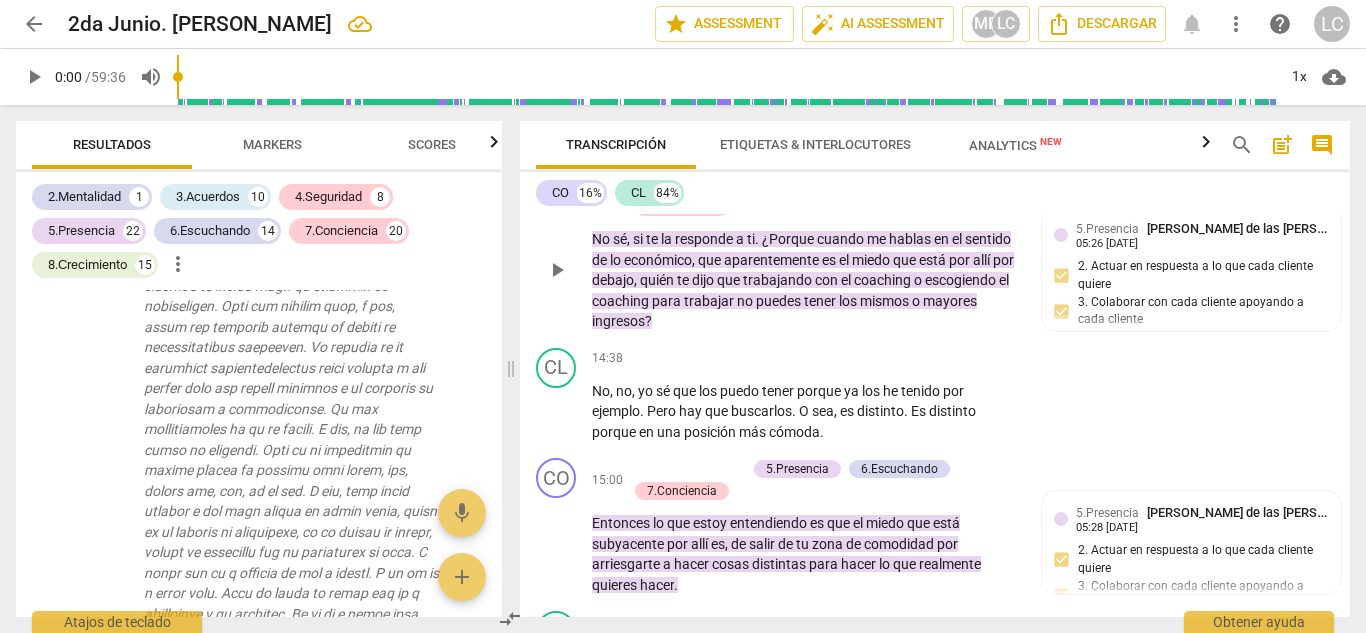 click on "Add competency" at bounding box center (698, 186) 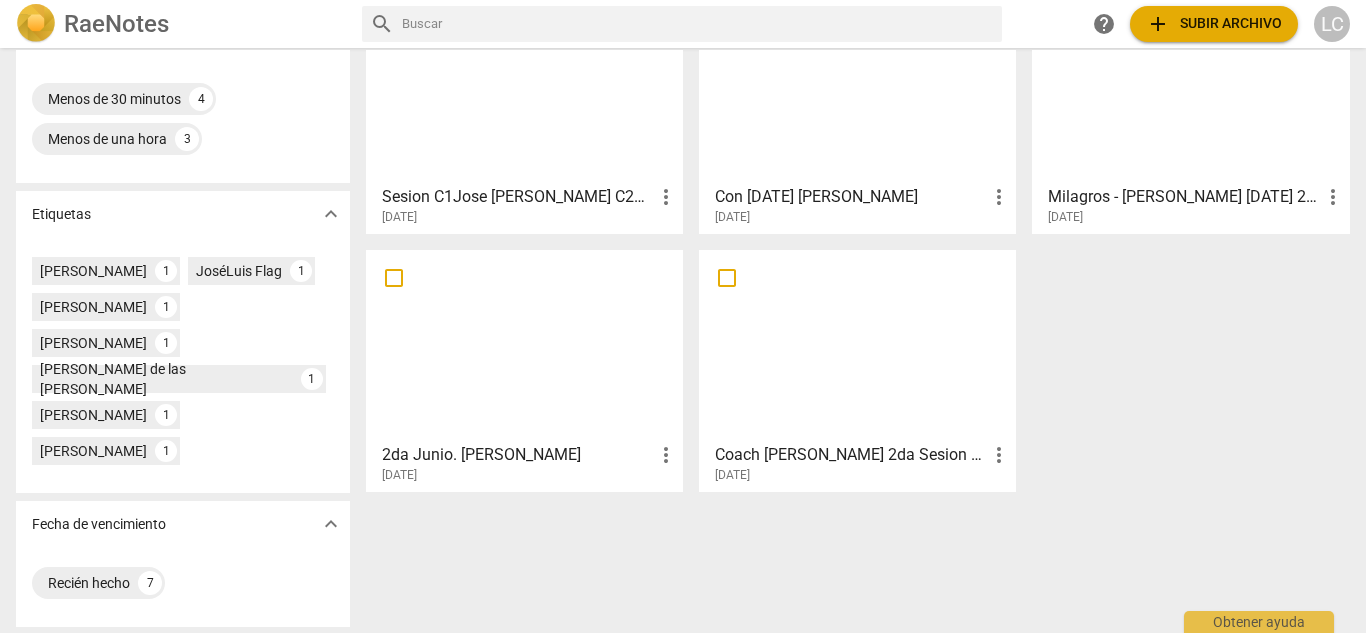 scroll, scrollTop: 411, scrollLeft: 0, axis: vertical 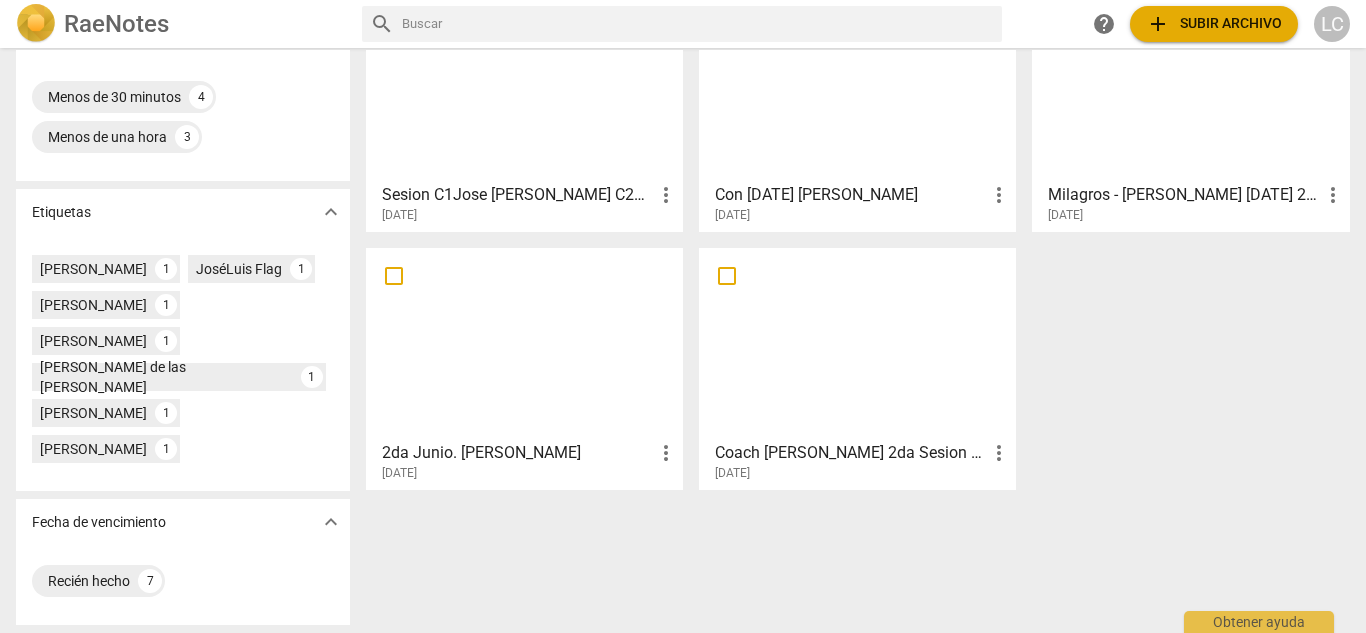 click at bounding box center (524, 343) 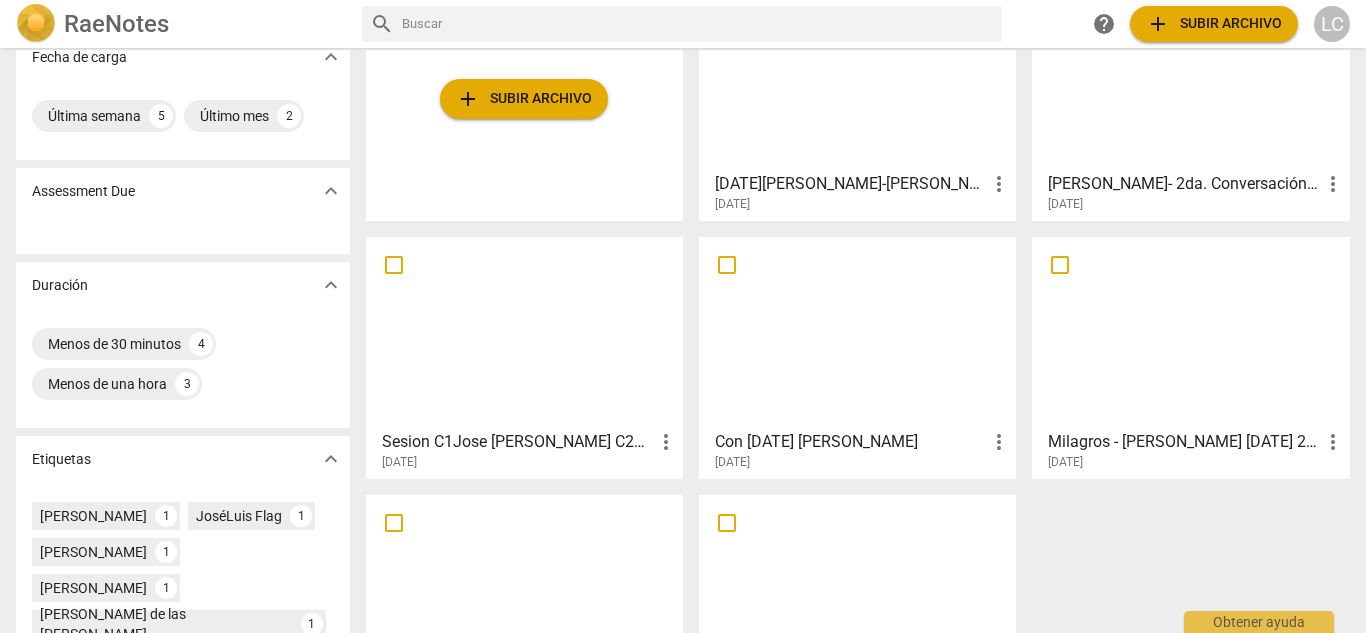 scroll, scrollTop: 411, scrollLeft: 0, axis: vertical 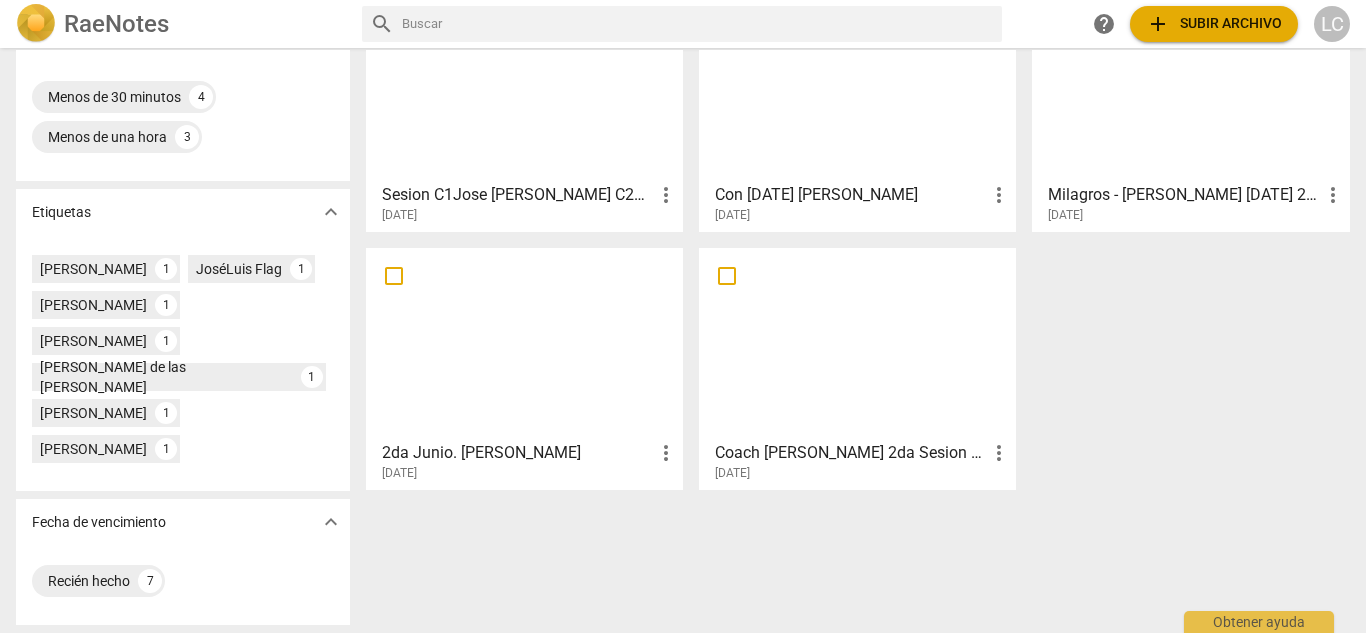 click at bounding box center [524, 343] 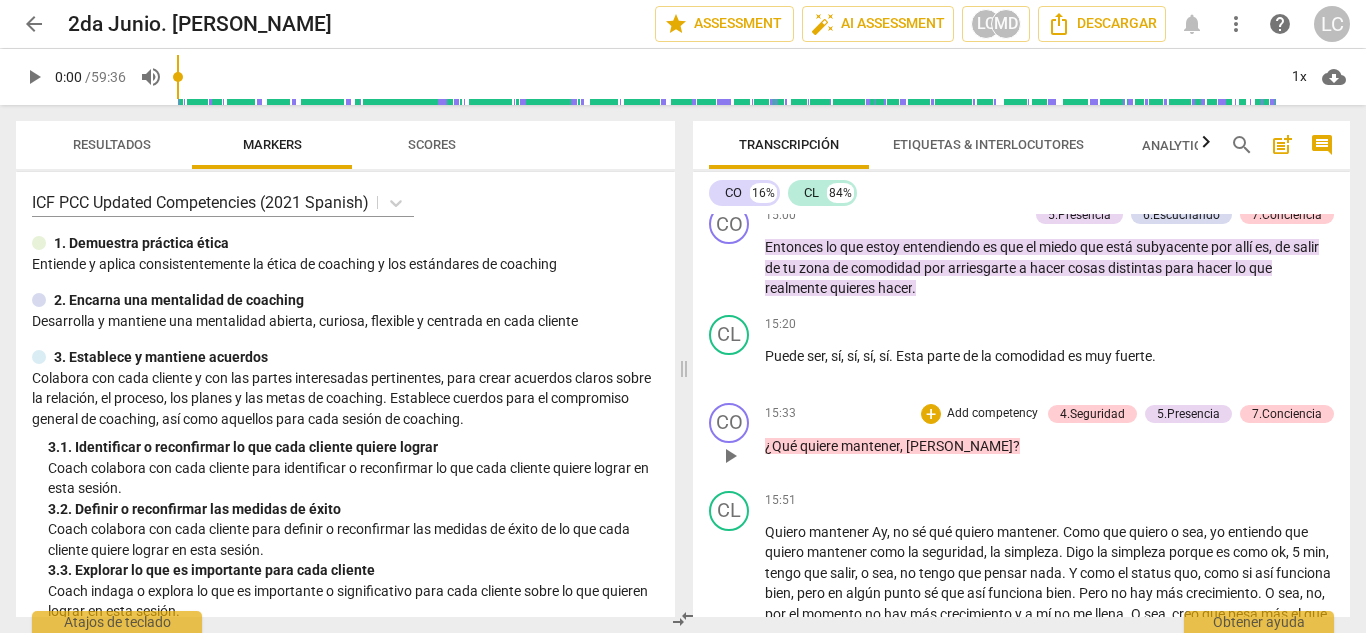 scroll, scrollTop: 3100, scrollLeft: 0, axis: vertical 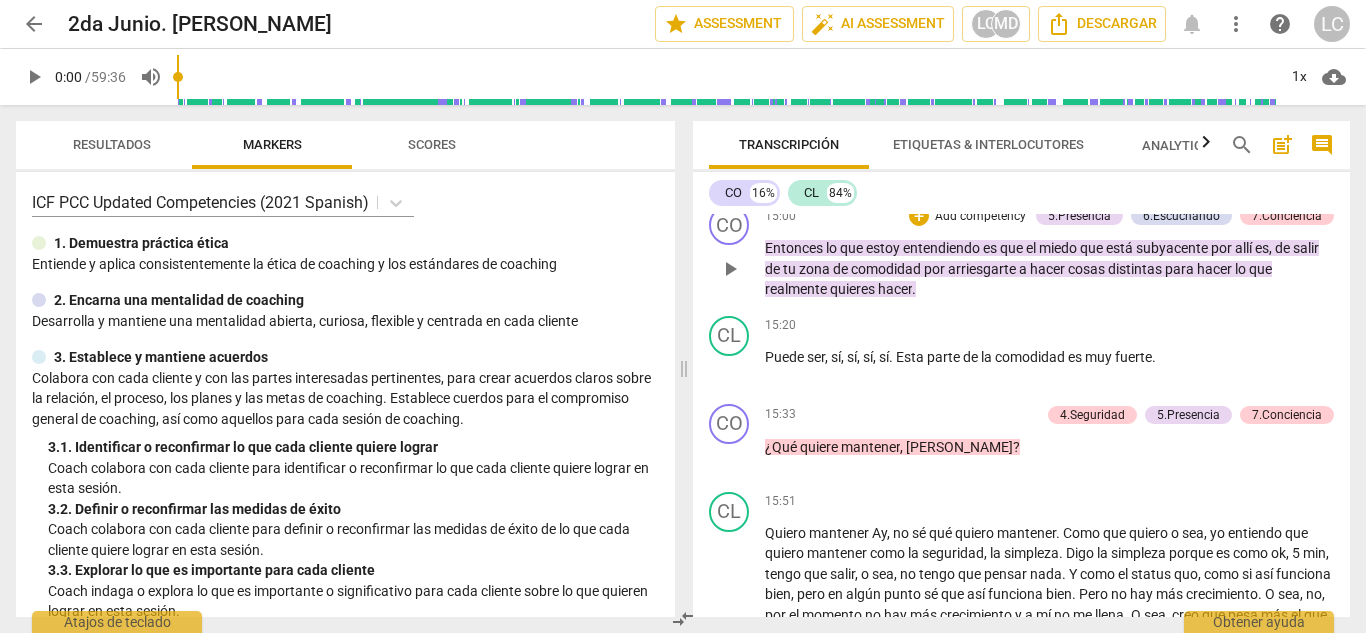 click on "Add competency" at bounding box center (980, 217) 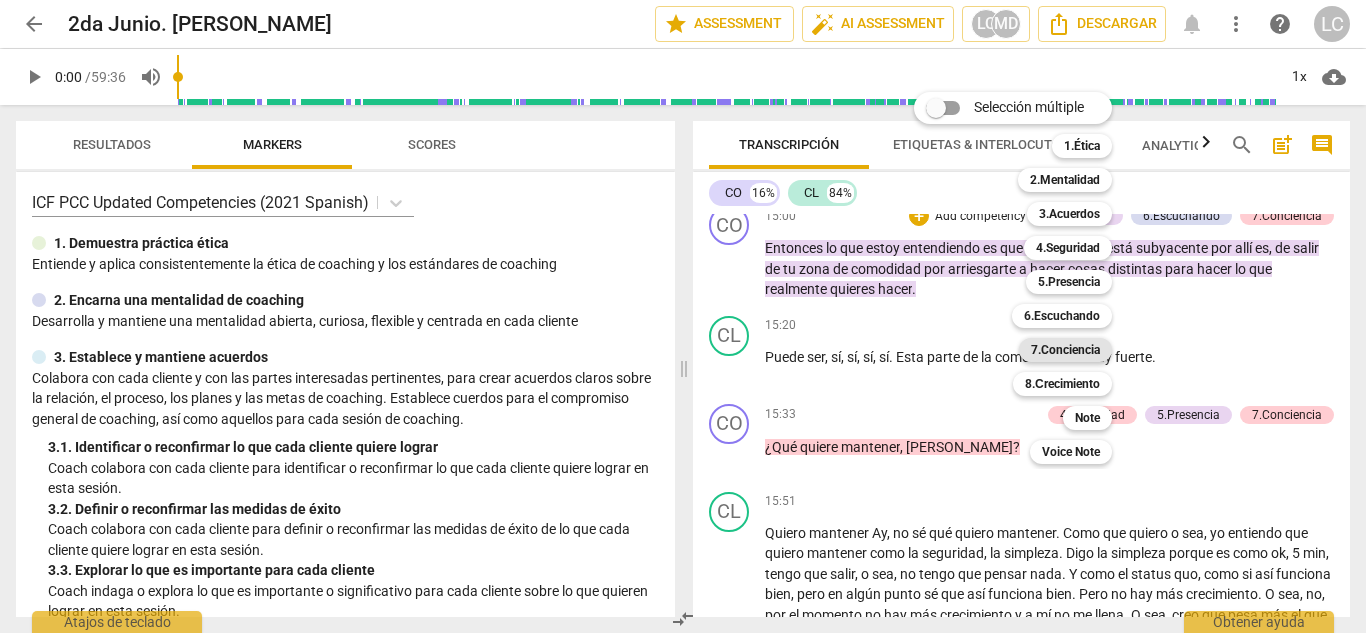 click on "7.Conciencia" at bounding box center [1065, 350] 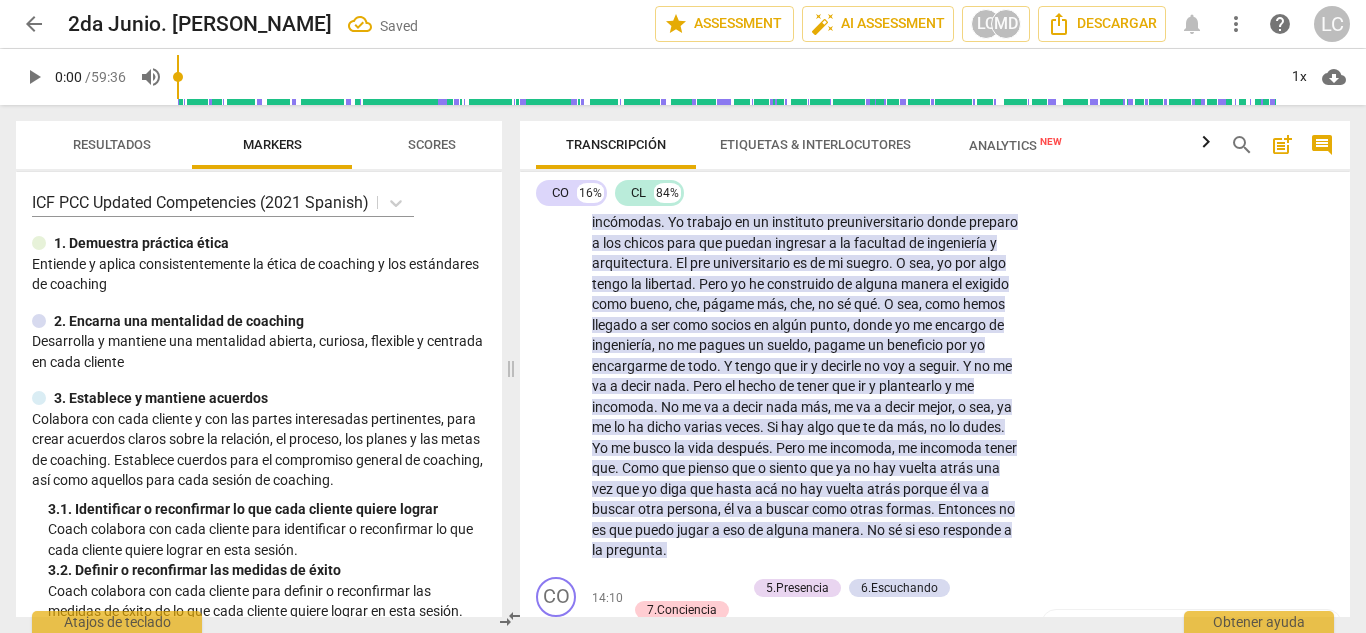 scroll, scrollTop: 3733, scrollLeft: 0, axis: vertical 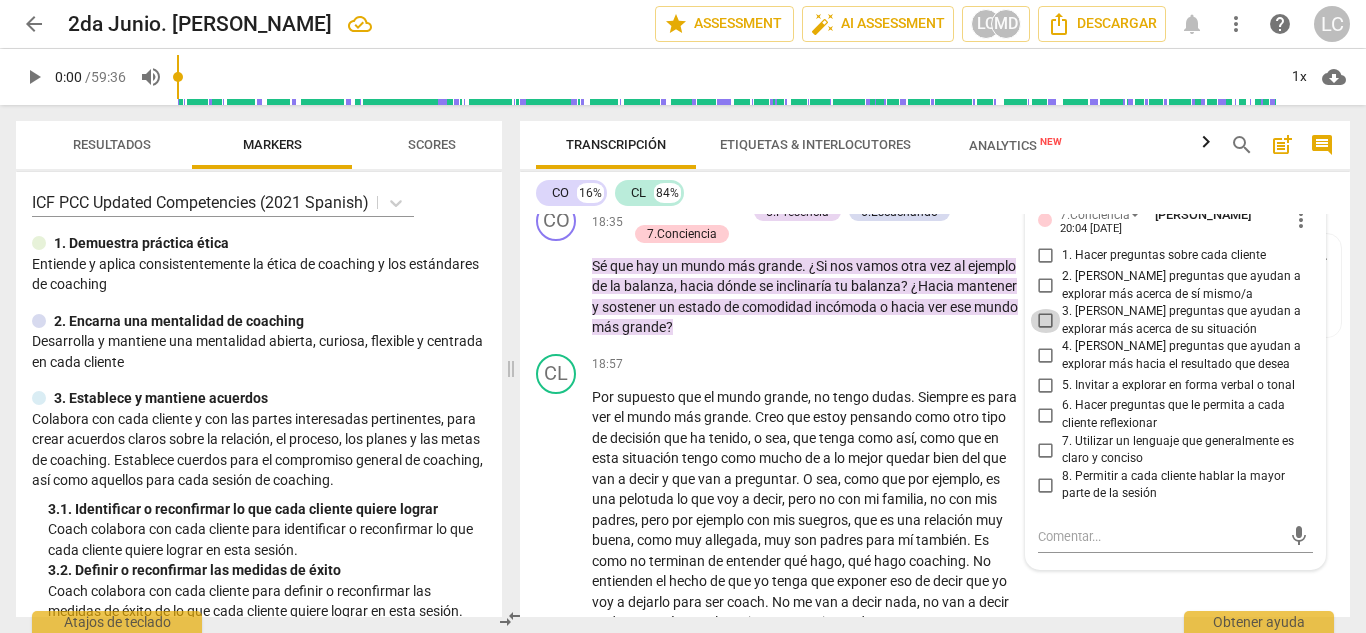 click on "3. [PERSON_NAME] preguntas que ayudan a explorar más acerca de su situación" at bounding box center (1046, 321) 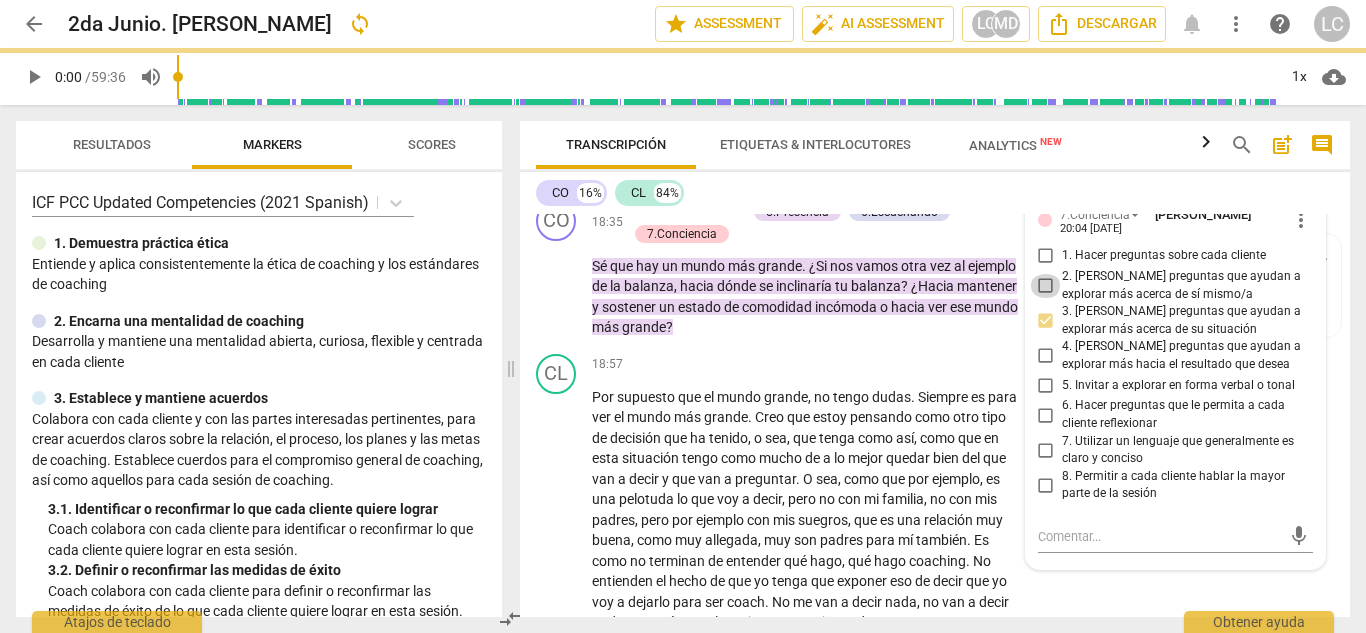click on "2. [PERSON_NAME] preguntas que ayudan a explorar más acerca de sí mismo/a" at bounding box center [1046, 286] 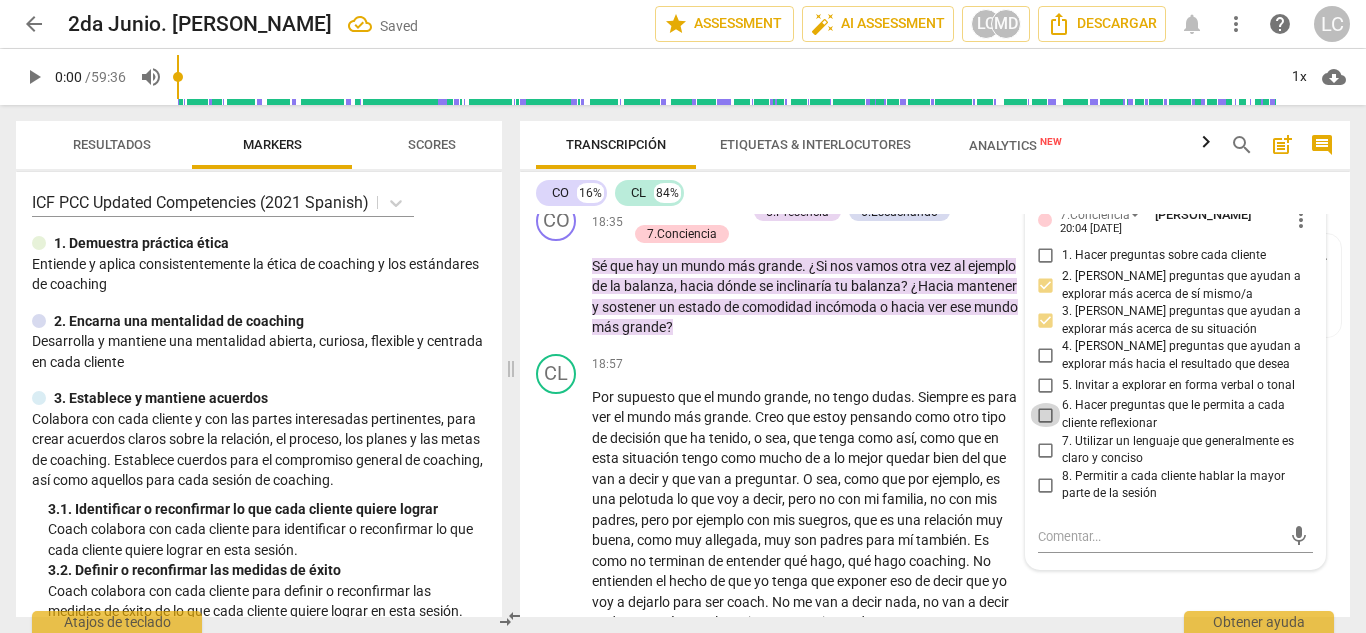 click on "6. Hacer preguntas que le permita a cada cliente reflexionar" at bounding box center [1046, 415] 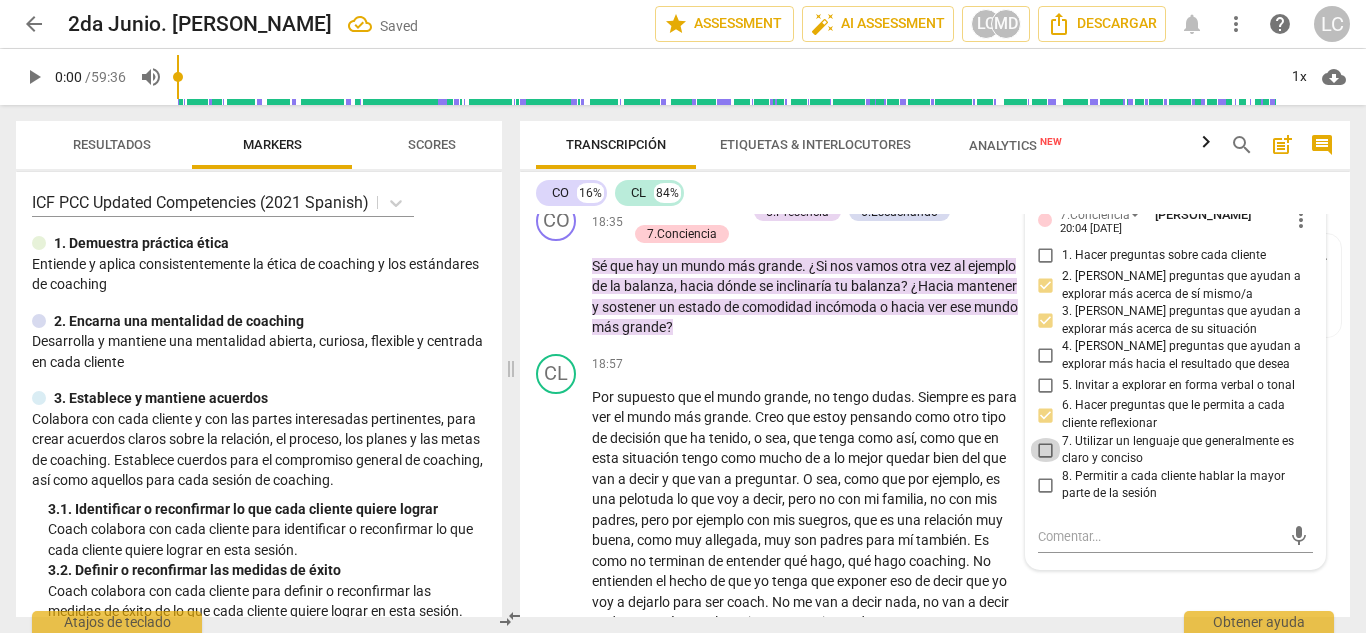 click on "7. Utilizar un lenguaje que generalmente es claro y conciso" at bounding box center [1046, 450] 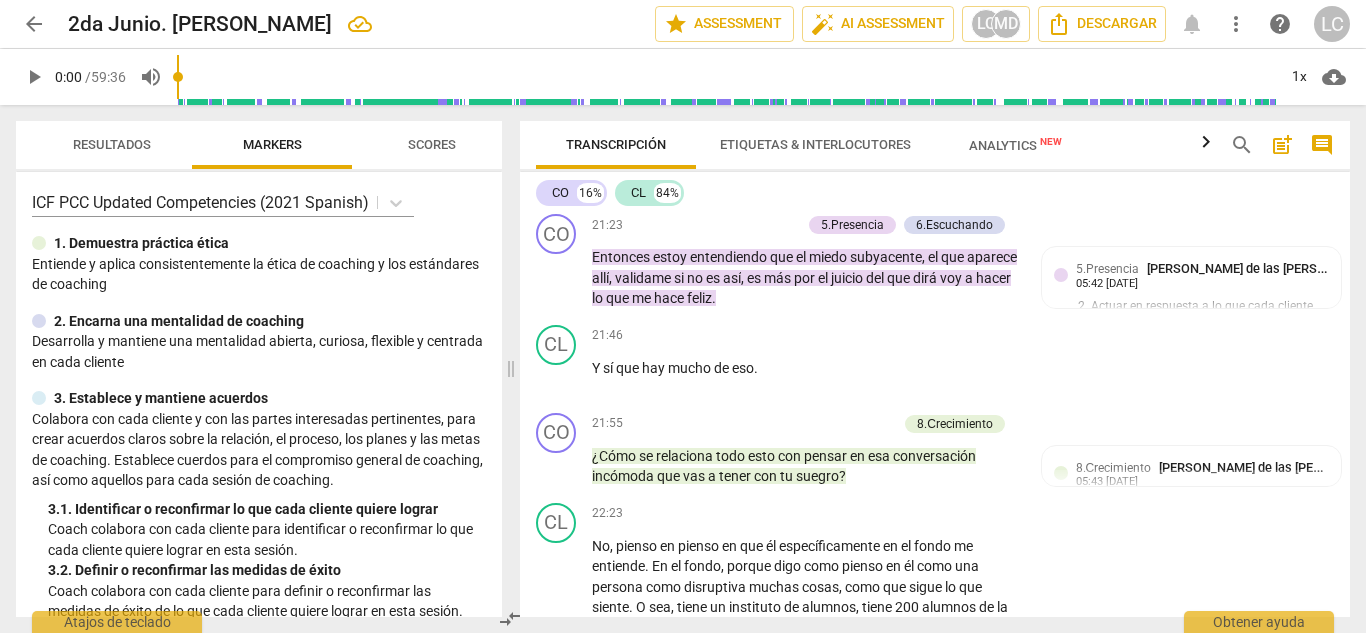 scroll, scrollTop: 5290, scrollLeft: 0, axis: vertical 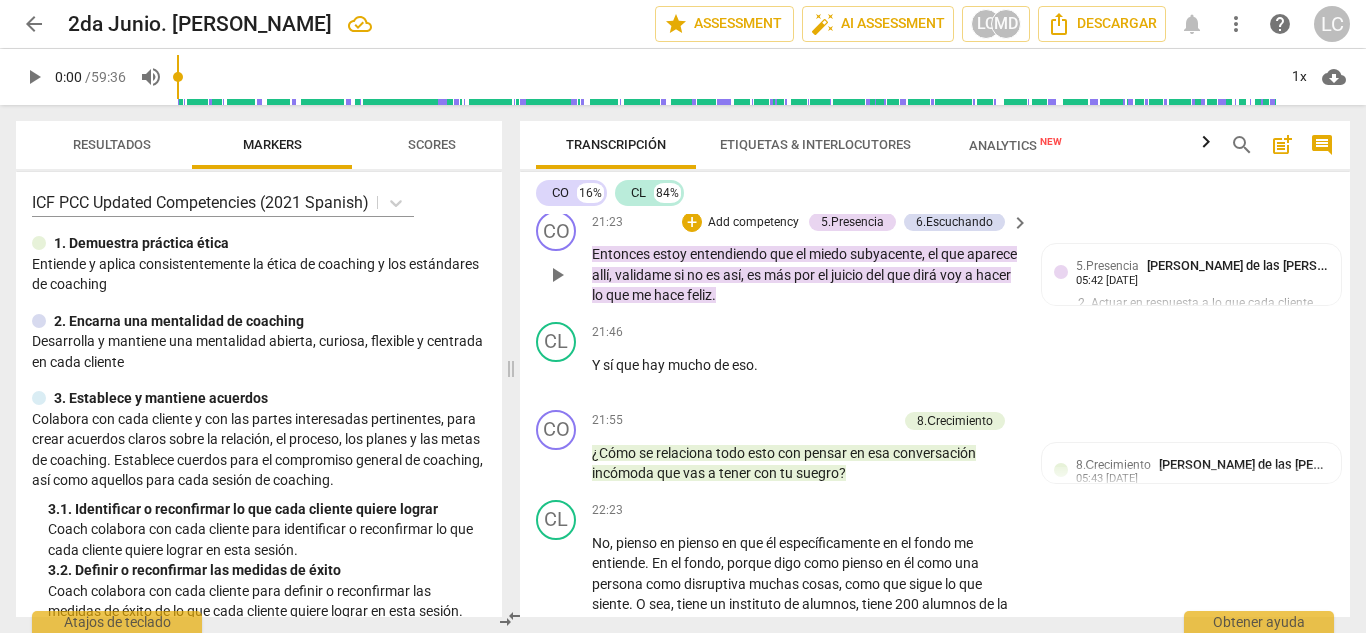 click on "Add competency" at bounding box center [753, 223] 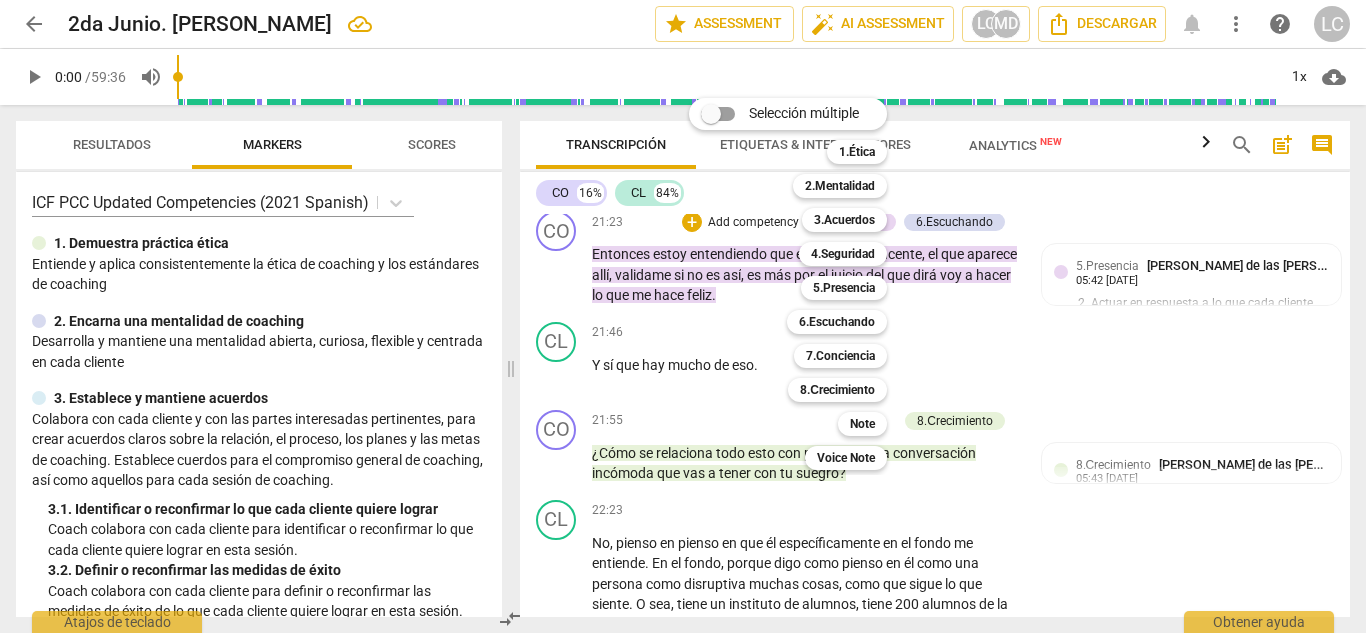 click at bounding box center (683, 316) 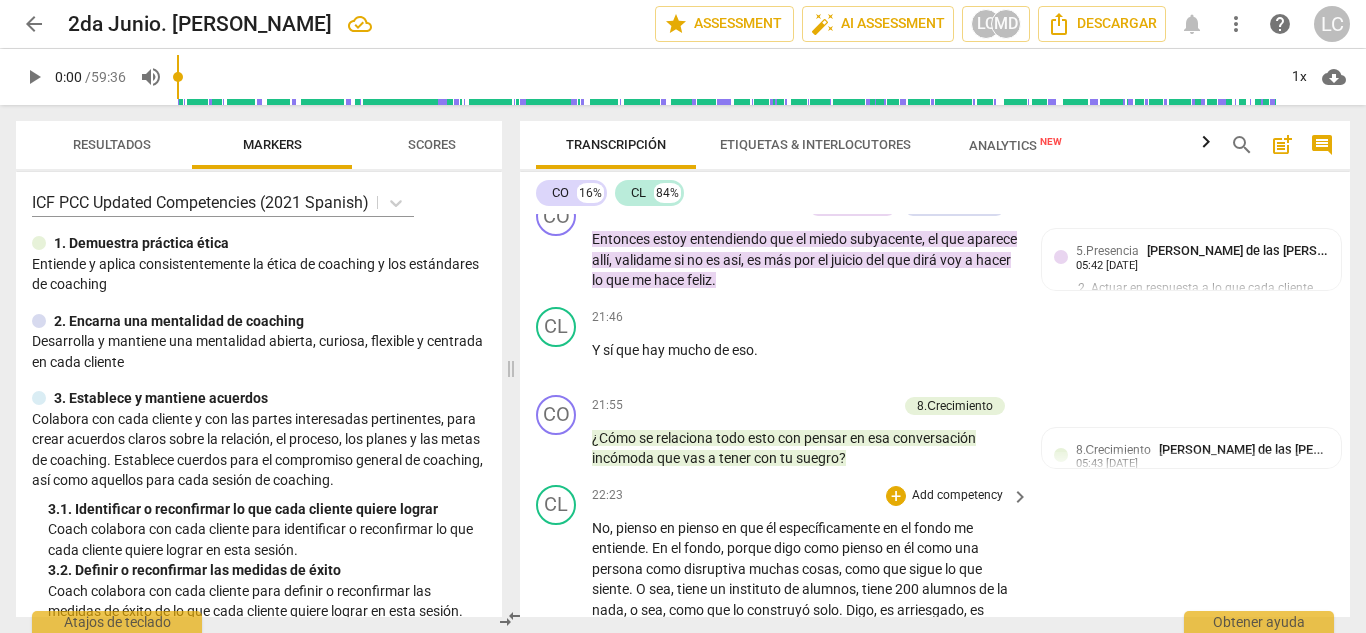 scroll, scrollTop: 5304, scrollLeft: 0, axis: vertical 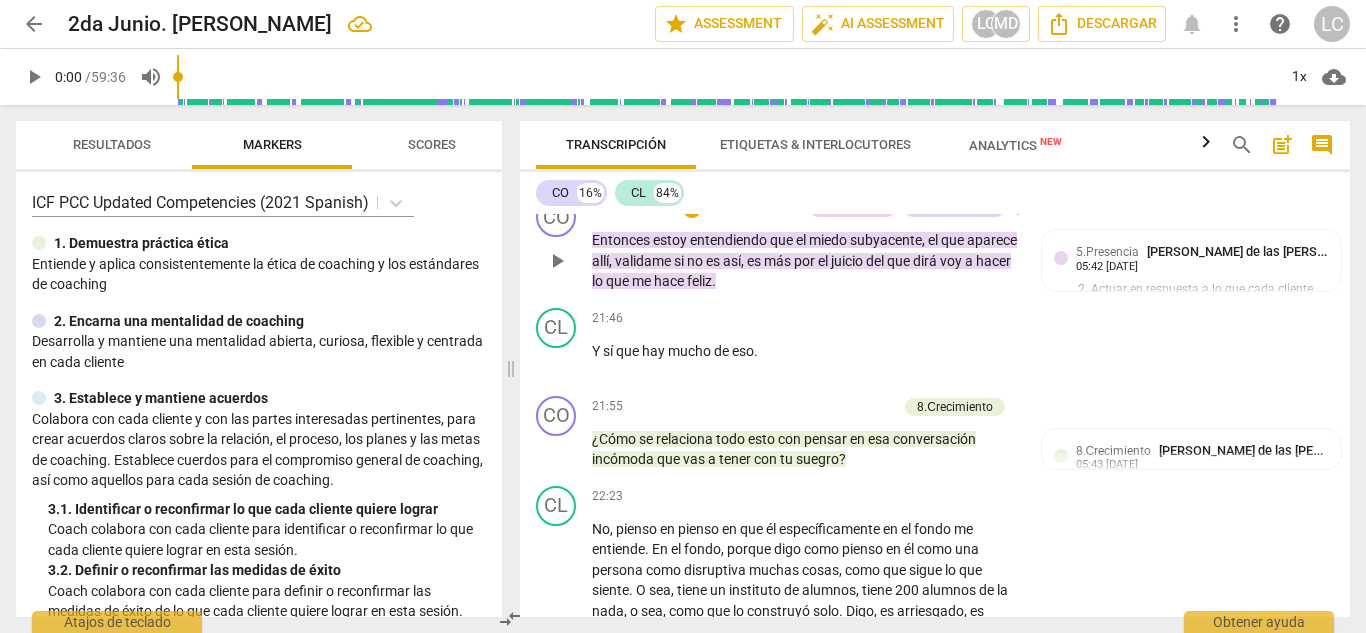 click on "Add competency" at bounding box center (753, 209) 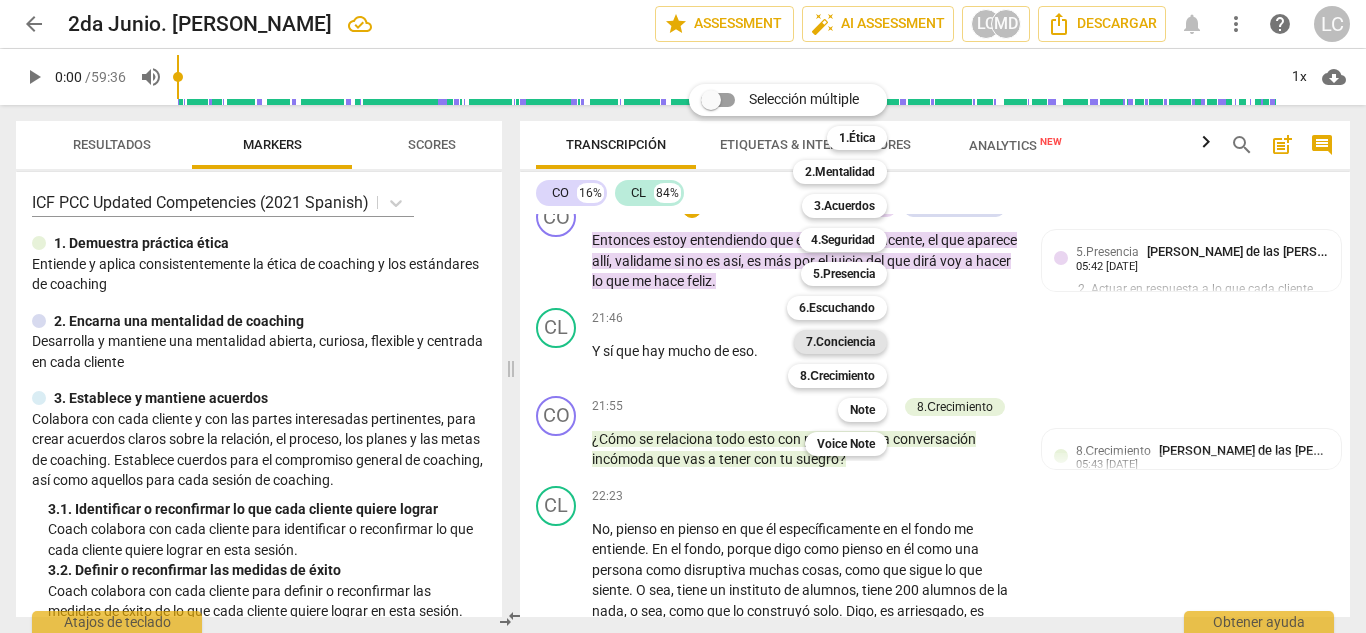 click on "7.Conciencia" at bounding box center (840, 342) 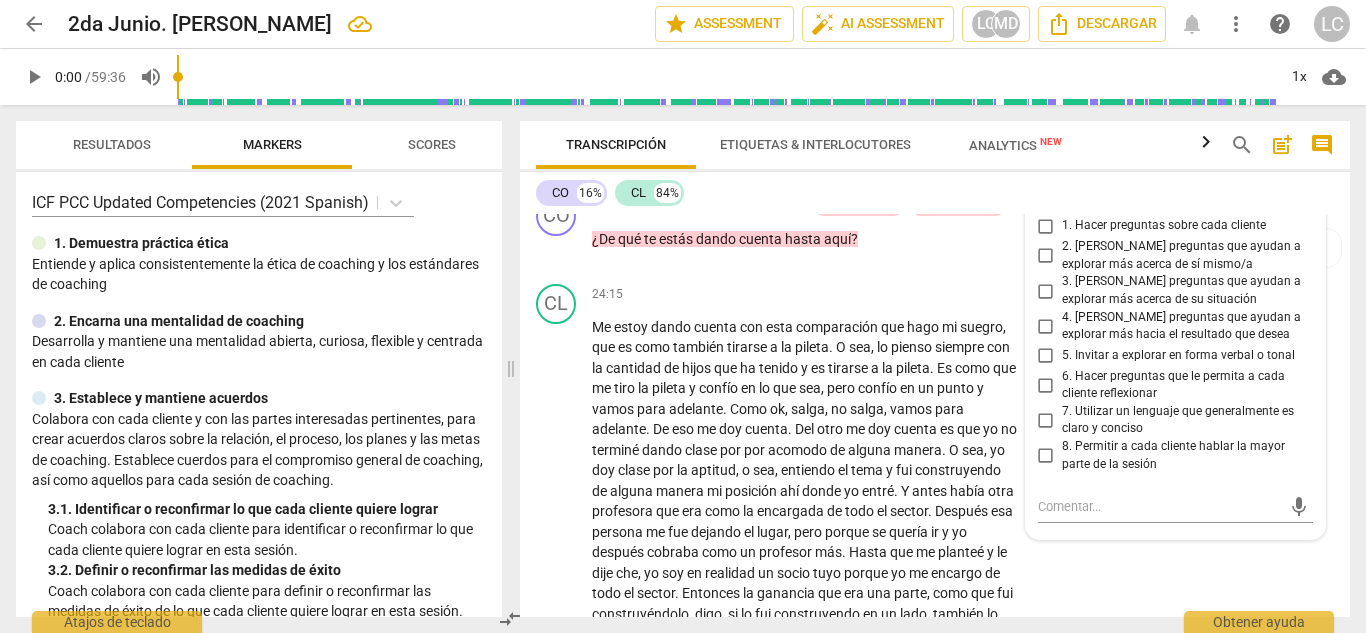 scroll, scrollTop: 5916, scrollLeft: 0, axis: vertical 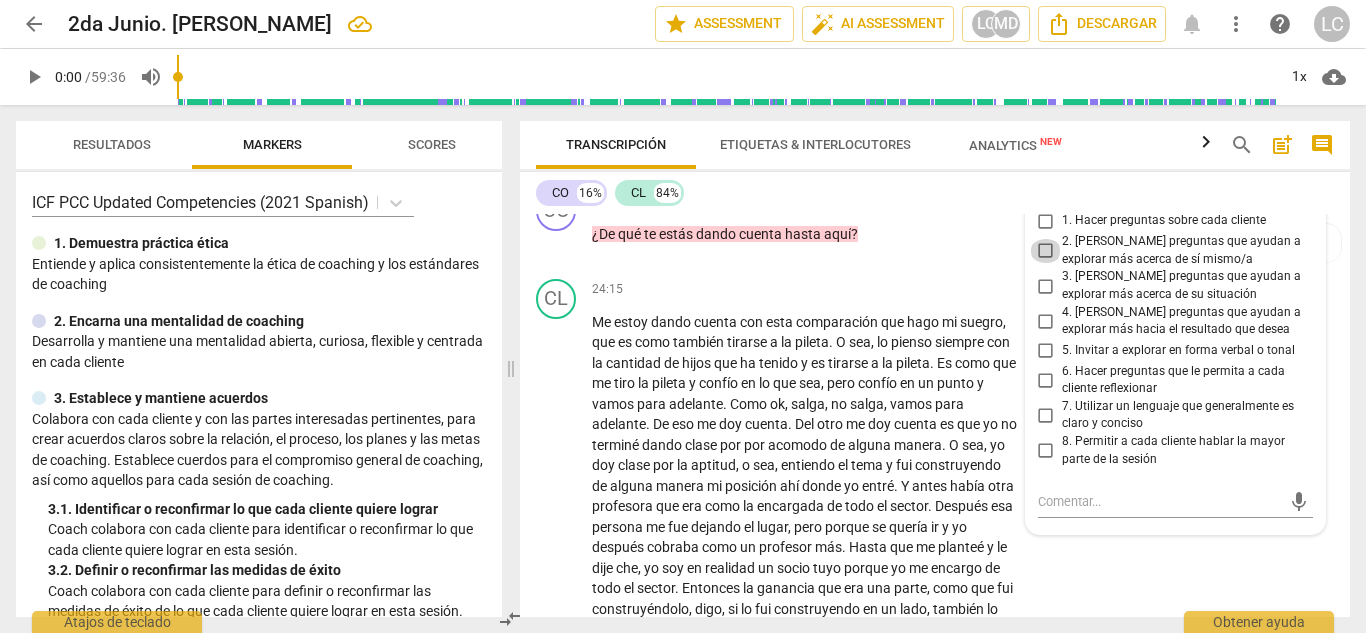 click on "2. [PERSON_NAME] preguntas que ayudan a explorar más acerca de sí mismo/a" at bounding box center (1046, 251) 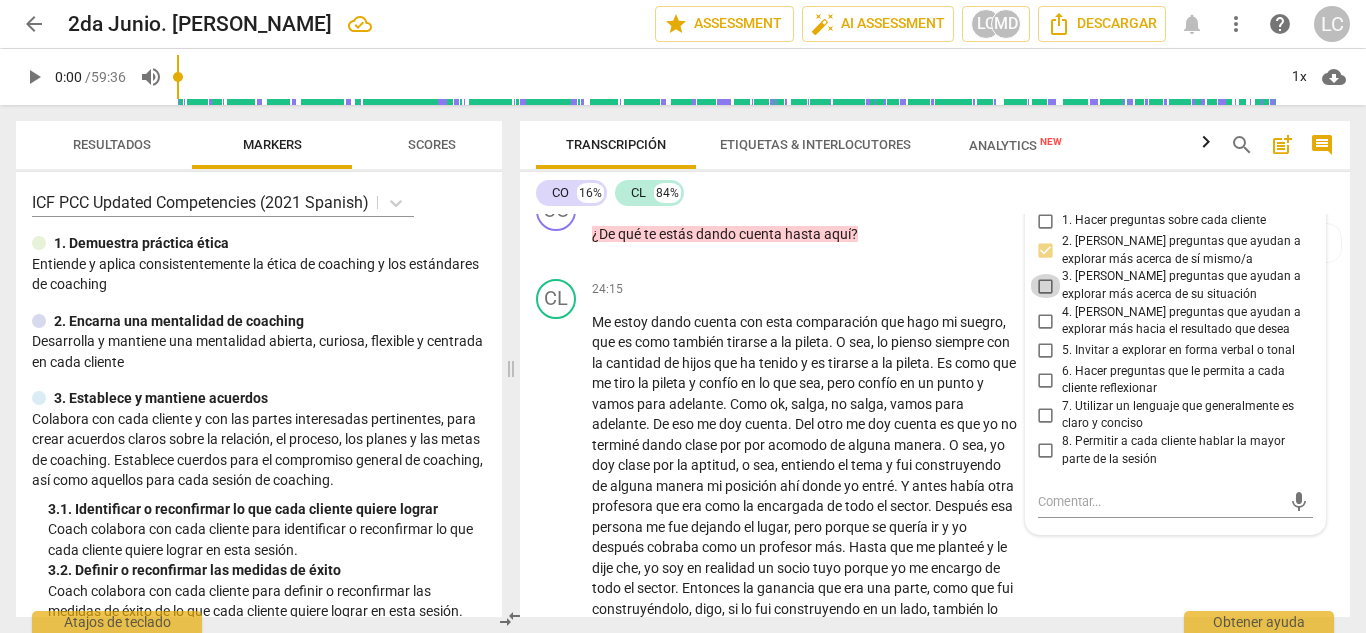click on "3. [PERSON_NAME] preguntas que ayudan a explorar más acerca de su situación" at bounding box center [1046, 286] 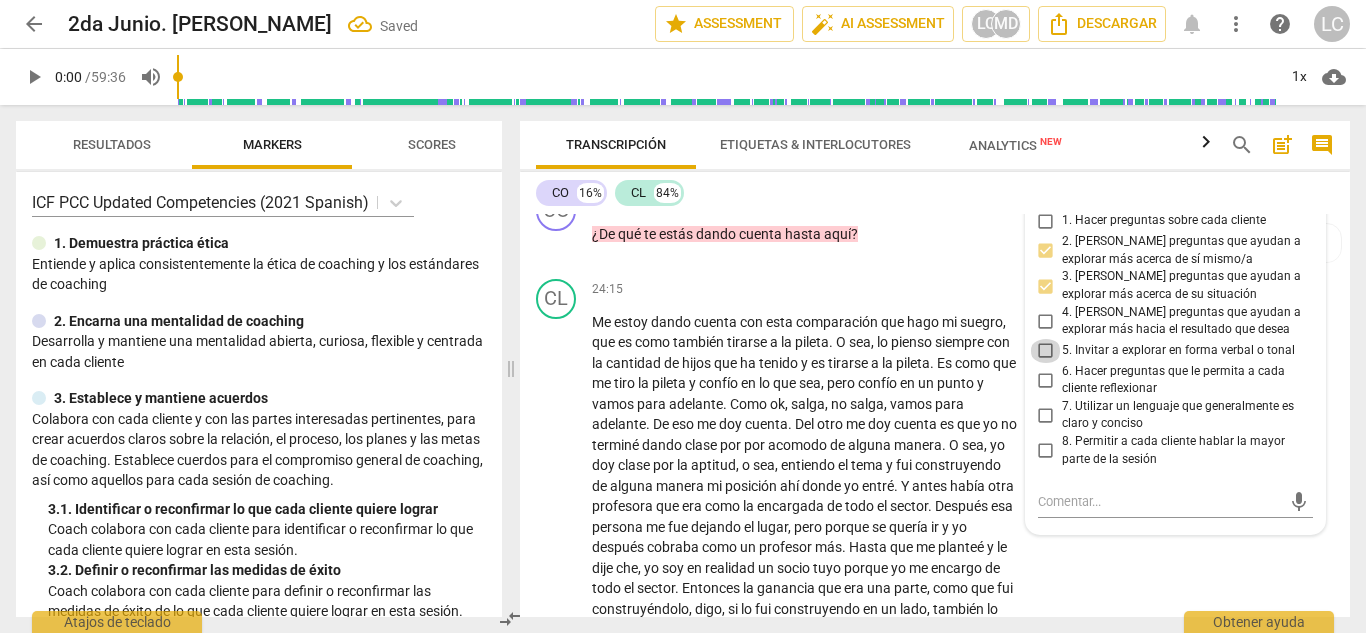 click on "5. Invitar a explorar en forma verbal o tonal" at bounding box center (1046, 351) 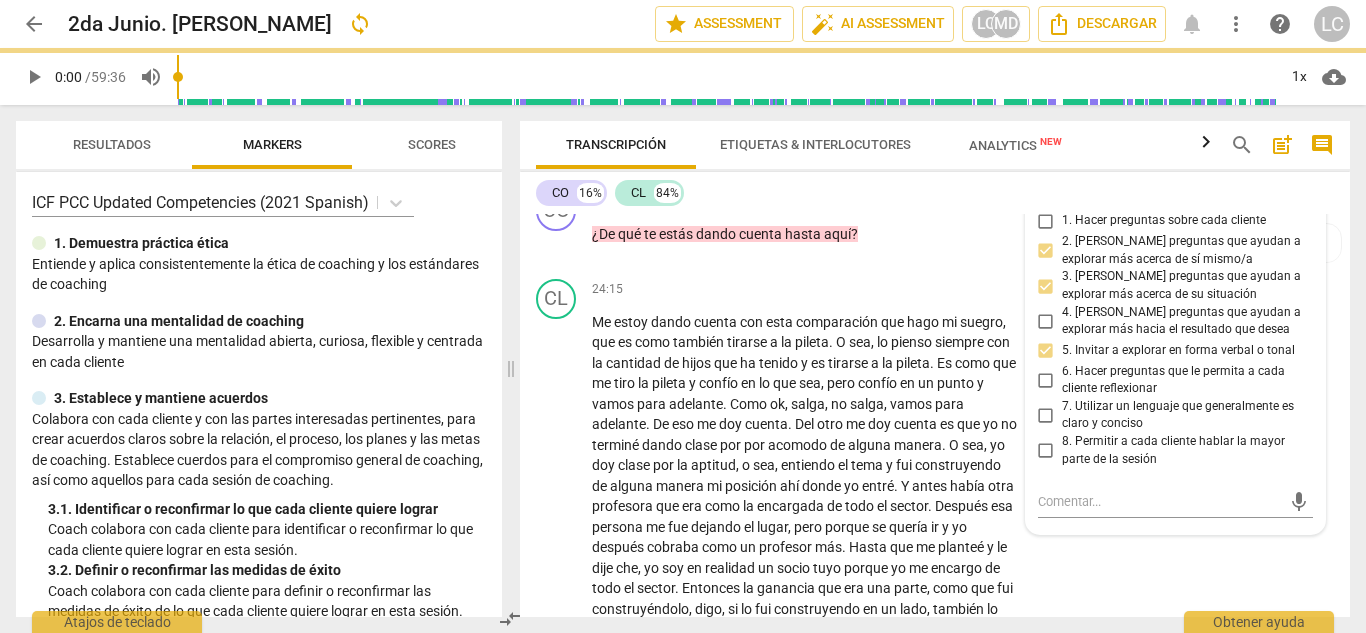 click on "6. Hacer preguntas que le permita a cada cliente reflexionar" at bounding box center (1046, 380) 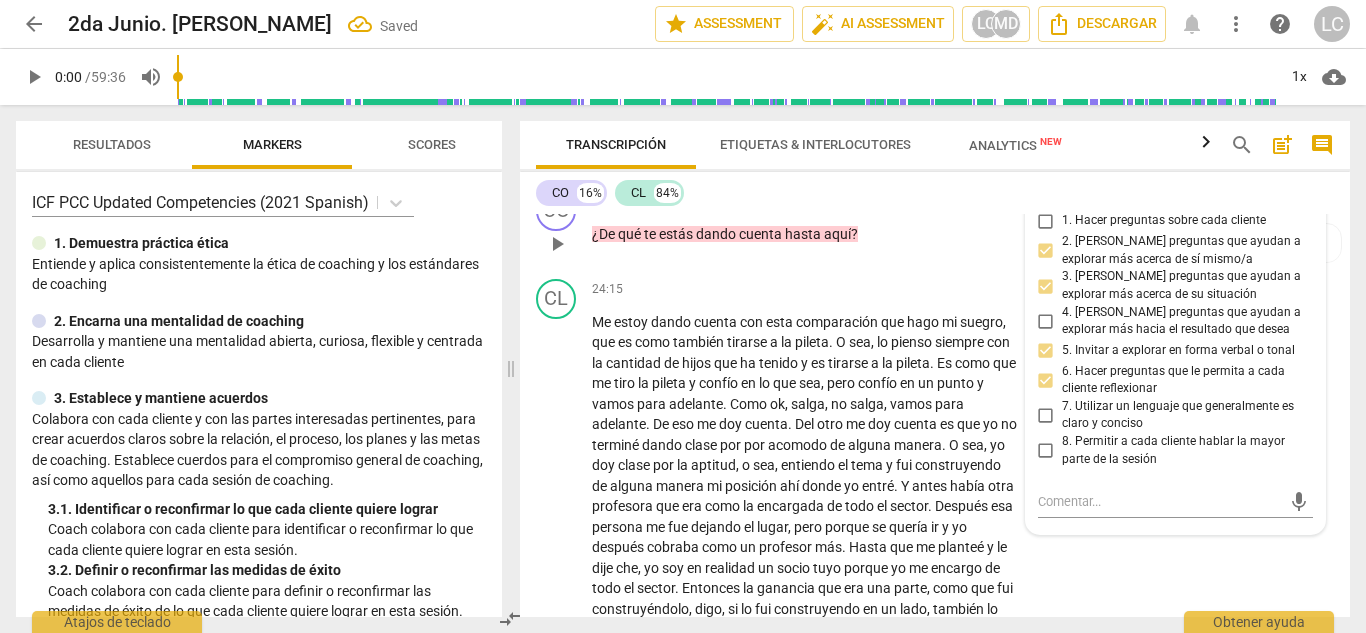 click on "CO play_arrow pause 24:02 + Add competency 4.Seguridad 7.Conciencia keyboard_arrow_right ¿De   qué   te   estás   dando   cuenta   hasta   aquí ? 4.Seguridad [PERSON_NAME] de las [PERSON_NAME] 05:45 [DATE] 1. Demostrar el respeto 2. Mostrar apoyo, empatía o preocupación 7.Conciencia [PERSON_NAME] de las [PERSON_NAME] 05:44 [DATE] 2. [PERSON_NAME] preguntas que ayudan a explorar más acerca de sí mismo/a  3. [PERSON_NAME] preguntas que ayudan a explorar más acerca de su situación 4. [PERSON_NAME] preguntas que ayudan a explorar más hacia el resultado que desea 6. Hacer preguntas que le permita a cada cliente reflexionar 7. Utilizar un lenguaje que generalmente es claro y conciso 8. Permitir a cada cliente hablar la mayor parte de la sesión" at bounding box center [935, 227] 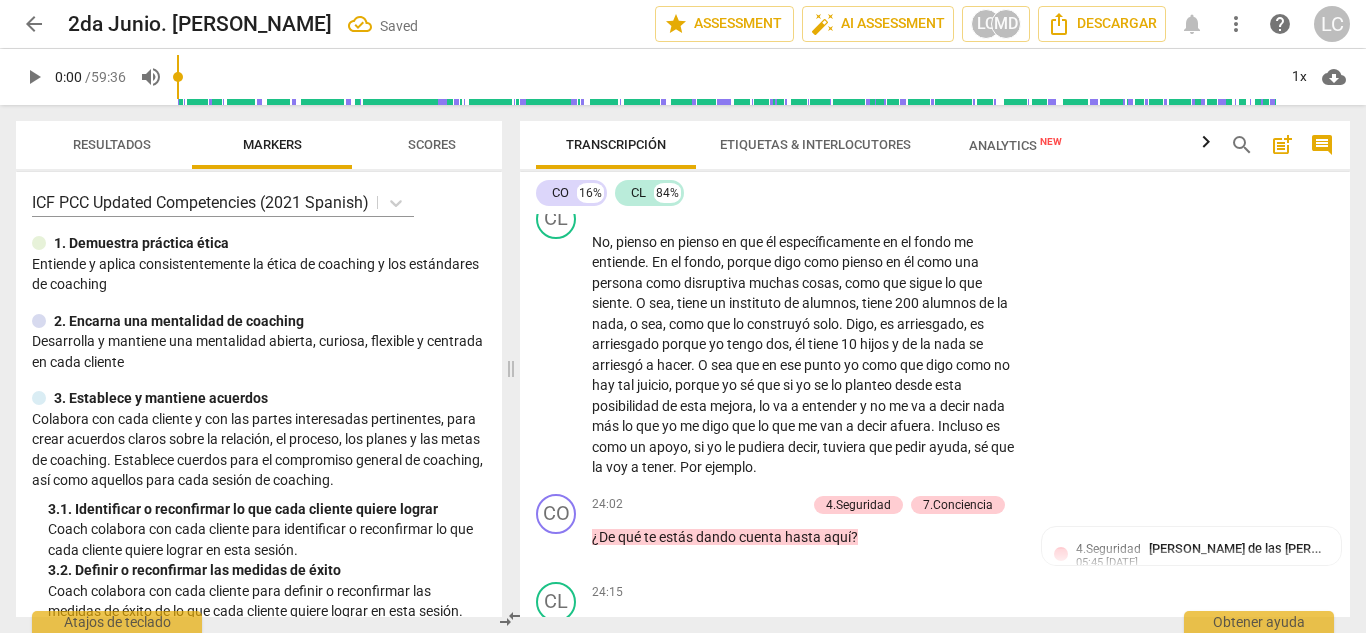 scroll, scrollTop: 5546, scrollLeft: 0, axis: vertical 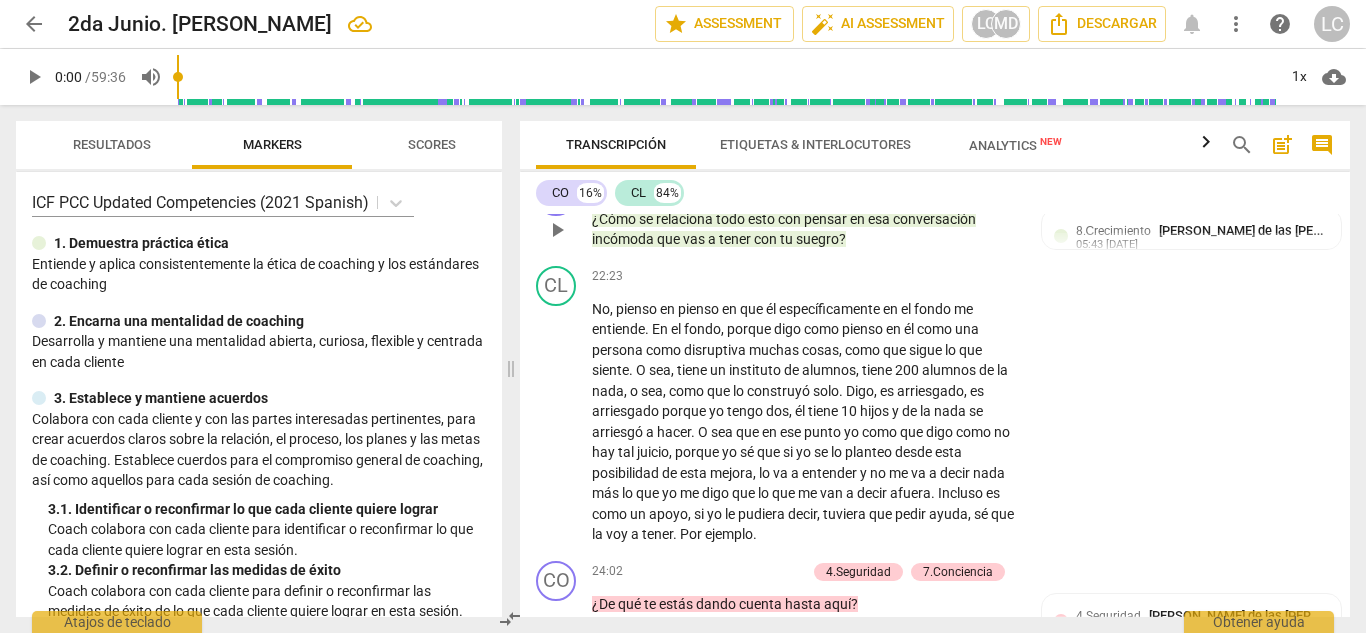 click on "Add competency" at bounding box center (849, 187) 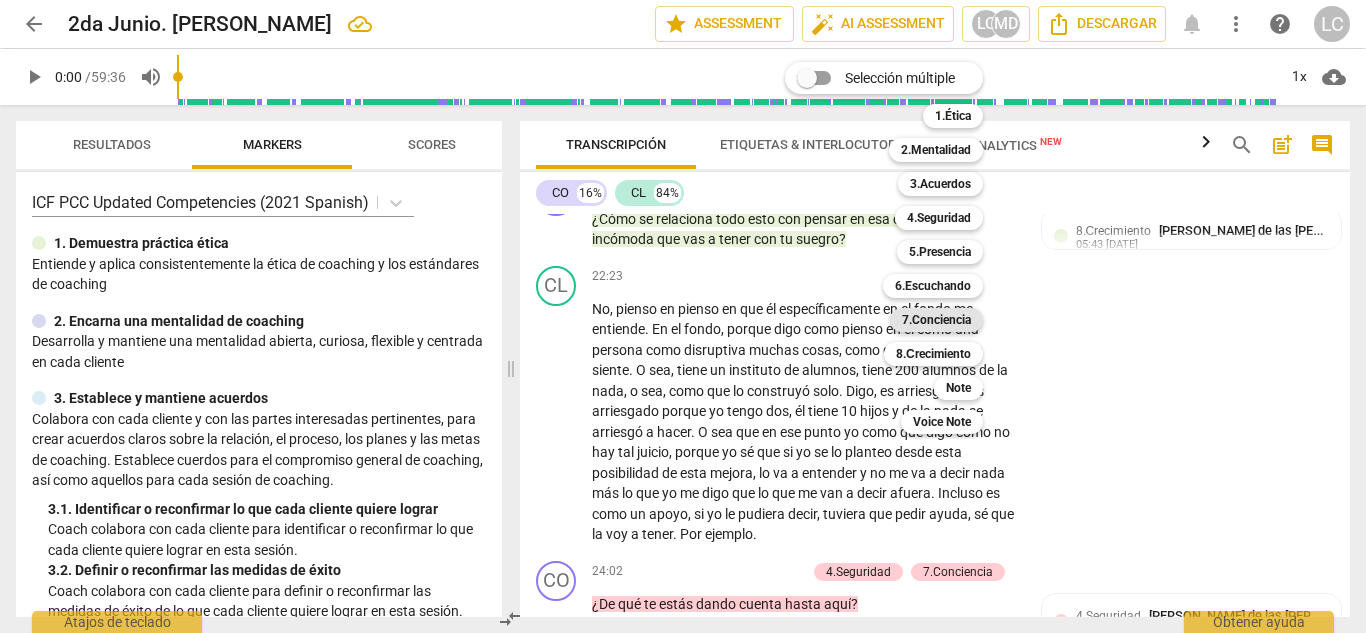 click on "7.Conciencia" at bounding box center (936, 320) 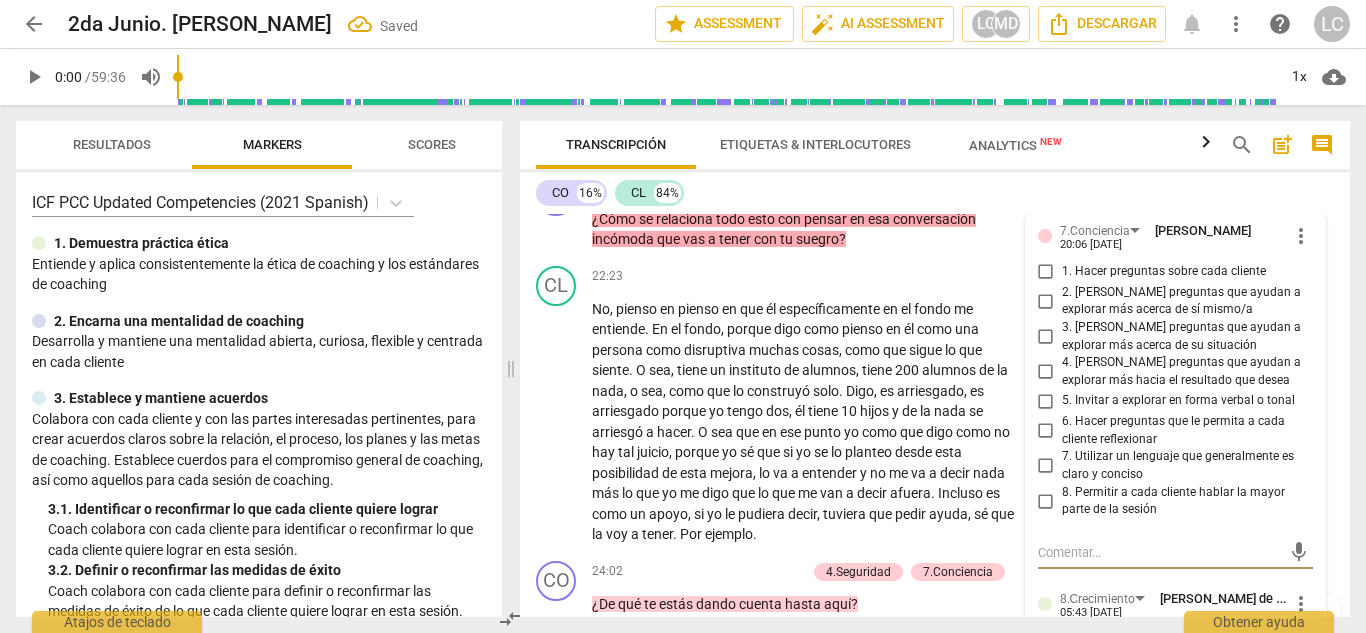 scroll, scrollTop: 5551, scrollLeft: 0, axis: vertical 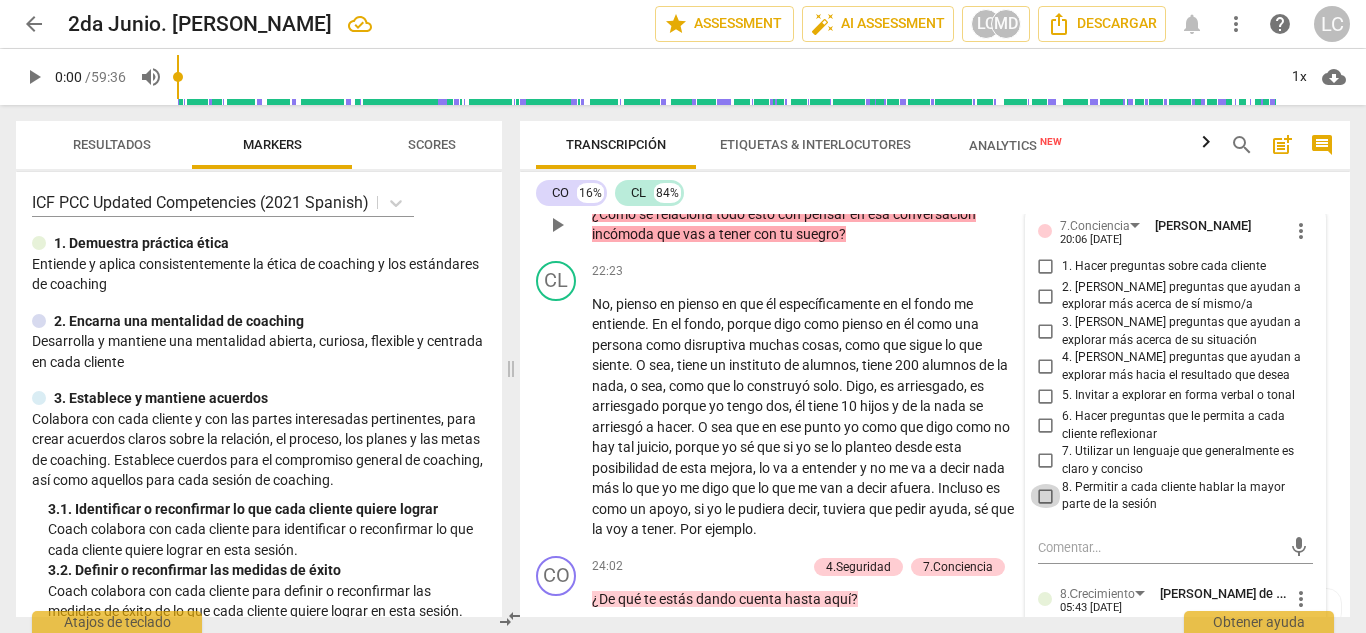 click on "8. Permitir a cada cliente hablar la mayor parte de la sesión" at bounding box center [1046, 496] 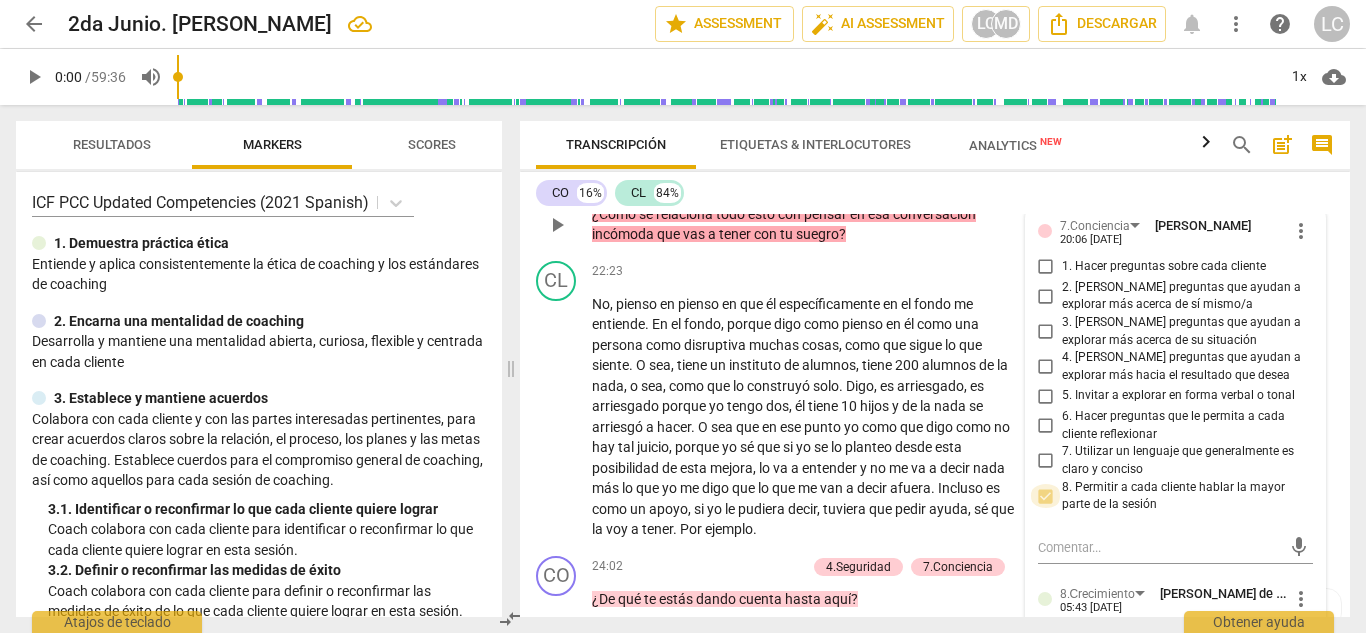click on "8. Permitir a cada cliente hablar la mayor parte de la sesión" at bounding box center [1046, 496] 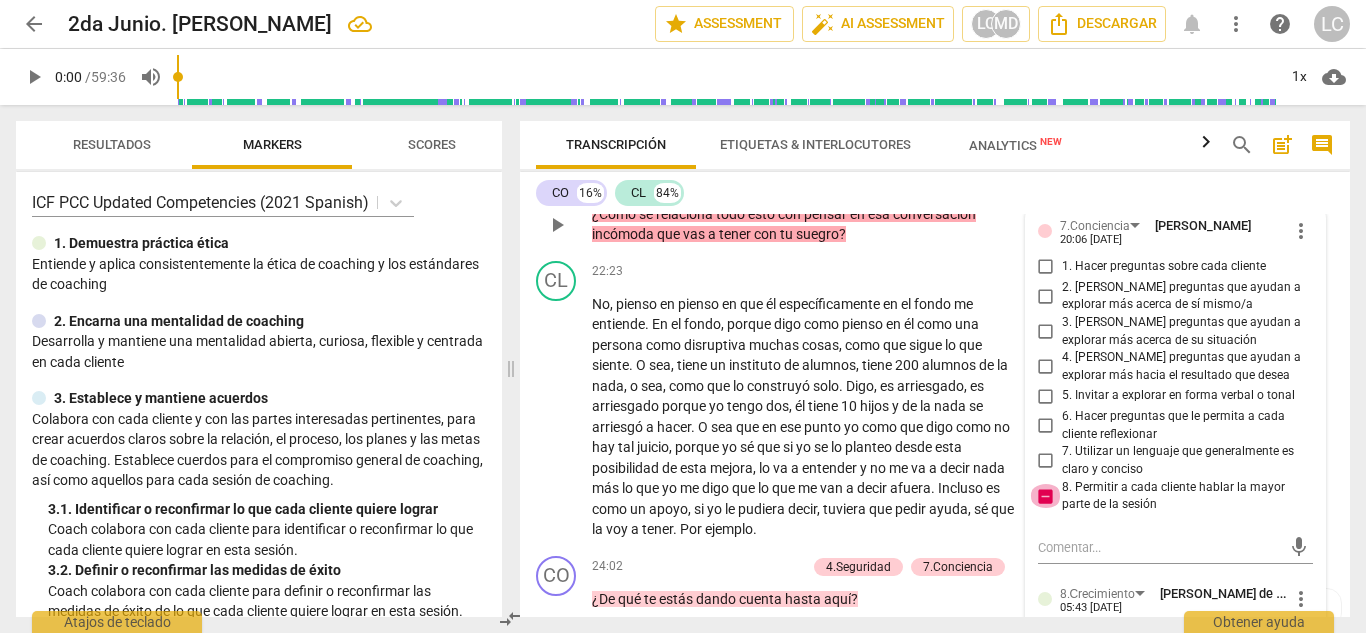 click on "8. Permitir a cada cliente hablar la mayor parte de la sesión" at bounding box center (1046, 496) 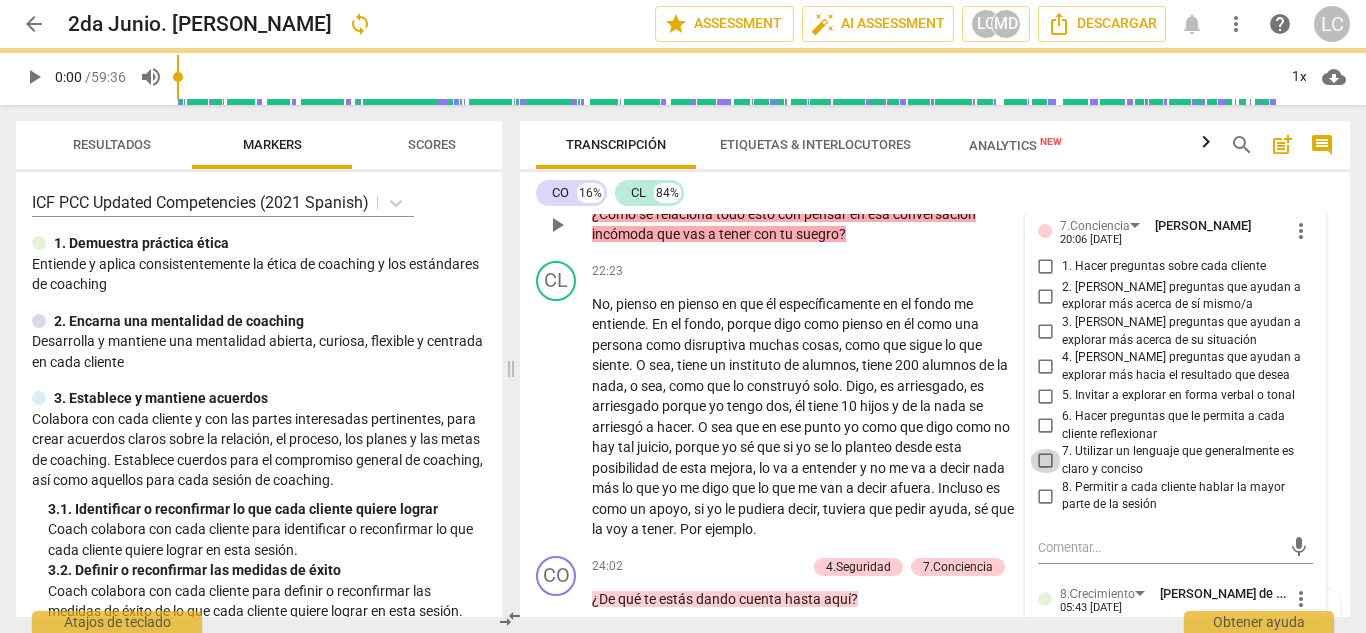 click on "7. Utilizar un lenguaje que generalmente es claro y conciso" at bounding box center (1046, 461) 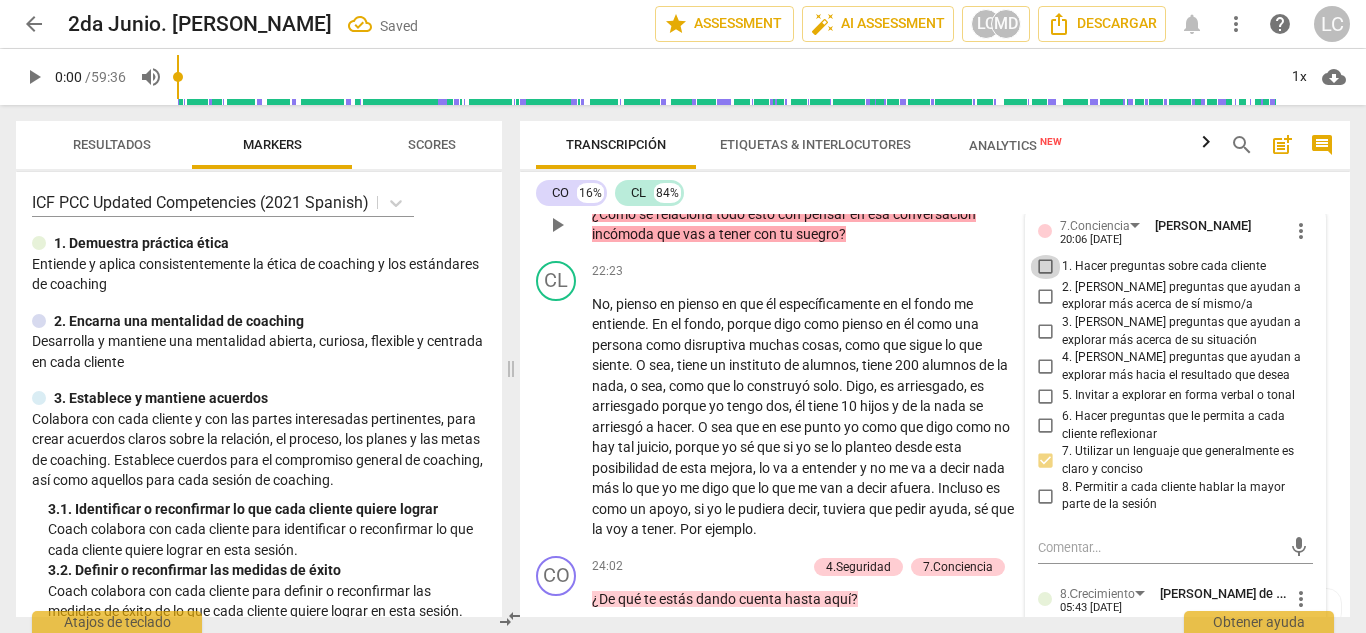 click on "1. Hacer preguntas sobre cada cliente" at bounding box center [1046, 267] 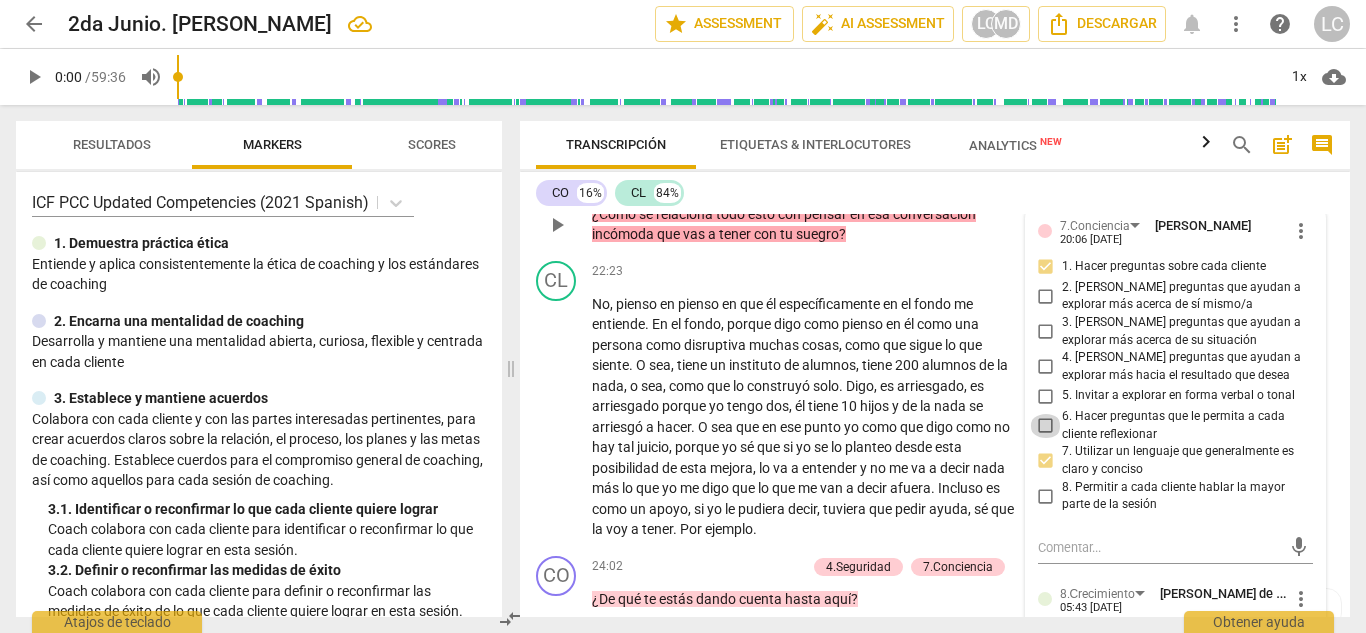 click on "6. Hacer preguntas que le permita a cada cliente reflexionar" at bounding box center (1046, 426) 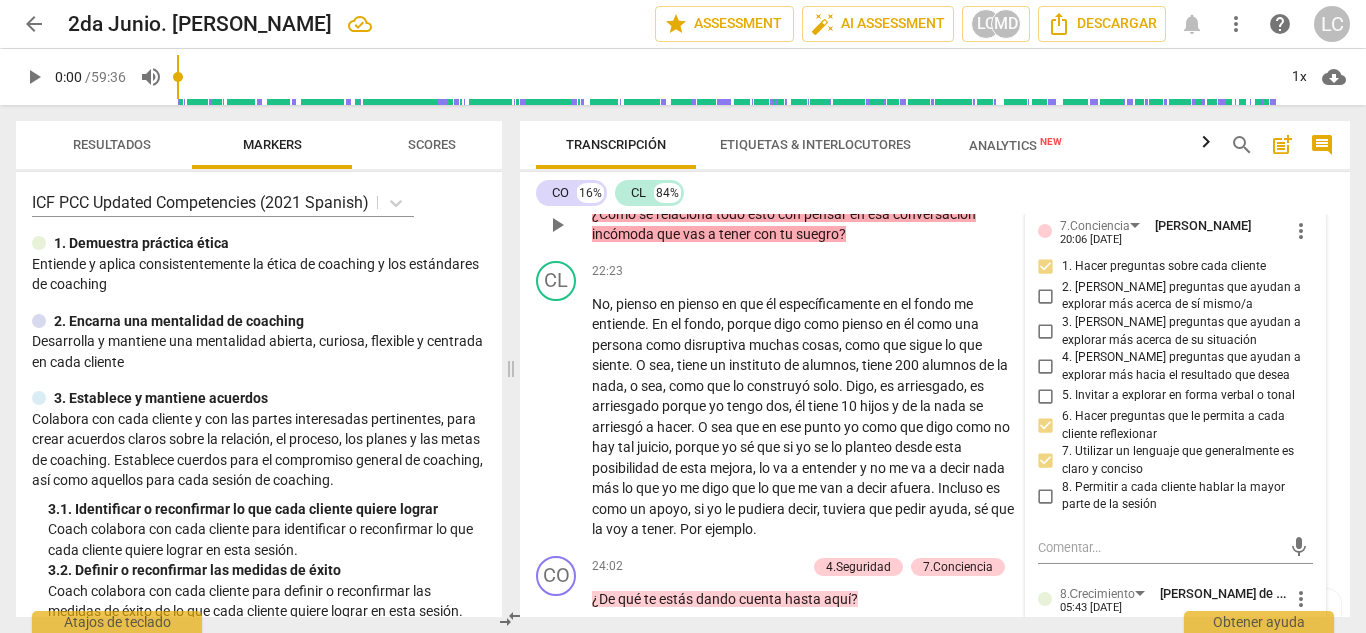 click on "CO play_arrow pause 21:55 + Add competency 7.Conciencia 8.Сrecimiento keyboard_arrow_right ¿Cómo   se   relaciona   todo   esto   con   pensar   en   esa   conversación   incómoda   que   vas   a   tener   con   tu   suegro ? 7.Conciencia [PERSON_NAME] 20:06 [DATE] more_vert 1. Hacer preguntas sobre cada cliente 2. [PERSON_NAME] preguntas que ayudan a explorar más acerca de sí mismo/a  3. [PERSON_NAME] preguntas que ayudan a explorar más acerca de su situación 4. [PERSON_NAME] preguntas que ayudan a explorar más hacia el resultado que desea 5. Invitar a explorar en forma verbal o tonal 6. Hacer preguntas que le permita a cada cliente reflexionar 7. Utilizar un lenguaje que generalmente es claro y conciso 8. Permitir a cada cliente hablar la mayor parte de la sesión mic 8.Сrecimiento [PERSON_NAME] de las [PERSON_NAME] 05:43 [DATE] more_vert 1. Permitir que cada cliente explore el progreso 2. Invitar a expresar el aprendizaje sobre sí mismo/a 3. Invitar a expresar el aprendizaje sobre su situación  mic" at bounding box center (935, 208) 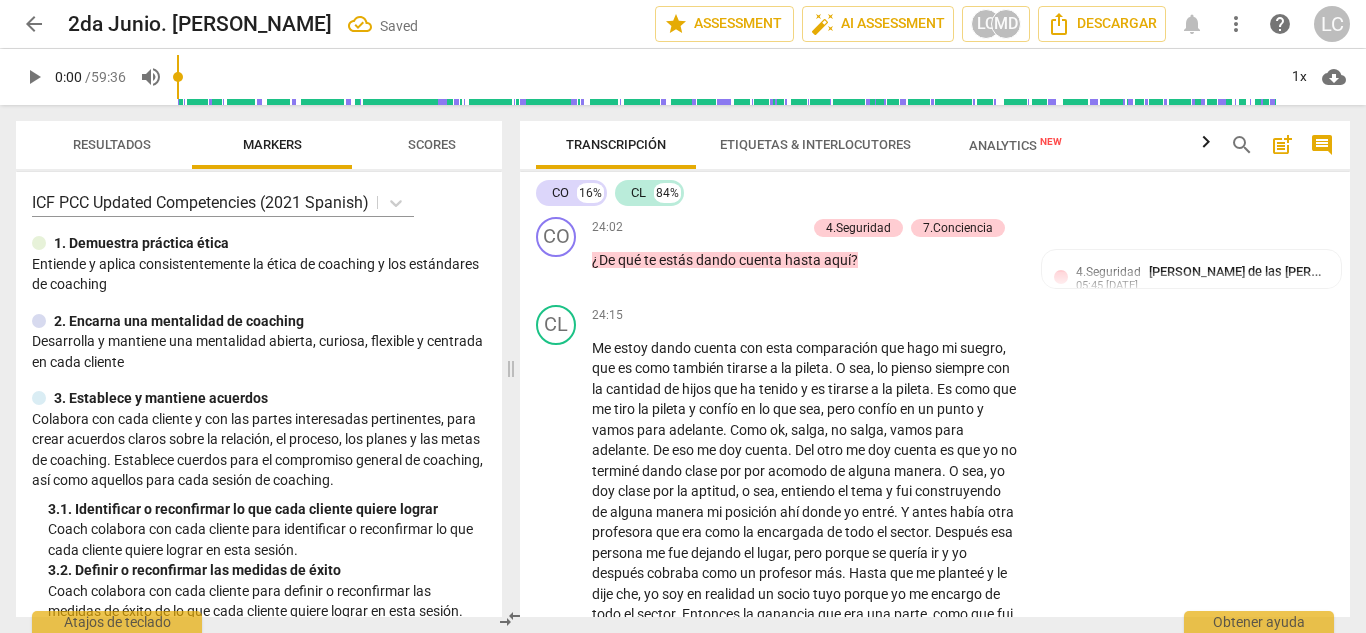 scroll, scrollTop: 5904, scrollLeft: 0, axis: vertical 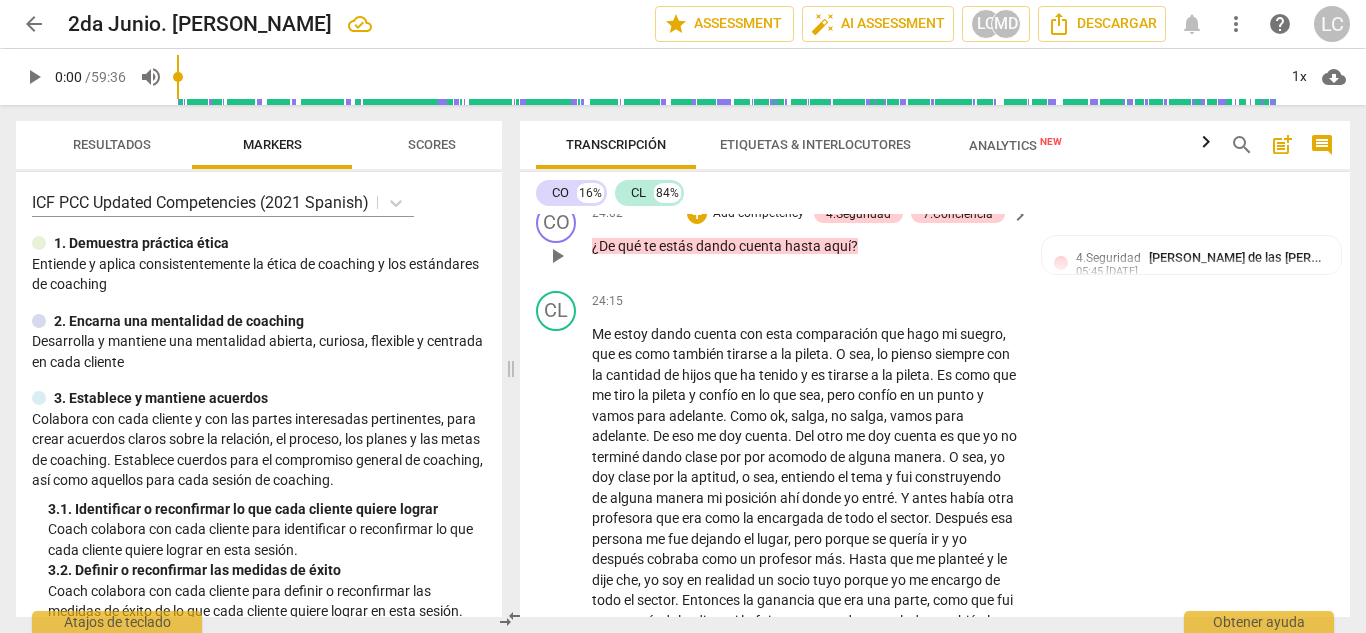 click on "Add competency" at bounding box center (758, 214) 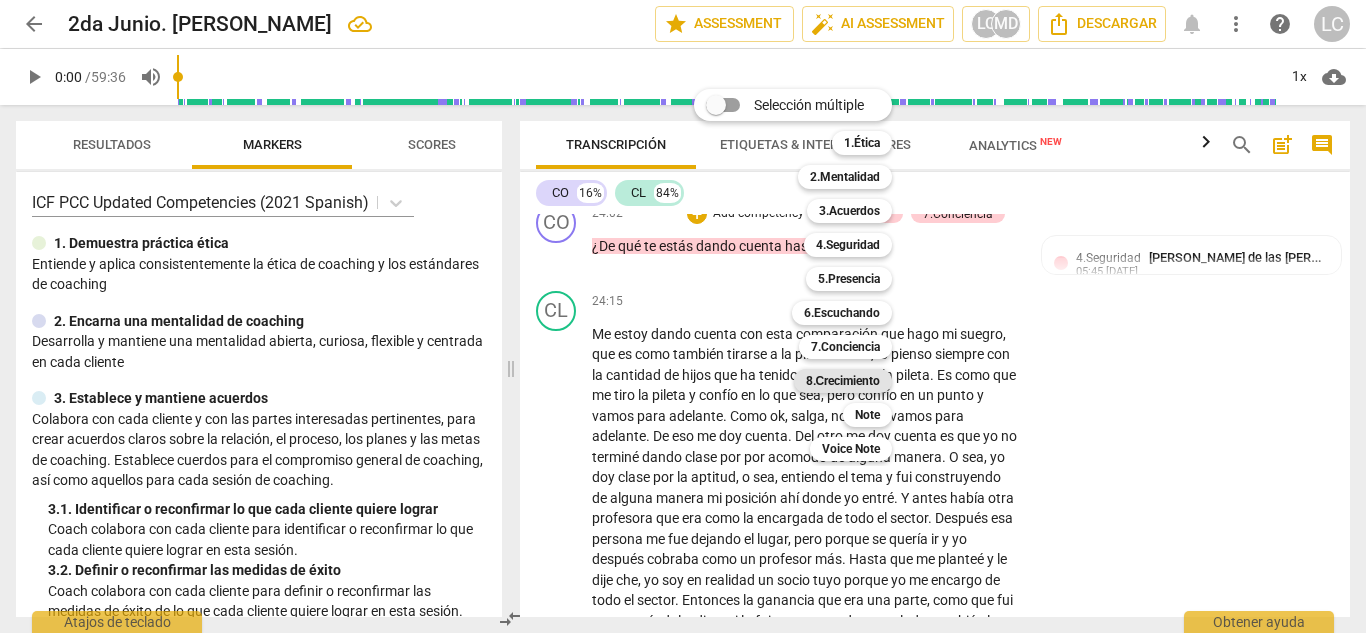 click on "8.Сrecimiento" at bounding box center [843, 381] 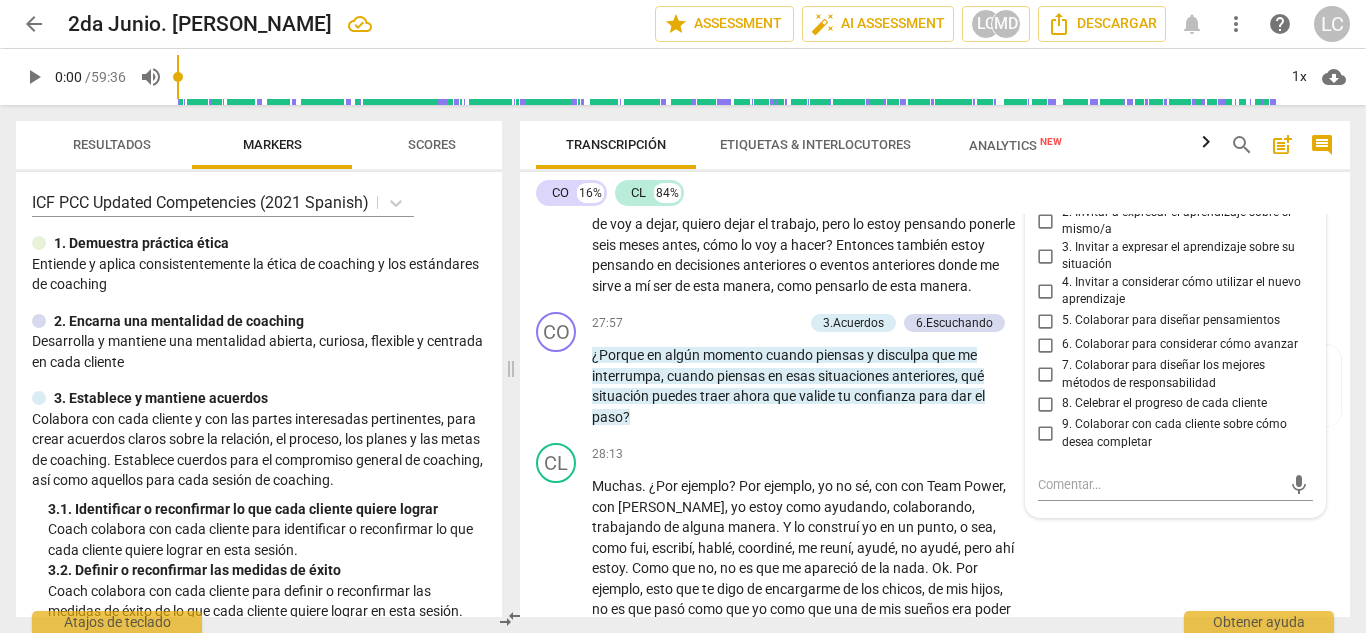 scroll, scrollTop: 6609, scrollLeft: 0, axis: vertical 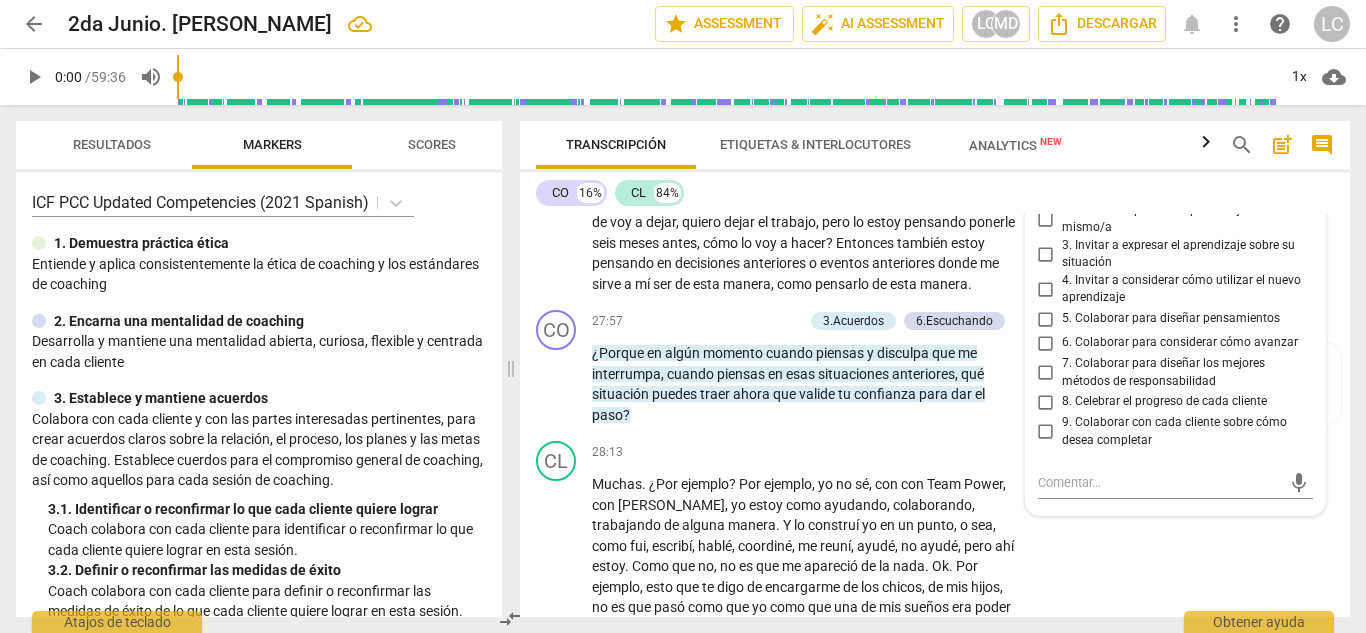 click on "1. Permitir que cada cliente explore el progreso" at bounding box center [1046, 184] 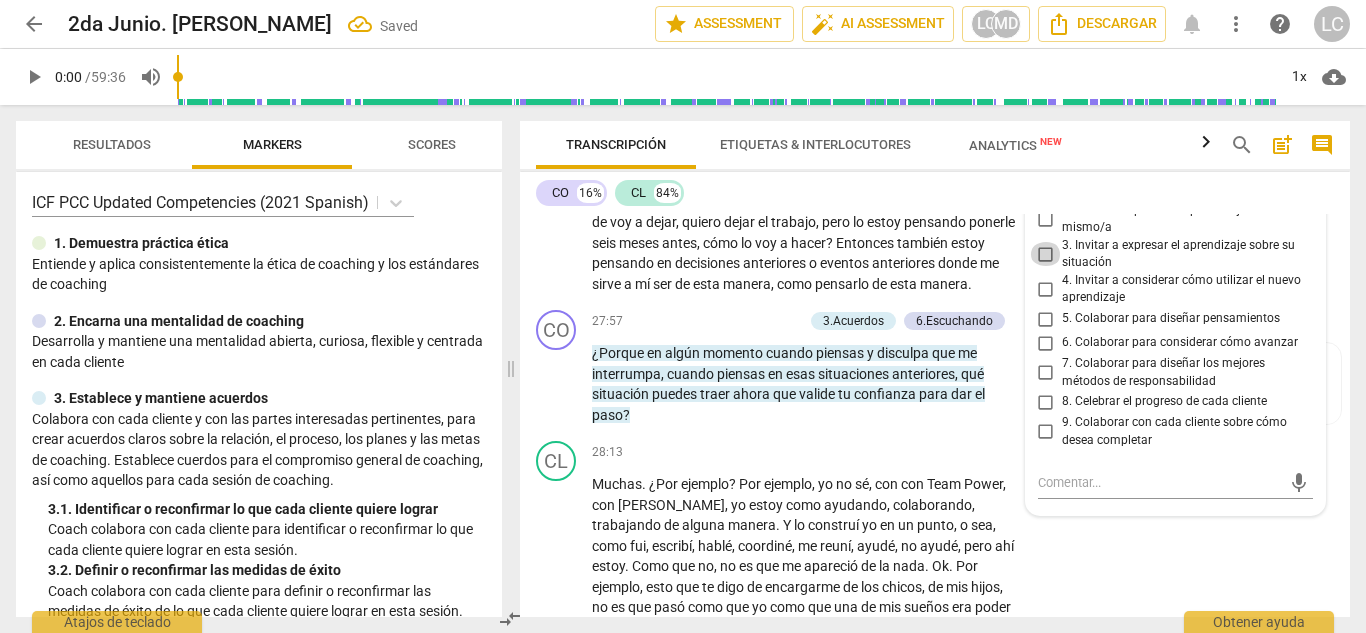 click on "3. Invitar a expresar el aprendizaje sobre su situación" at bounding box center (1046, 254) 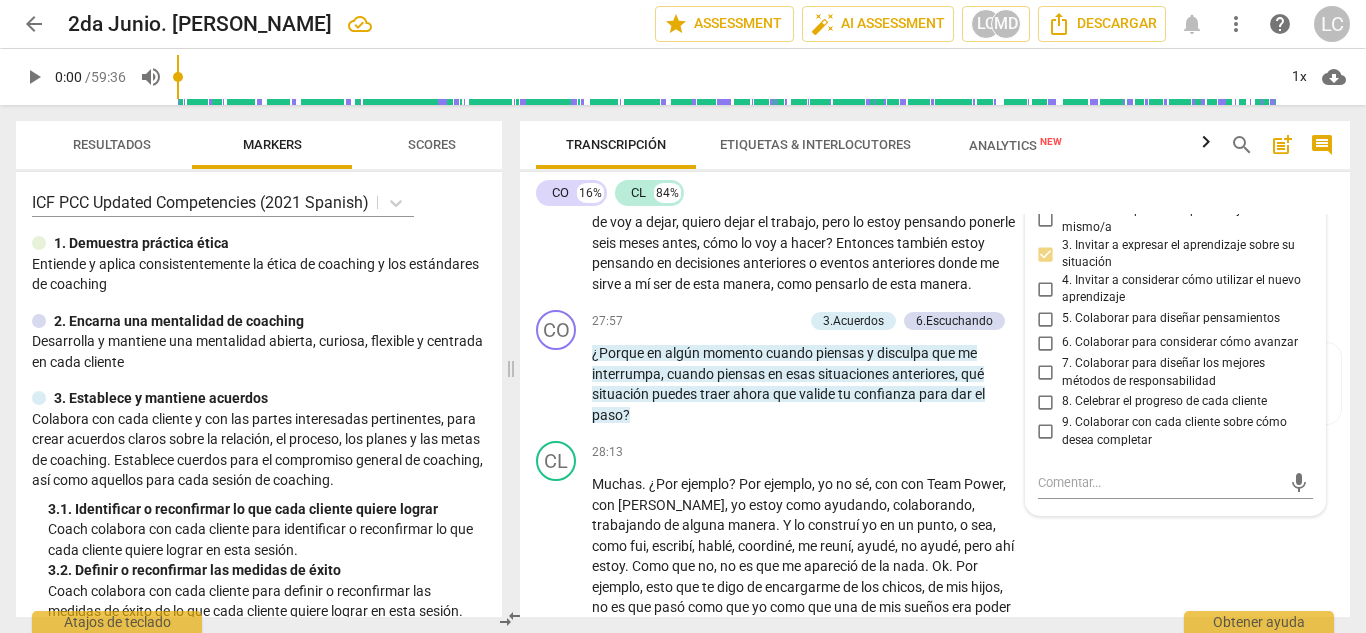 click on "CO 16% CL 84%" at bounding box center (935, 193) 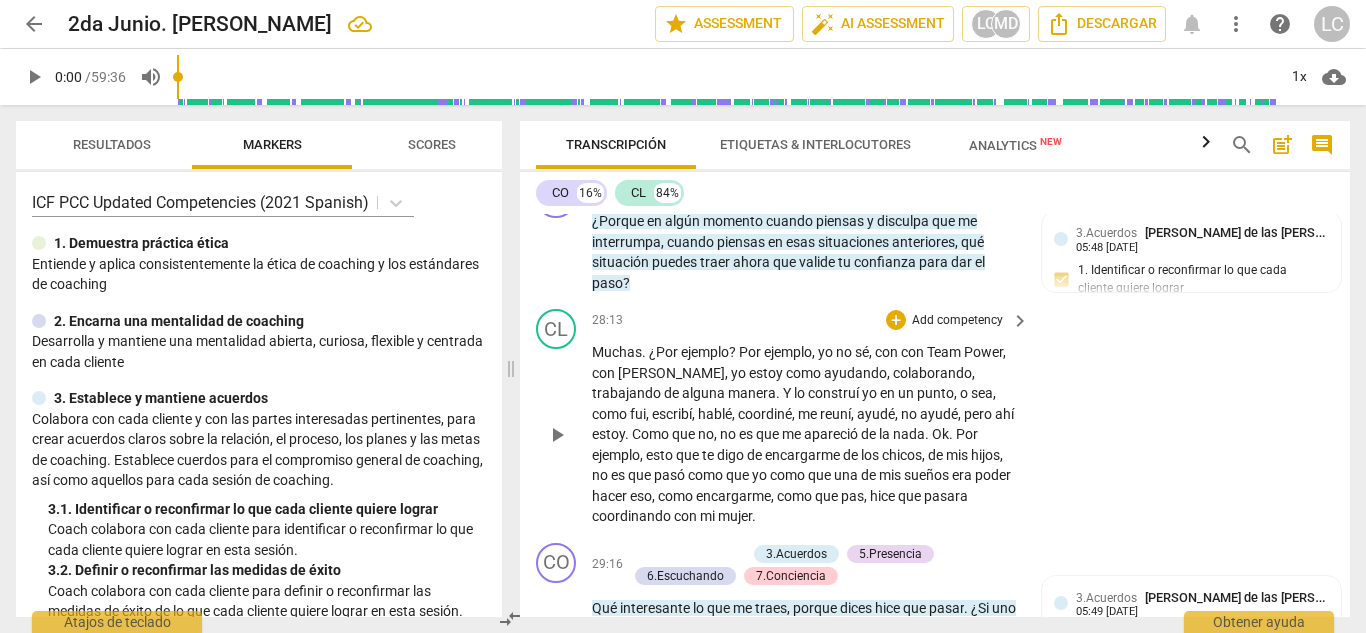 scroll, scrollTop: 6740, scrollLeft: 0, axis: vertical 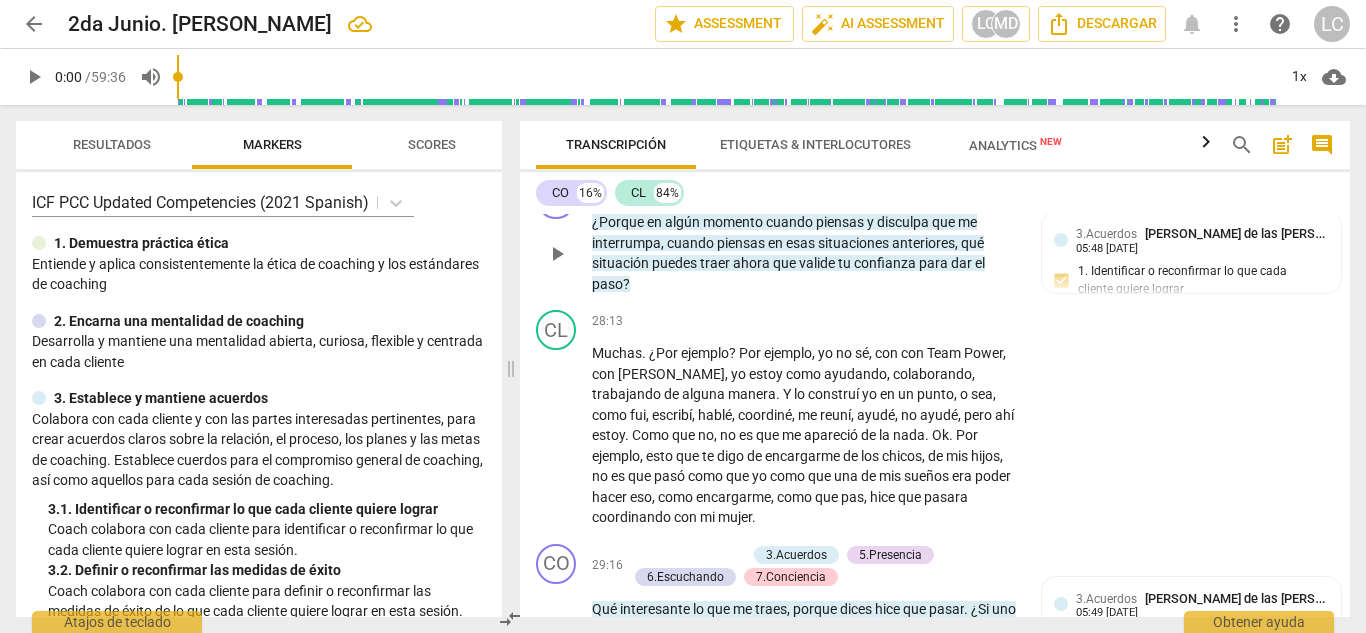 click on "Add competency" at bounding box center [755, 191] 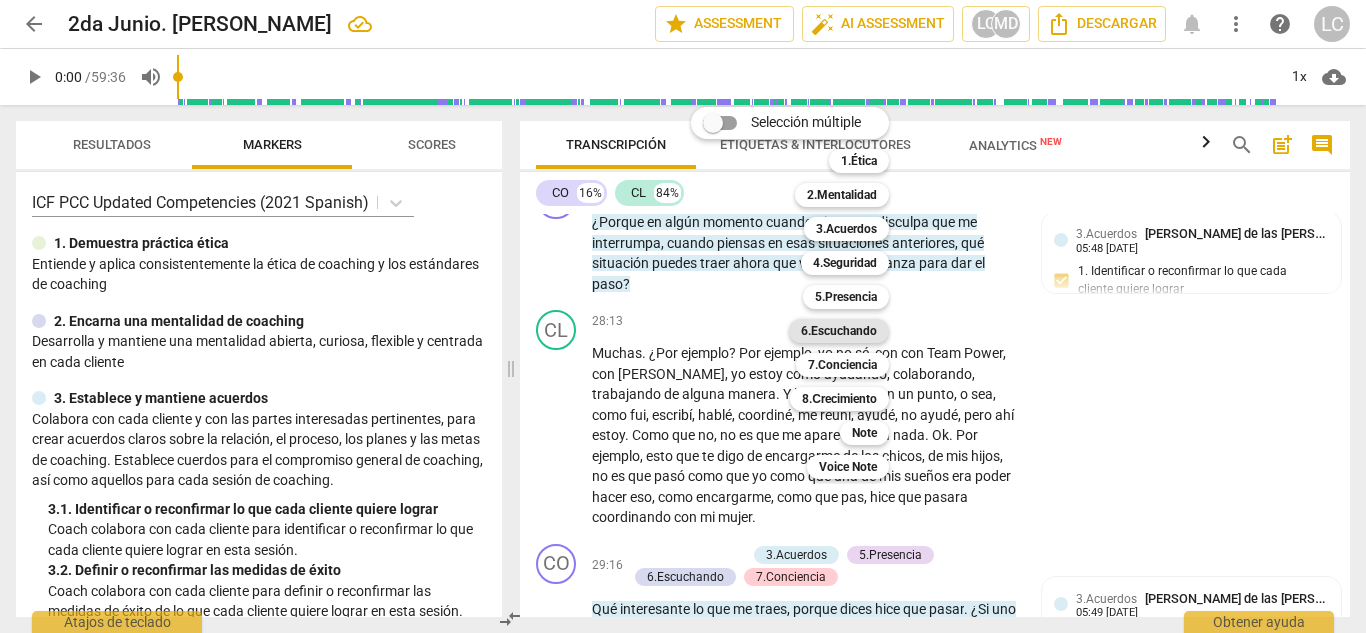 click on "6.Escuchando" at bounding box center [839, 331] 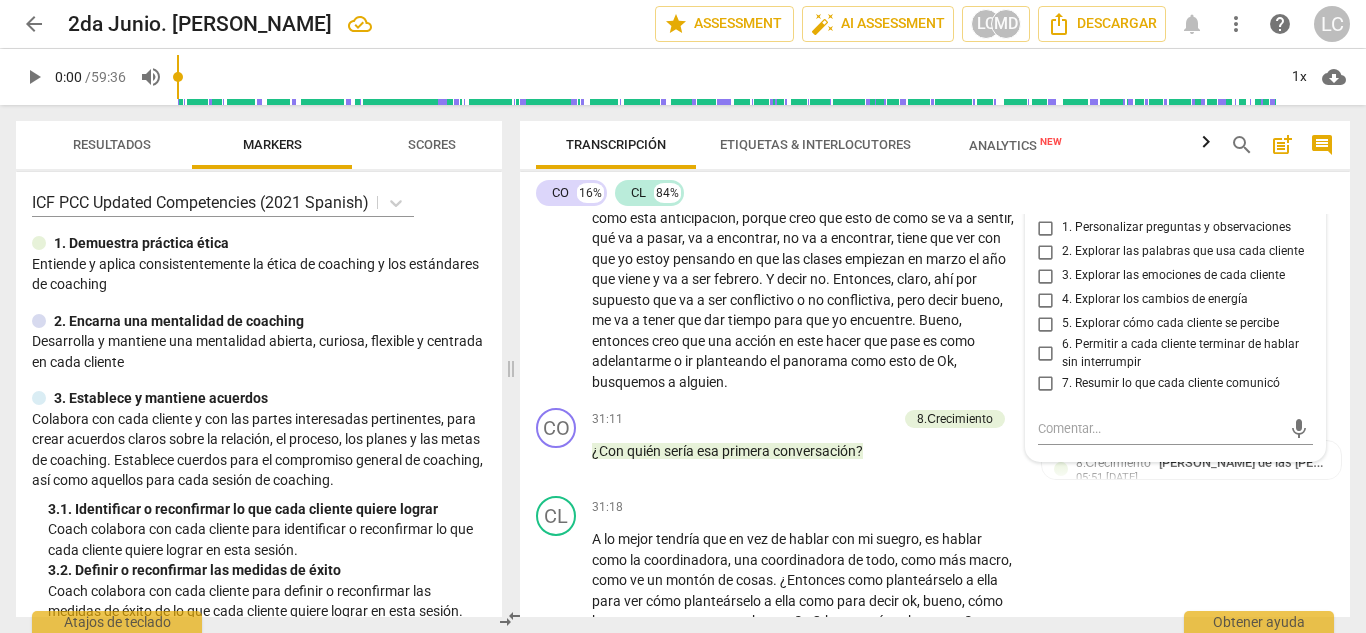 scroll, scrollTop: 7304, scrollLeft: 0, axis: vertical 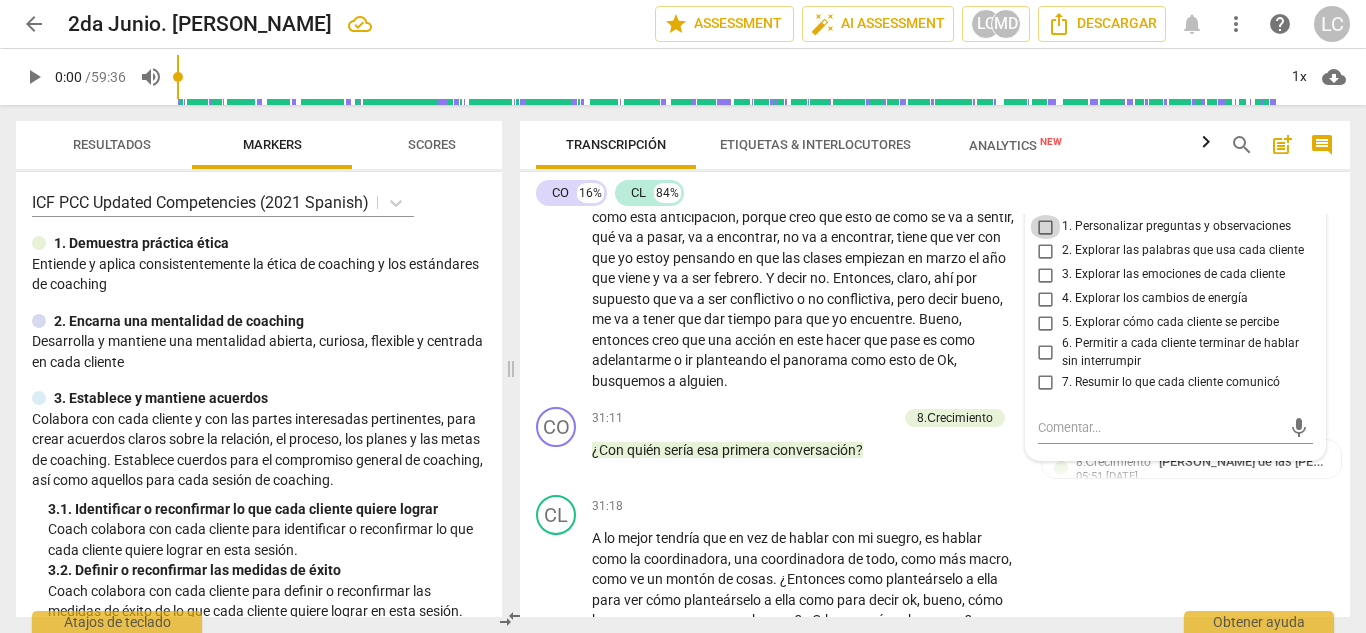 click on "1. Personalizar preguntas y observaciones" at bounding box center [1046, 227] 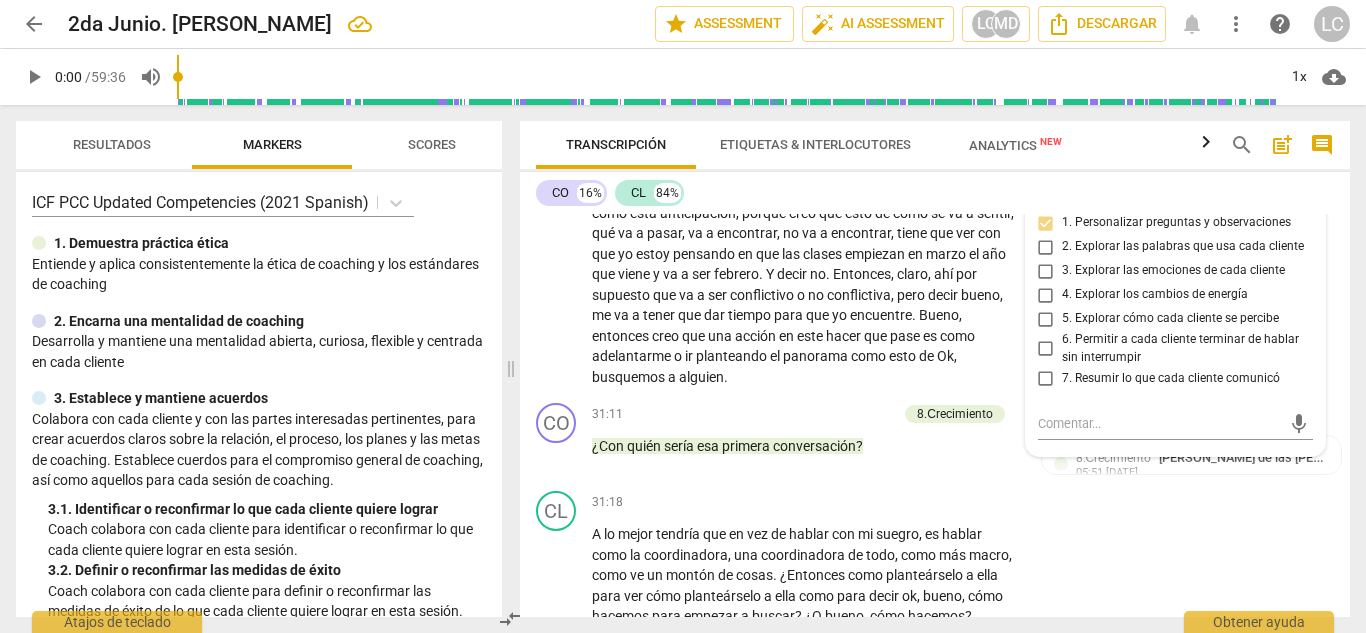 scroll, scrollTop: 7309, scrollLeft: 0, axis: vertical 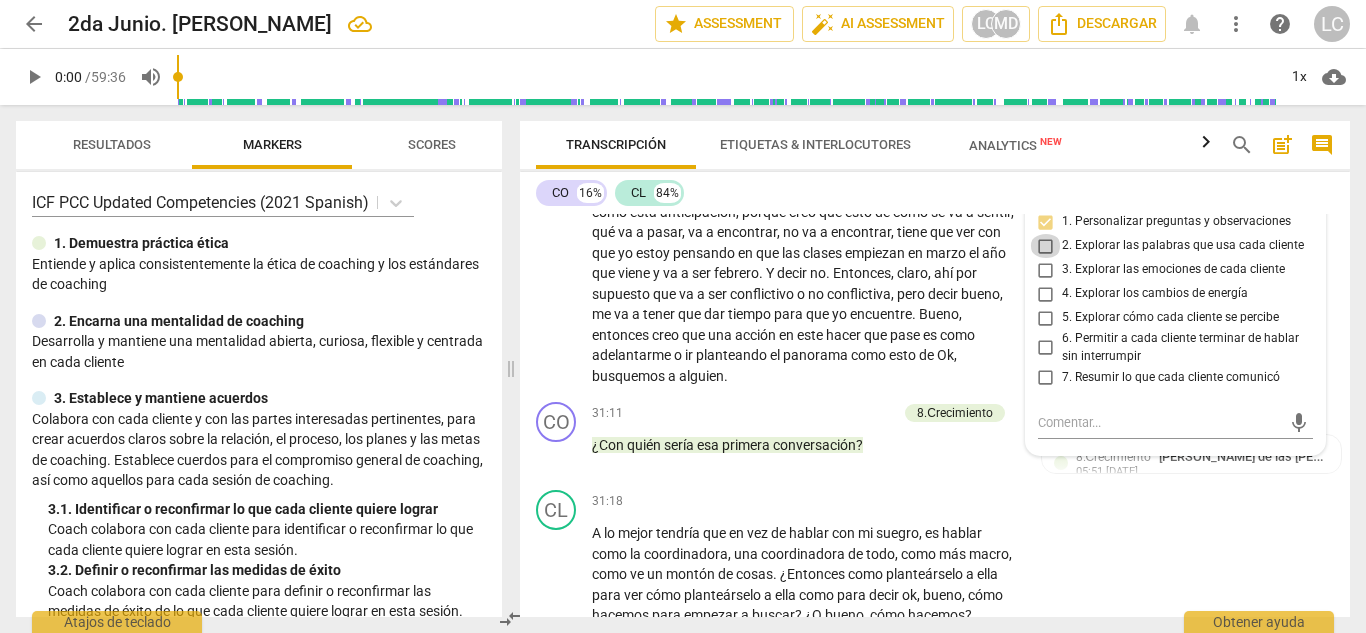 click on "2. Explorar las palabras que usa cada cliente" at bounding box center (1046, 246) 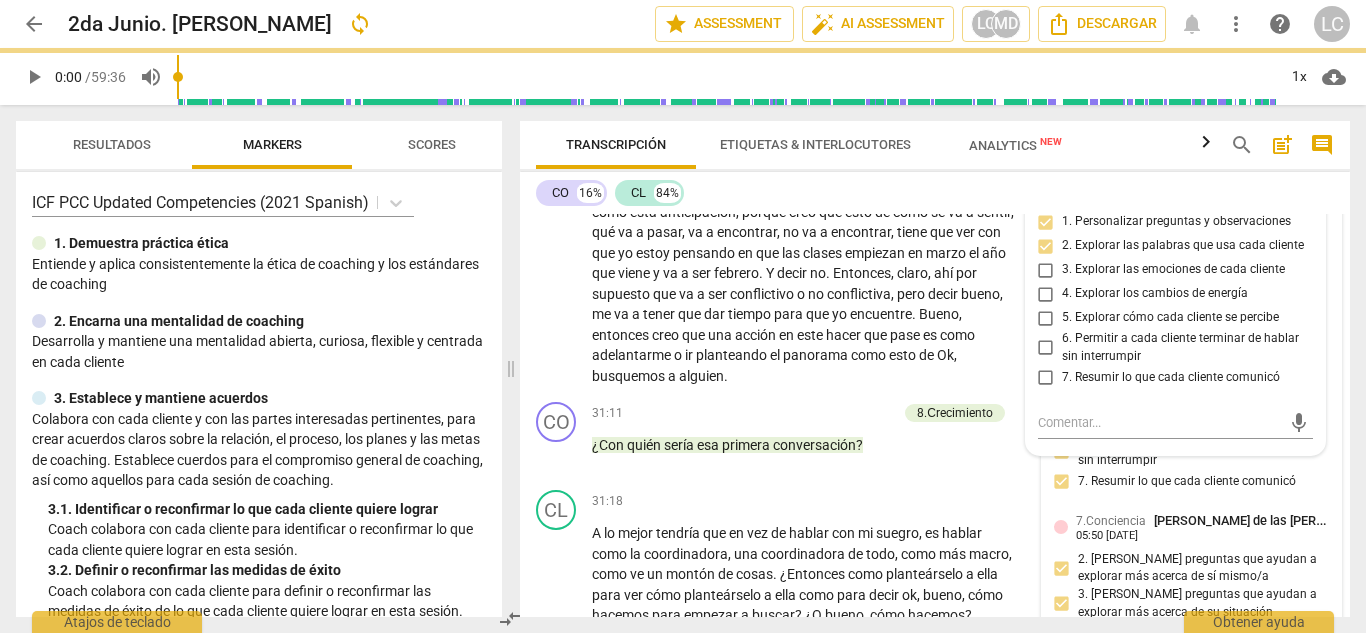 click on "3.Acuerdos [PERSON_NAME] de las [PERSON_NAME] 05:49 [DATE] 1. Identificar o reconfirmar lo que cada cliente quiere lograr  3. Explorar lo que es importante para cada cliente  4. Definir lo que creen que necesitan abordar  5.Presencia [PERSON_NAME] de las [PERSON_NAME] 05:49 [DATE] 2. Actuar en respuesta a lo que cada cliente quiere 3. Colaborar con cada cliente apoyando a cada cliente 4. Demuestrar curiosidad 5. Crear o dejar espacio para el silencio 6.Escuchando [PERSON_NAME] de las [PERSON_NAME] 05:49 [DATE] 2. Explorar las palabras que usa cada cliente 5. Explorar cómo cada cliente se percibe 6. Permitir a cada cliente terminar de hablar sin interrumpir 7. Resumir lo que cada cliente comunicó  7.Conciencia [PERSON_NAME] de las [PERSON_NAME] 05:50 [DATE] 2. [PERSON_NAME] preguntas que ayudan a explorar más acerca de sí mismo/a  3. [PERSON_NAME] preguntas que ayudan a explorar más acerca de su situación 4. [PERSON_NAME] preguntas que ayudan a explorar más hacia el resultado que desea" at bounding box center [1192, 361] 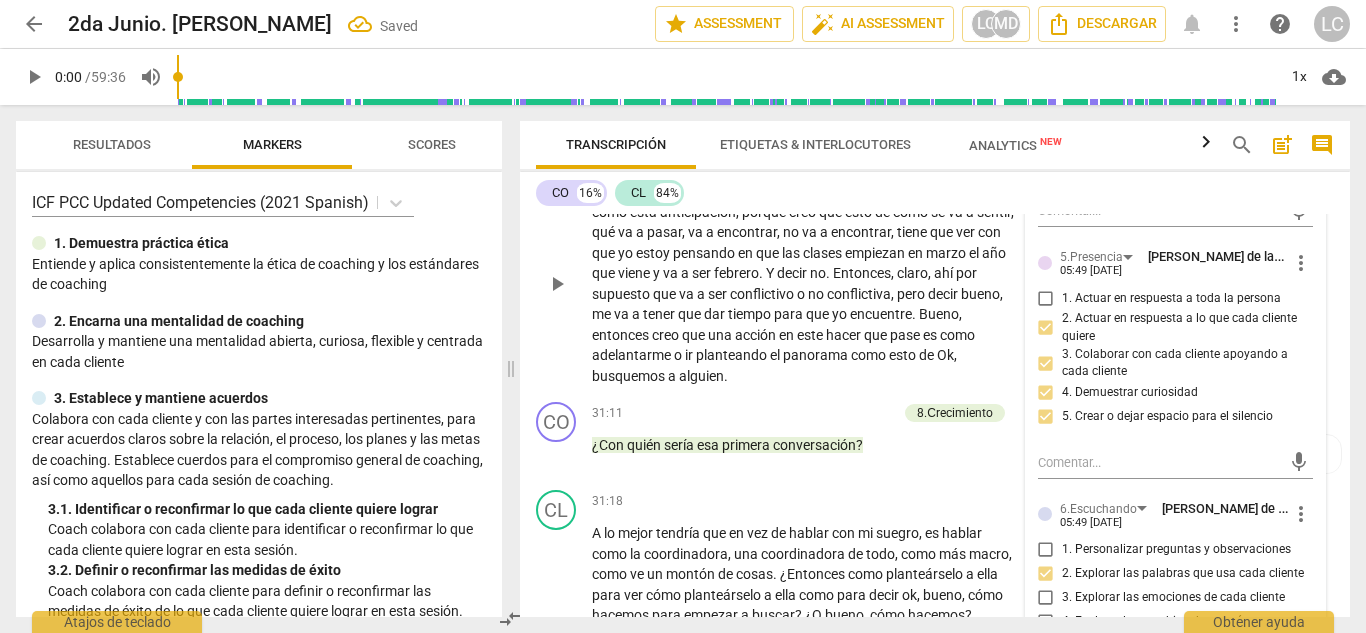 click on "CL play_arrow pause 30:12 + Add competency keyboard_arrow_right Primero ,   no   dilatando ,   porque   no   dilatando   como   esta   conversación ,   como   esta   anticipación ,   porque   creo   que   esto   de   cómo   se   va   a   sentir ,   qué   va   a   pasar ,   va   a   encontrar ,   no   va   a   encontrar ,   tiene   que   ver   con   que   yo   estoy   pensando   en   que   las   clases   empiezan   en   marzo   el   año   que   viene   y   va   a   ser   febrero .   Y   decir   no .   Entonces ,   claro ,   ahí   por   supuesto   que   va   a   ser   conflictivo   o   no   conflictiva ,   pero   decir   bueno ,   me   va   a   tener   que   dar   tiempo   para   que   yo   encuentre .   [PERSON_NAME] ,   entonces   creo   que   una   acción   en   este   hacer   que   pase   es   como   adelantarme   o   ir   planteando   el   panorama   como   esto   de   Ok ,   busquemos   a   alguien ." at bounding box center (935, 267) 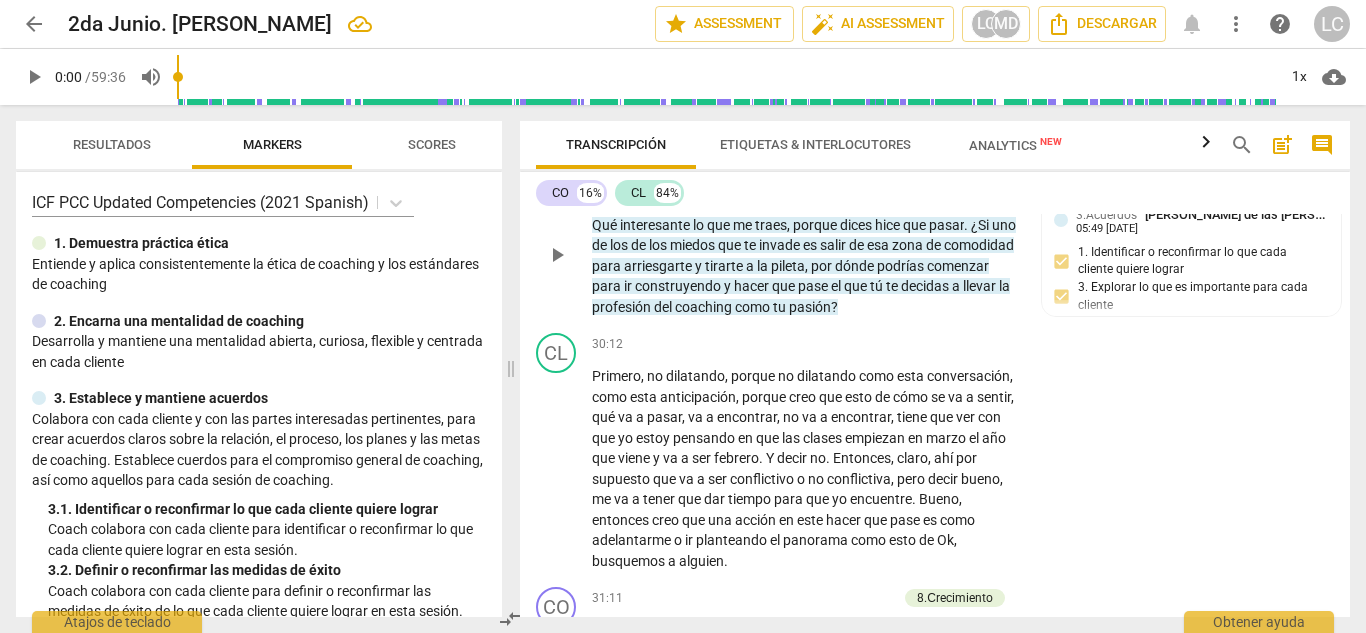 scroll, scrollTop: 7123, scrollLeft: 0, axis: vertical 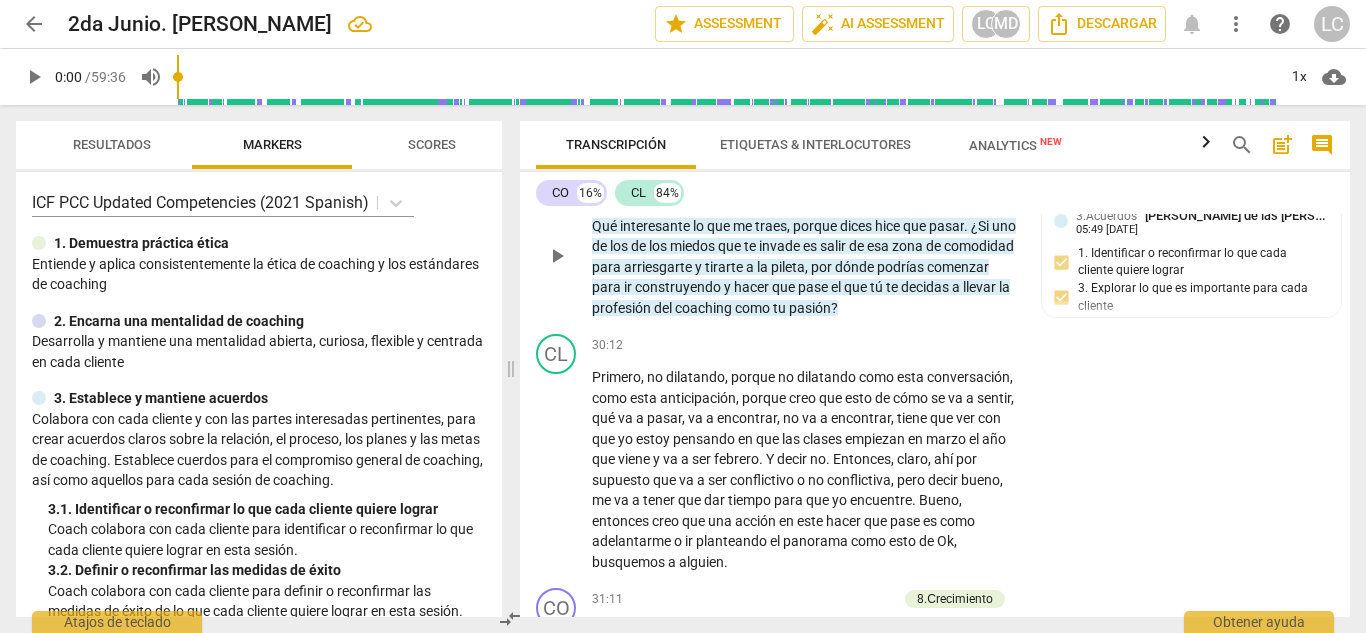 click on "Add competency" at bounding box center [698, 172] 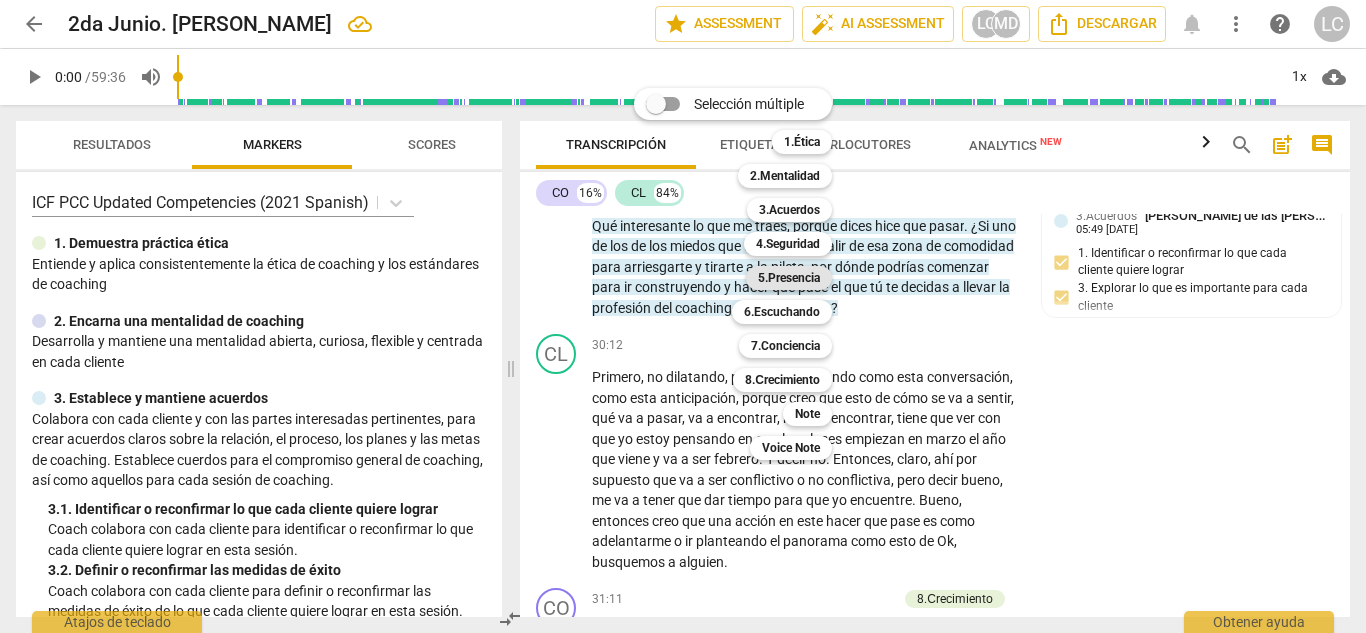 click on "5.Presencia" at bounding box center [789, 278] 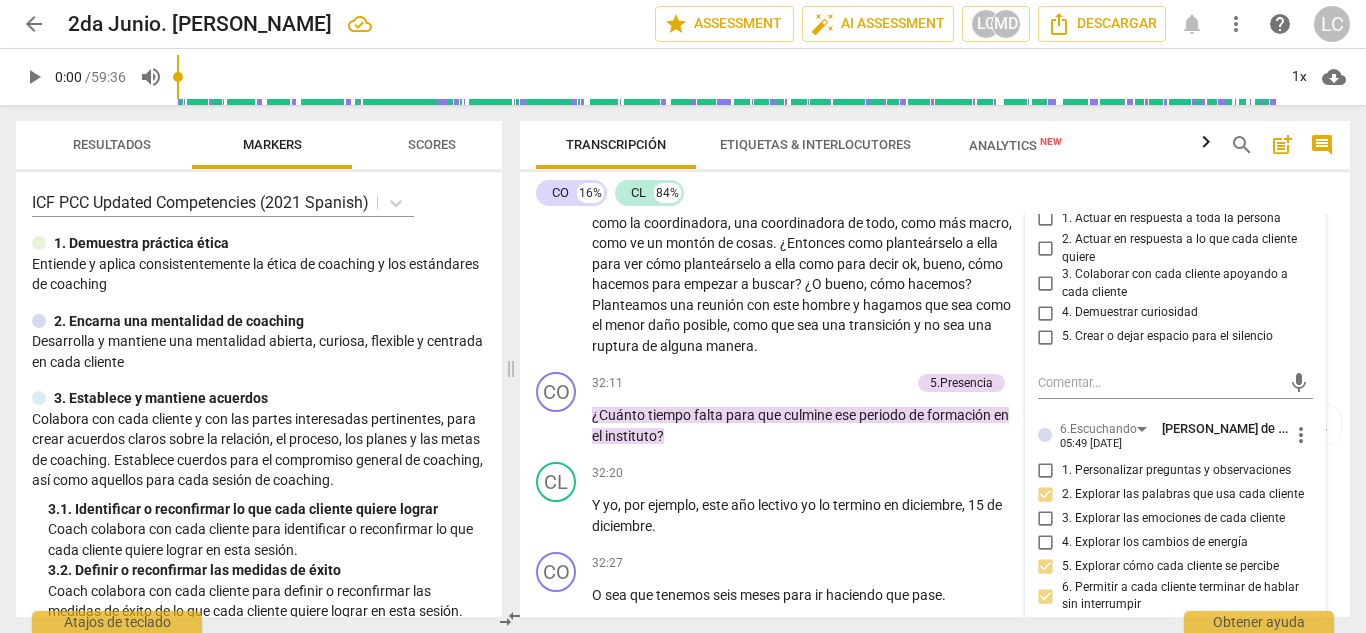 scroll, scrollTop: 7644, scrollLeft: 0, axis: vertical 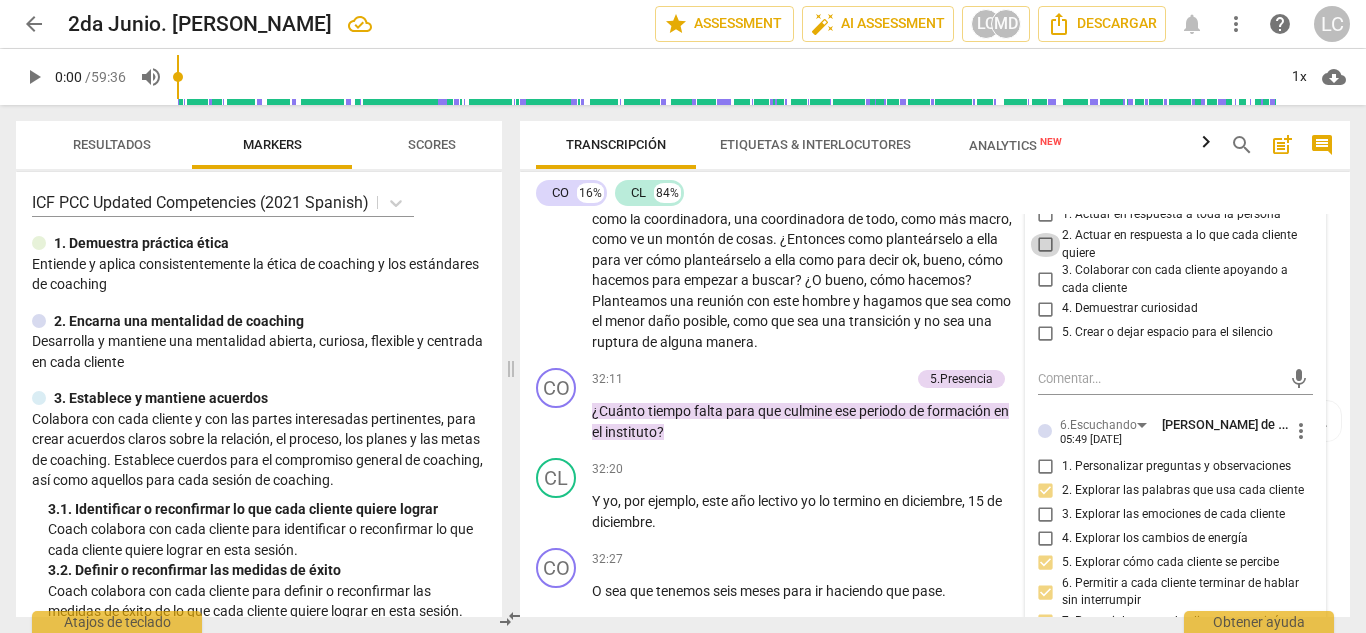 click on "2. Actuar en respuesta a lo que cada cliente quiere" at bounding box center (1046, 245) 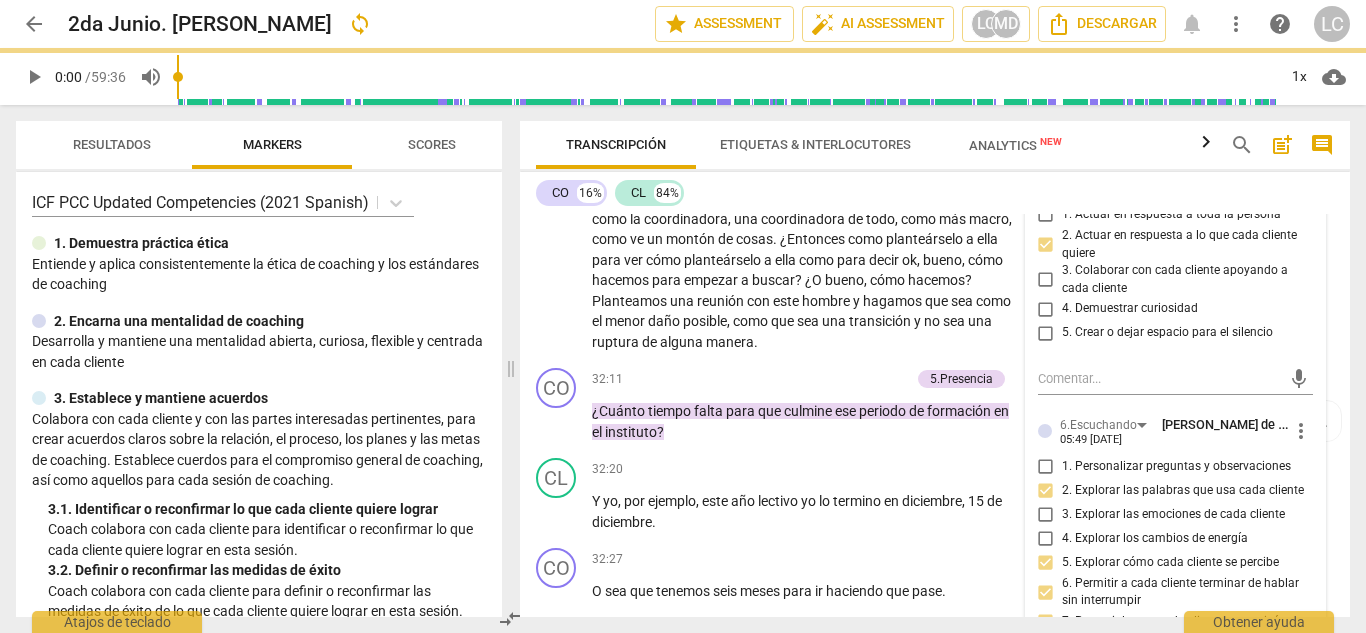 click on "4. Demuestrar curiosidad" at bounding box center (1046, 309) 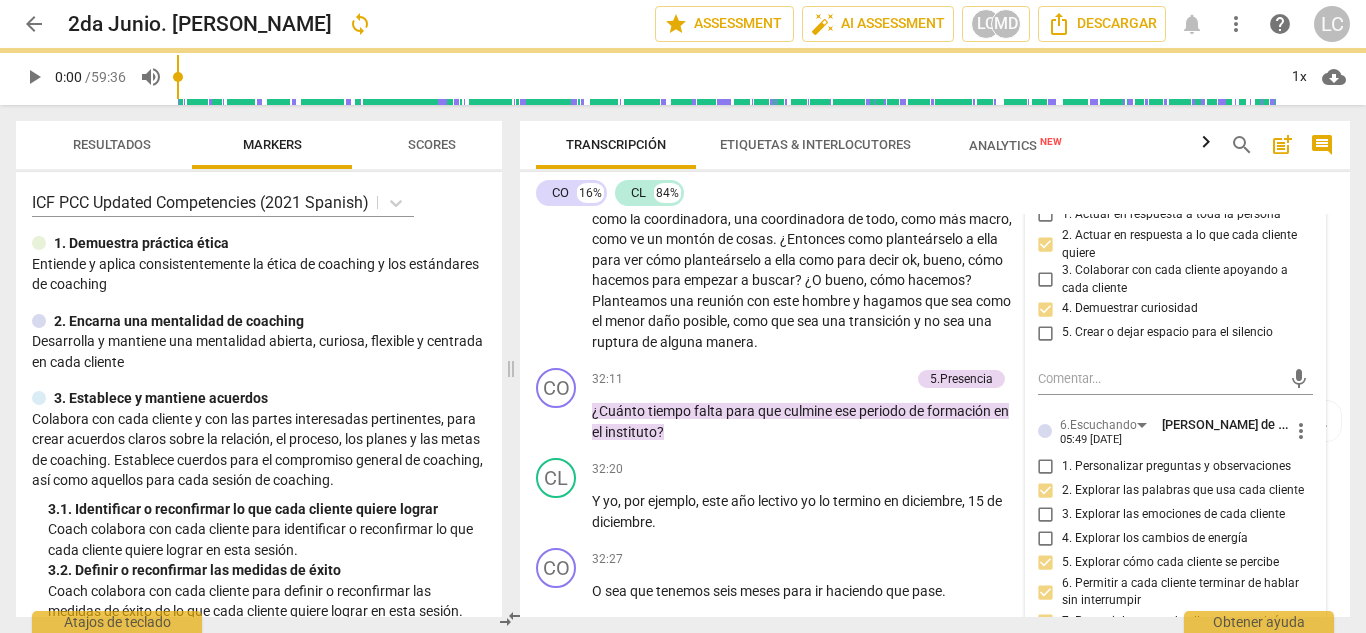 click on "CO 16% CL 84%" at bounding box center (935, 193) 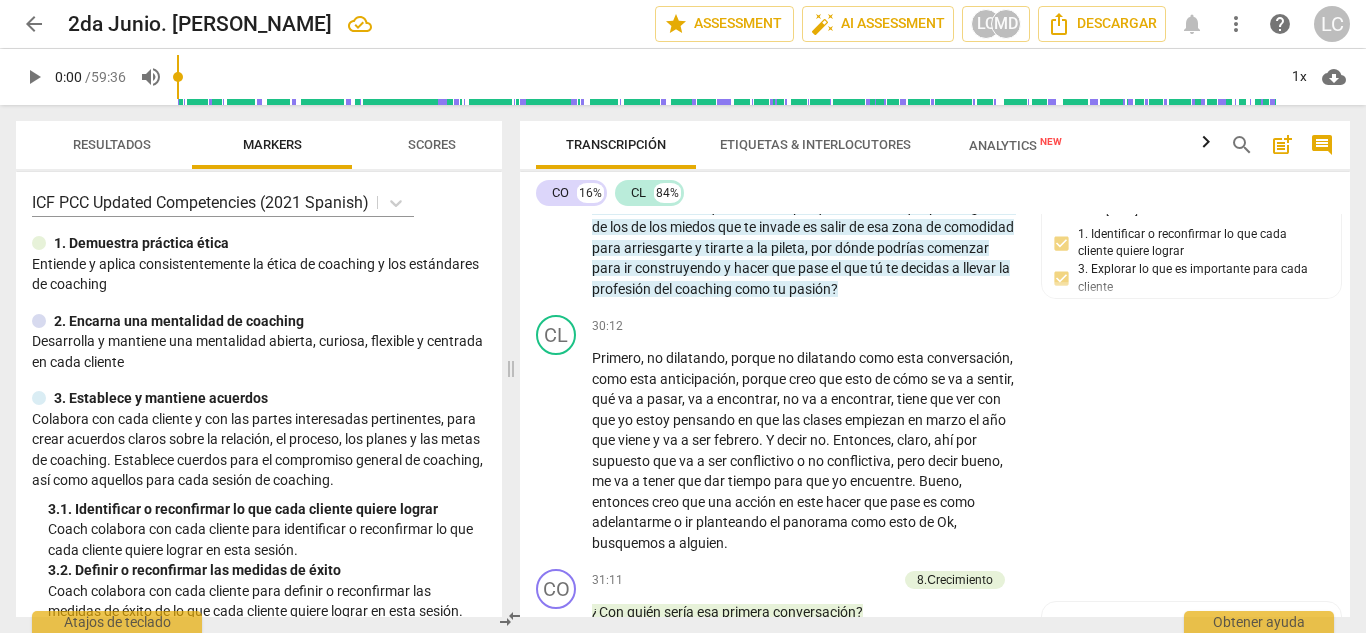 scroll, scrollTop: 7140, scrollLeft: 0, axis: vertical 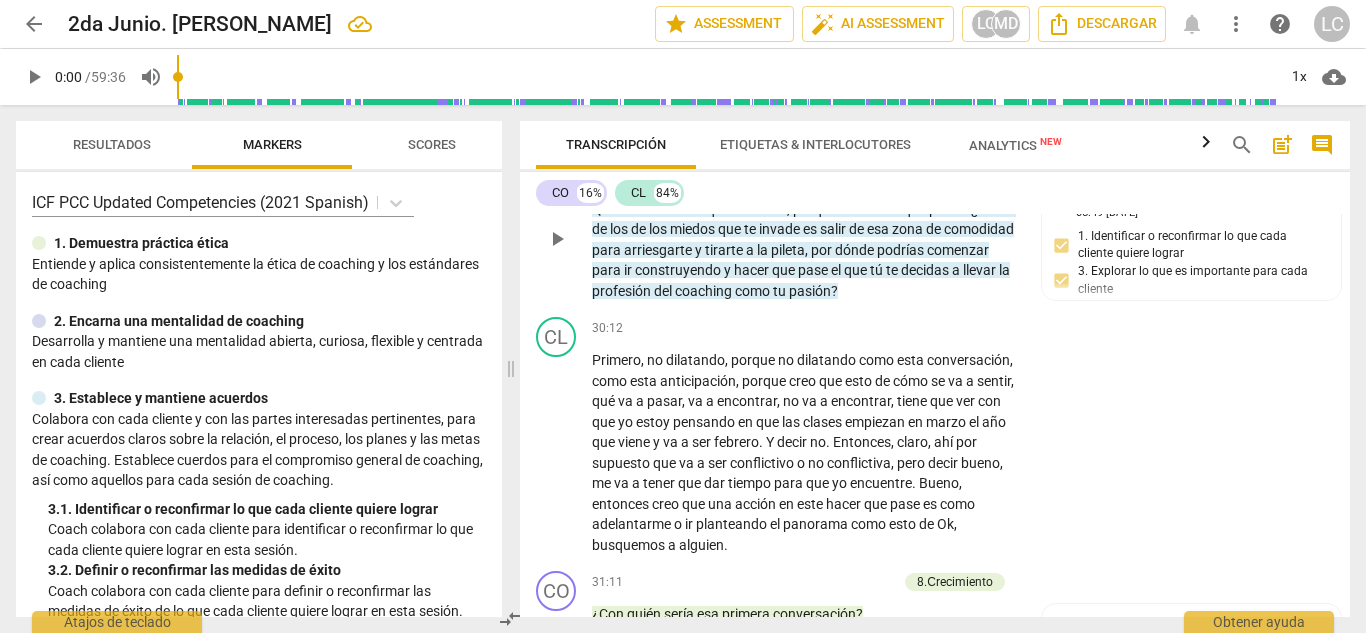 click on "Add competency" at bounding box center [698, 155] 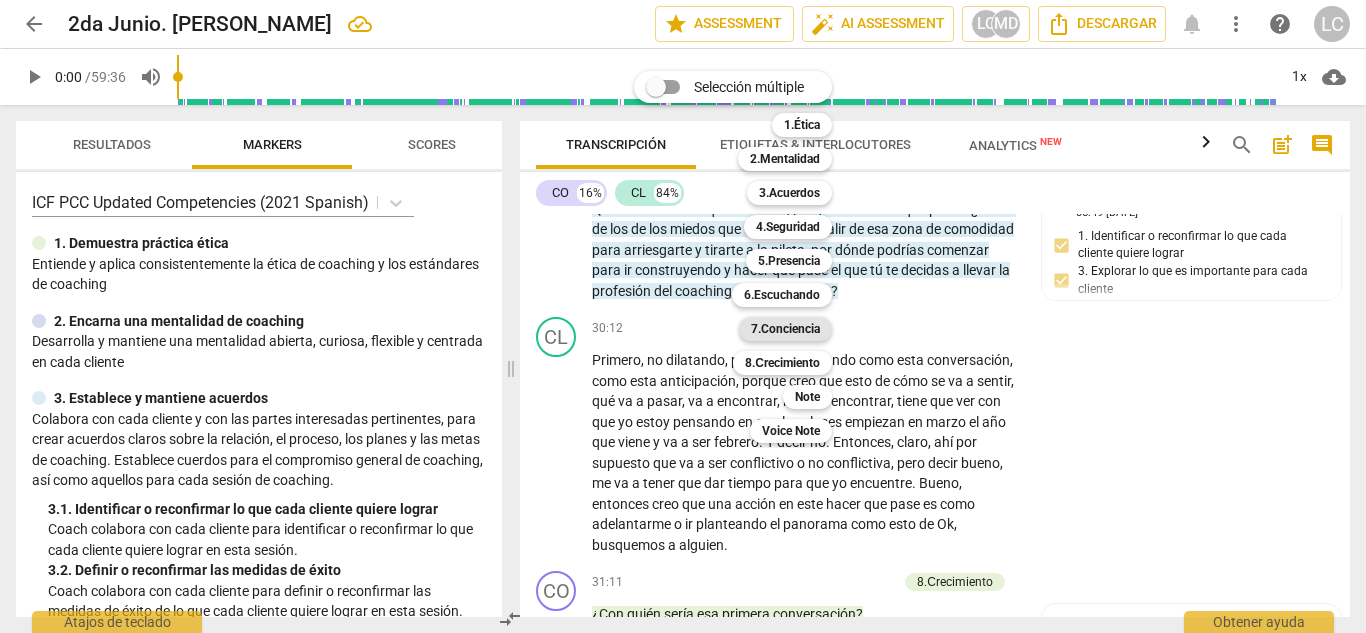 click on "7.Conciencia" at bounding box center (785, 329) 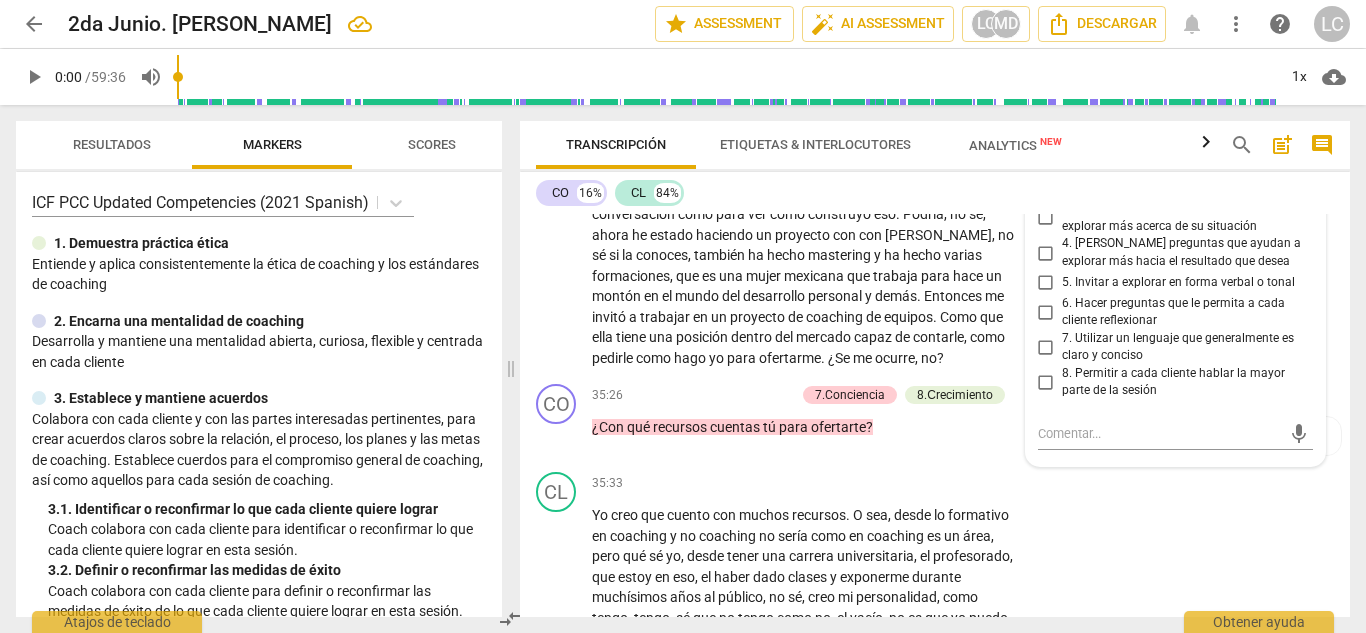 scroll, scrollTop: 8615, scrollLeft: 0, axis: vertical 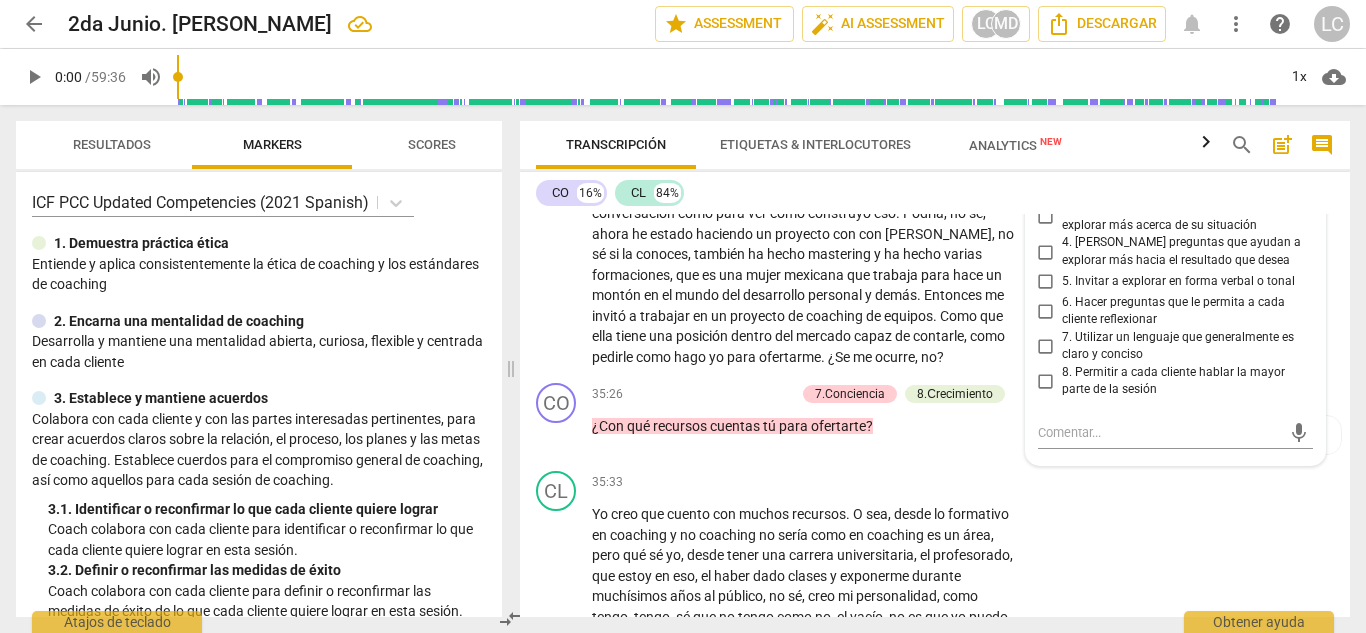 click on "1. Hacer preguntas sobre cada cliente" at bounding box center [1046, 152] 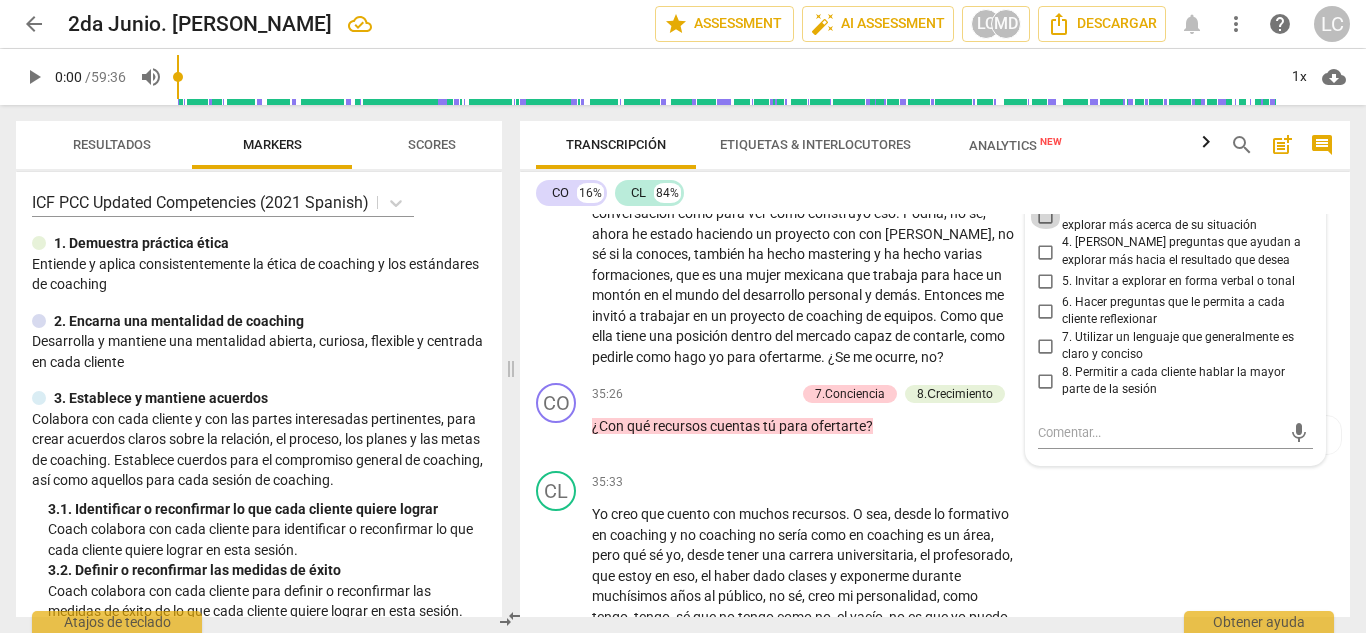click on "3. [PERSON_NAME] preguntas que ayudan a explorar más acerca de su situación" at bounding box center [1046, 217] 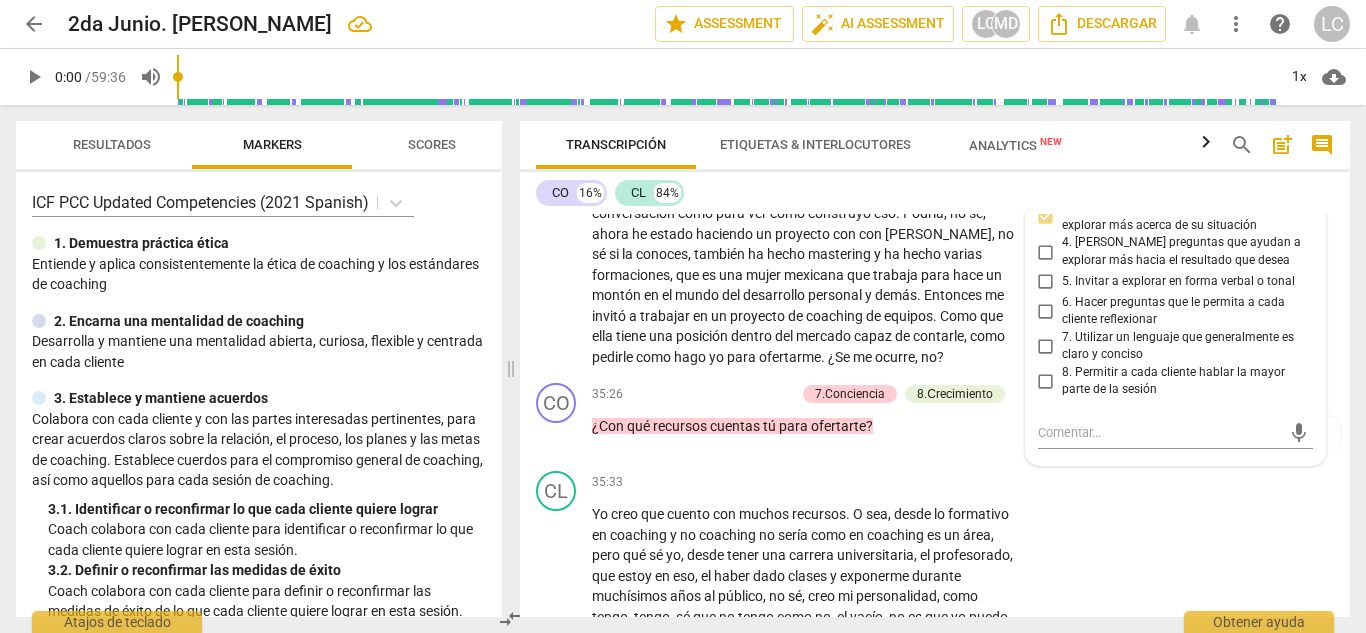 click on "4. [PERSON_NAME] preguntas que ayudan a explorar más hacia el resultado que desea" at bounding box center (1046, 252) 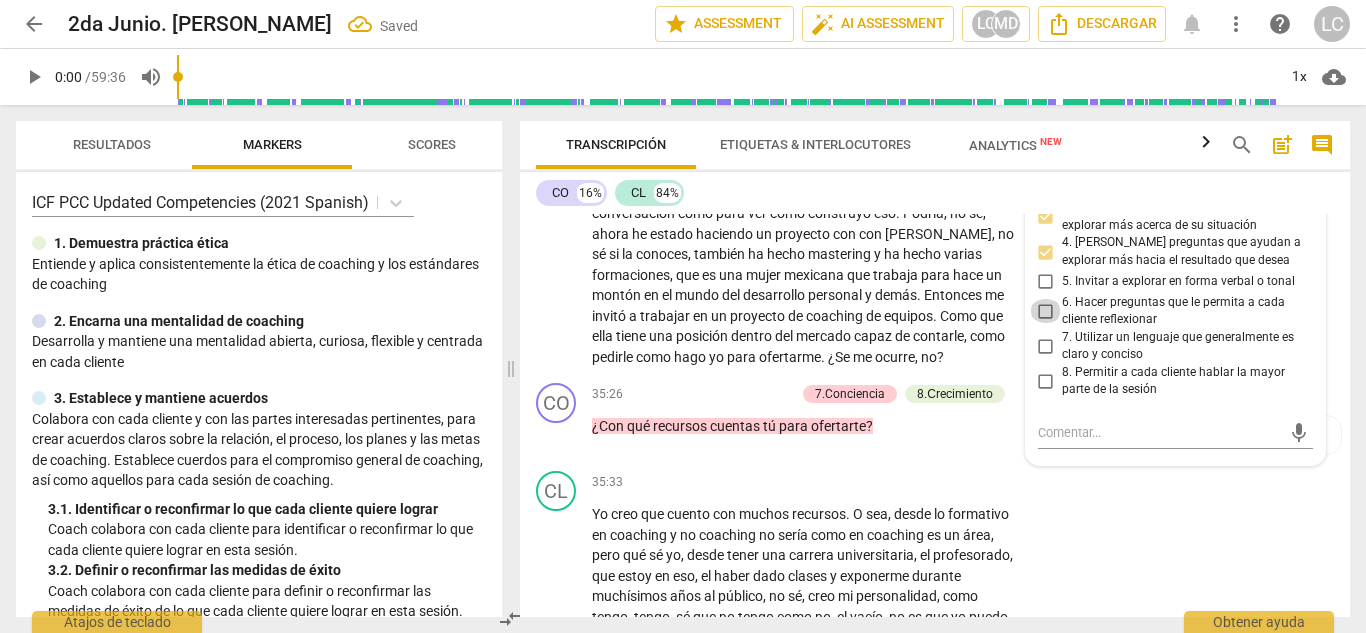 click on "6. Hacer preguntas que le permita a cada cliente reflexionar" at bounding box center (1046, 311) 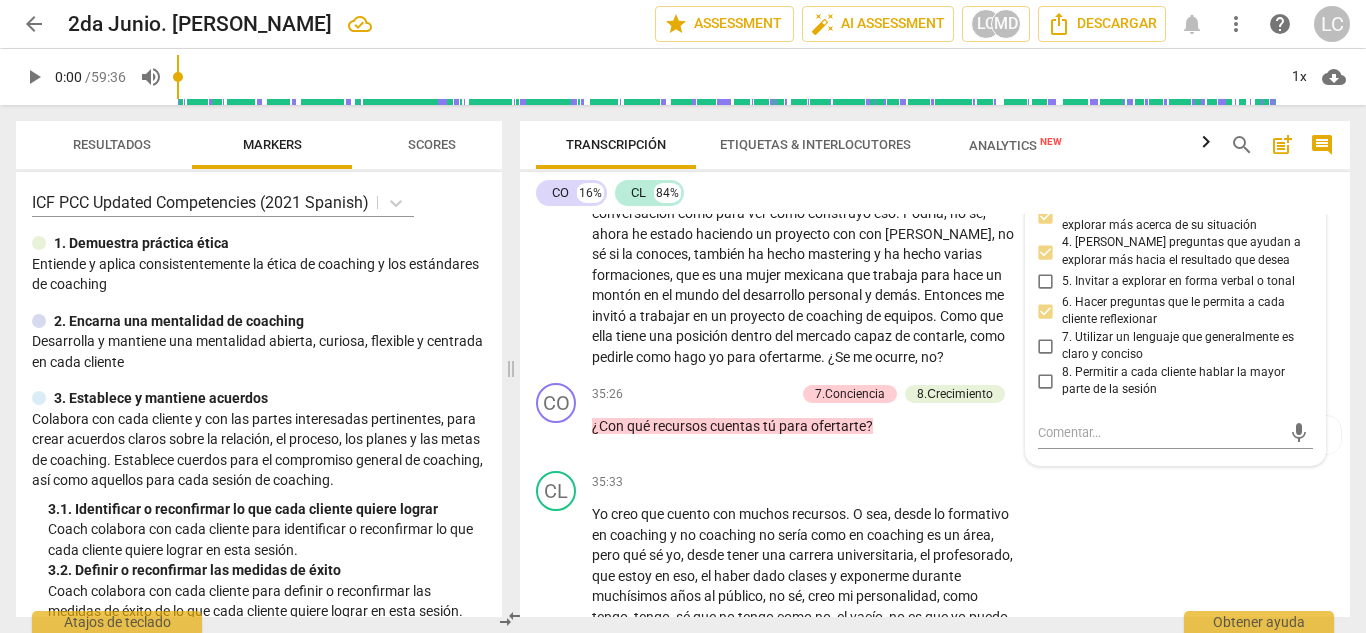 click on "CO 16% CL 84% [PERSON_NAME] de las [PERSON_NAME] Summary:    Reporte de sesión de coaching Coach. [PERSON_NAME]: [PERSON_NAME]. Fecha: [DATE][PERSON_NAME]. N° de sesión 1 CO play_arrow pause 00:03 + Add competency 2.Mentalidad 4.Seguridad 5.Presencia keyboard_arrow_right ¿Cómo   llegas   a   esta   sesión ? 2.Mentalidad [PERSON_NAME] 19:55 [DATE] 4.Seguridad [PERSON_NAME] de las [PERSON_NAME] 12:56 [DATE] 1. Demostrar el respeto 5.Presencia [PERSON_NAME] de las [PERSON_NAME] 12:56 [DATE] 4. Demuestrar curiosidad CL play_arrow pause 00:06 + Add competency keyboard_arrow_right Llego   muy   bien ,   muy   tranquilo .   Estaba   pensando   el   tema   trabajar ,   así   que   he   estado   aprovechando   esta   sesión   para   revisarme   un   poco . CO play_arrow pause 00:21 + Add competency 5.Presencia keyboard_arrow_right Para   revisarte   un   poco .   ¿Y   qué   quieres   revisar ? 5.Presencia [PERSON_NAME] de las [PERSON_NAME] 12:58 [DATE] 4. Demuestrar curiosidad CL pause +" at bounding box center [935, 394] 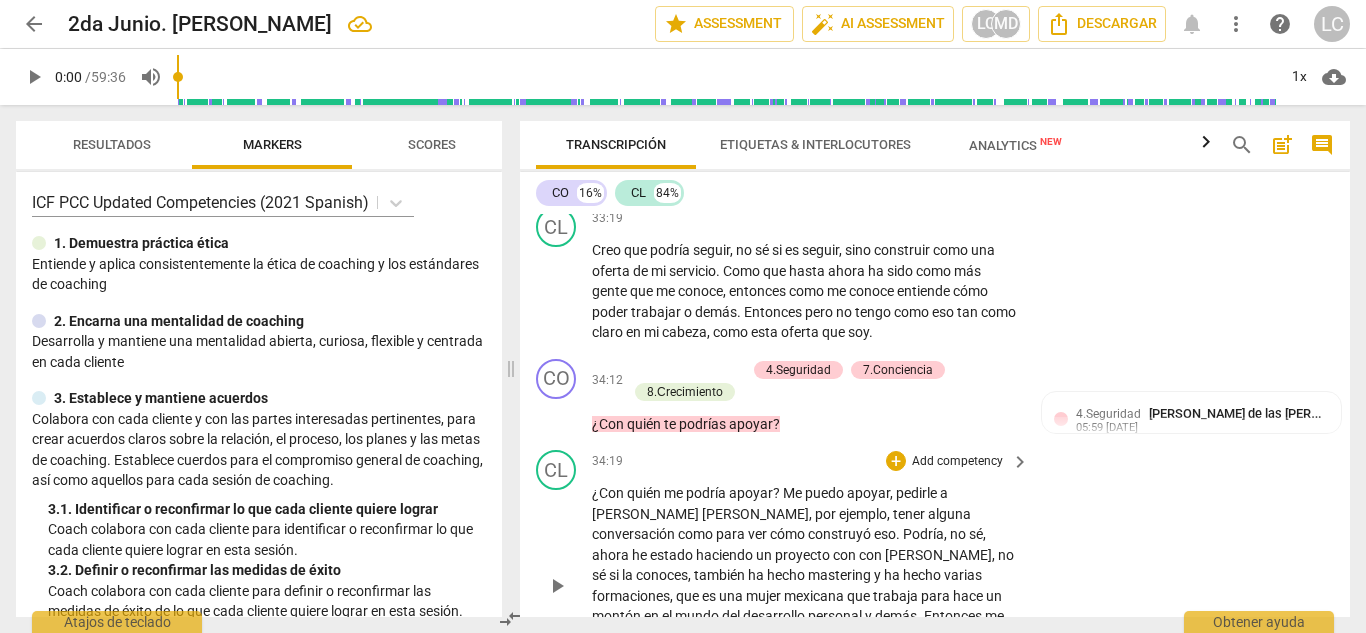 scroll, scrollTop: 8293, scrollLeft: 0, axis: vertical 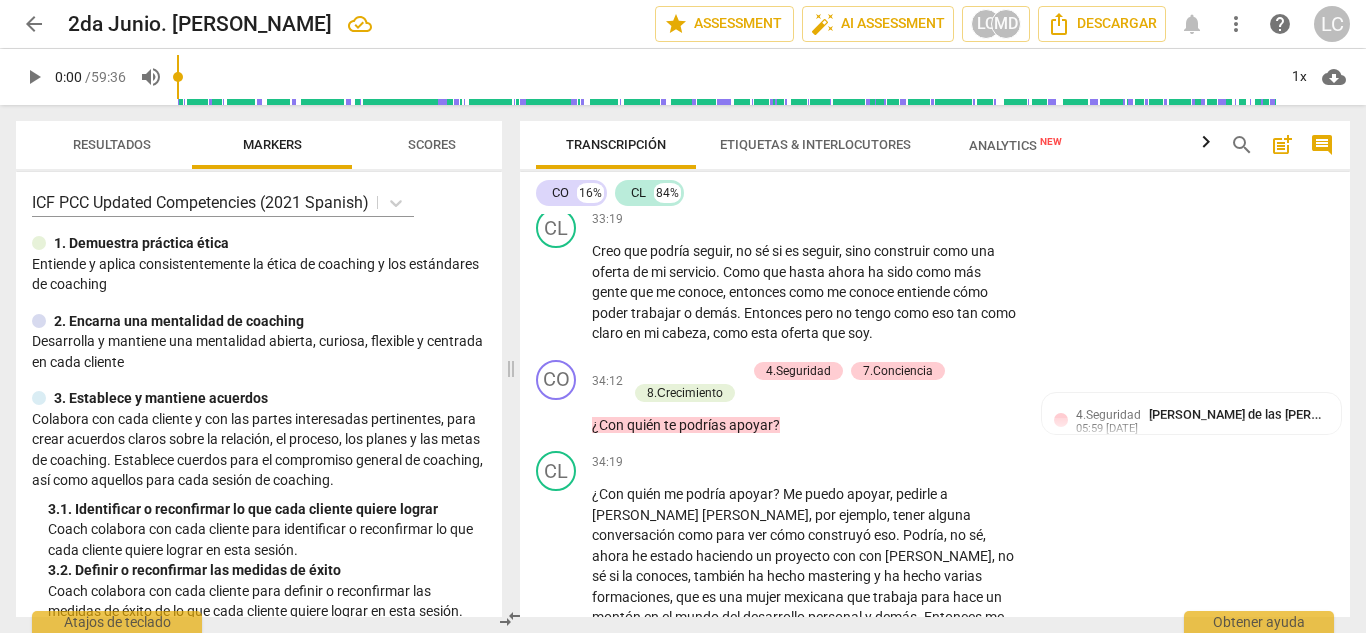 click on "Add competency" at bounding box center [754, 130] 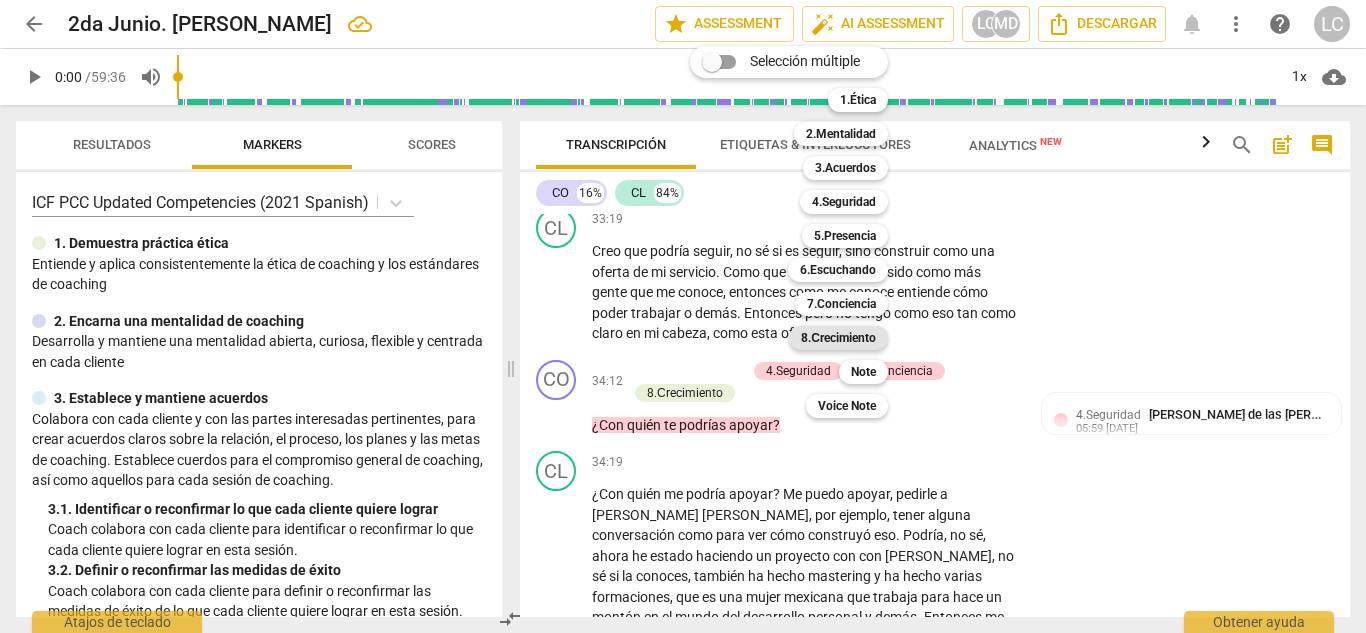 click on "8.Сrecimiento" at bounding box center [838, 338] 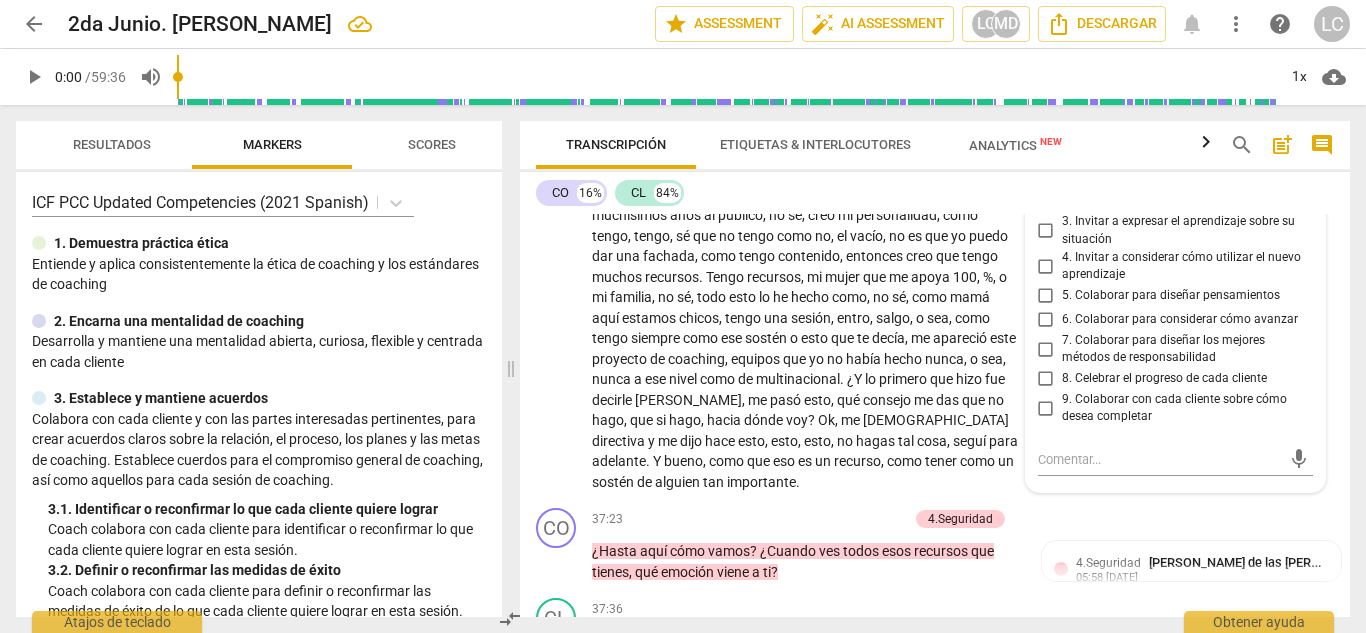 scroll, scrollTop: 8997, scrollLeft: 0, axis: vertical 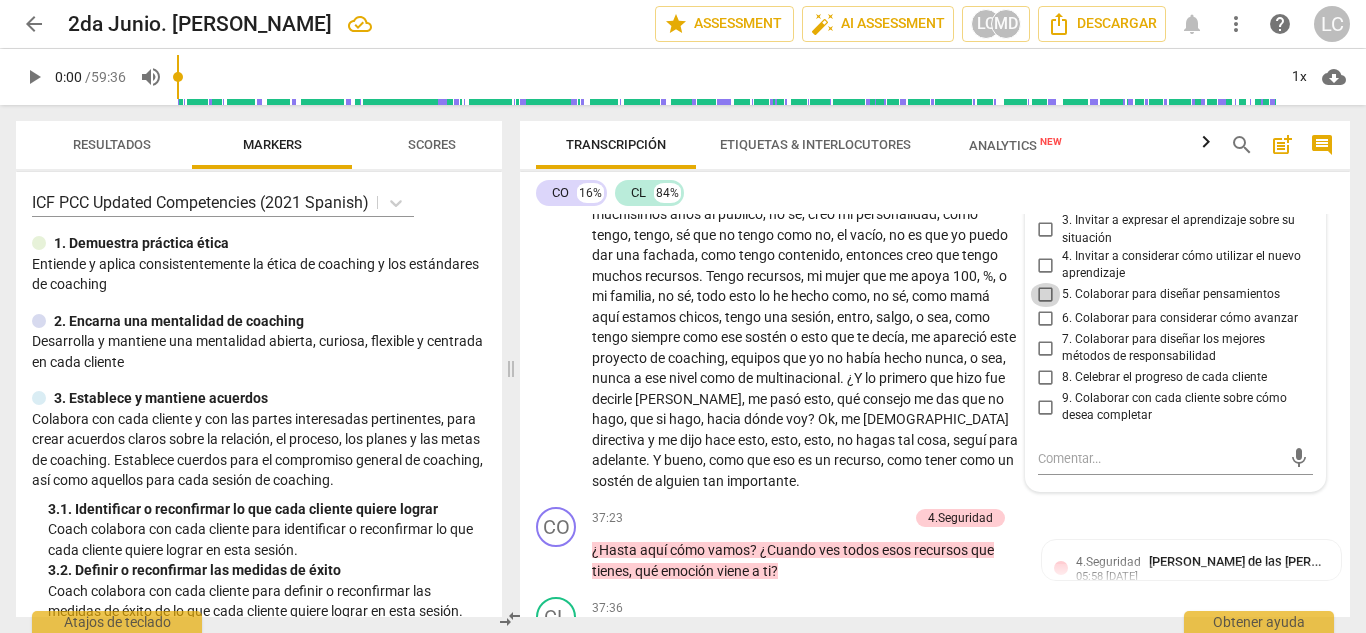 click on "5. Colaborar para diseñar pensamientos" at bounding box center (1046, 295) 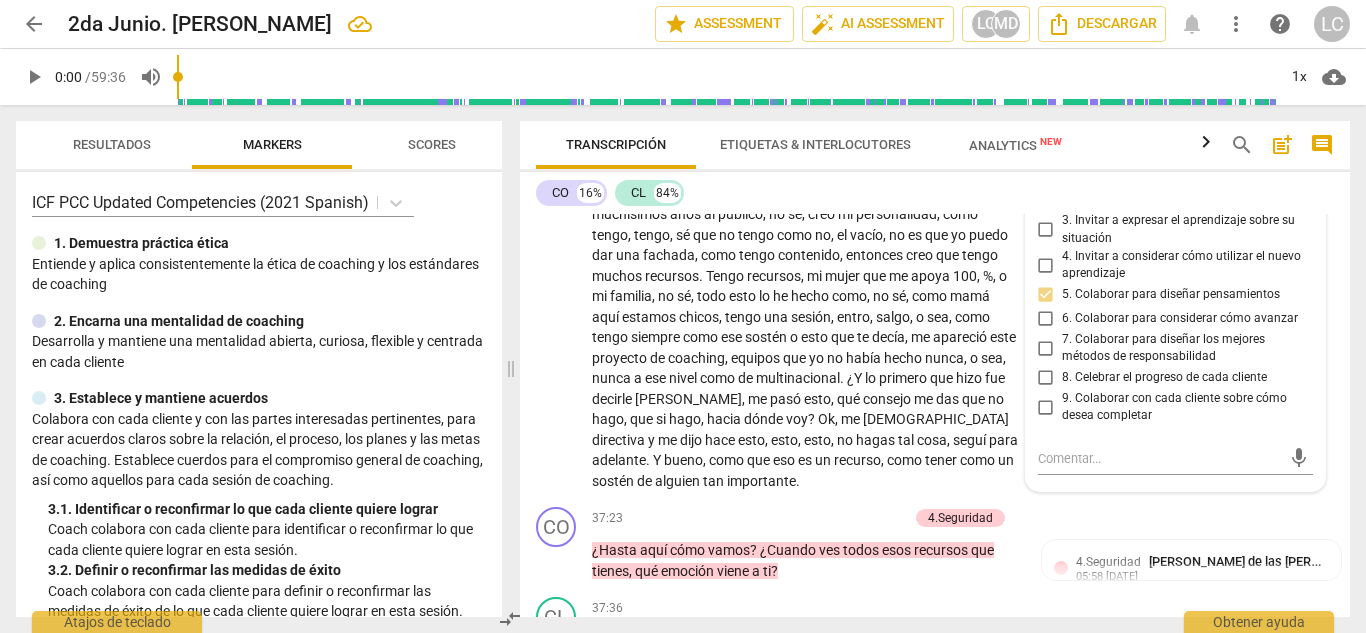 click on "6. Colaborar para considerar cómo avanzar" at bounding box center [1046, 319] 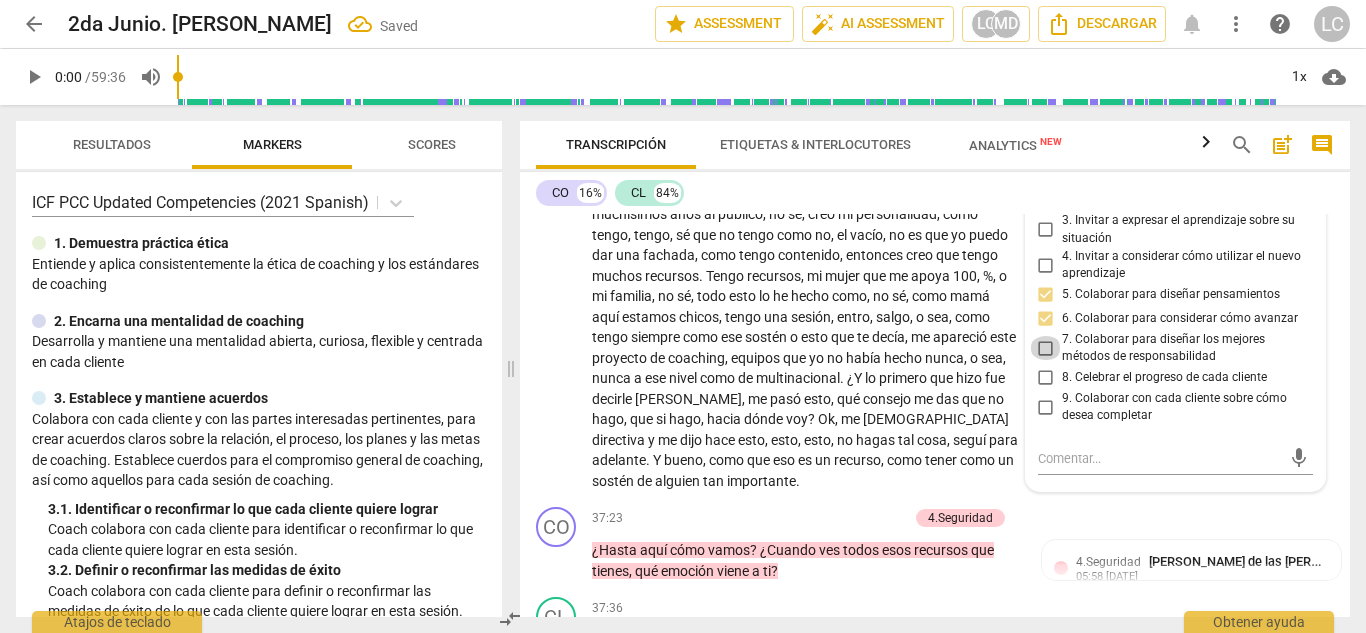 click on "7. Colaborar para diseñar los mejores métodos de responsabilidad" at bounding box center (1046, 348) 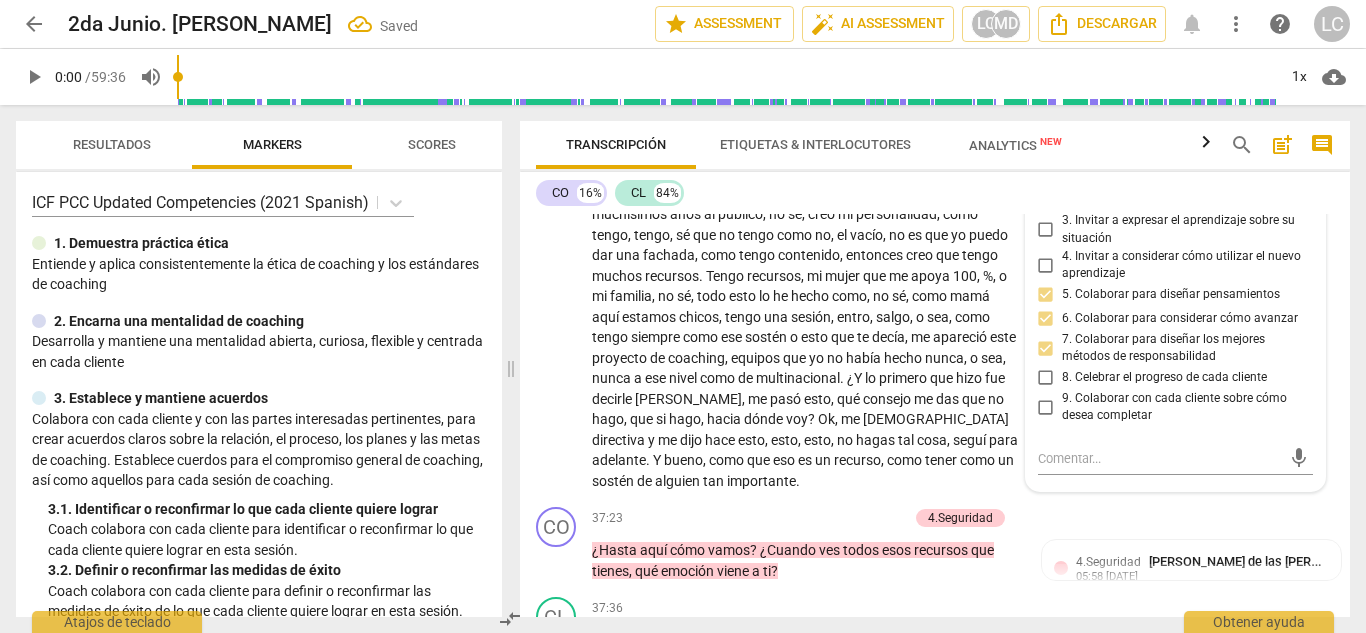 click on "CO 16% CL 84%" at bounding box center [935, 193] 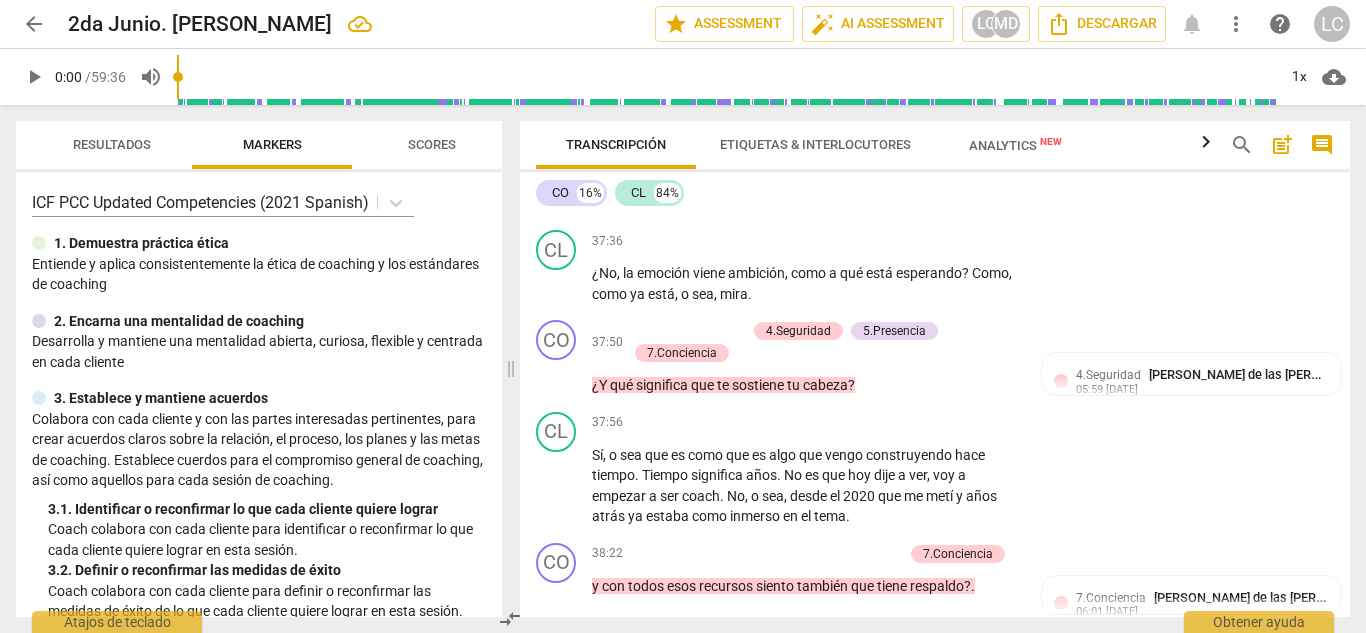 scroll, scrollTop: 9363, scrollLeft: 0, axis: vertical 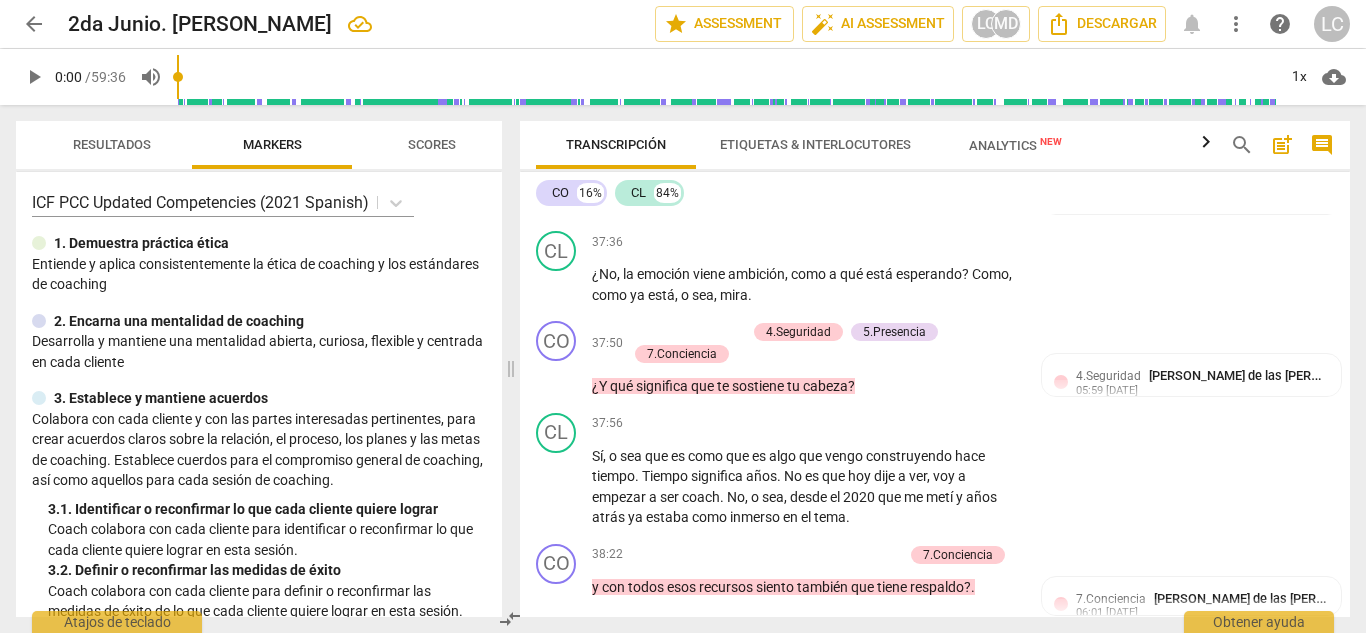 click on "Add competency" at bounding box center [860, 153] 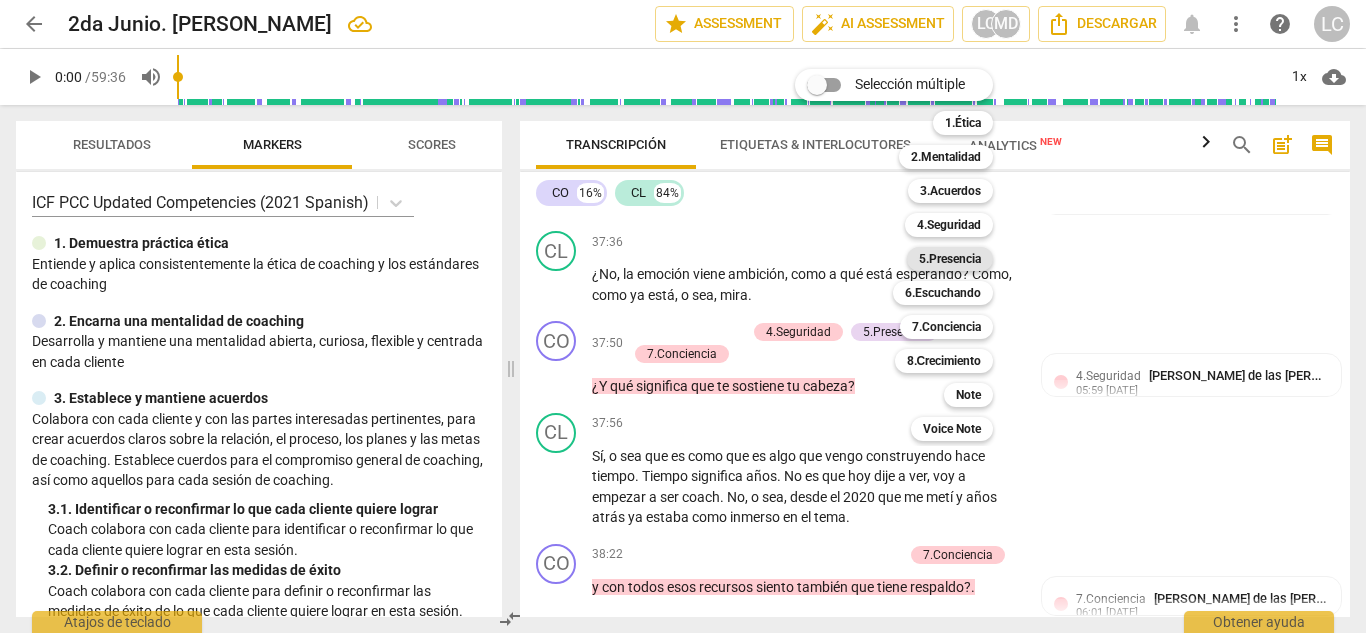 click on "5.Presencia" at bounding box center (950, 259) 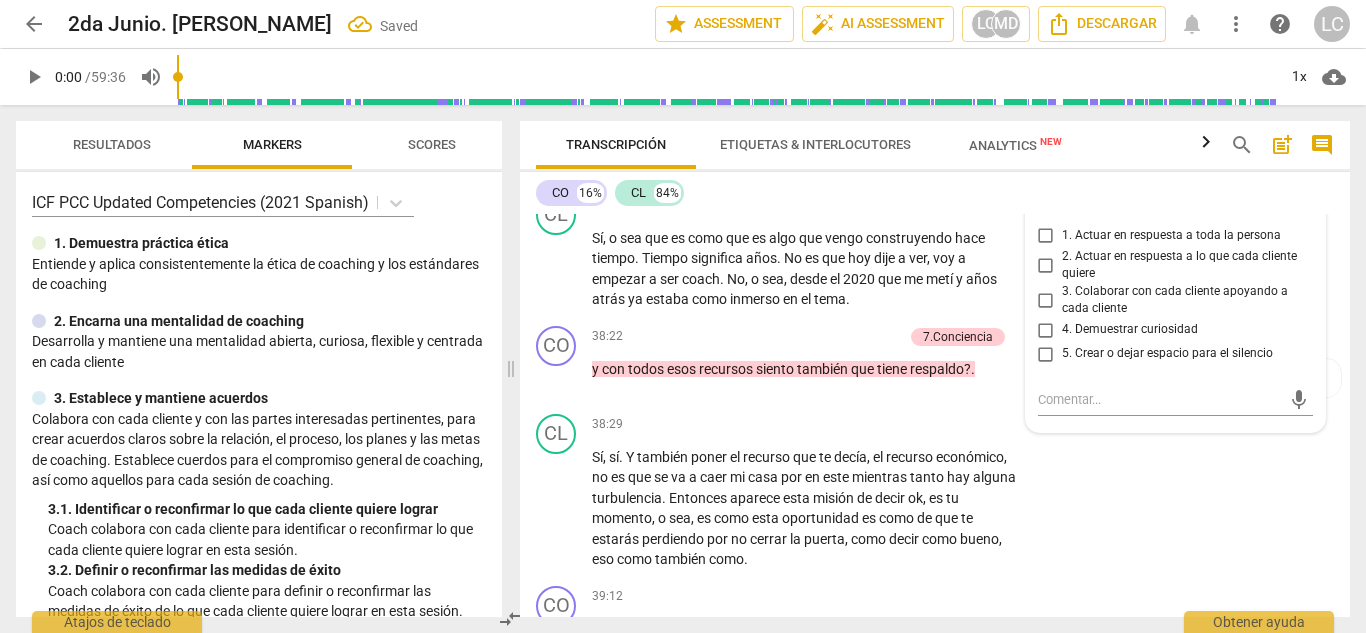 scroll, scrollTop: 9582, scrollLeft: 0, axis: vertical 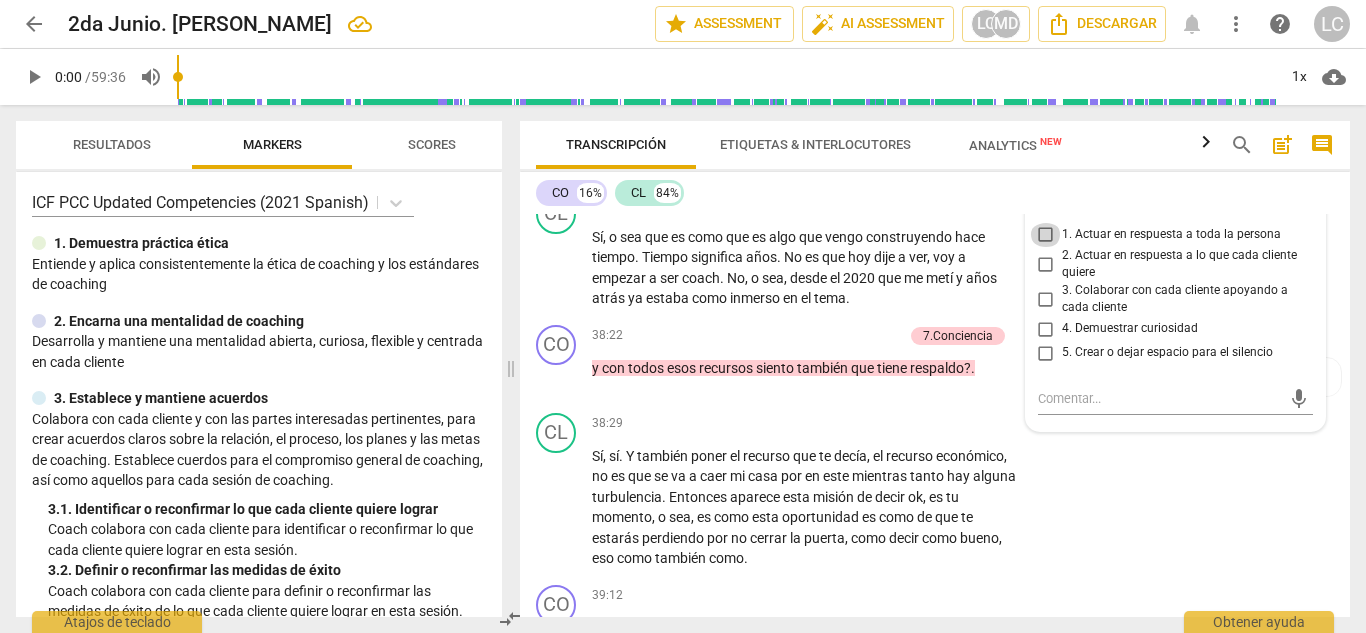 click on "1. Actuar en respuesta a toda la persona" at bounding box center (1046, 235) 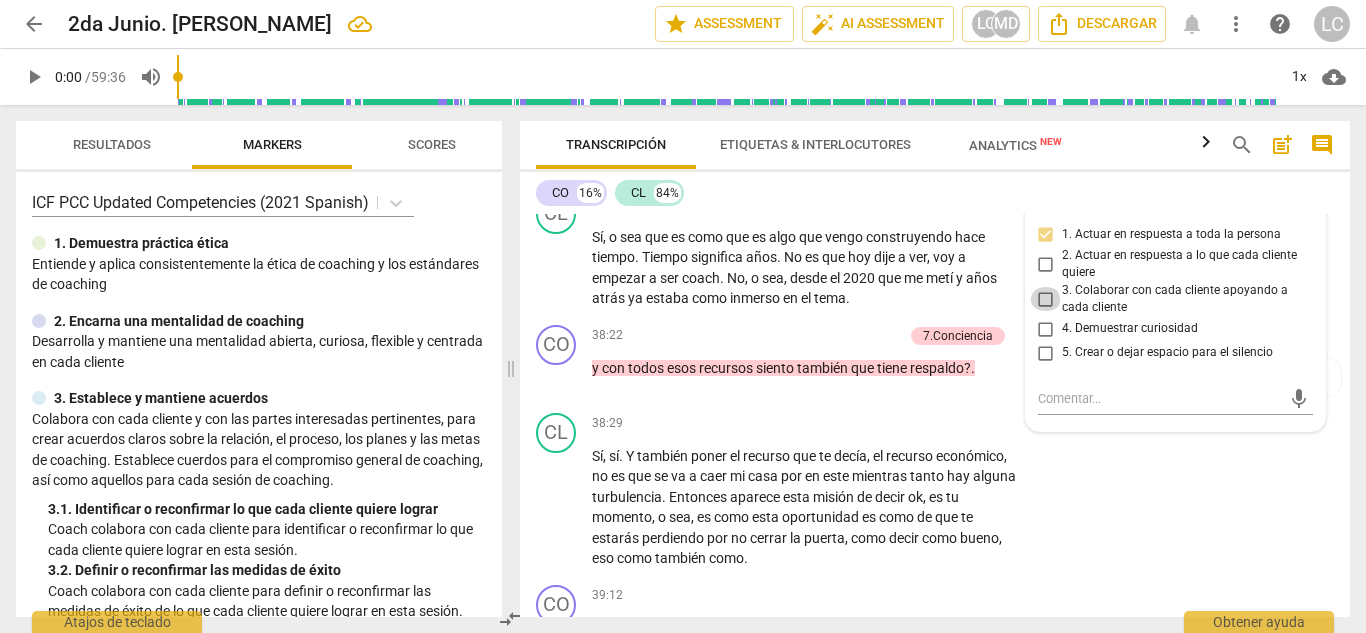 click on "3. Colaborar con cada cliente apoyando a cada cliente" at bounding box center [1046, 299] 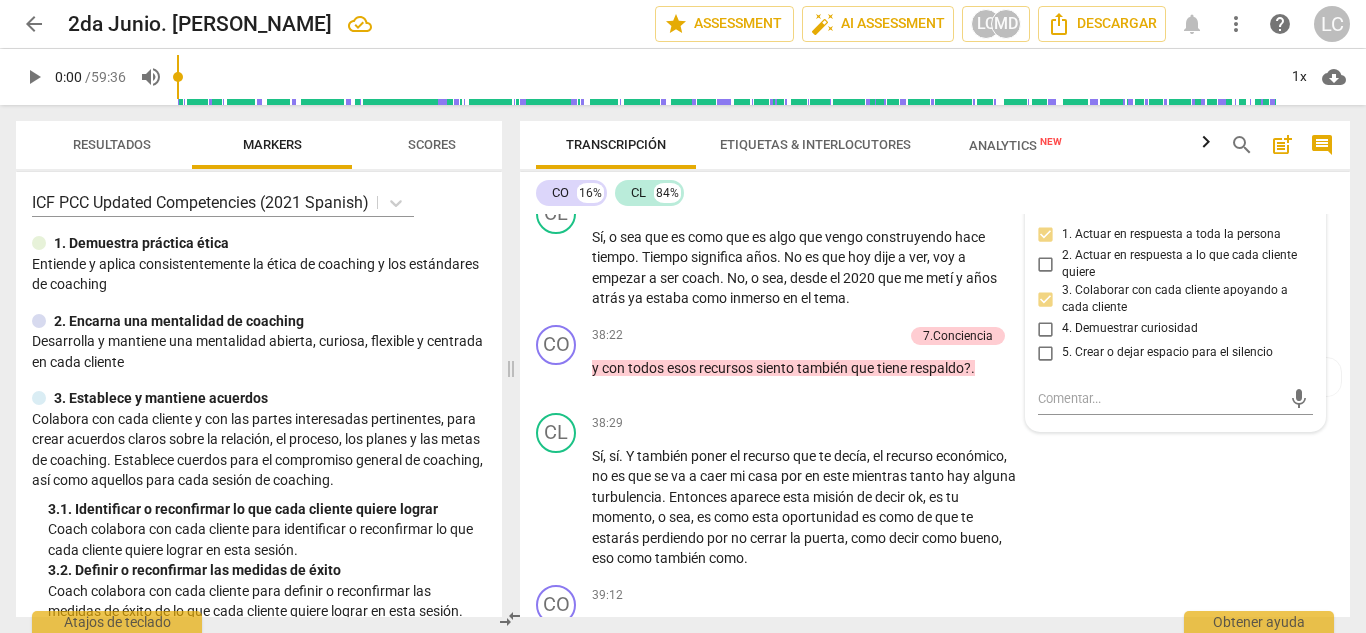 click on "CO 16% CL 84%" at bounding box center [935, 193] 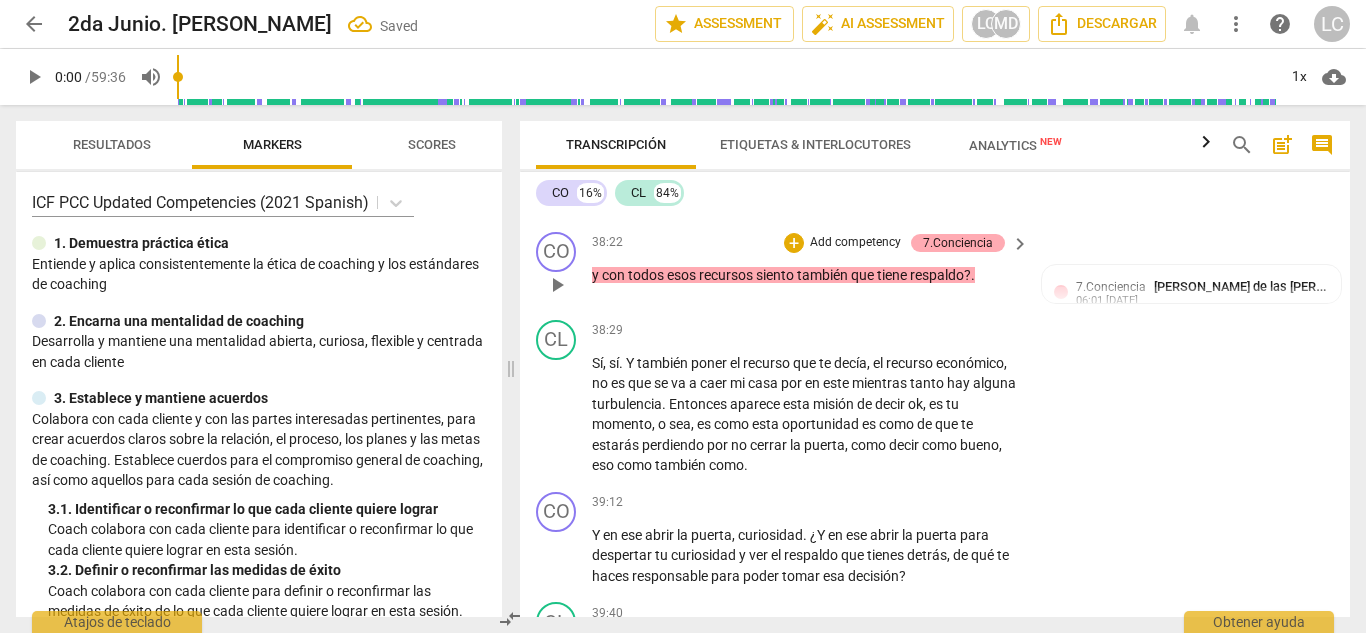 scroll, scrollTop: 9680, scrollLeft: 0, axis: vertical 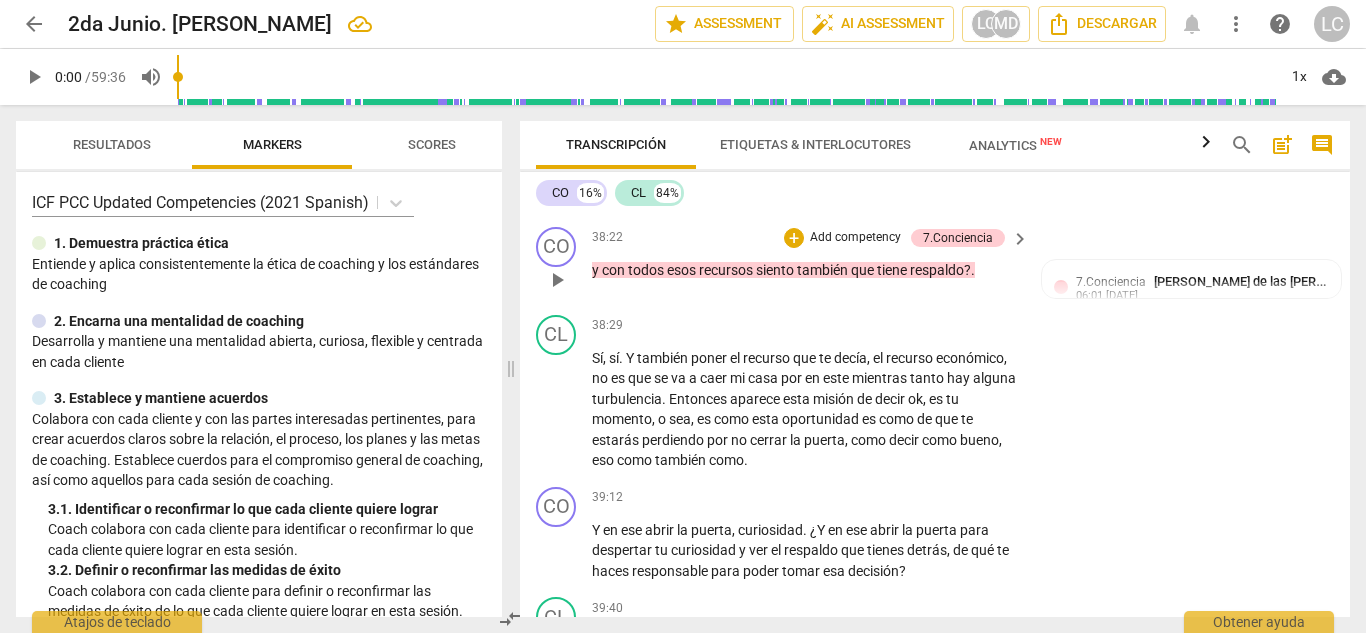 click on "Add competency" at bounding box center (855, 238) 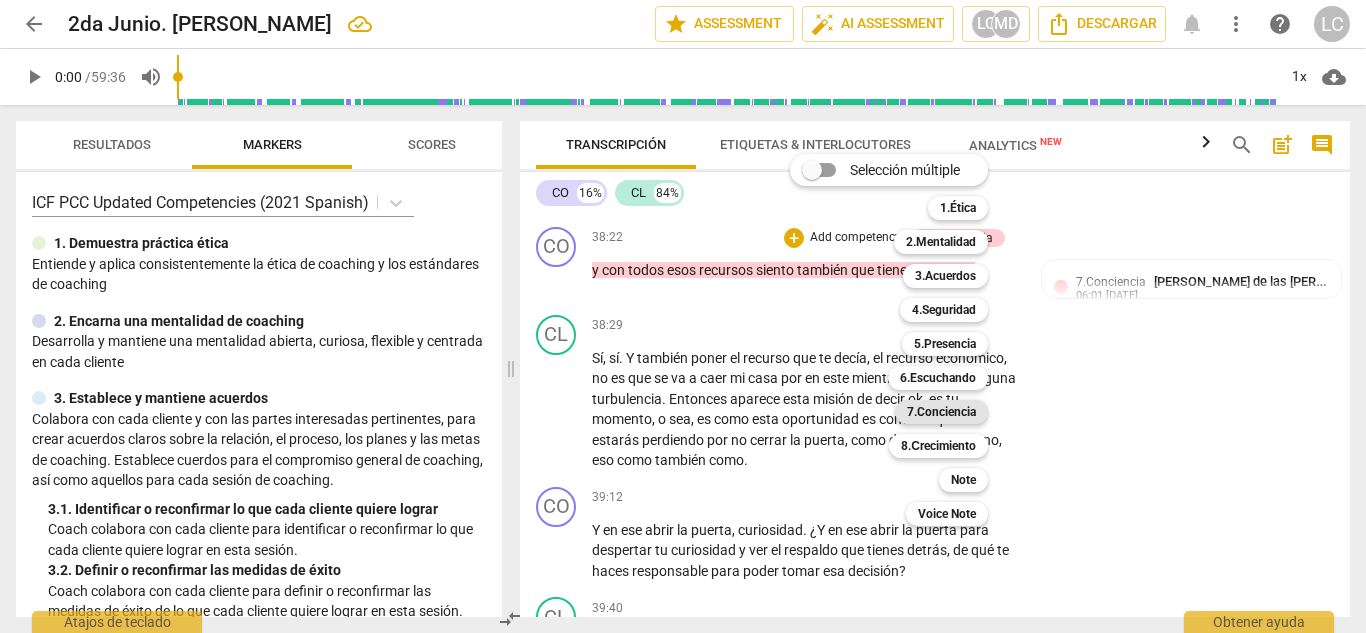 click on "7.Conciencia" at bounding box center [941, 412] 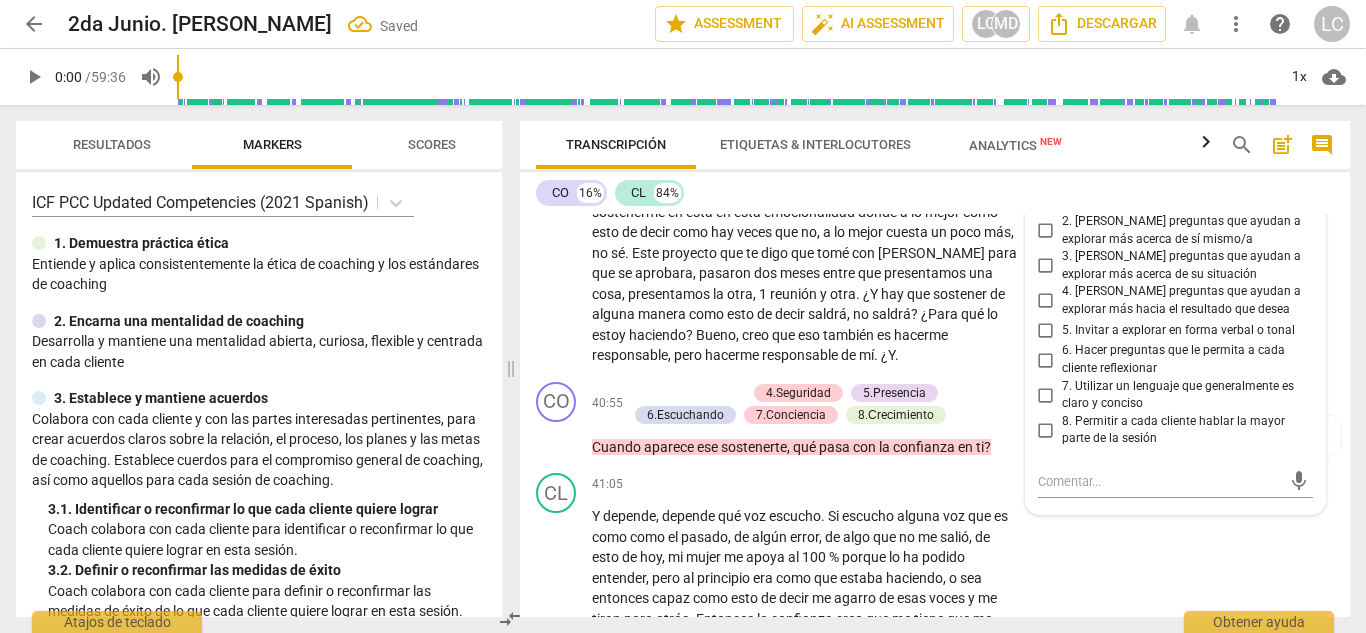 scroll, scrollTop: 10171, scrollLeft: 0, axis: vertical 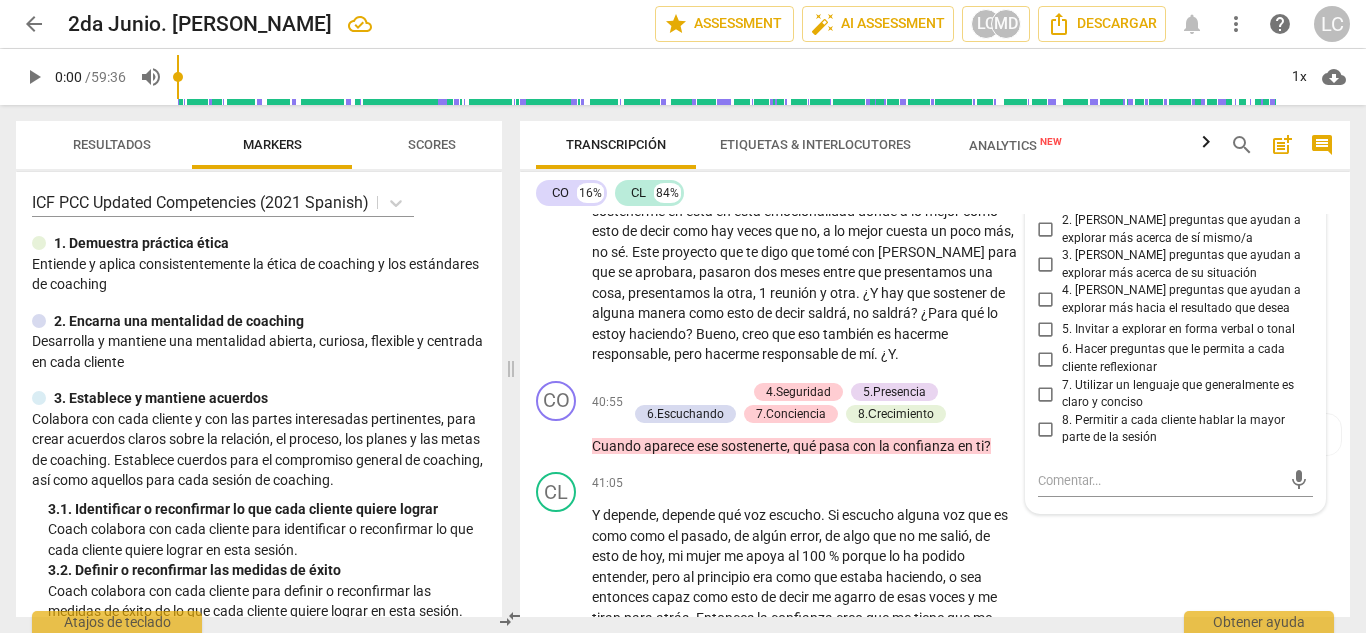 click on "1. Hacer preguntas sobre cada cliente" at bounding box center (1046, 200) 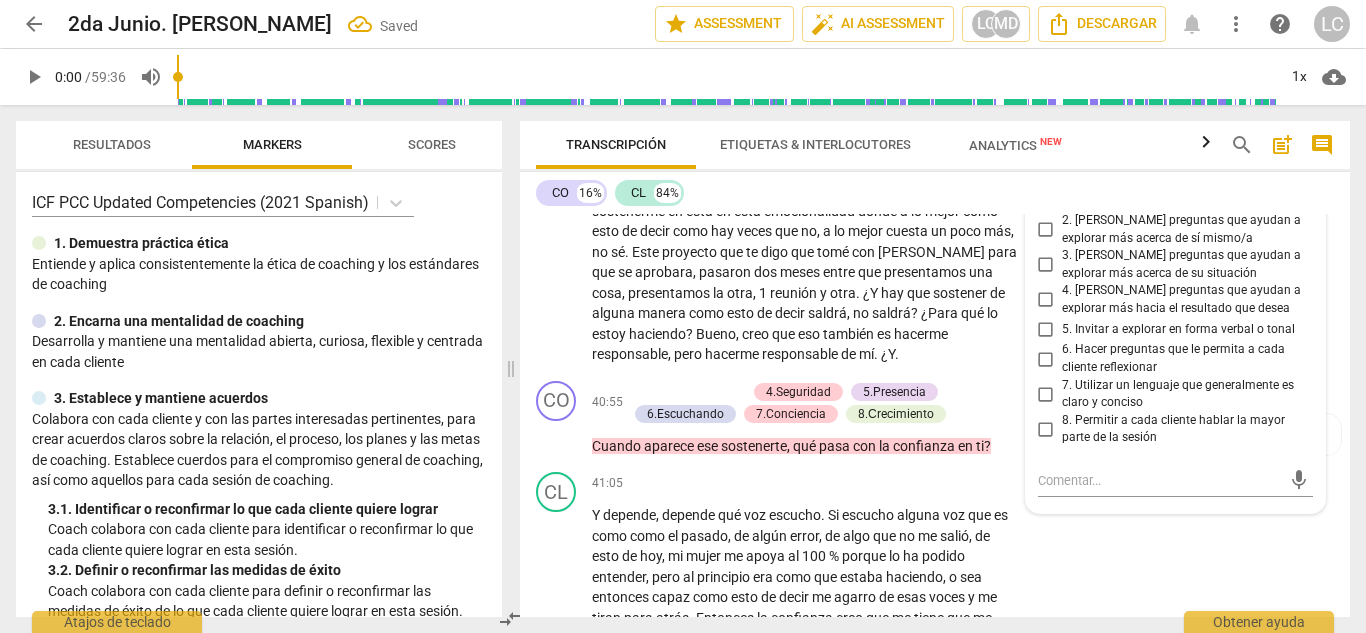 click on "2. [PERSON_NAME] preguntas que ayudan a explorar más acerca de sí mismo/a" at bounding box center [1046, 230] 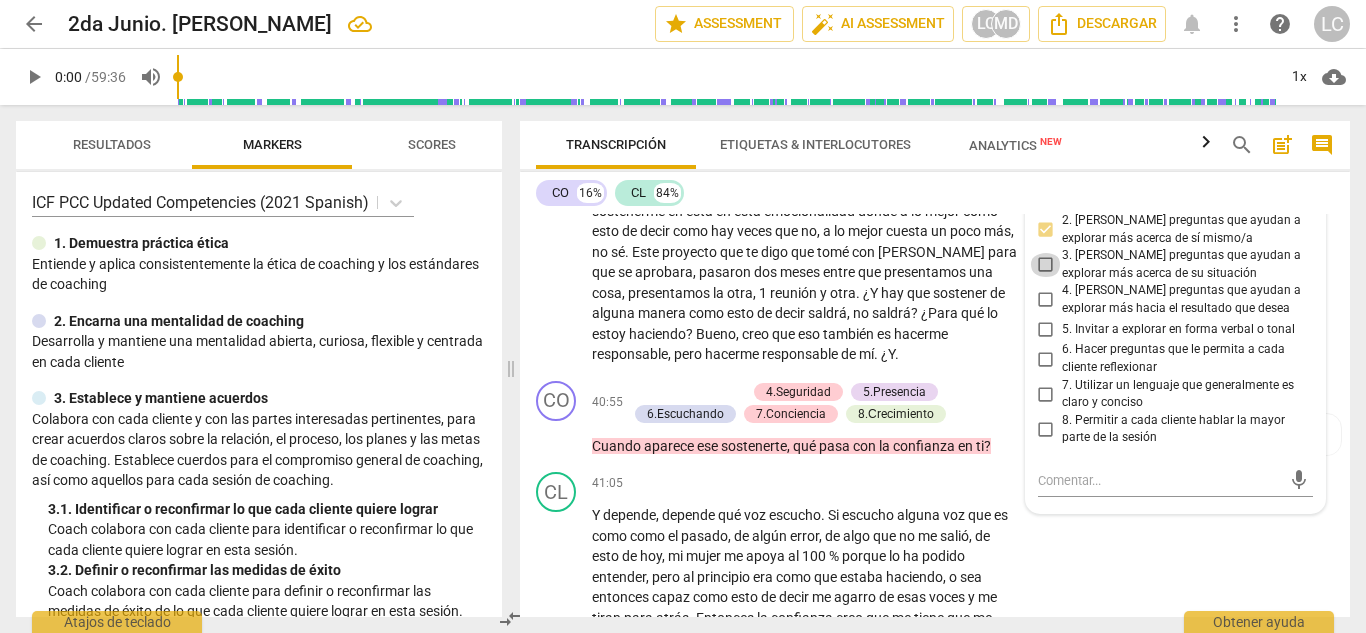 click on "3. [PERSON_NAME] preguntas que ayudan a explorar más acerca de su situación" at bounding box center (1046, 265) 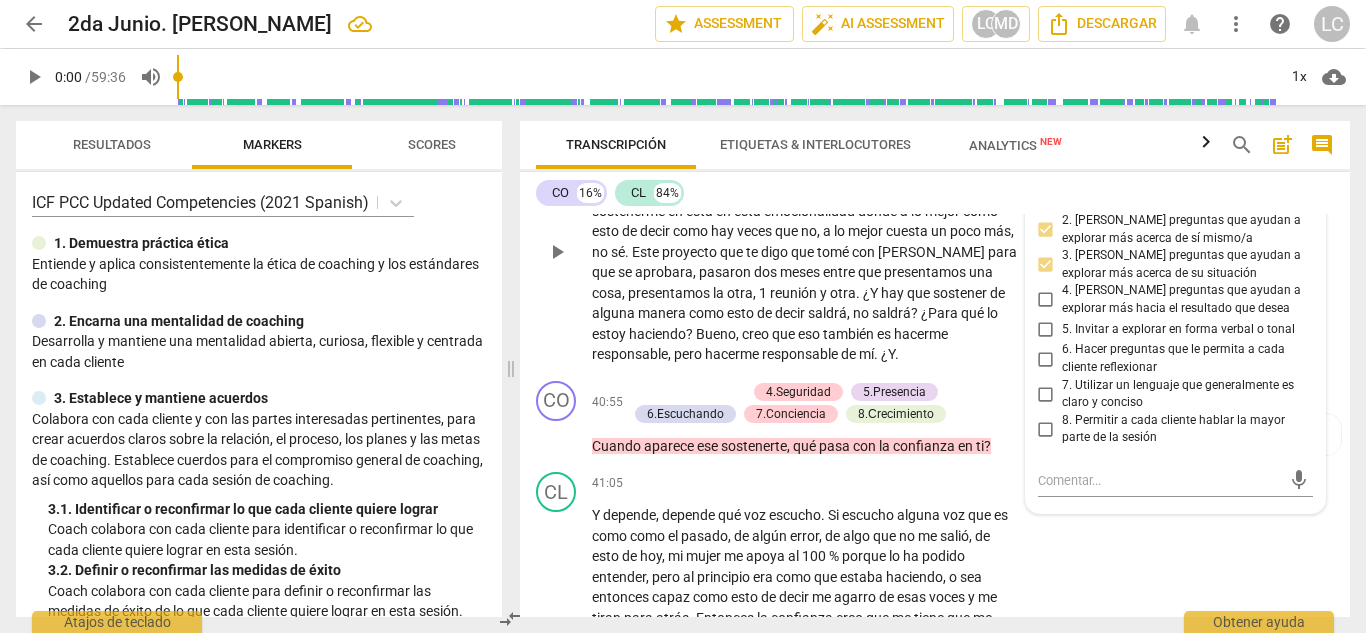 click on "CL play_arrow pause 39:40 + Add competency keyboard_arrow_right Yo   creo   que   me   tengo   que   hacer   responsable   de   que   no   depende   tanto   de   la   fuerza ,   no   sé   cómo   decirlo ,   como   que   en   realidad   depende   de   mí .   En   este   hacerme   responsable   implica   como   sostener ,   sostenerme   en   esta   en   esta   emocionalidad   donde   a   lo   mejor   como   esto   de   decir   como   hay   veces   que   no ,   a   lo   mejor   cuesta   un   poco   más ,   no   sé .   Este   proyecto   que   te   digo   que   tomé   con   [PERSON_NAME]   para   que   se   aprobara ,   pasaron   dos   meses   entre   que   presentamos   una   cosa ,   presentamos   la   otra ,   1   reunión   y   otra .   ¿Y   hay   que   sostener   de   alguna   manera   como   esto   de   decir   saldrá ,   no   saldrá ?   ¿Para   qué   lo   estoy   haciendo ?   [PERSON_NAME] ,   creo   que   eso   también   es   hacerme   responsable ,   pero   hacerme   responsable   de   mí .   ¿Y ." at bounding box center (935, 235) 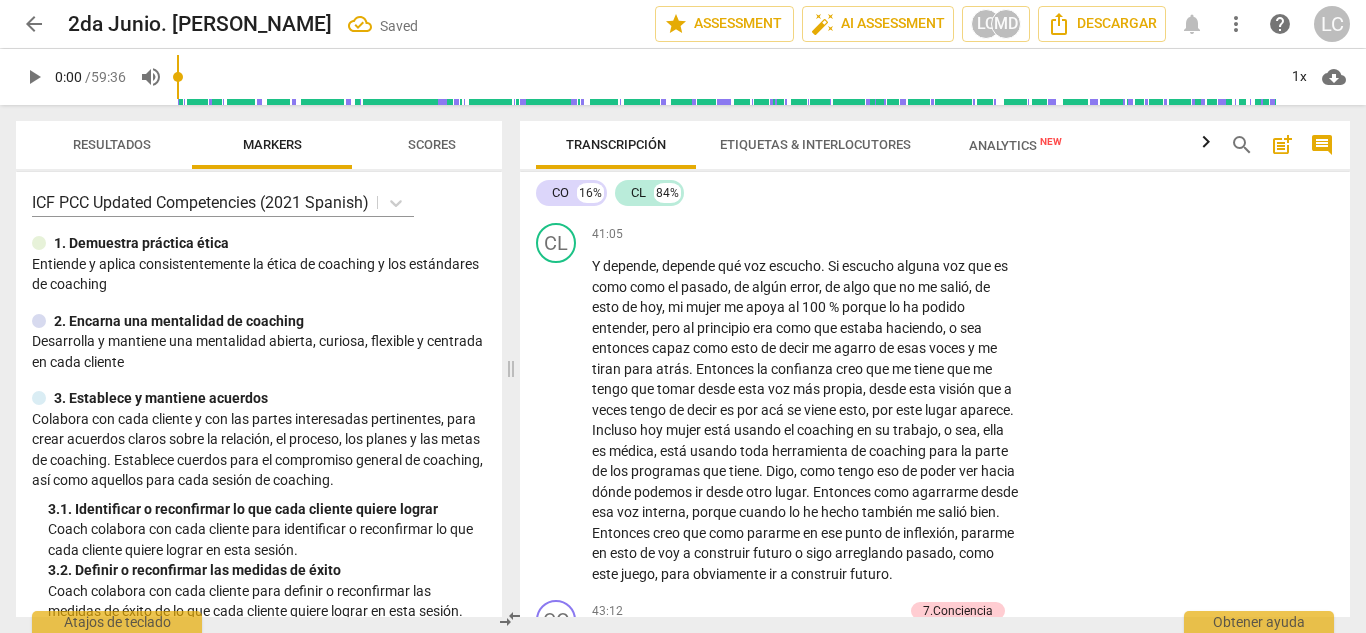 scroll, scrollTop: 10421, scrollLeft: 0, axis: vertical 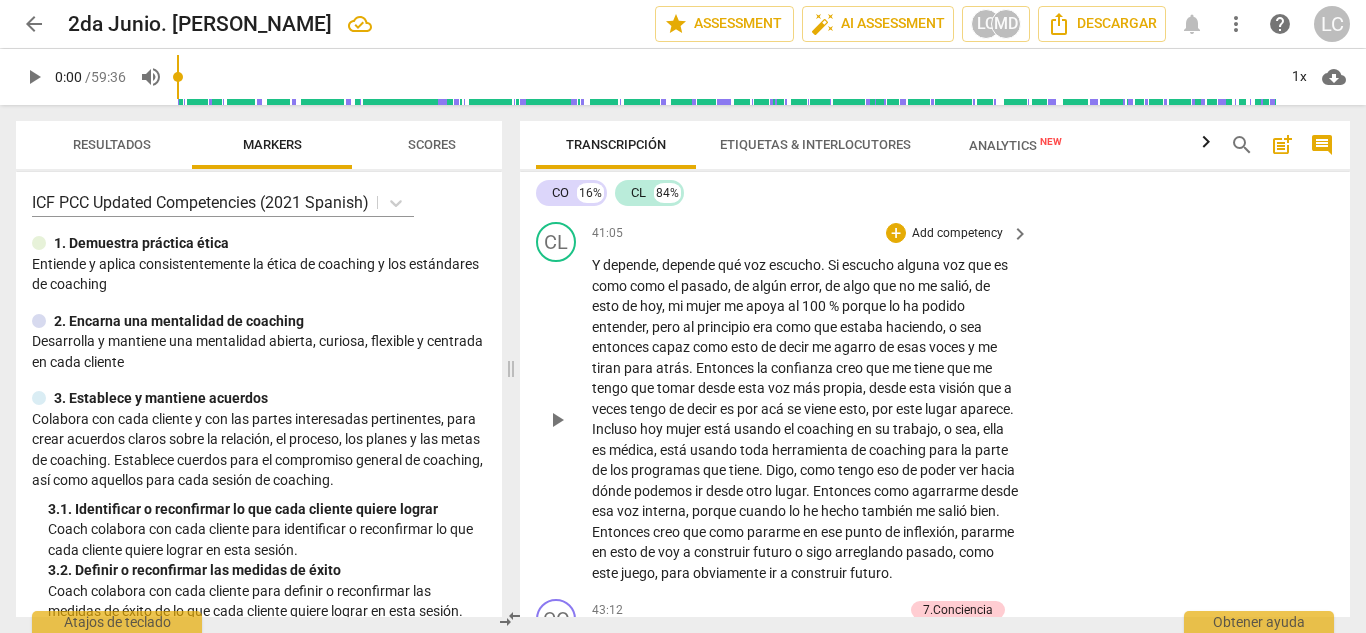 click on "Add competency" at bounding box center [957, 234] 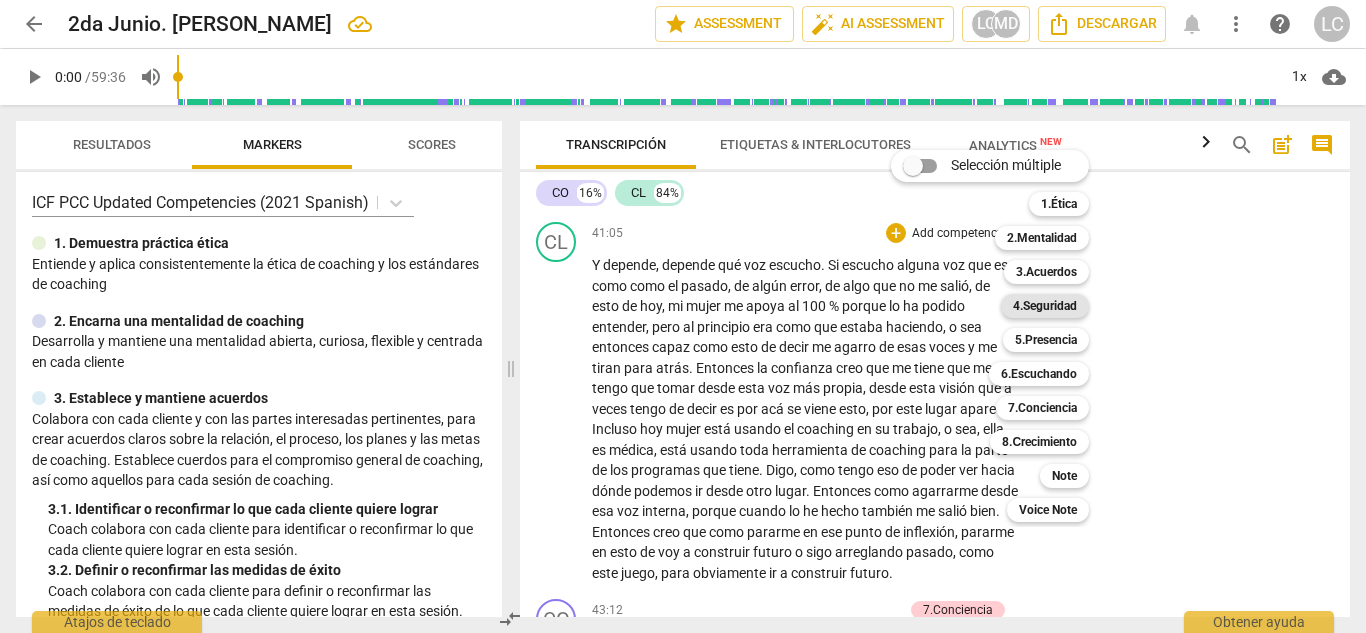 click on "4.Seguridad" at bounding box center (1045, 306) 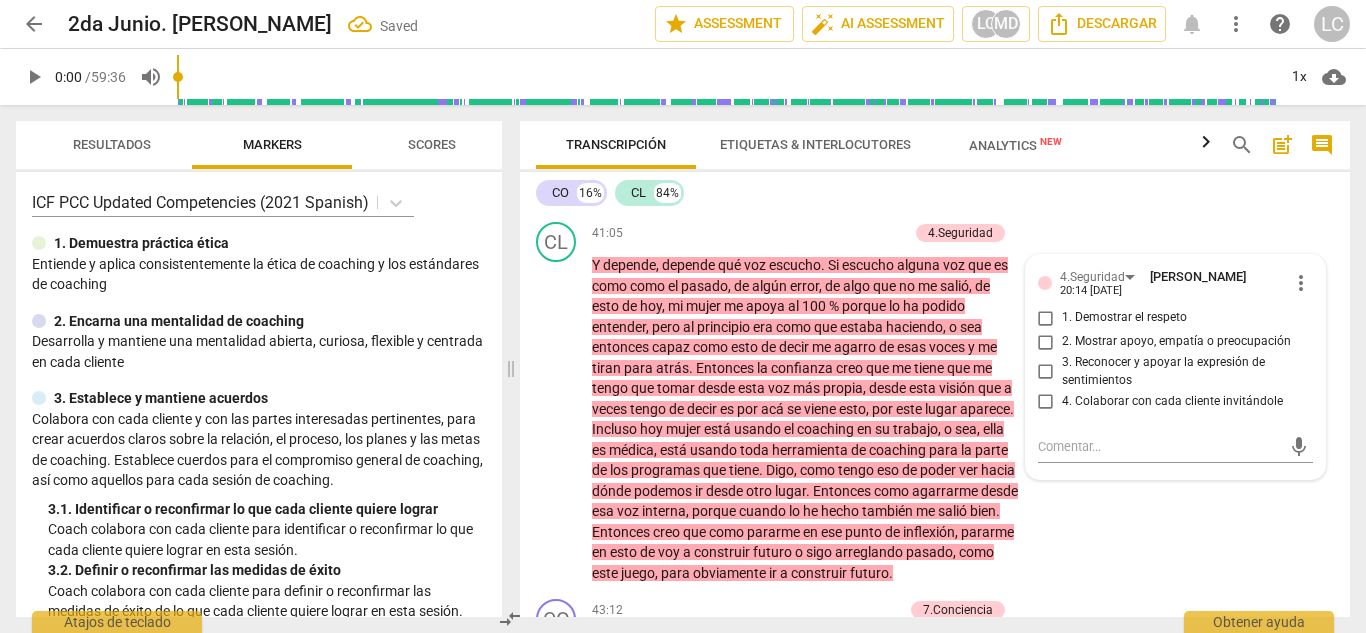 scroll, scrollTop: 10521, scrollLeft: 0, axis: vertical 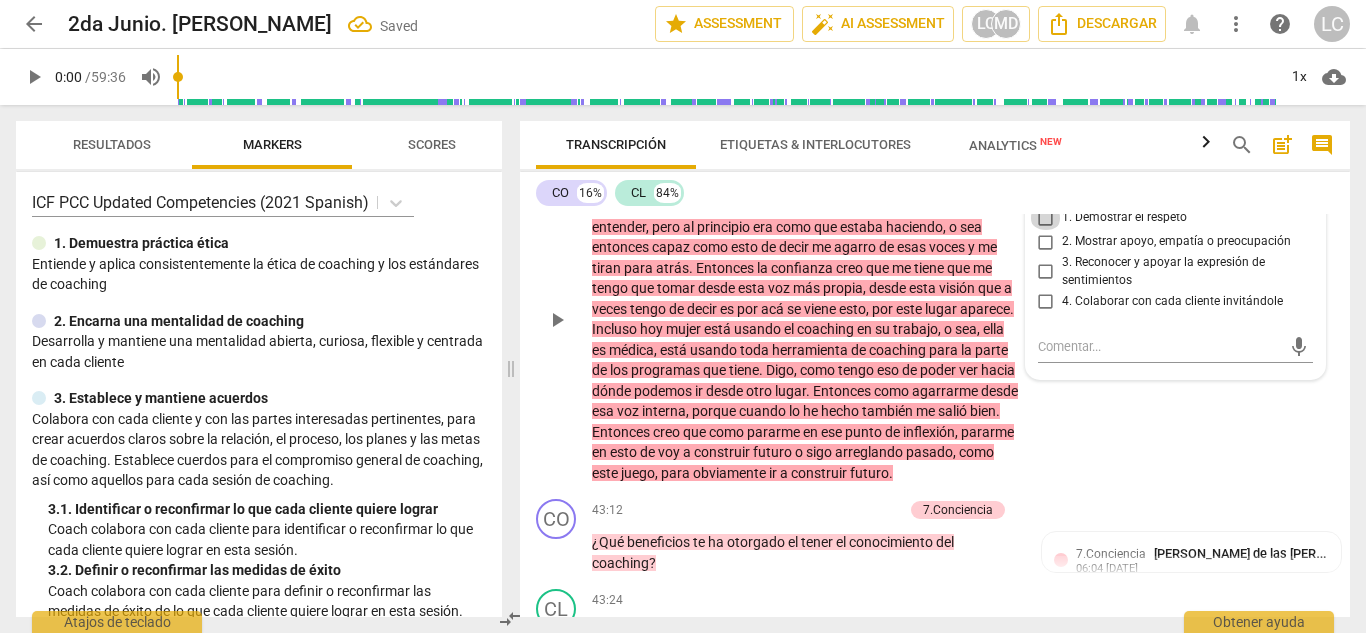 click on "1. Demostrar el respeto" at bounding box center [1046, 218] 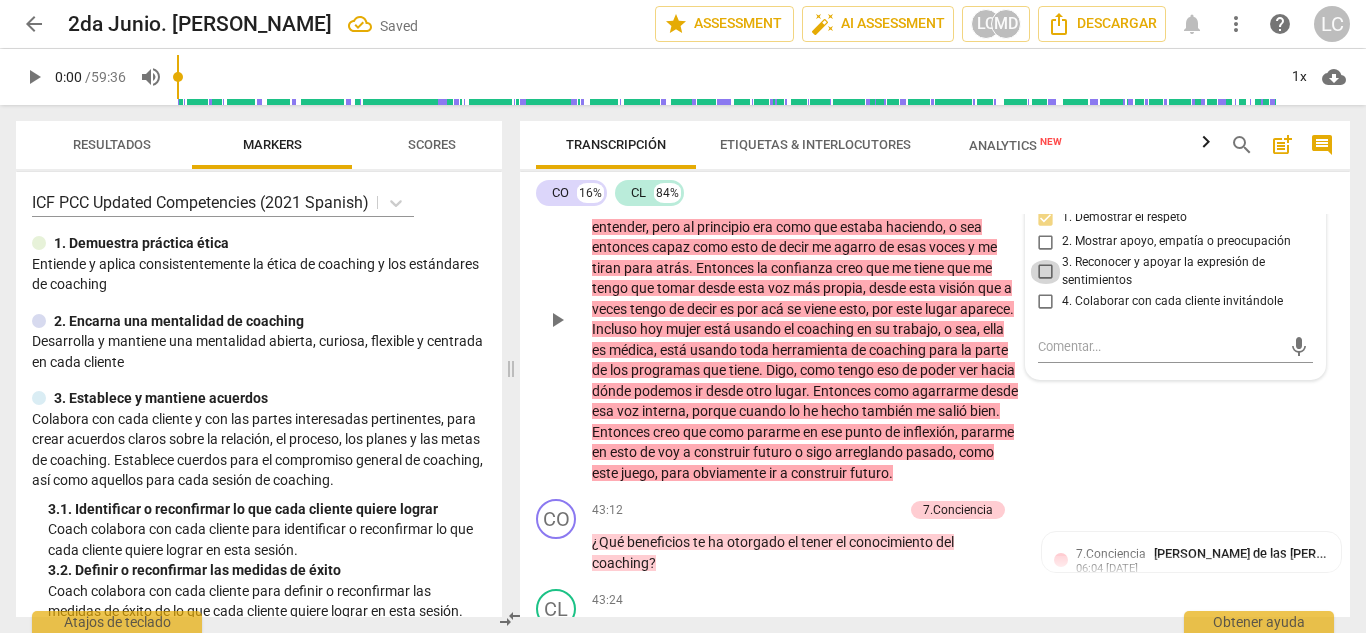 click on "3. Reconocer y apoyar la expresión de sentimientos" at bounding box center (1046, 272) 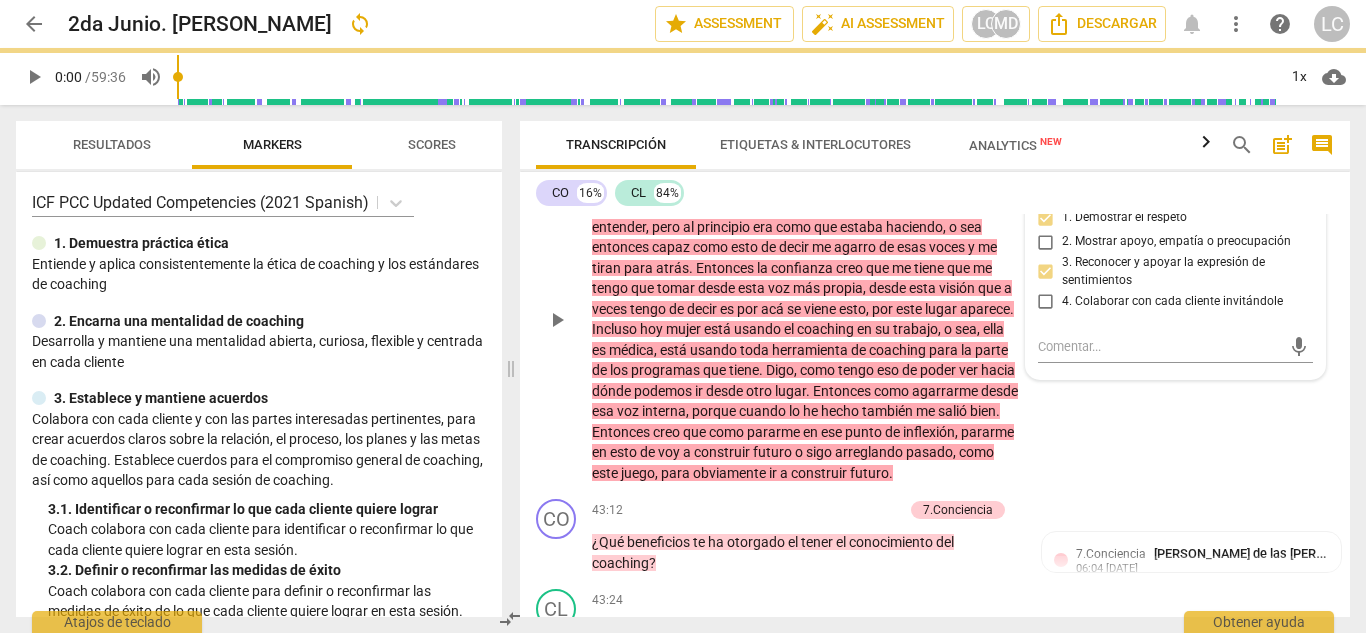 click on "CL play_arrow pause 41:05 + Add competency 4.Seguridad keyboard_arrow_right Y   depende ,   depende   qué   voz   escucho .   Si   escucho   alguna   voz   que   es   como   como   el   pasado ,   de   algún   error ,   de   algo   que   no   me   salió ,   de   esto   [PERSON_NAME][DATE] ,   mi   mujer   me   apoya   al   100   %   porque   lo   ha   podido   entender ,   pero   al   principio   era   como   que   estaba   haciendo ,   o   sea   entonces   capaz   como   esto   de   decir   me   agarro   de   esas   voces   y   me   tiran   para   atrás .   Entonces   la   confianza   creo   que   me   tiene   que   me   tengo   que   tomar   desde   esta   voz   más   propia ,   desde   esta   visión   que   a   veces   tengo   de   decir   es   por   acá   se   viene   esto ,   por   este   lugar   aparece .   Incluso   [DATE]   mujer   está   usando   el   coaching   en   su   trabajo ,   o   sea ,   ella   es   médica ,   está   usando   toda   herramienta   de   coaching   para   la   parte   de   los" at bounding box center (935, 302) 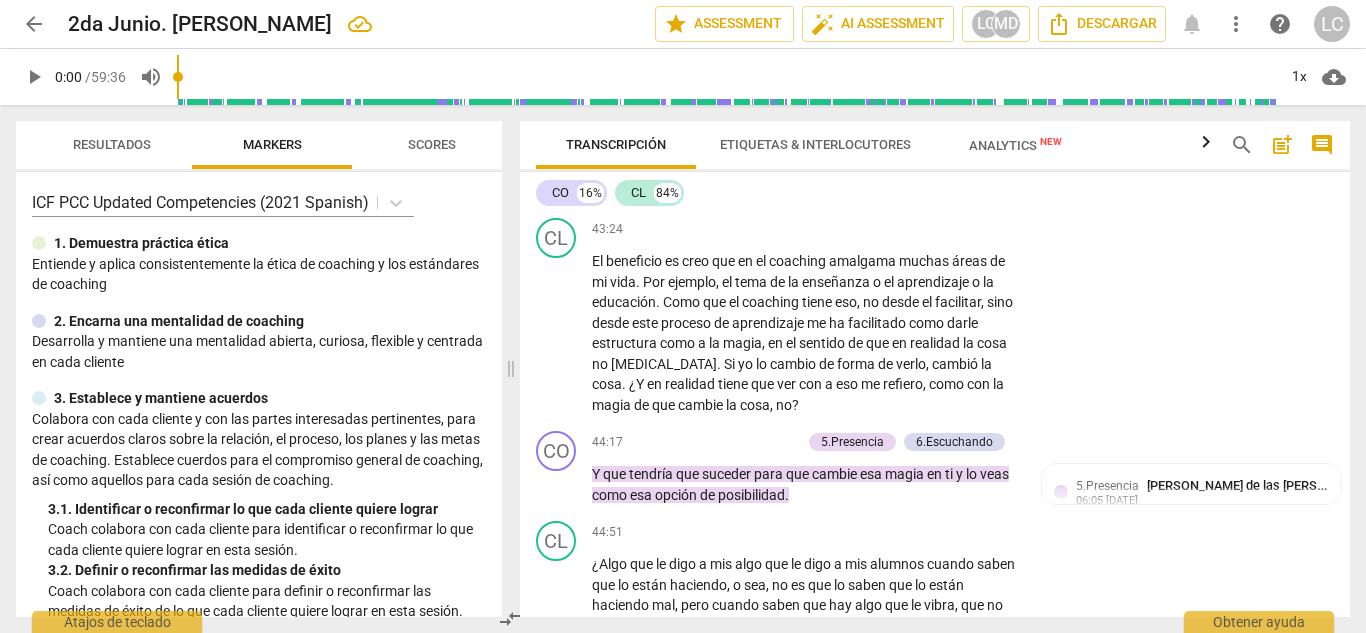 scroll, scrollTop: 10893, scrollLeft: 0, axis: vertical 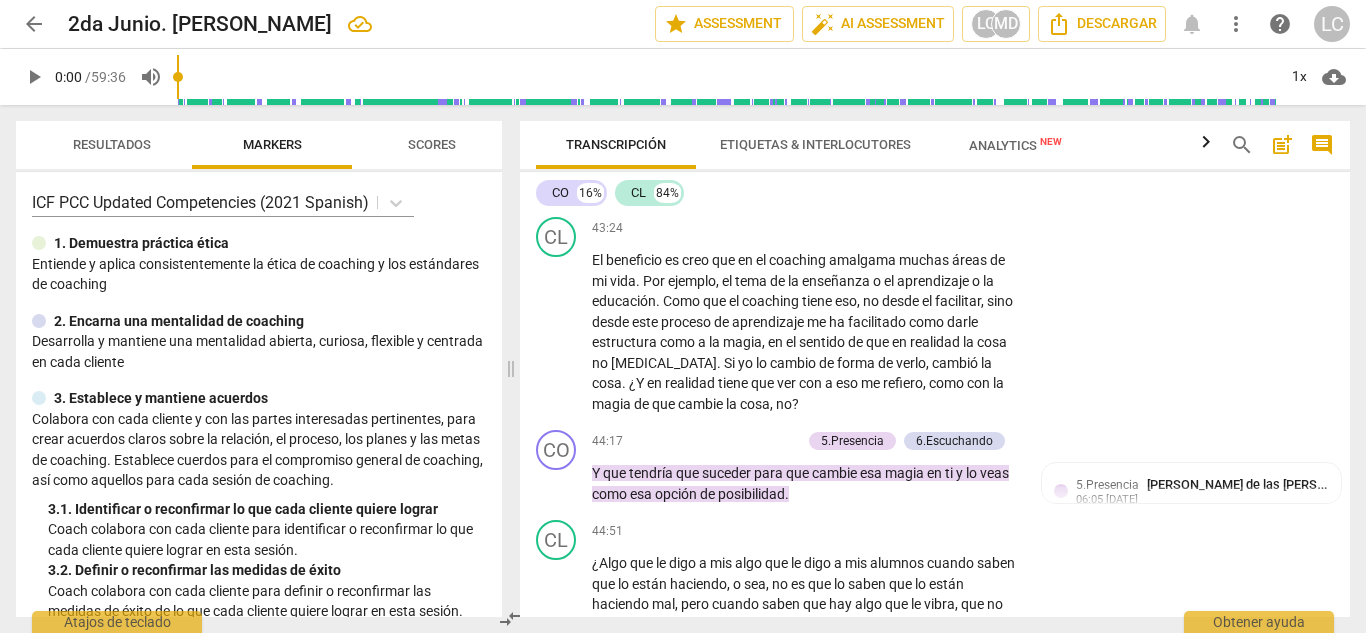 click on "Add competency" at bounding box center [855, 139] 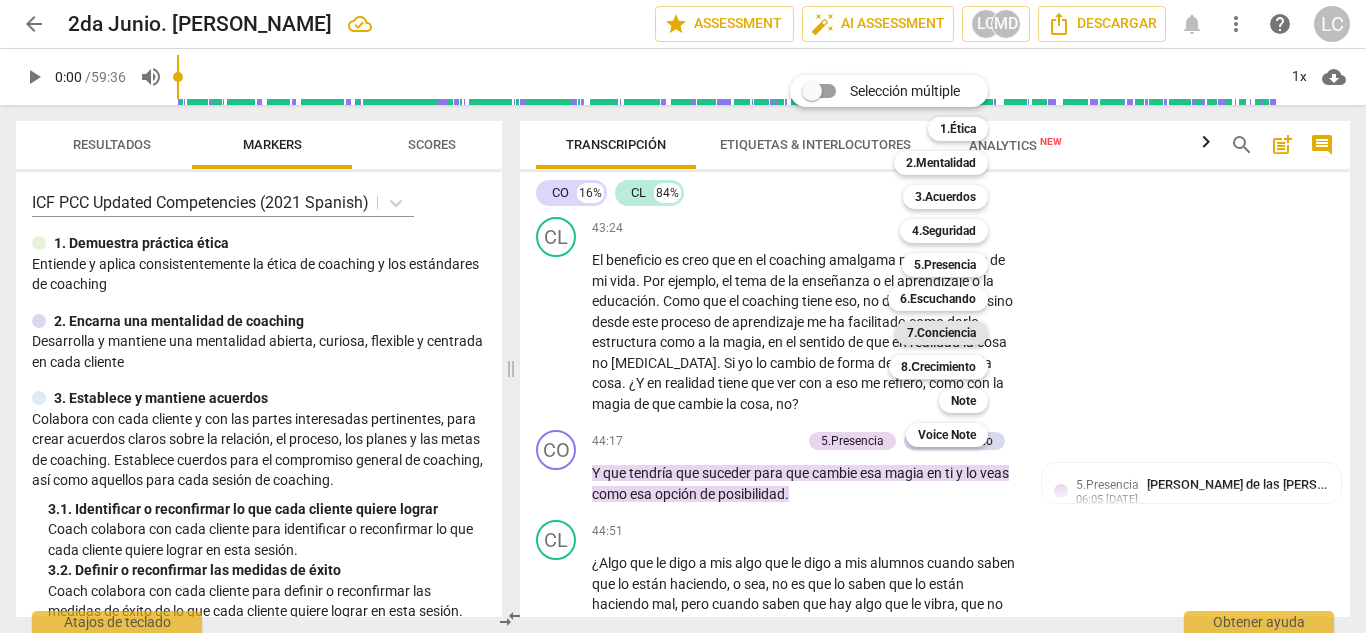 click on "7.Conciencia" at bounding box center [941, 333] 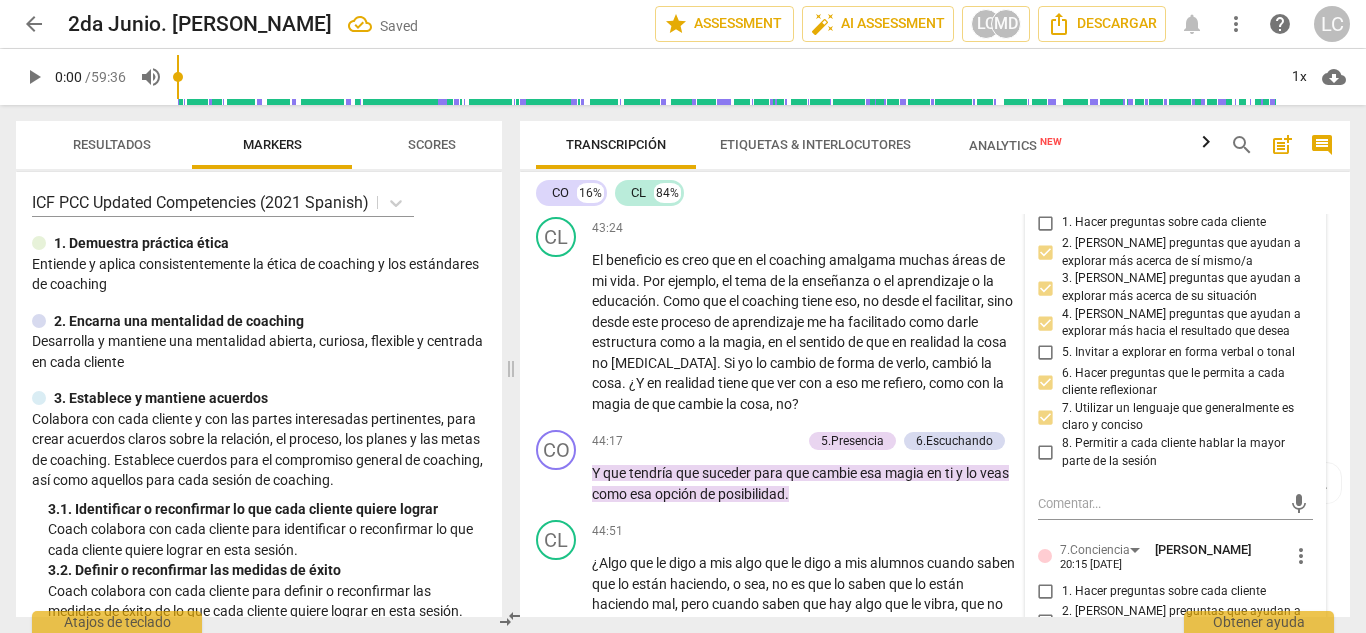 scroll, scrollTop: 11105, scrollLeft: 0, axis: vertical 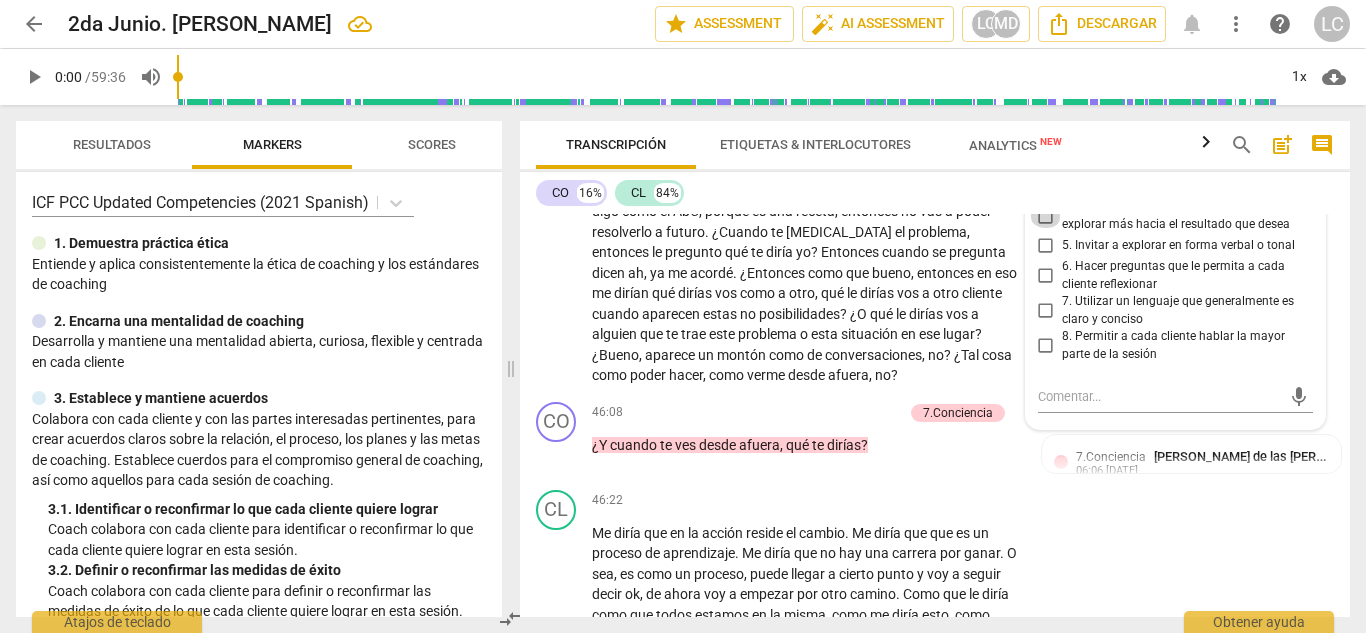 click on "4. [PERSON_NAME] preguntas que ayudan a explorar más hacia el resultado que desea" at bounding box center (1046, 216) 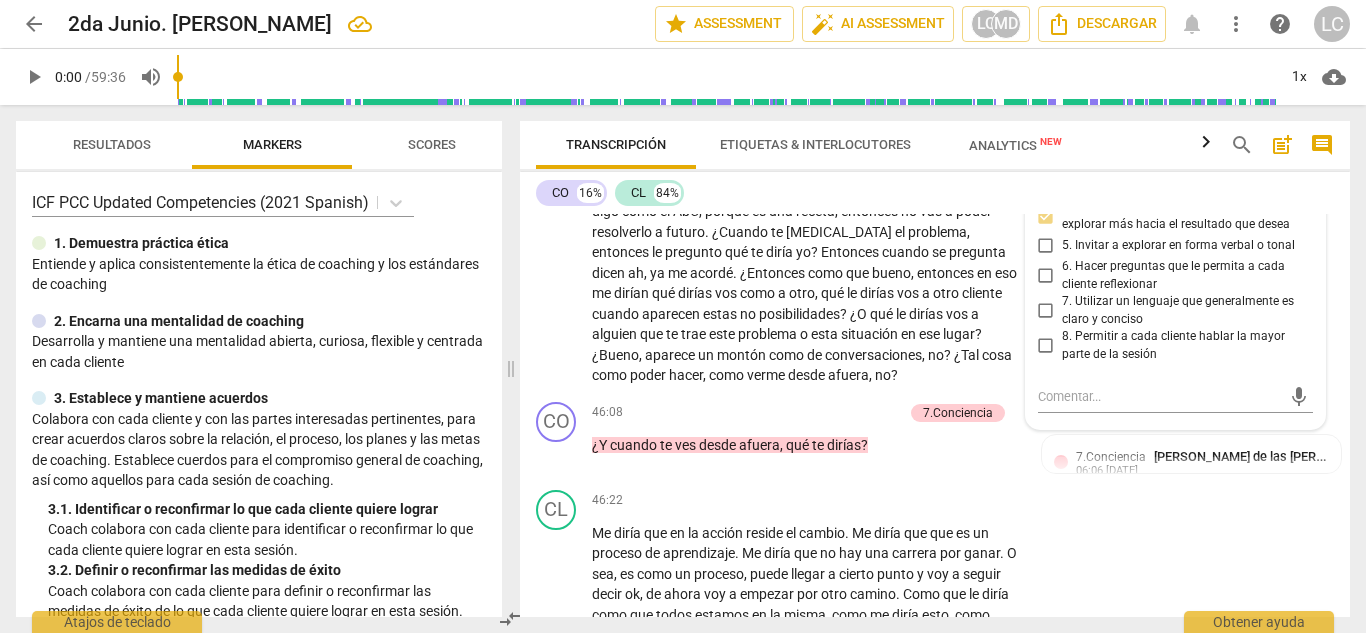 click on "CO 16% CL 84%" at bounding box center [935, 193] 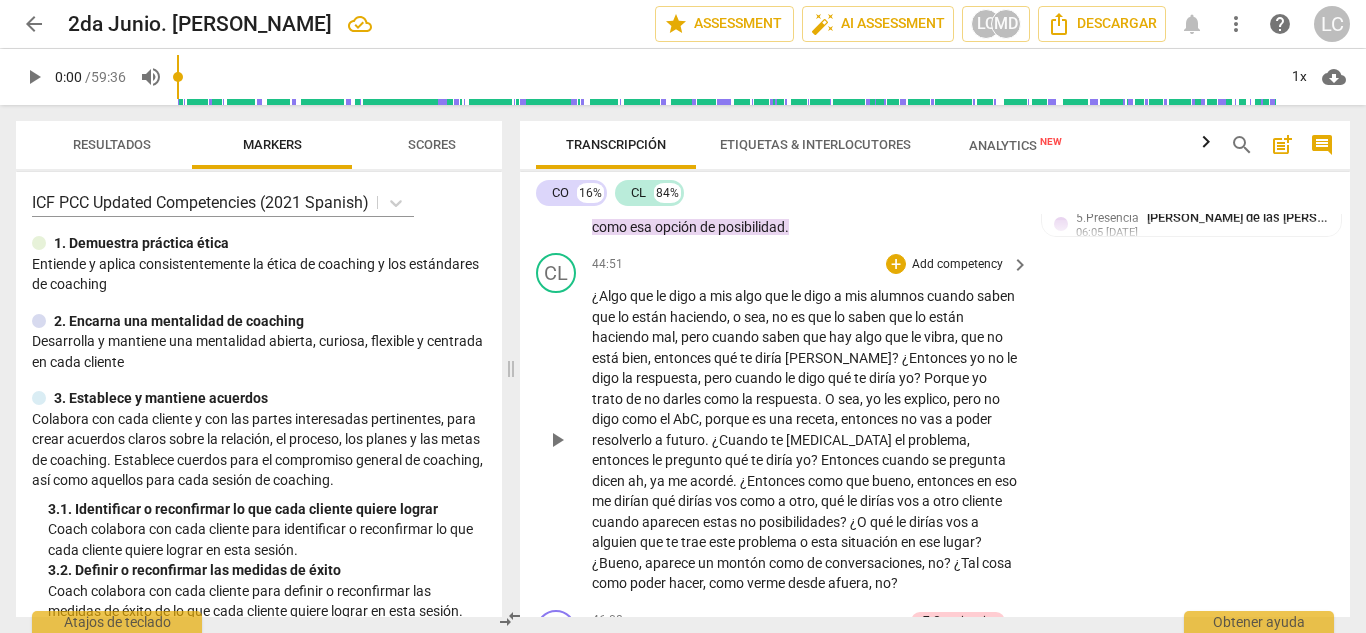 scroll, scrollTop: 11159, scrollLeft: 0, axis: vertical 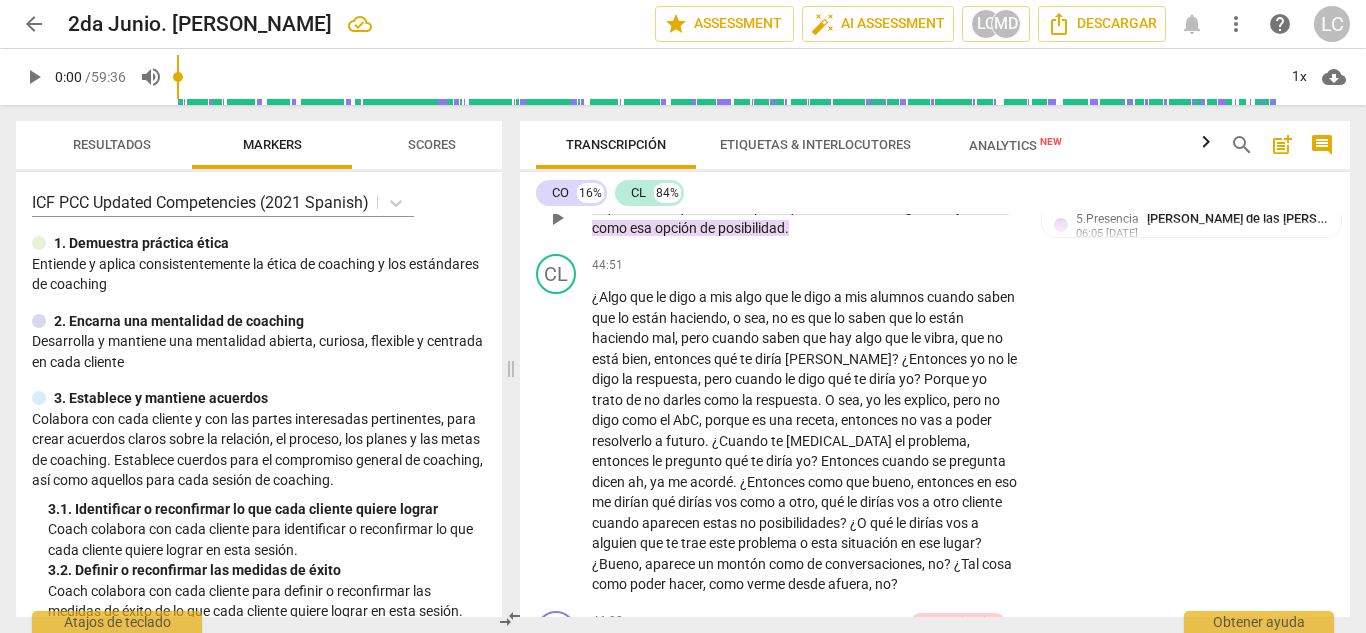 click on "Add competency" at bounding box center [753, 176] 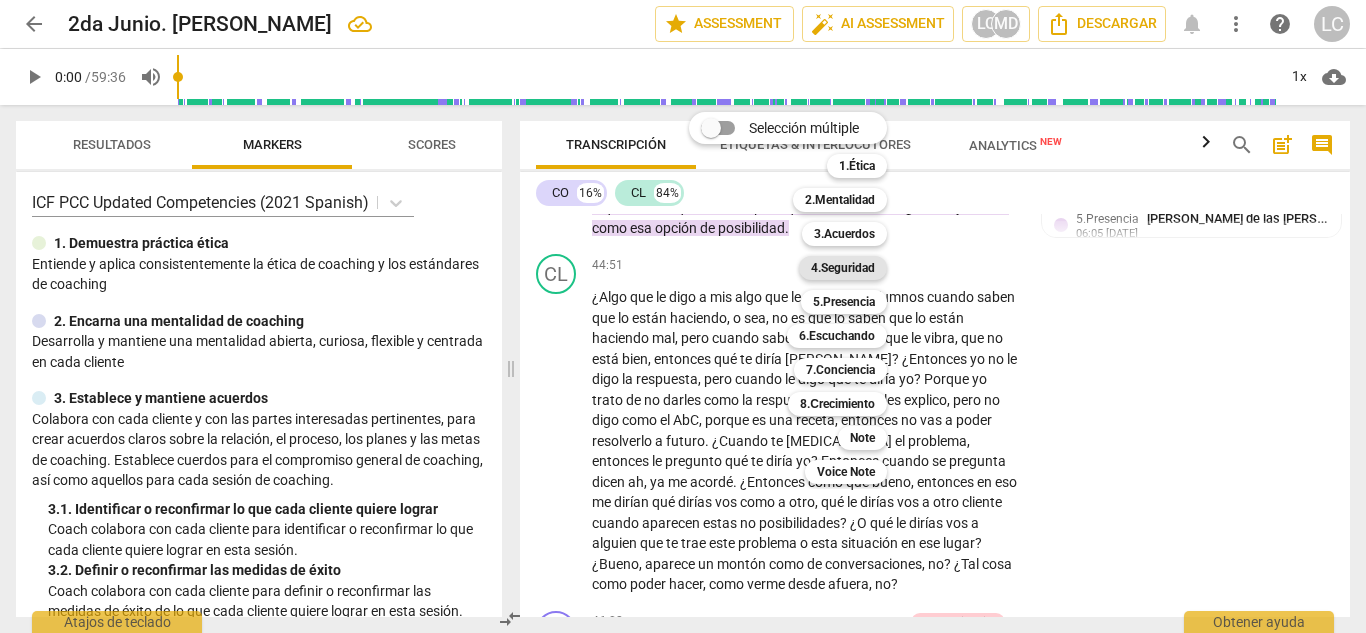 click on "4.Seguridad" at bounding box center (843, 268) 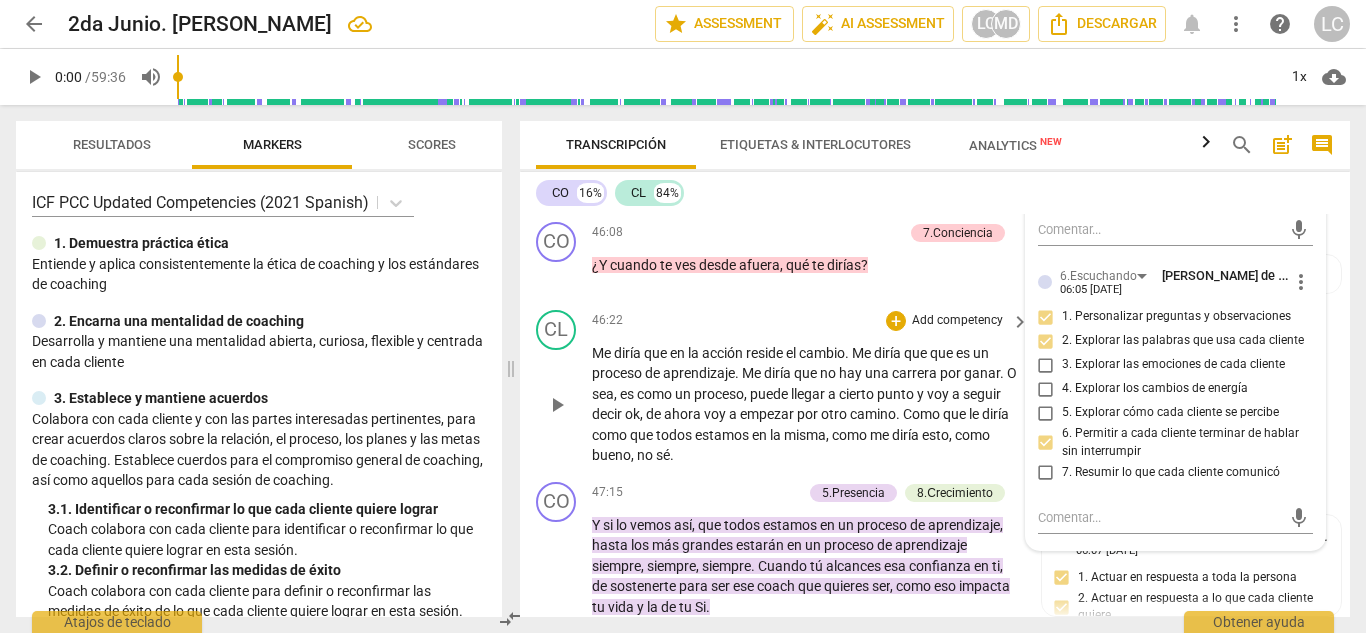 scroll, scrollTop: 11564, scrollLeft: 0, axis: vertical 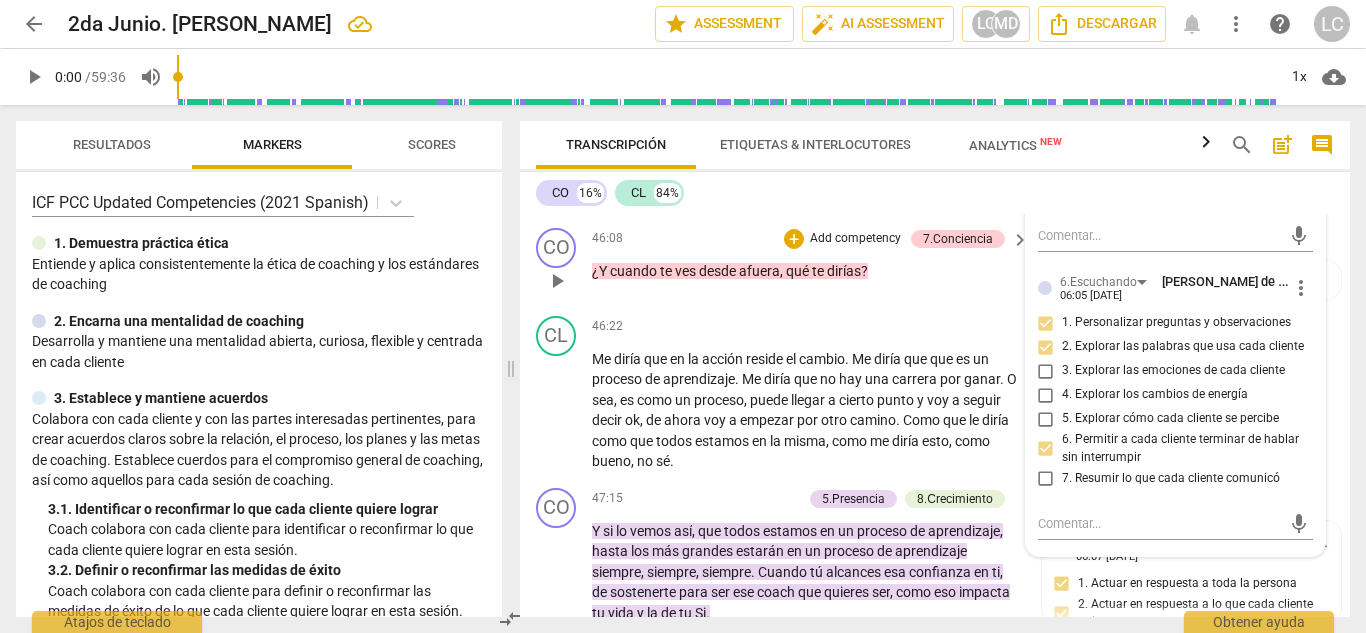 click on "Add competency" at bounding box center (855, 239) 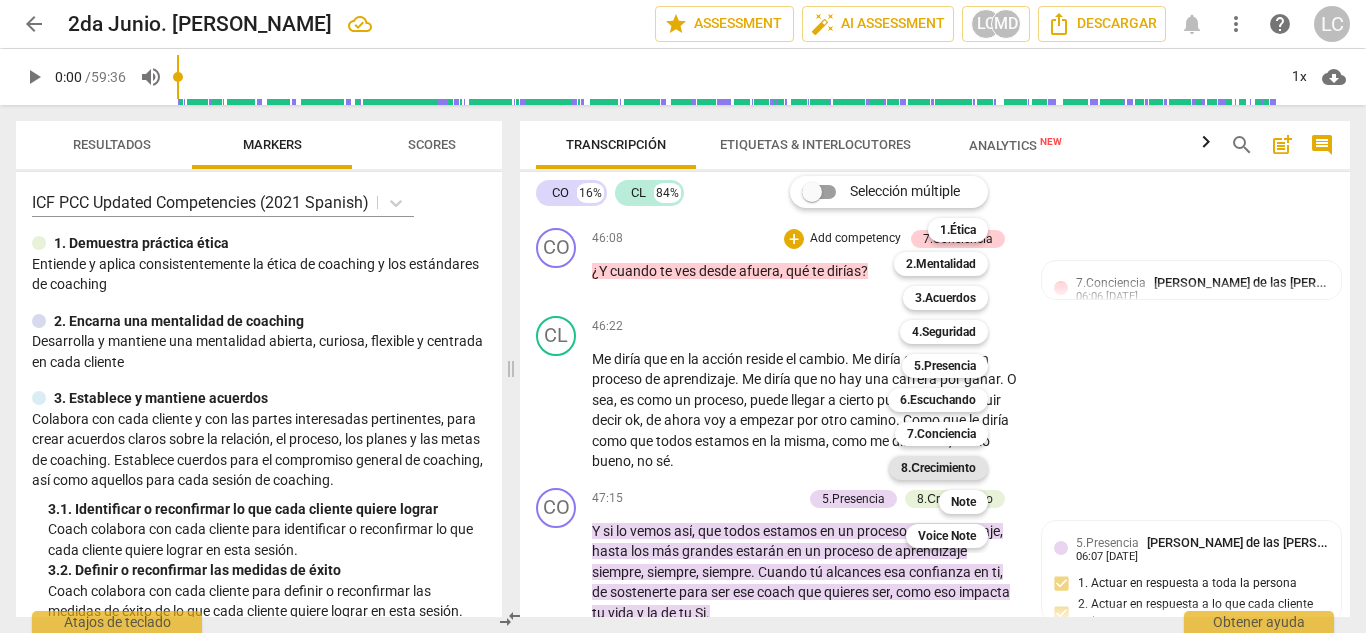 click on "8.Сrecimiento" at bounding box center [938, 468] 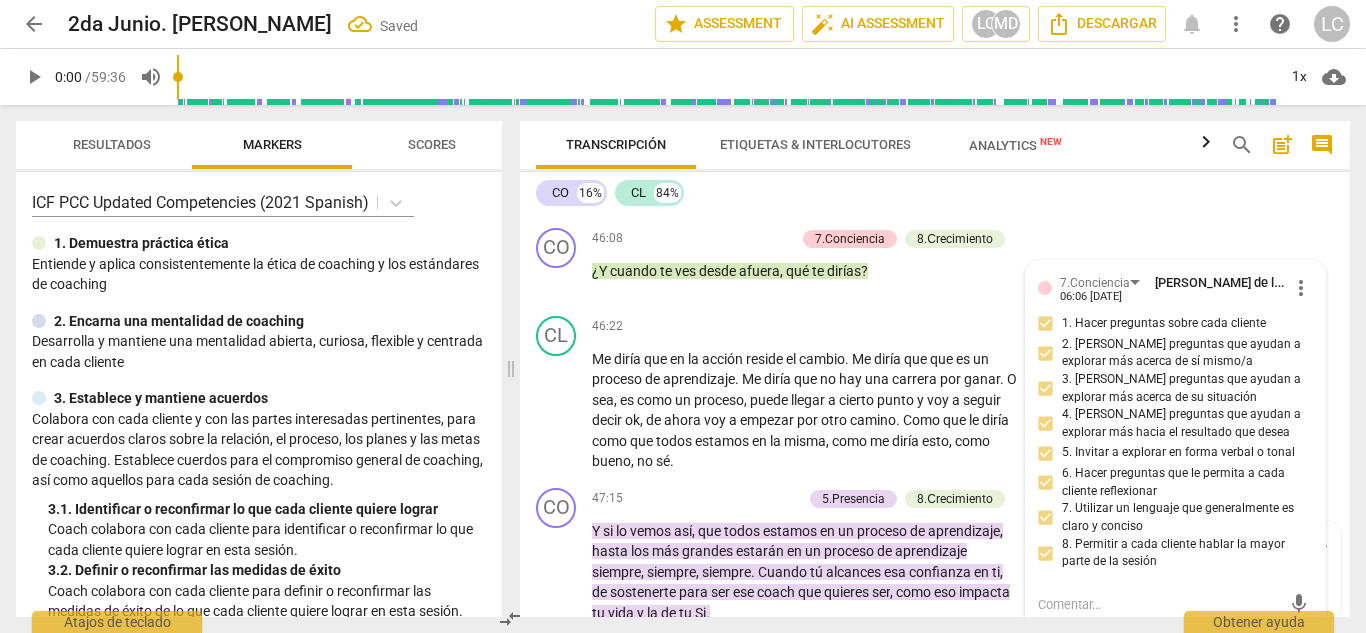 scroll, scrollTop: 11876, scrollLeft: 0, axis: vertical 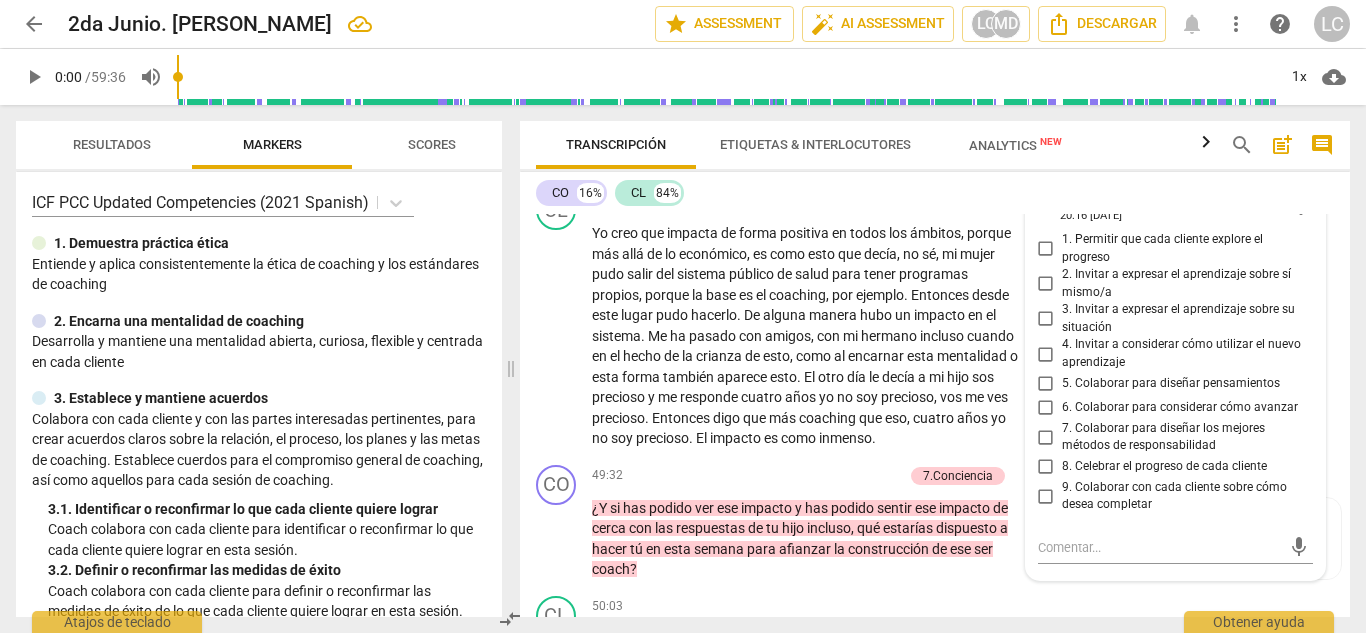click on "1. Permitir que cada cliente explore el progreso" at bounding box center (1046, 249) 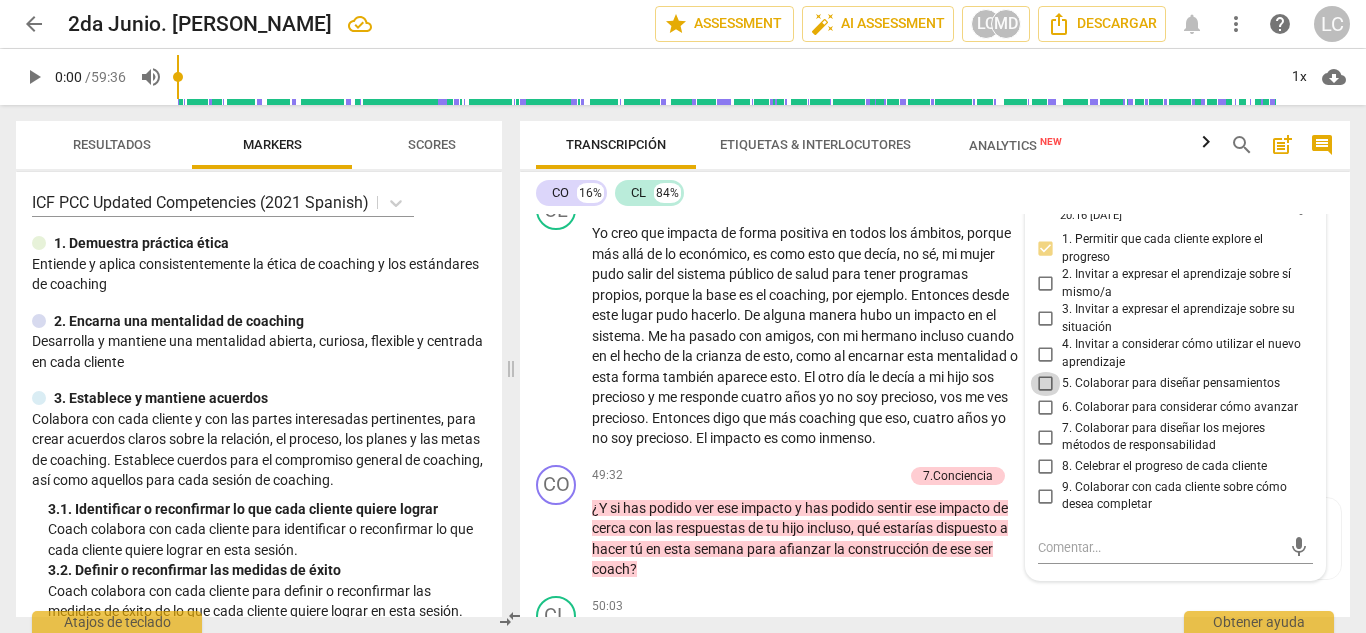 click on "5. Colaborar para diseñar pensamientos" at bounding box center [1046, 384] 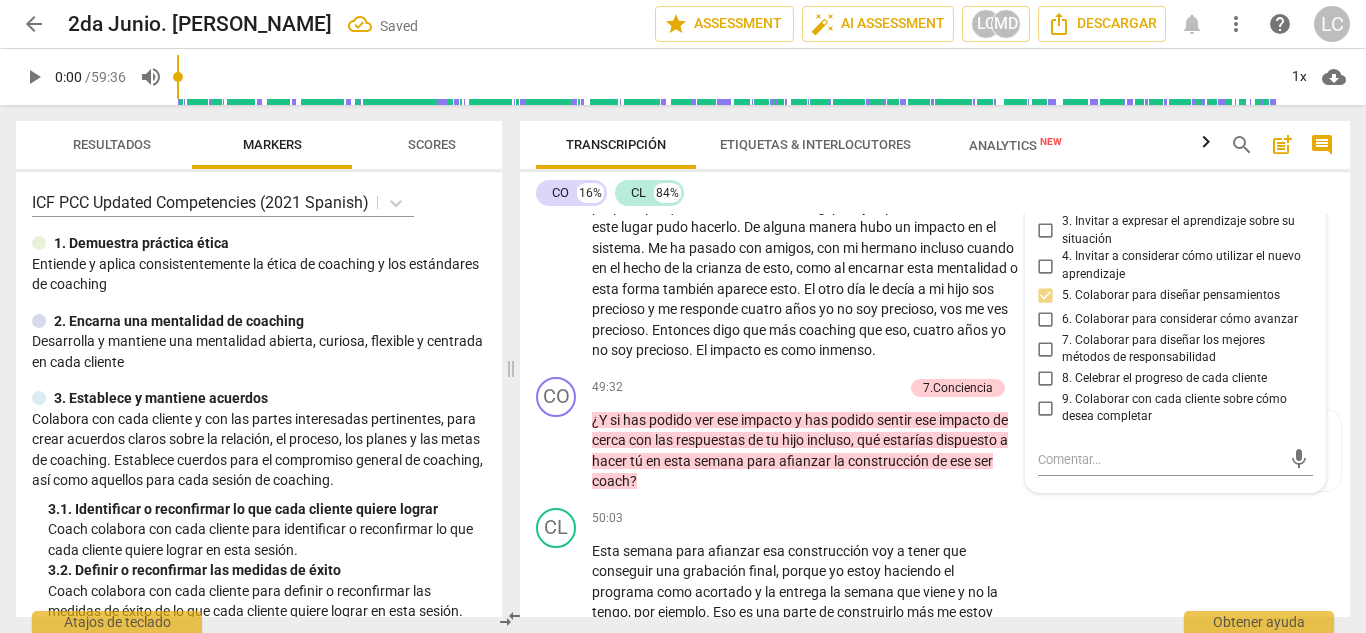 scroll, scrollTop: 12102, scrollLeft: 0, axis: vertical 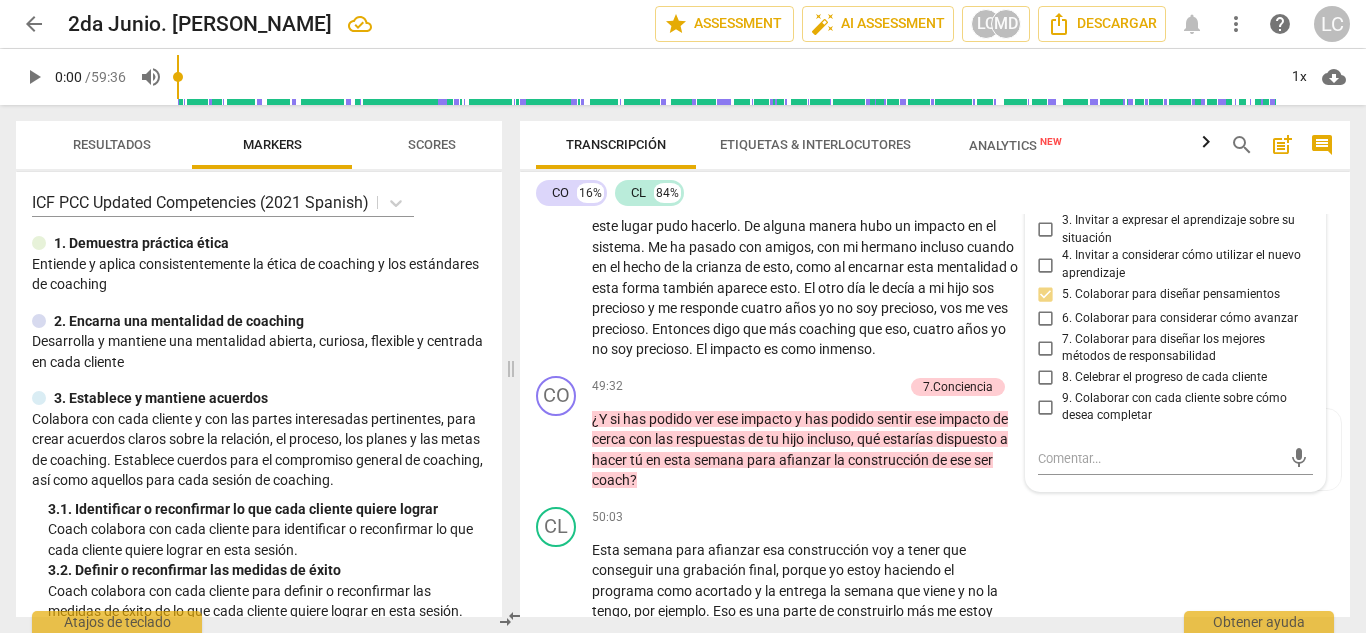 click on "CO 16% CL 84%" at bounding box center (935, 193) 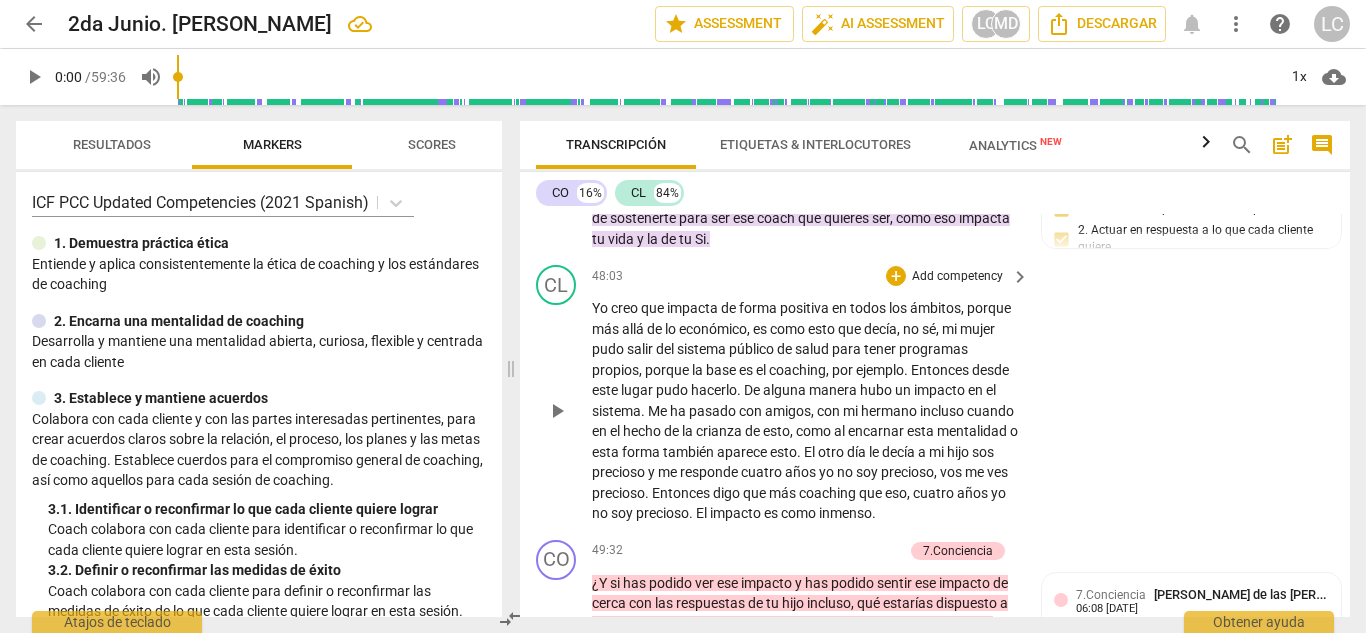 scroll, scrollTop: 11939, scrollLeft: 0, axis: vertical 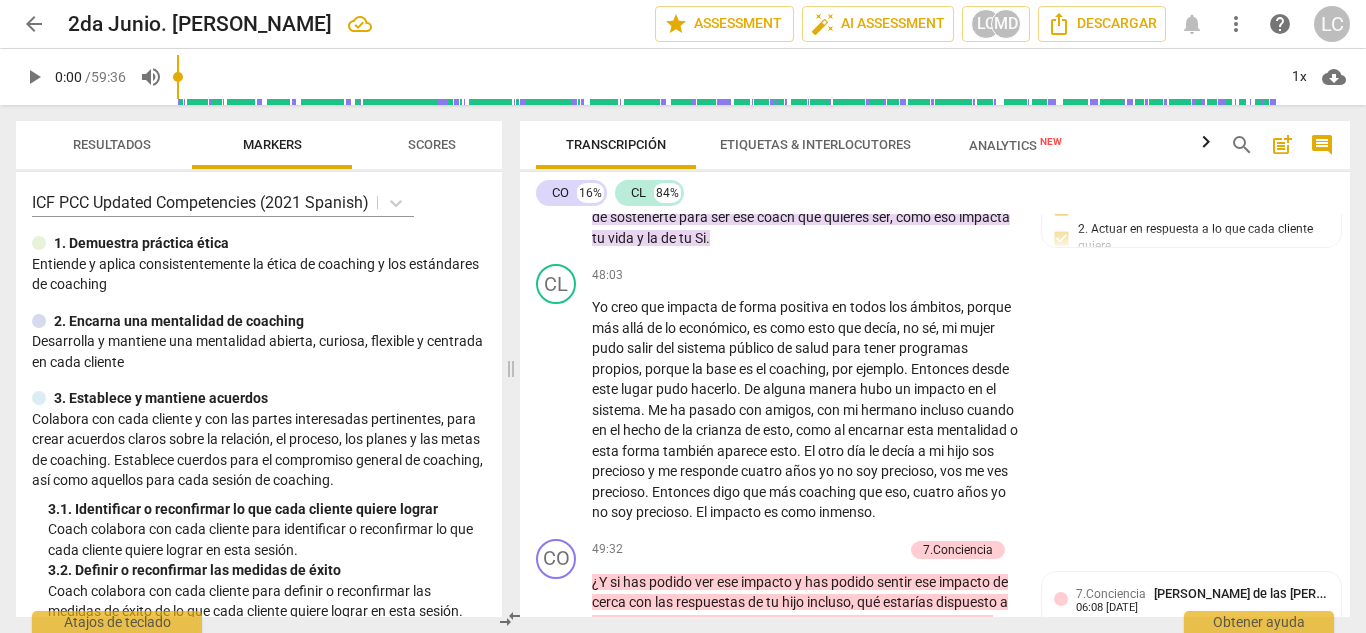 click on "Add competency" at bounding box center (754, 124) 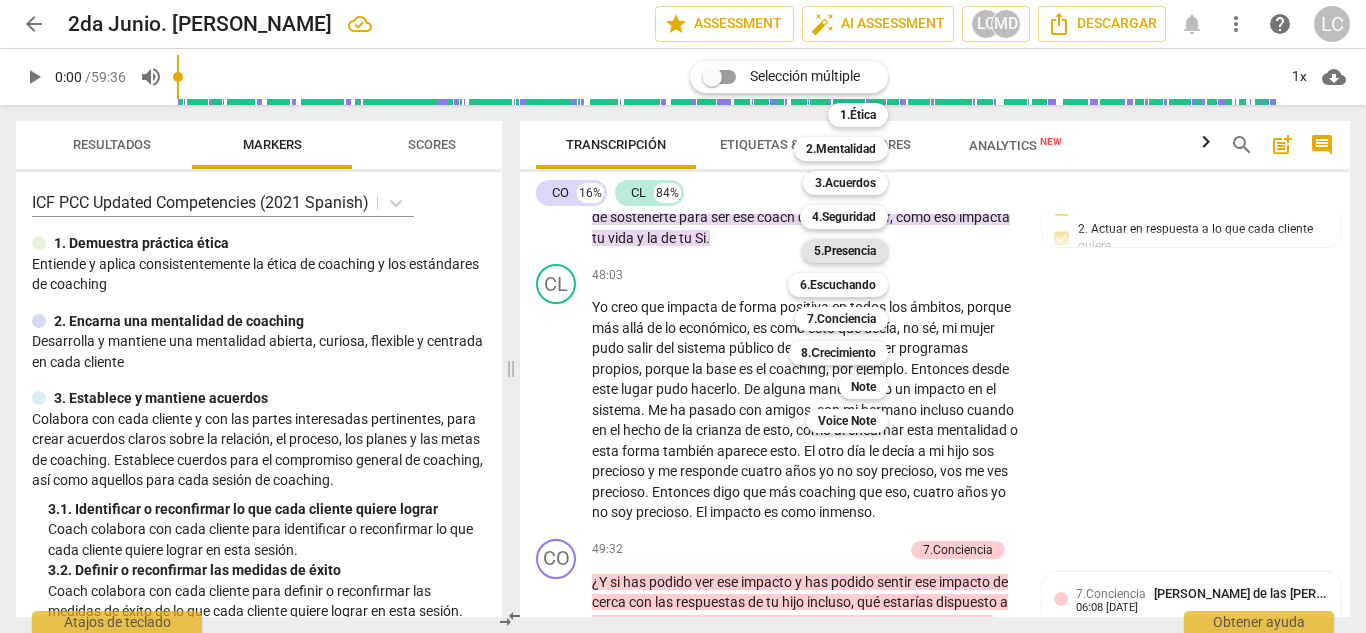 click on "5.Presencia" at bounding box center [845, 251] 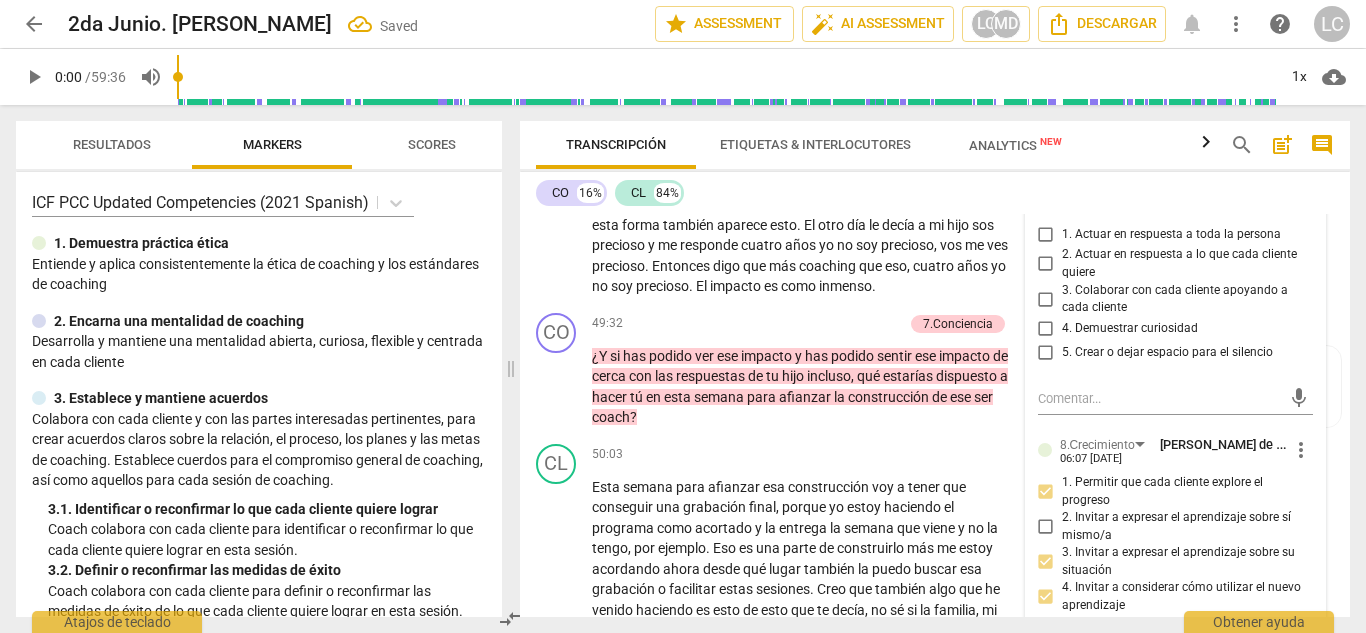 scroll, scrollTop: 12171, scrollLeft: 0, axis: vertical 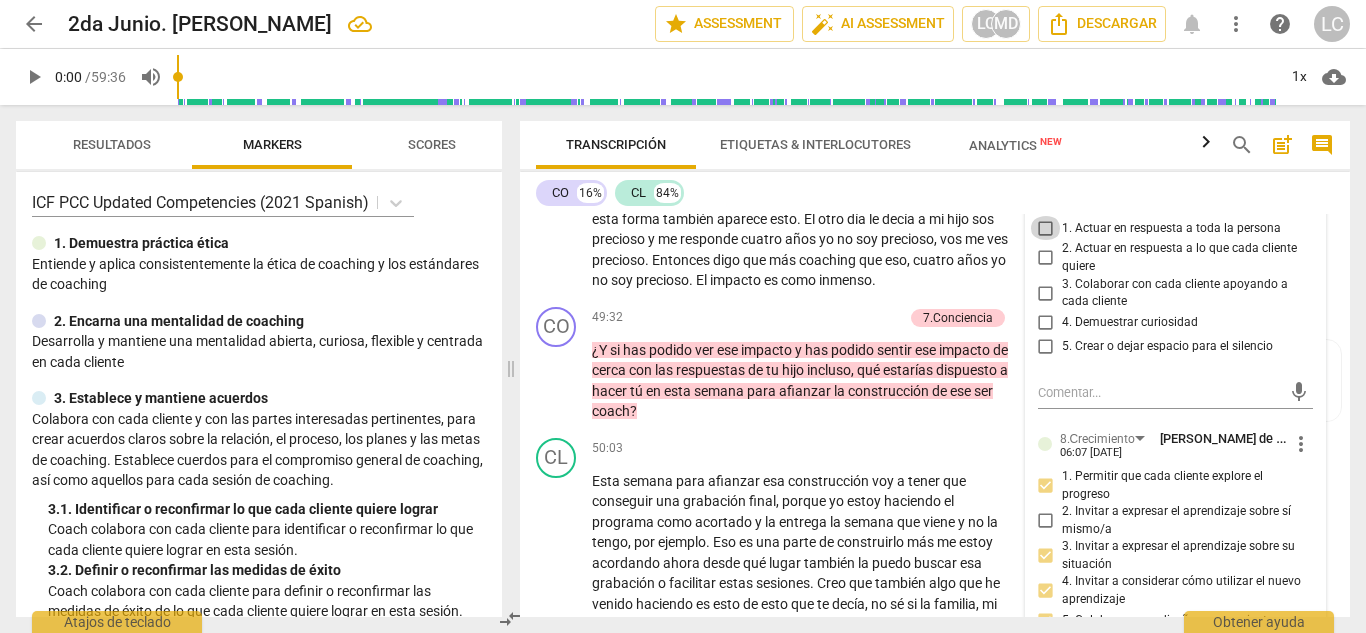 click on "1. Actuar en respuesta a toda la persona" at bounding box center (1046, 228) 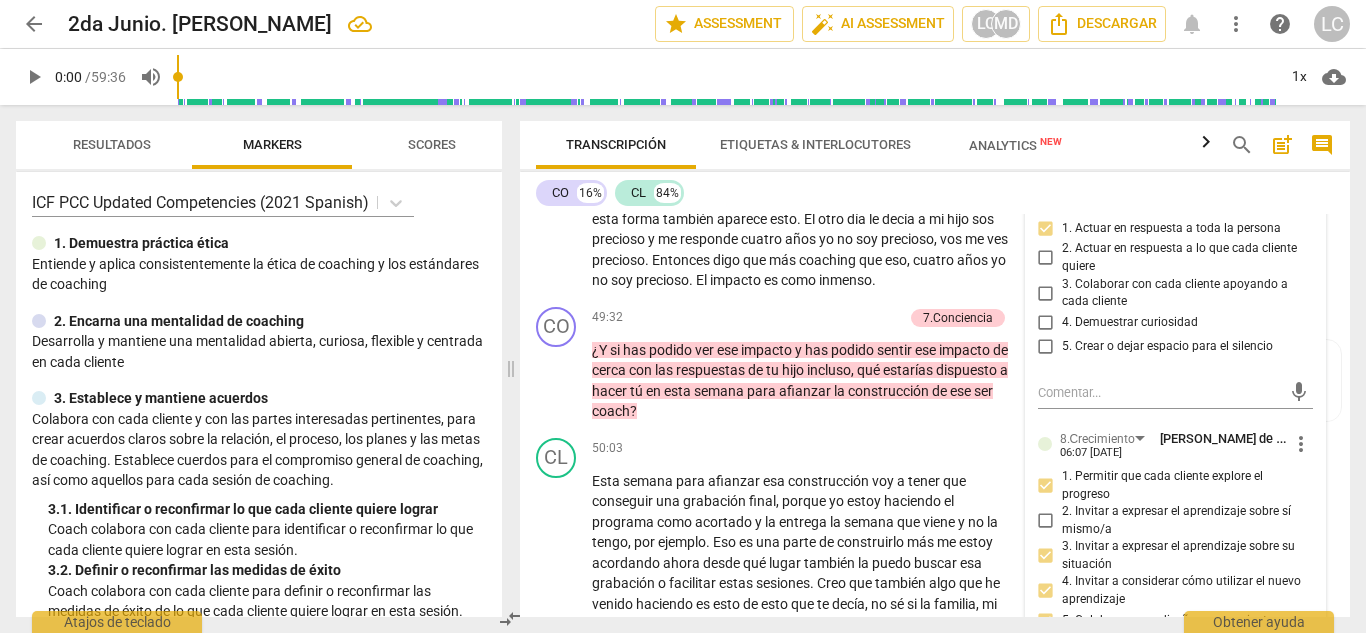 click on "3. Colaborar con cada cliente apoyando a cada cliente" at bounding box center [1046, 293] 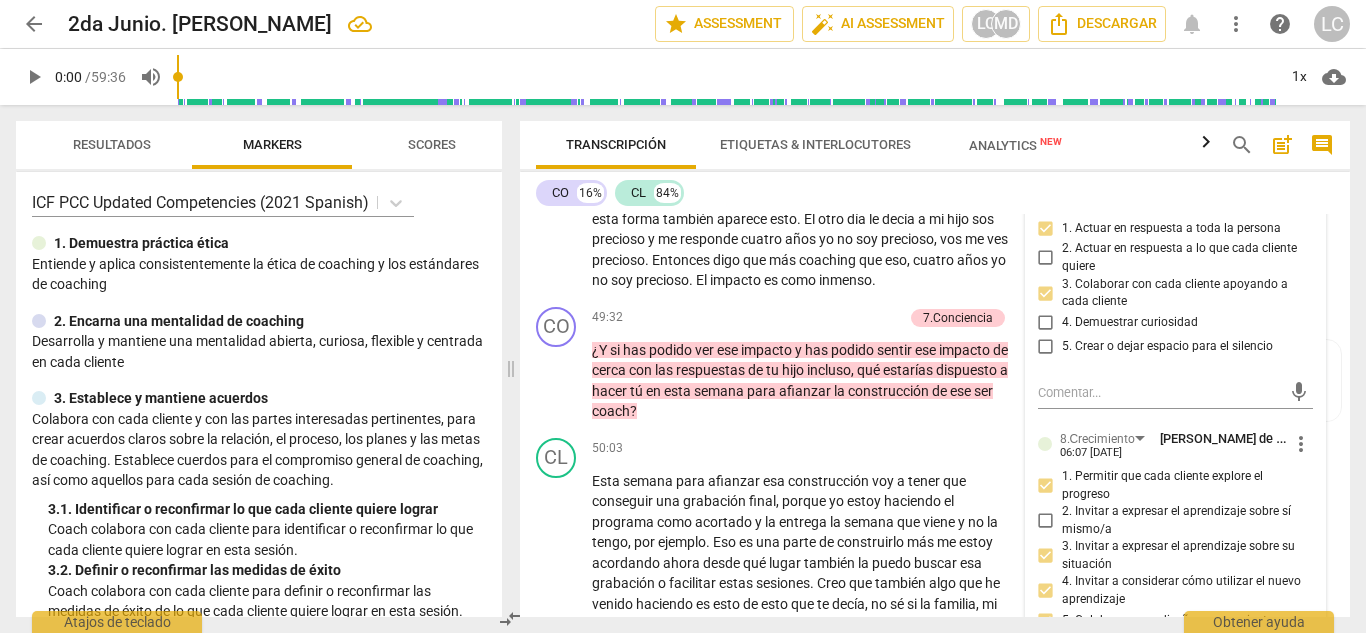 click on "CO 16% CL 84%" at bounding box center [935, 193] 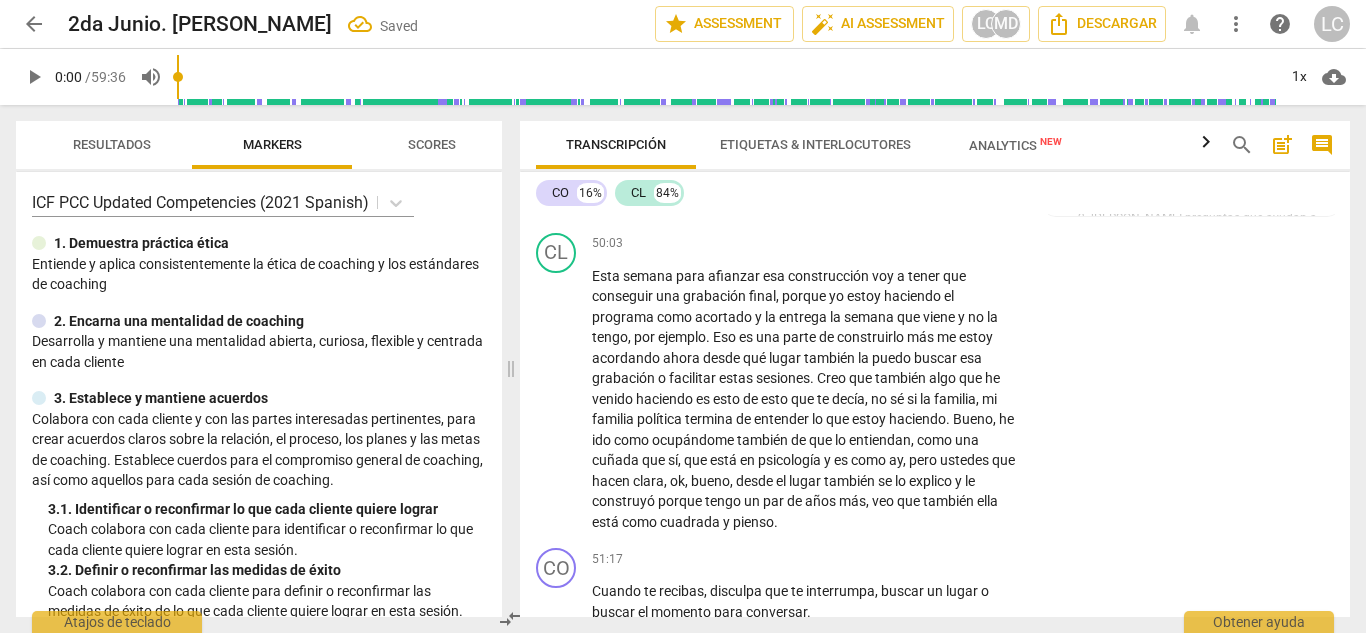 scroll, scrollTop: 12378, scrollLeft: 0, axis: vertical 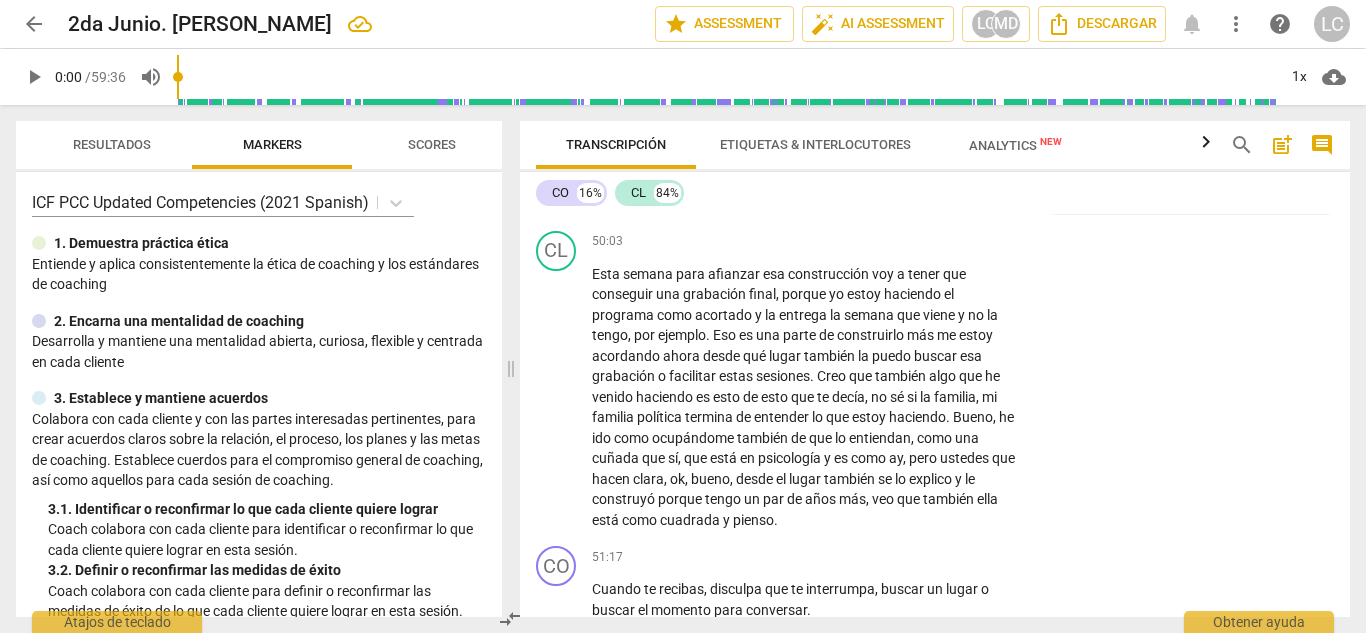 click on "Add competency" at bounding box center (855, 111) 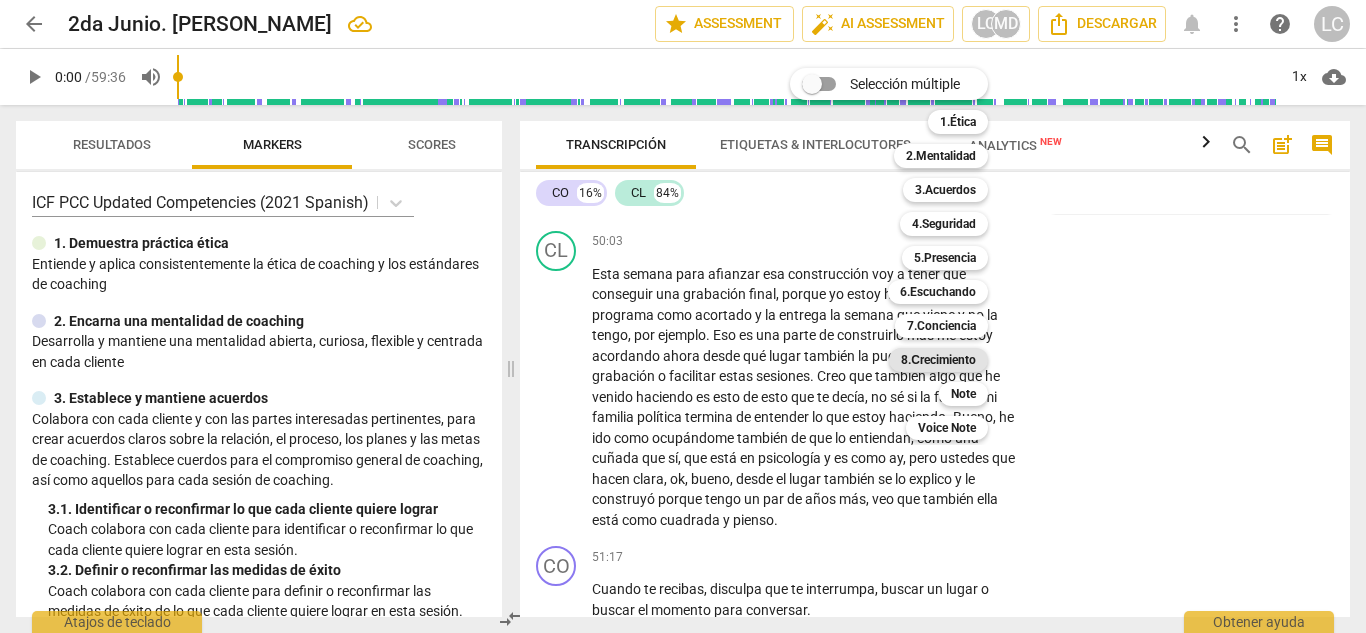 click on "8.Сrecimiento" at bounding box center [938, 360] 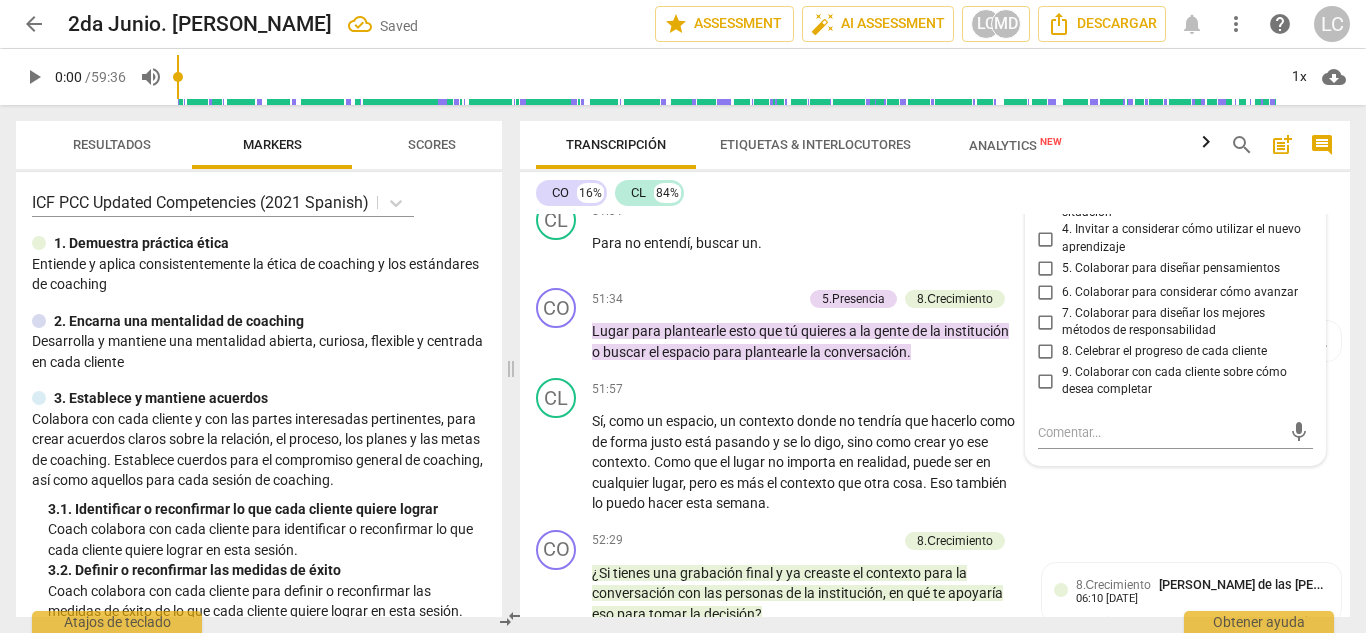 scroll, scrollTop: 12815, scrollLeft: 0, axis: vertical 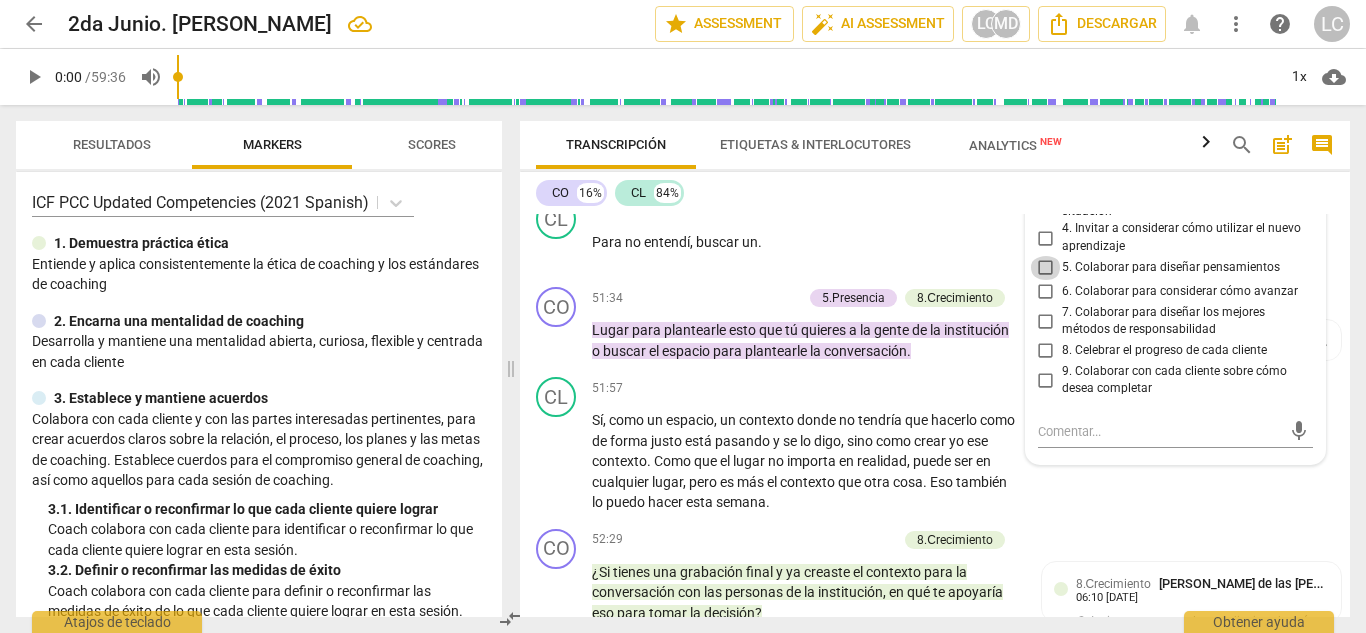 click on "5. Colaborar para diseñar pensamientos" at bounding box center (1046, 268) 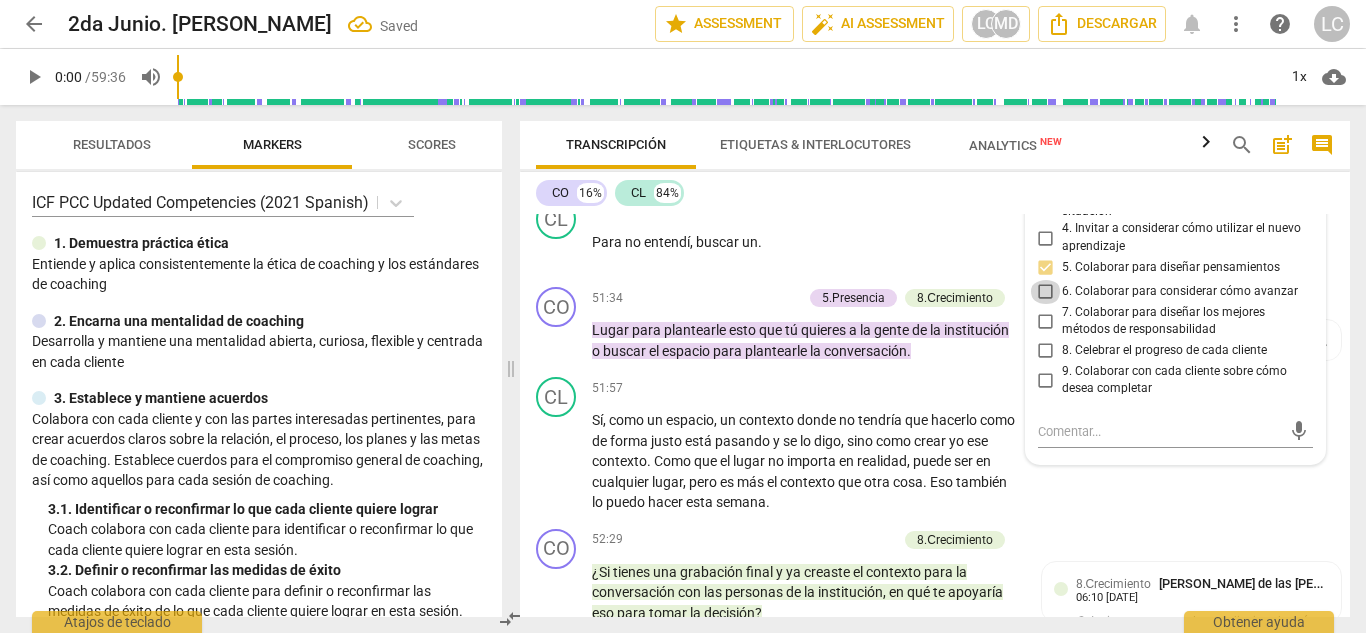 click on "6. Colaborar para considerar cómo avanzar" at bounding box center [1046, 292] 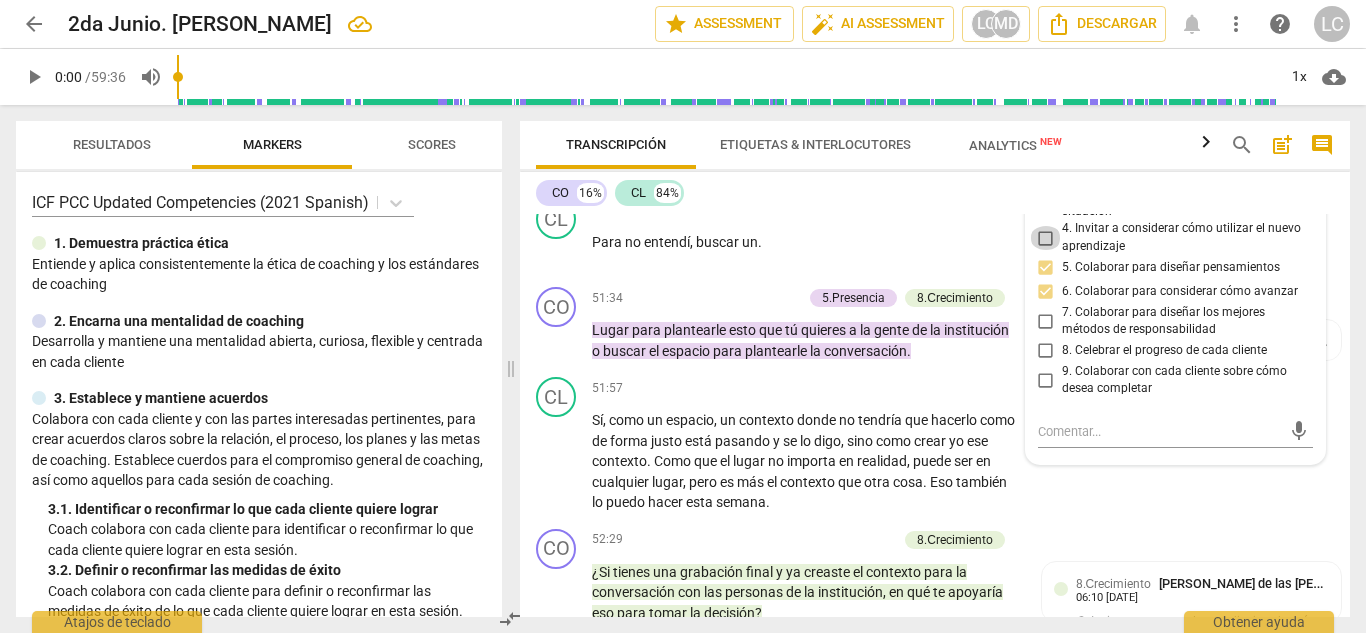click on "4. Invitar a considerar cómo utilizar el nuevo aprendizaje" at bounding box center [1046, 238] 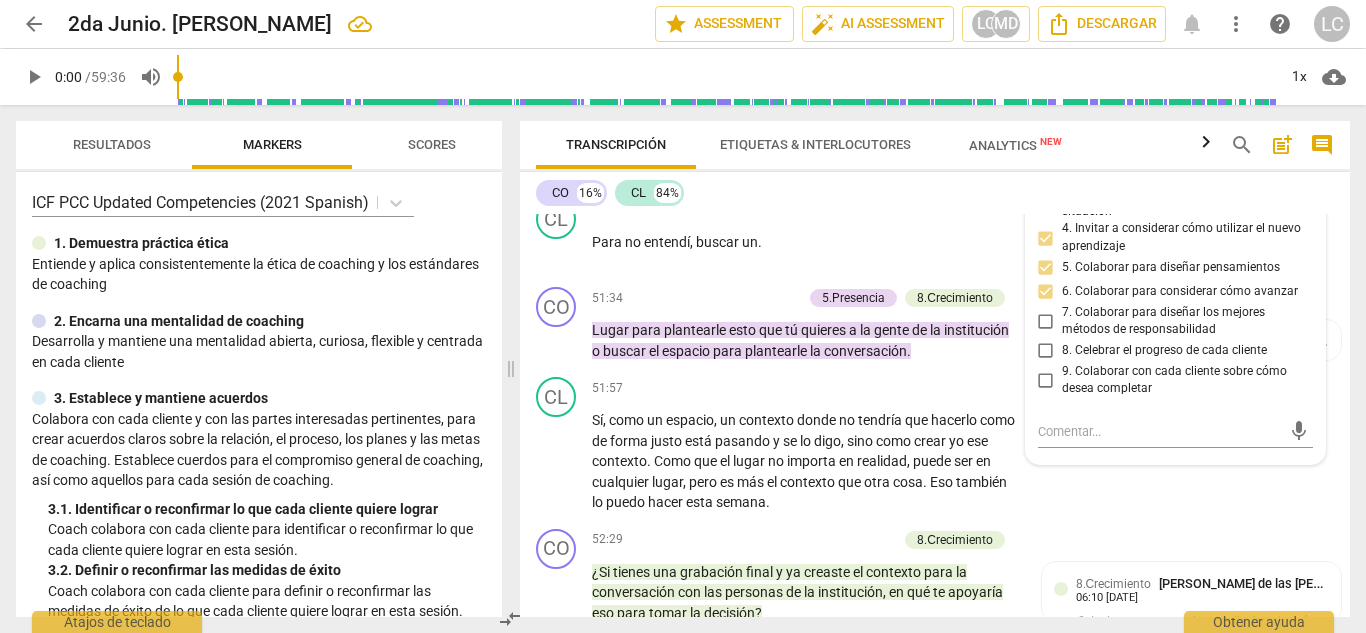 click on "CO 16% CL 84%" at bounding box center (935, 193) 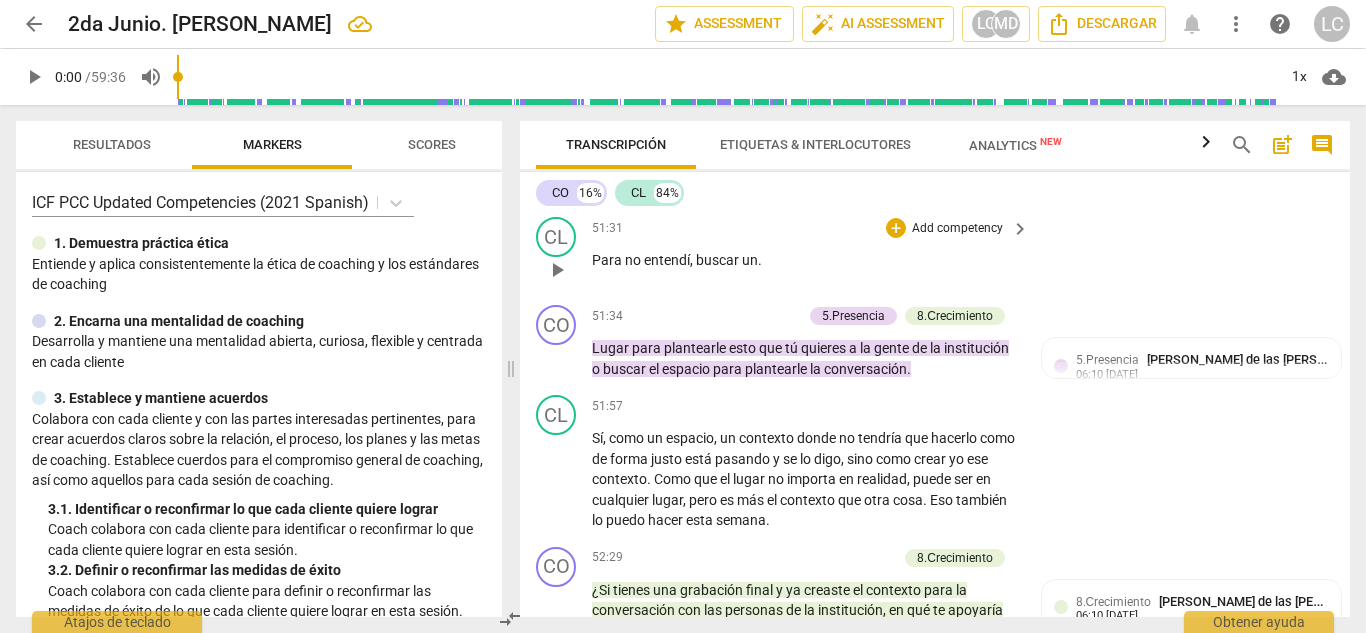 scroll, scrollTop: 12805, scrollLeft: 0, axis: vertical 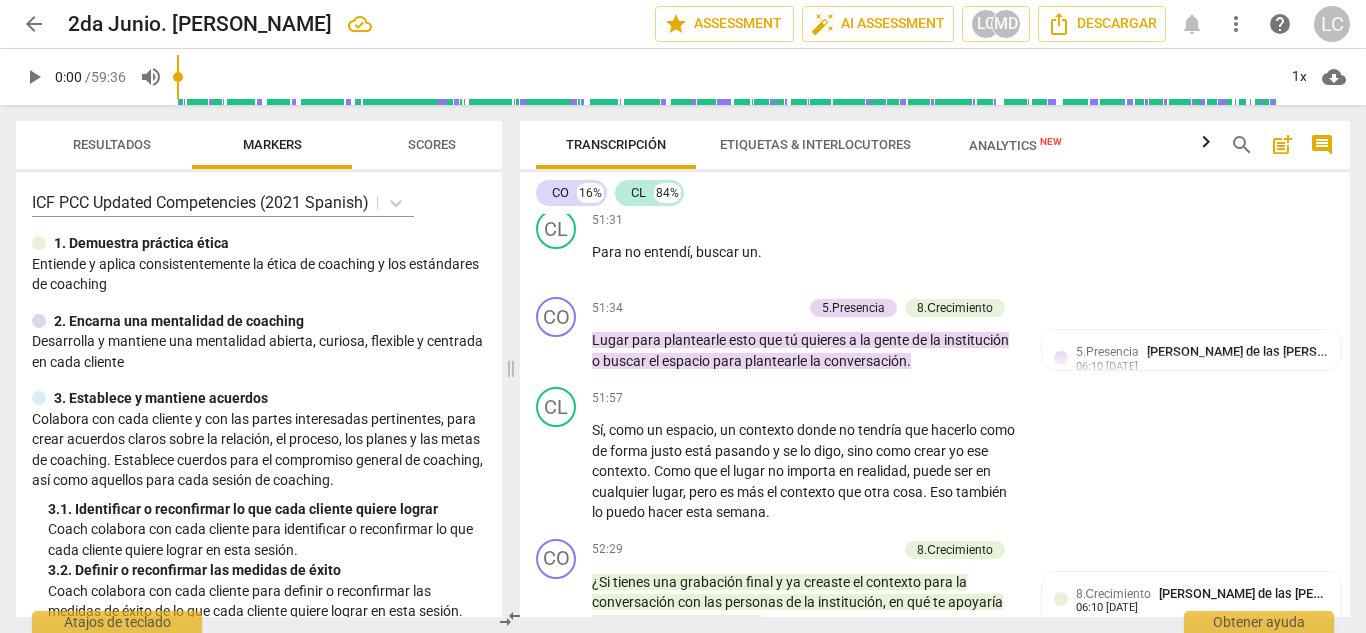 click on "Add competency" at bounding box center [957, 131] 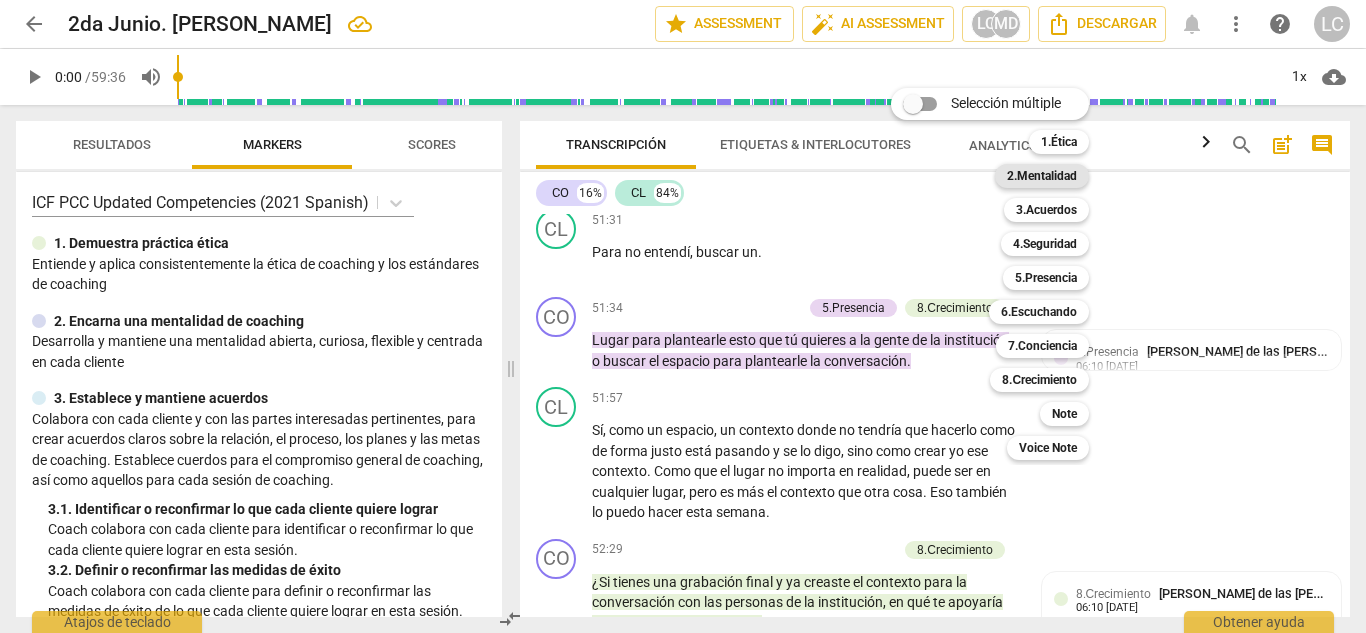 click on "2.Mentalidad" at bounding box center (1042, 176) 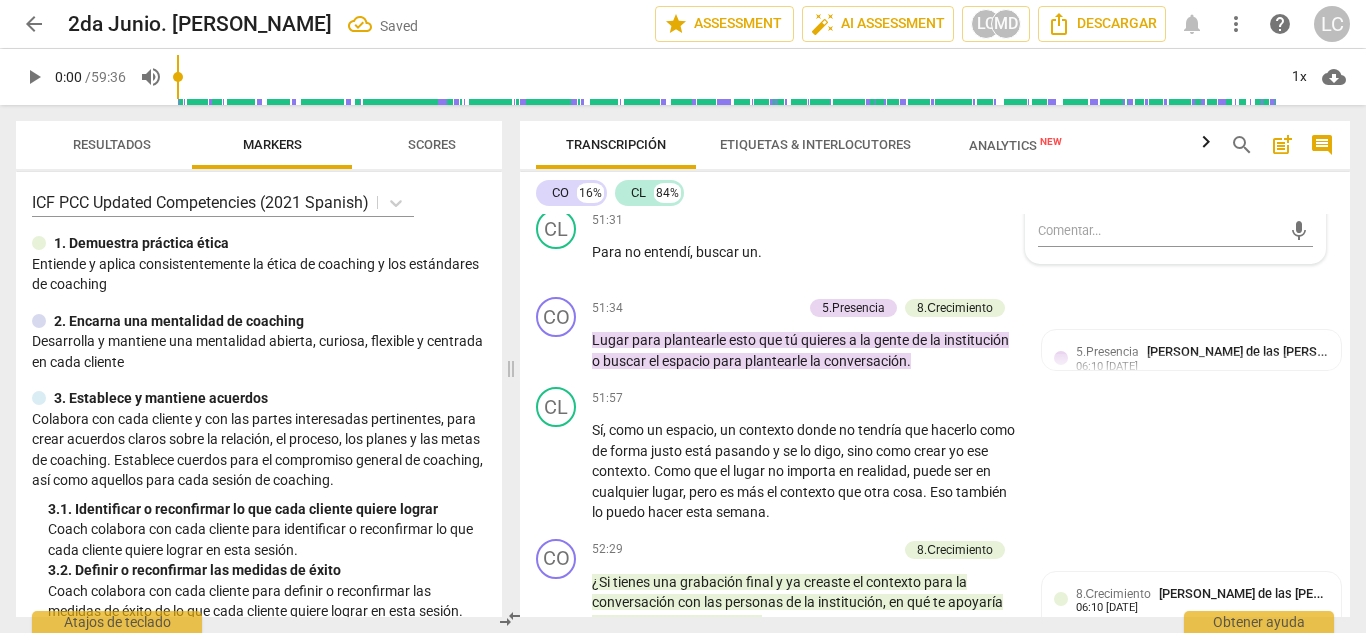 click at bounding box center (1045, 180) 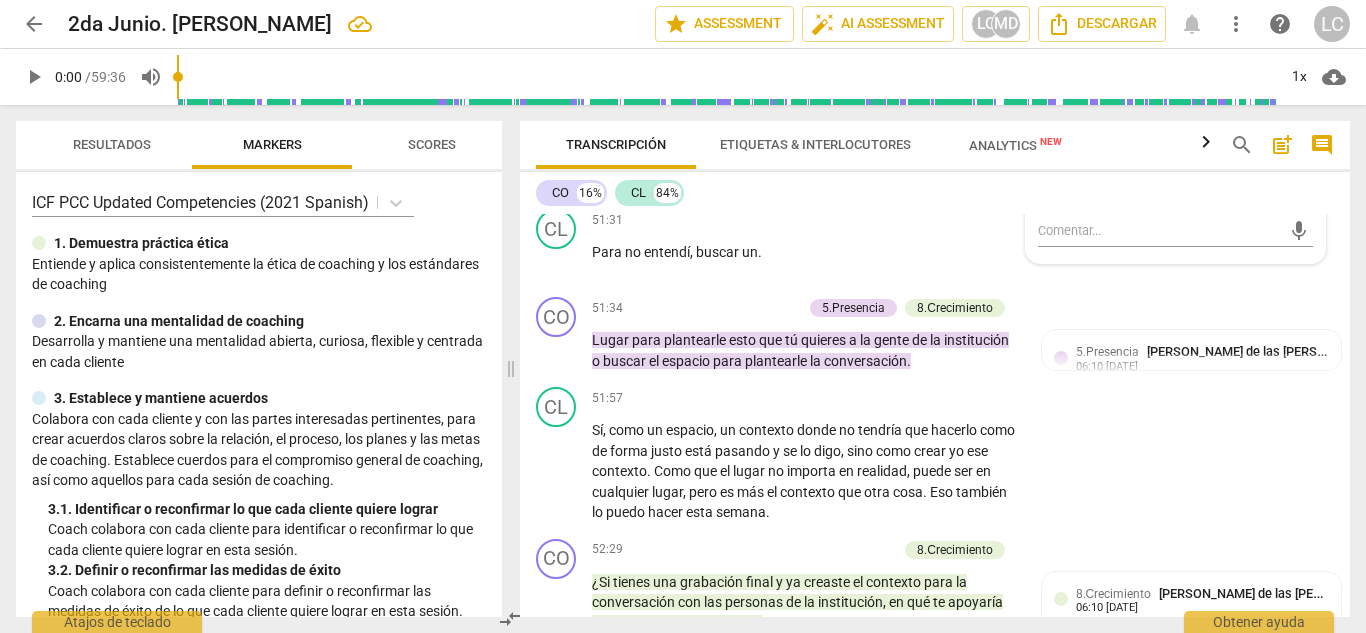click on "CL play_arrow pause 50:03 + Add competency keyboard_arrow_right Esta   semana   para   afianzar   esa   construcción   voy   a   tener   que   conseguir   una   grabación   final ,   porque   yo   estoy   haciendo   el   programa   como   acortado   y   la   entrega   la   semana   que   viene   y   no   la   tengo ,   por   ejemplo .   Eso   es   una   parte   de   construirlo   más   me   estoy   acordando   ahora   desde   qué   lugar   también   la   puedo   buscar   esa   grabación   o   facilitar   estas   sesiones .   Creo   que   también   algo   que   he   venido   haciendo   es   esto   de   esto   que   te   decía ,   no   sé   si   la   familia ,   mi   familia   política   termina   de   entender   lo   que   estoy   haciendo .   [PERSON_NAME] ,   he   ido   como   ocupándome   también   de   que   lo   entiendan ,   como   una   cuñada   que   sí ,   que   está   en   psicología   y   es   como   ay ,   pero   ustedes   que   hacen   clara ,   ok ,   bueno ,   desde   el   lugar     se" at bounding box center (935, -46) 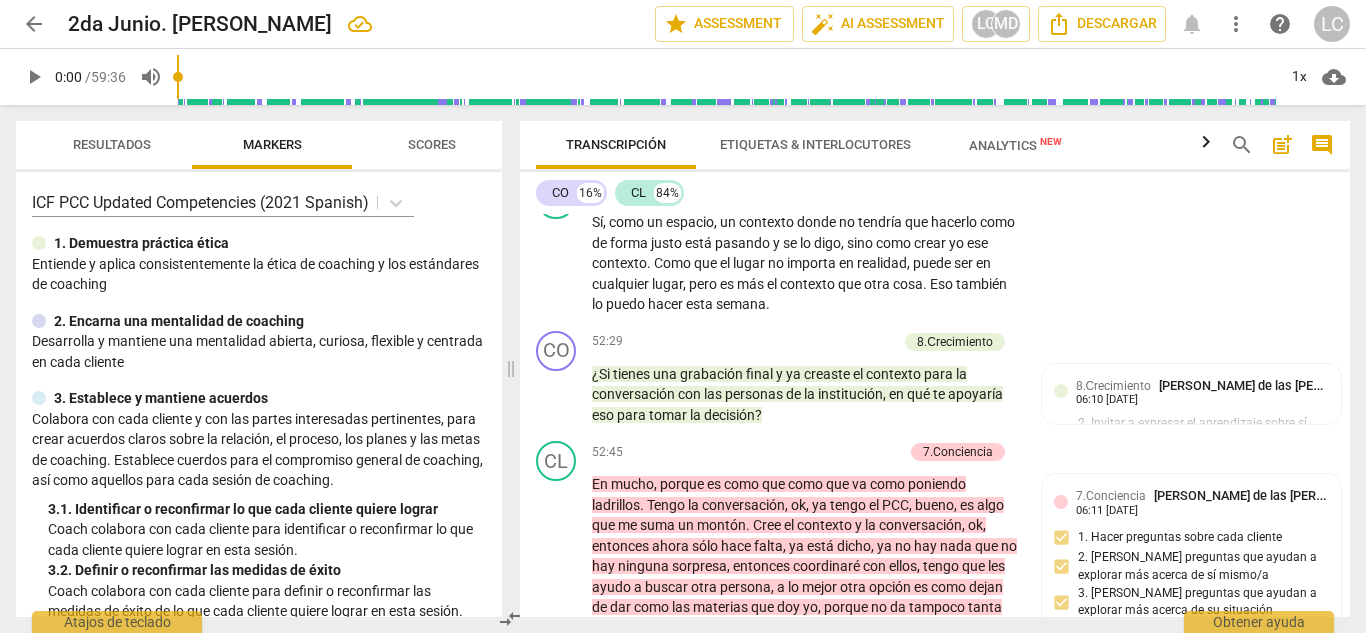 scroll, scrollTop: 13014, scrollLeft: 0, axis: vertical 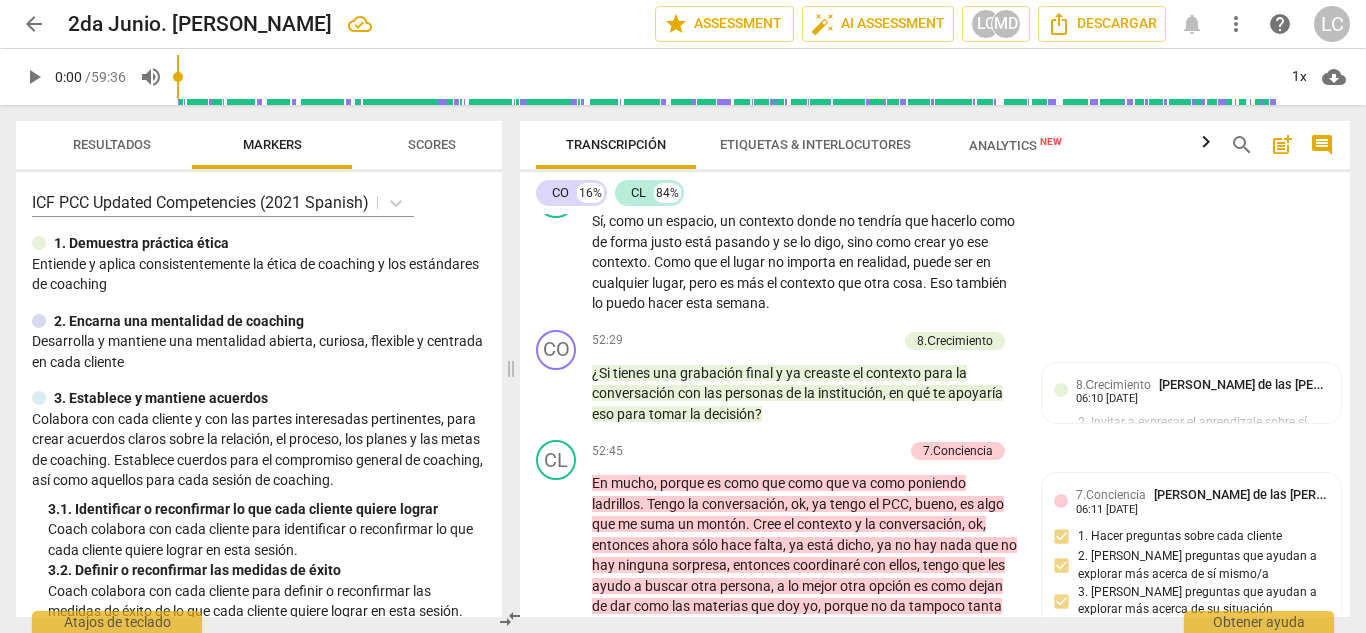 click on "Add competency" at bounding box center (754, 100) 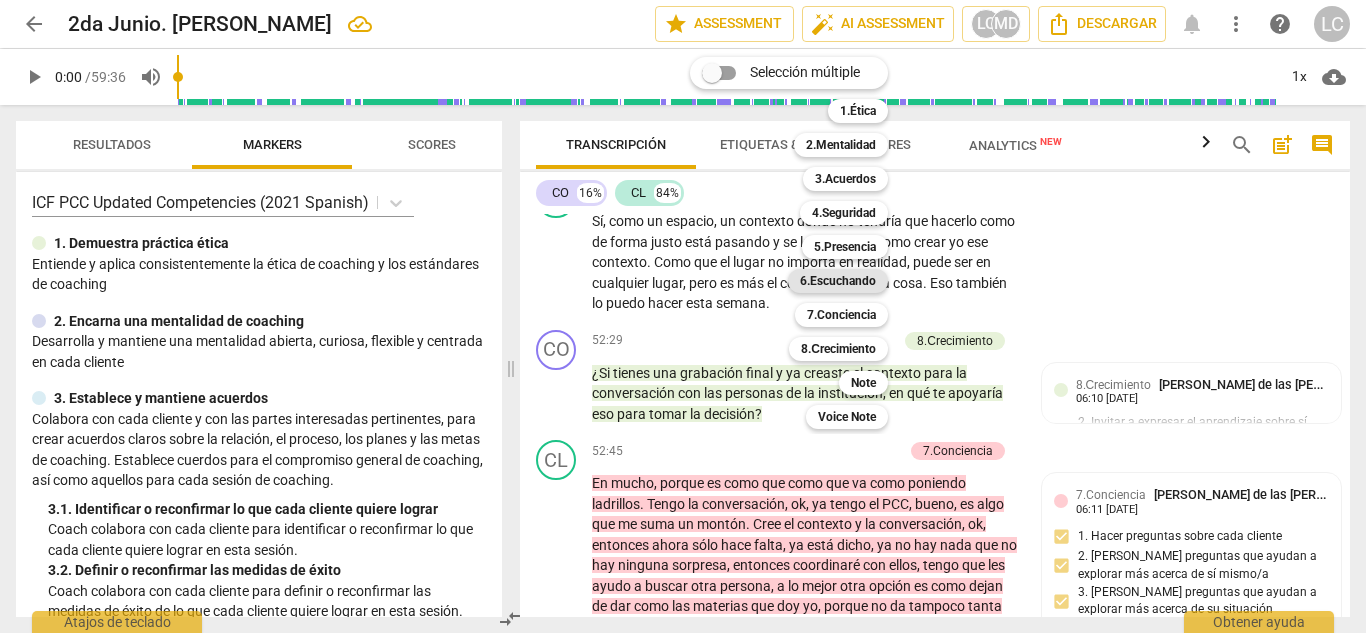 click on "6.Escuchando" at bounding box center [838, 281] 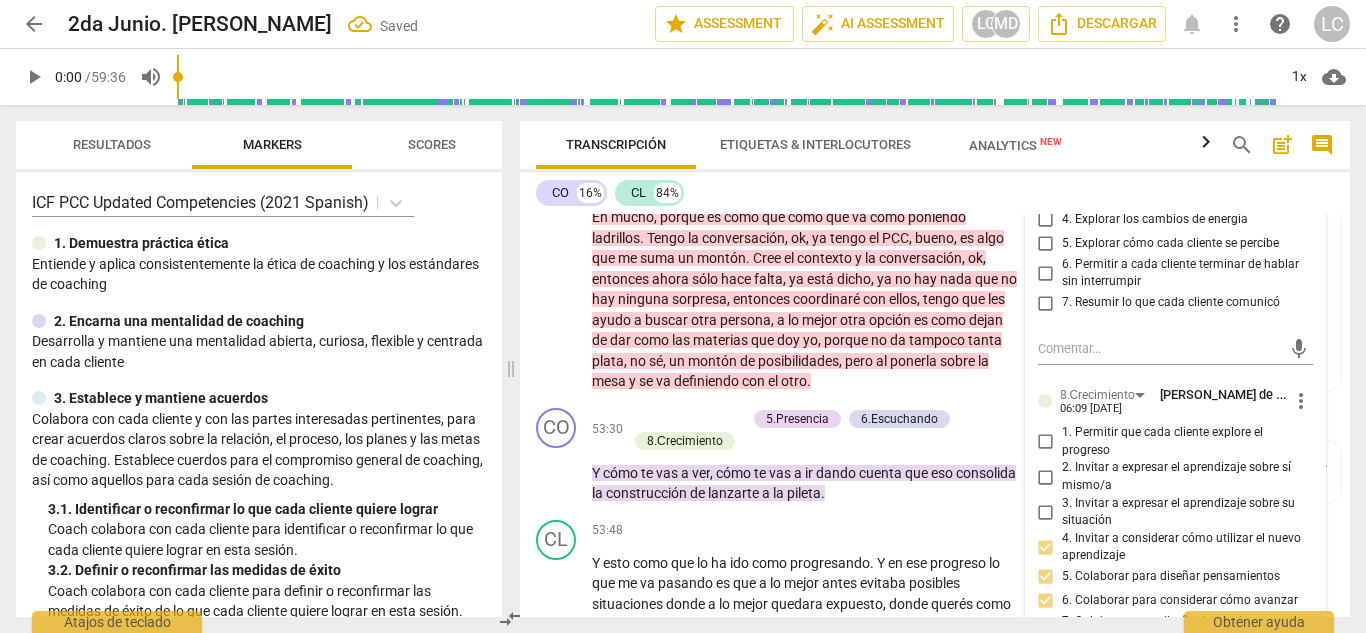 scroll, scrollTop: 13302, scrollLeft: 0, axis: vertical 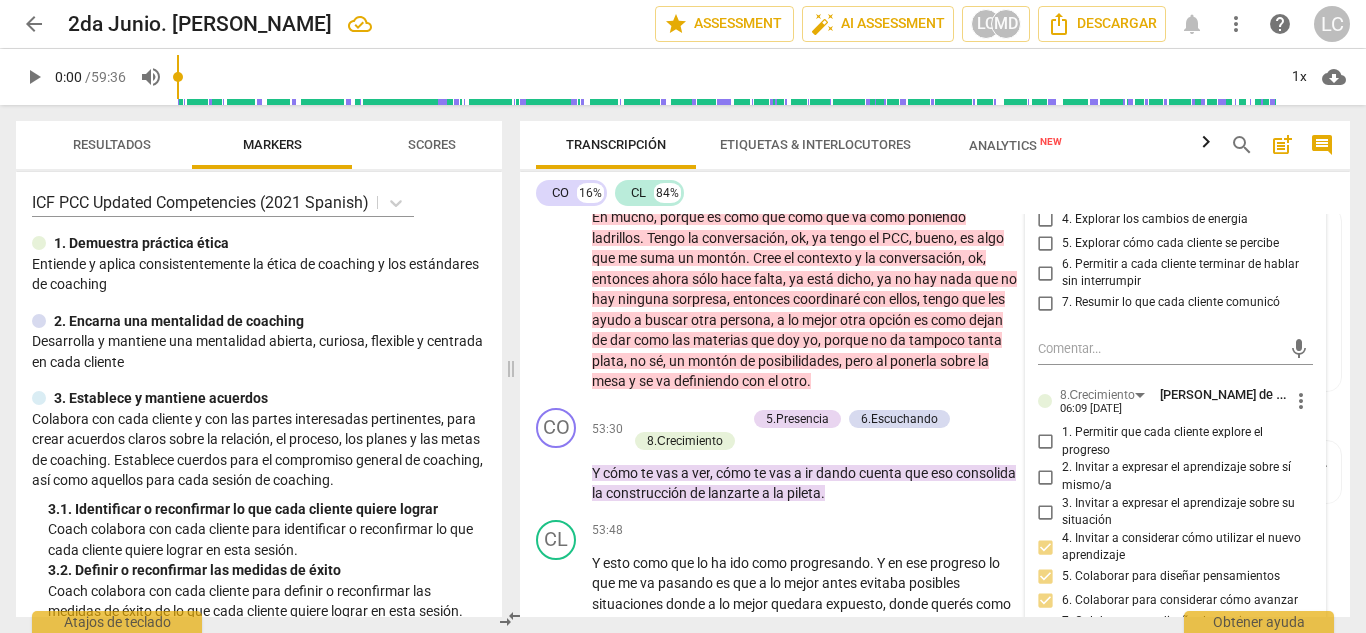 click on "1. Personalizar preguntas y observaciones" at bounding box center [1046, 148] 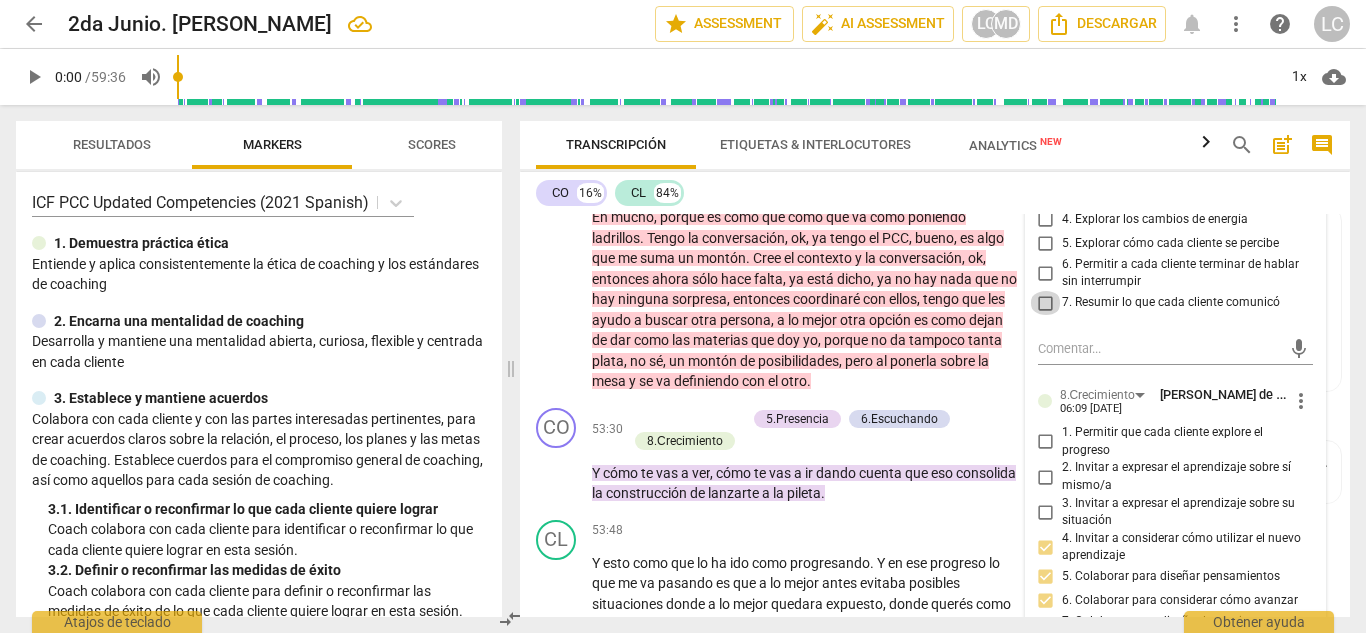 click on "7. Resumir lo que cada cliente comunicó" at bounding box center [1046, 303] 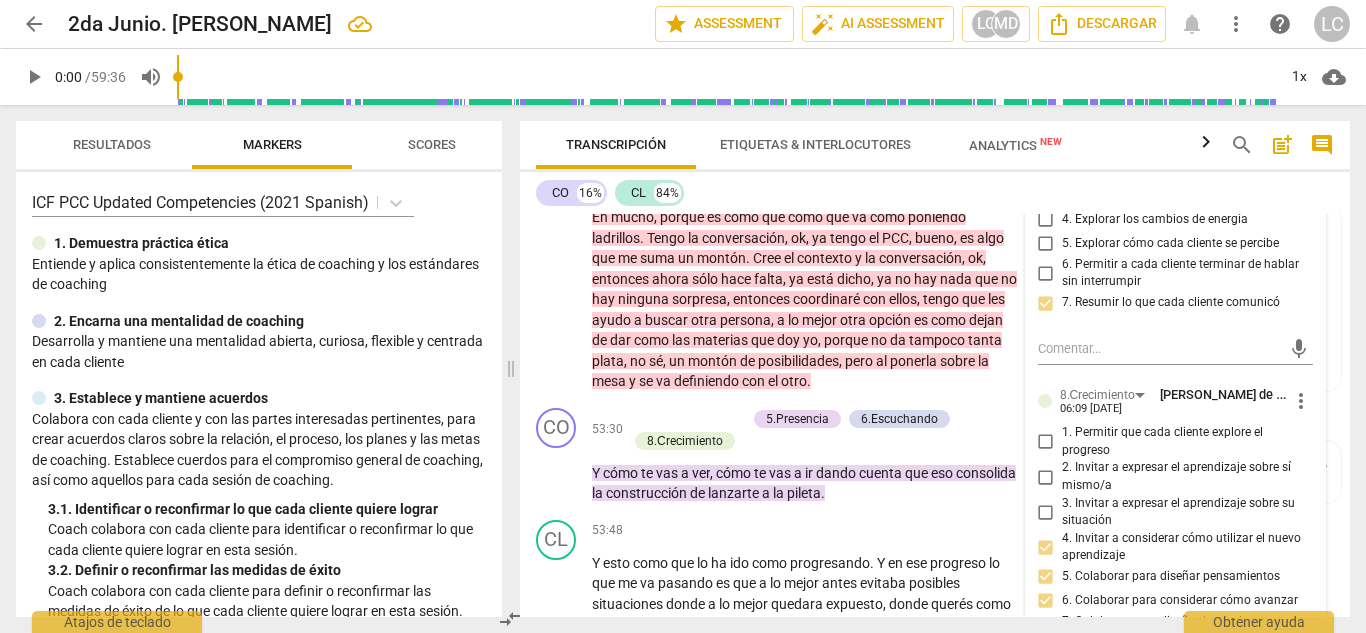 click on "CO 16% CL 84%" at bounding box center [935, 193] 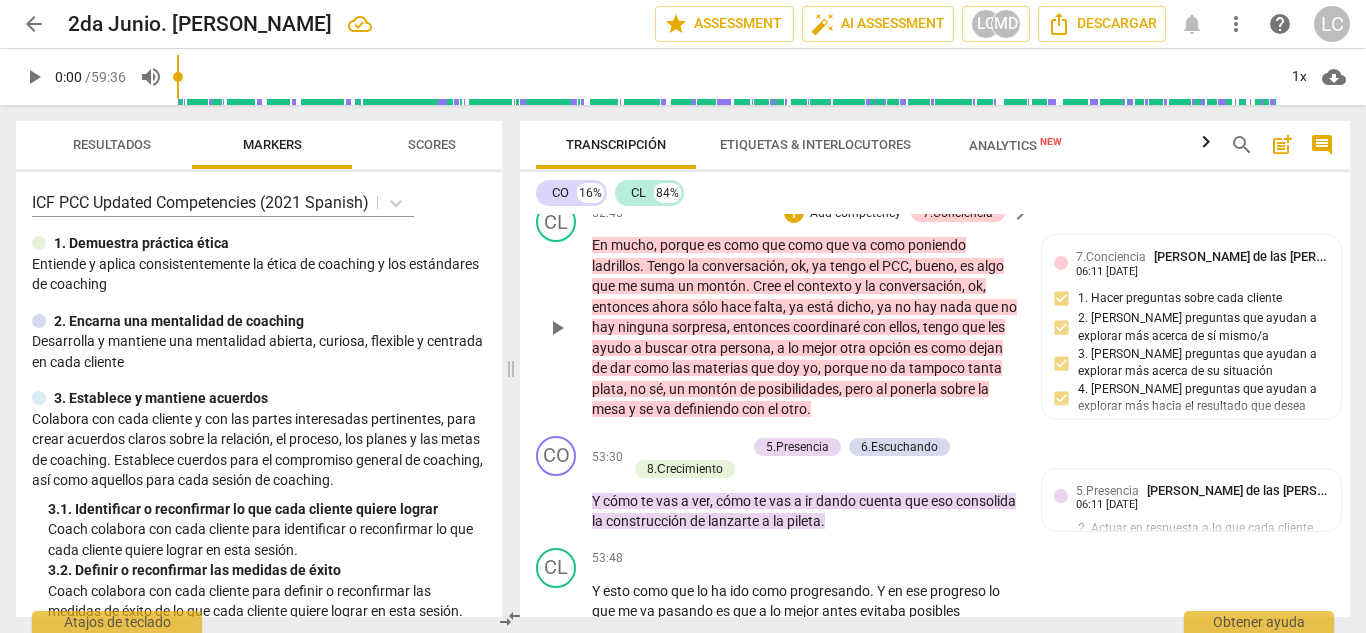 scroll, scrollTop: 13275, scrollLeft: 0, axis: vertical 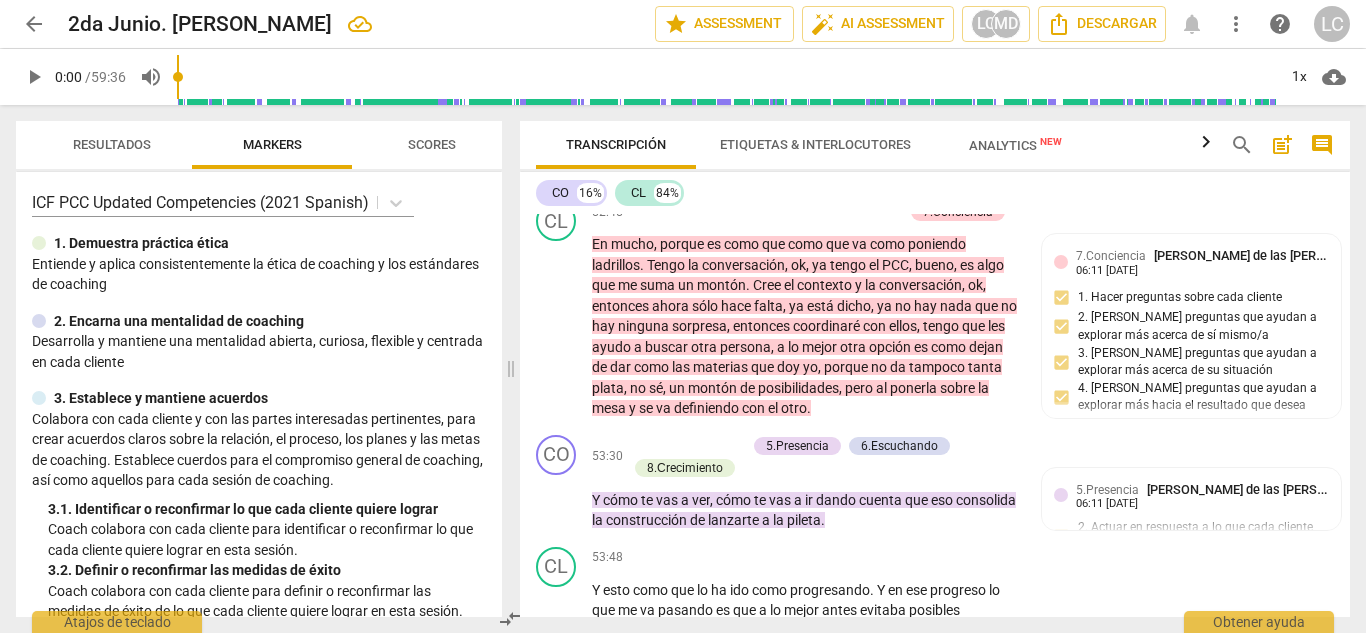 click on "Add competency" at bounding box center [849, 102] 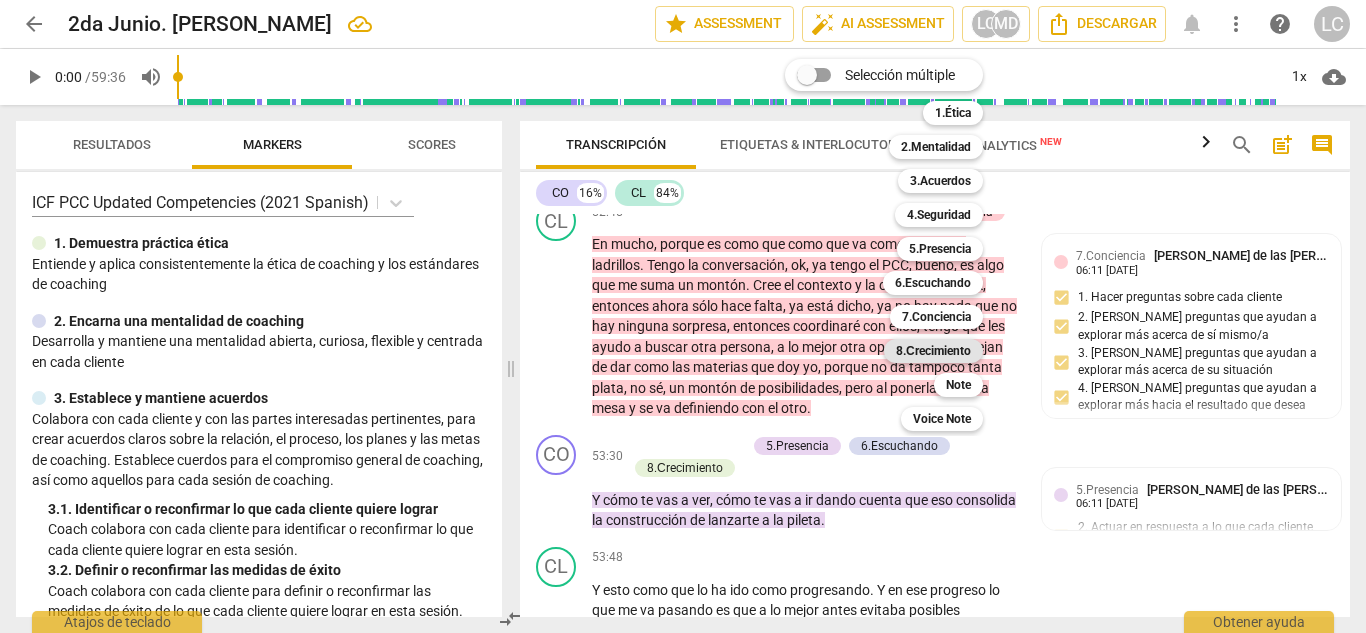 click on "8.Сrecimiento" at bounding box center (933, 351) 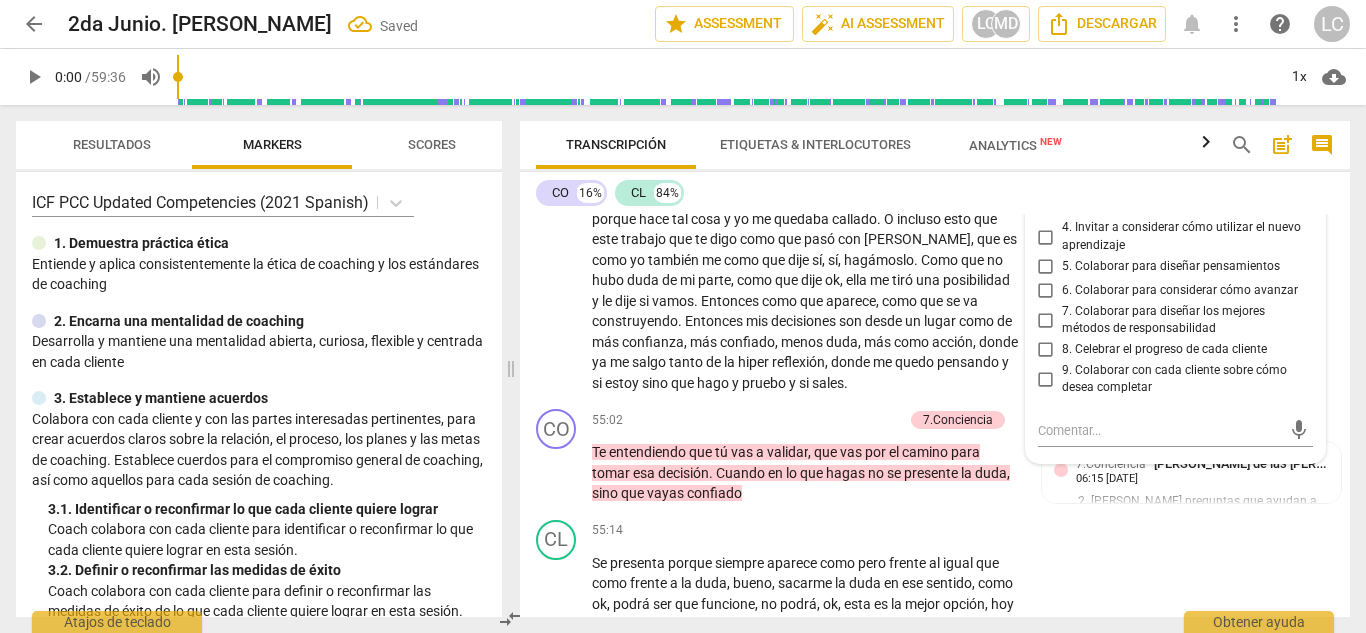 scroll, scrollTop: 13729, scrollLeft: 0, axis: vertical 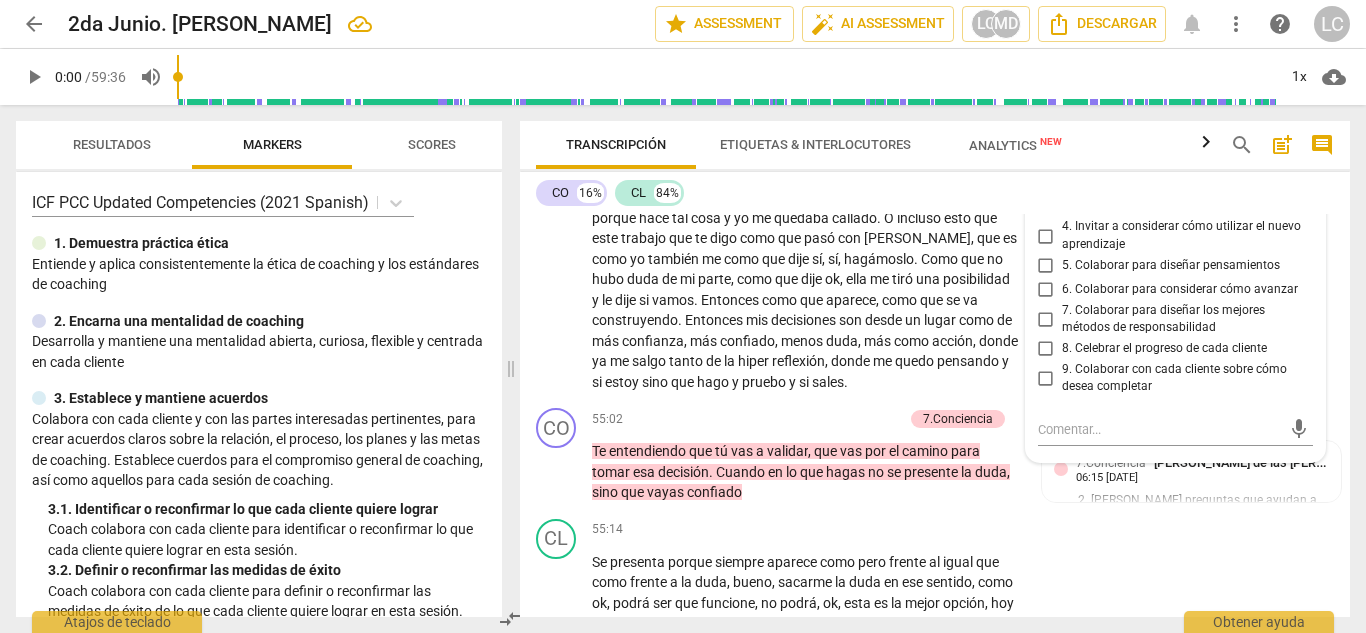 click on "2. Invitar a expresar el aprendizaje sobre sí mismo/a" at bounding box center [1046, 166] 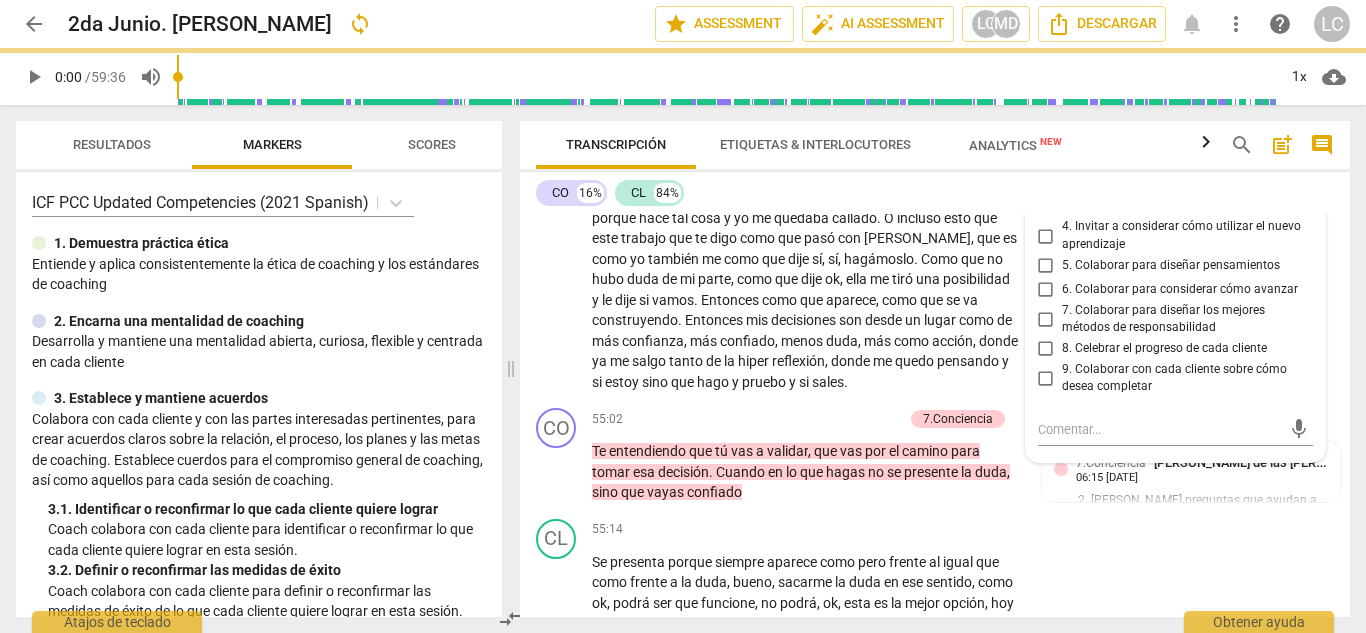 click on "3. Invitar a expresar el aprendizaje sobre su situación" at bounding box center [1046, 201] 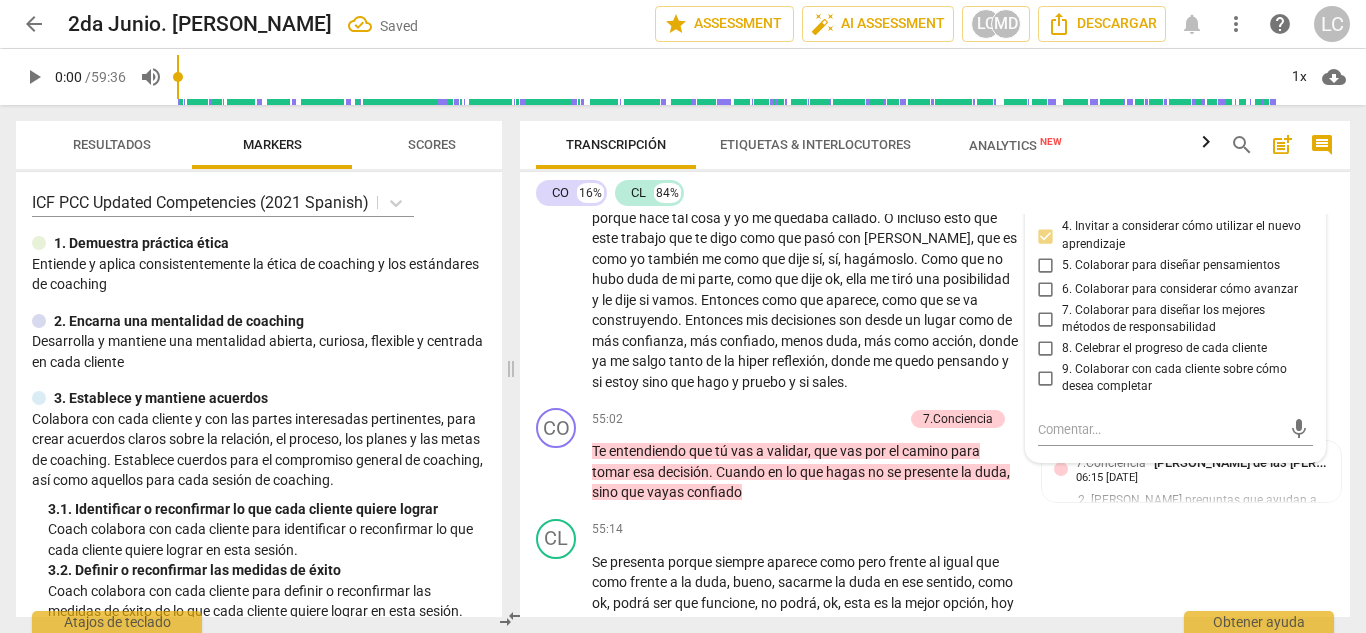 click on "CO 16% CL 84%" at bounding box center [935, 193] 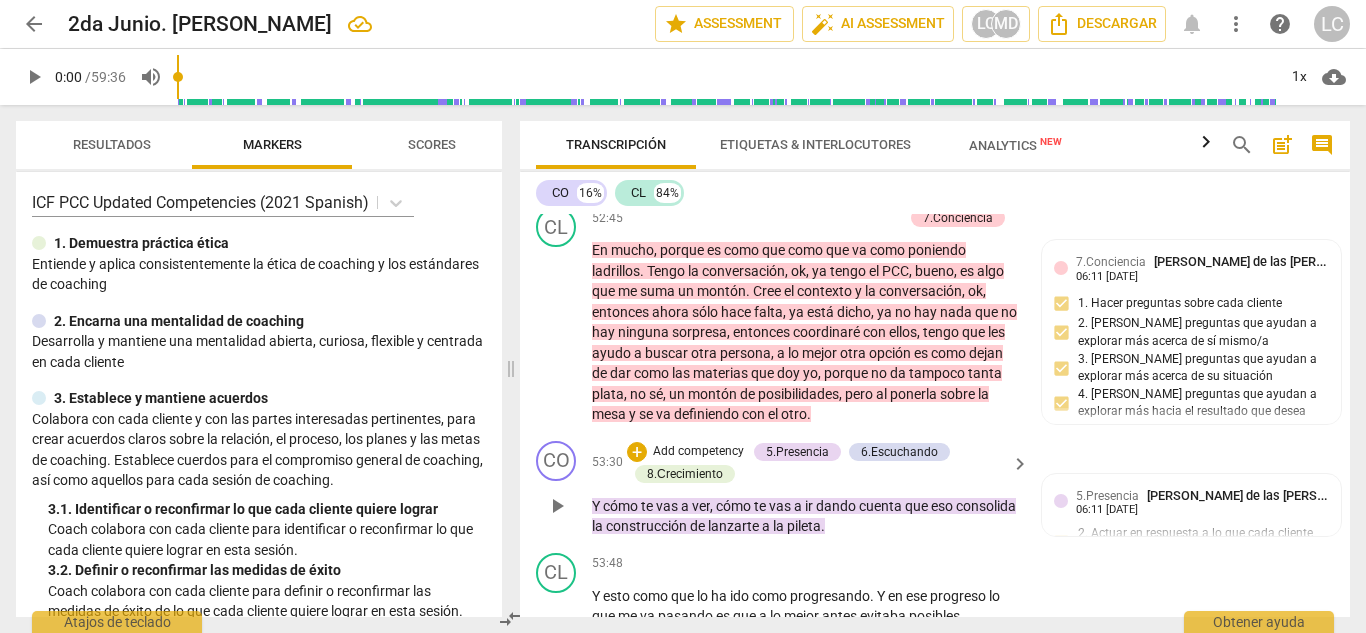scroll, scrollTop: 13259, scrollLeft: 0, axis: vertical 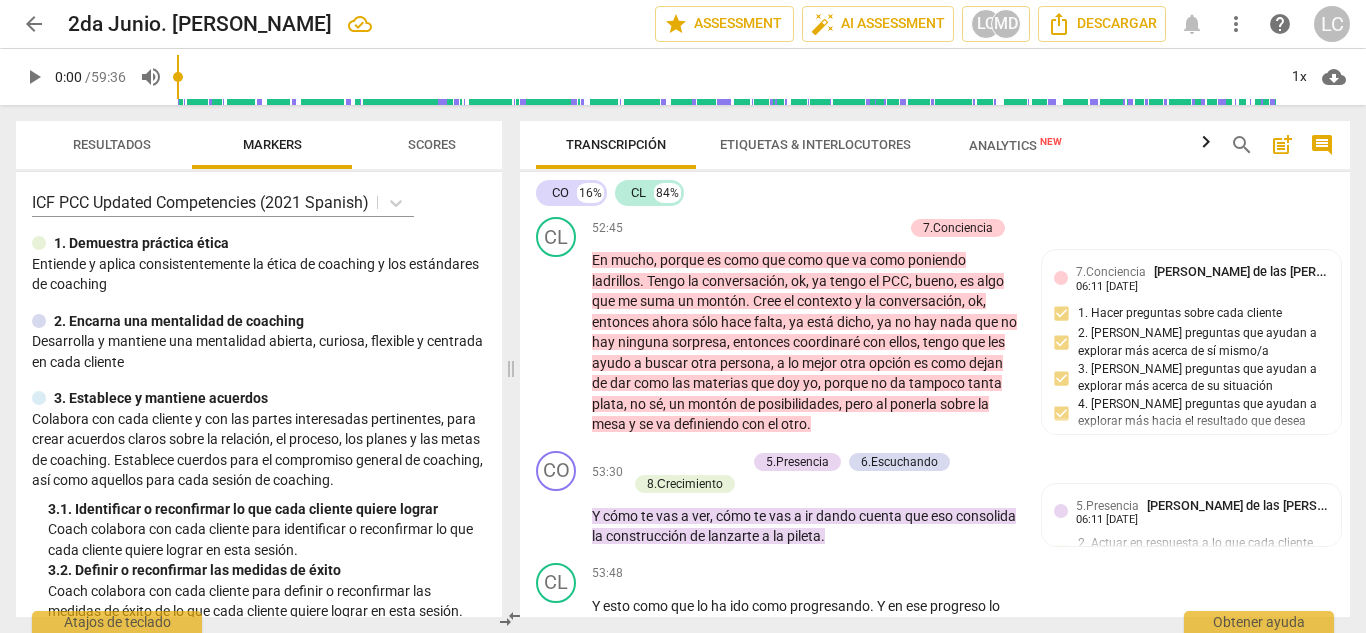 click on "Add competency" at bounding box center (849, 118) 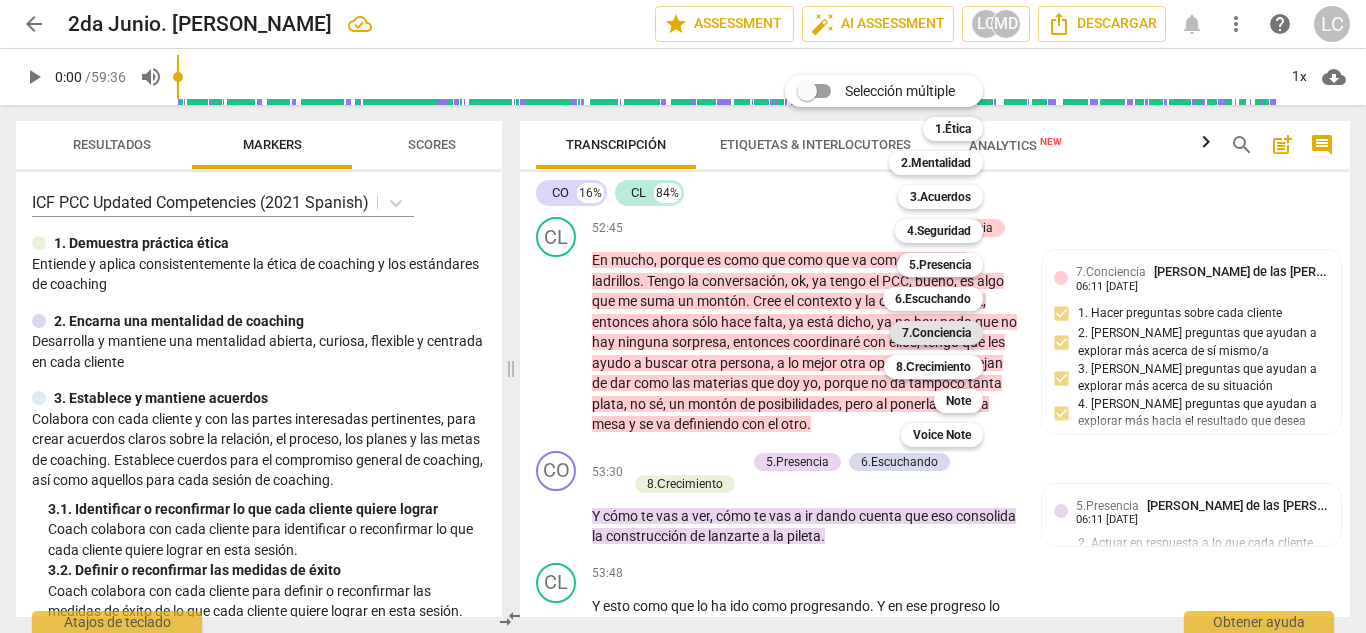 click on "7.Conciencia" at bounding box center (936, 333) 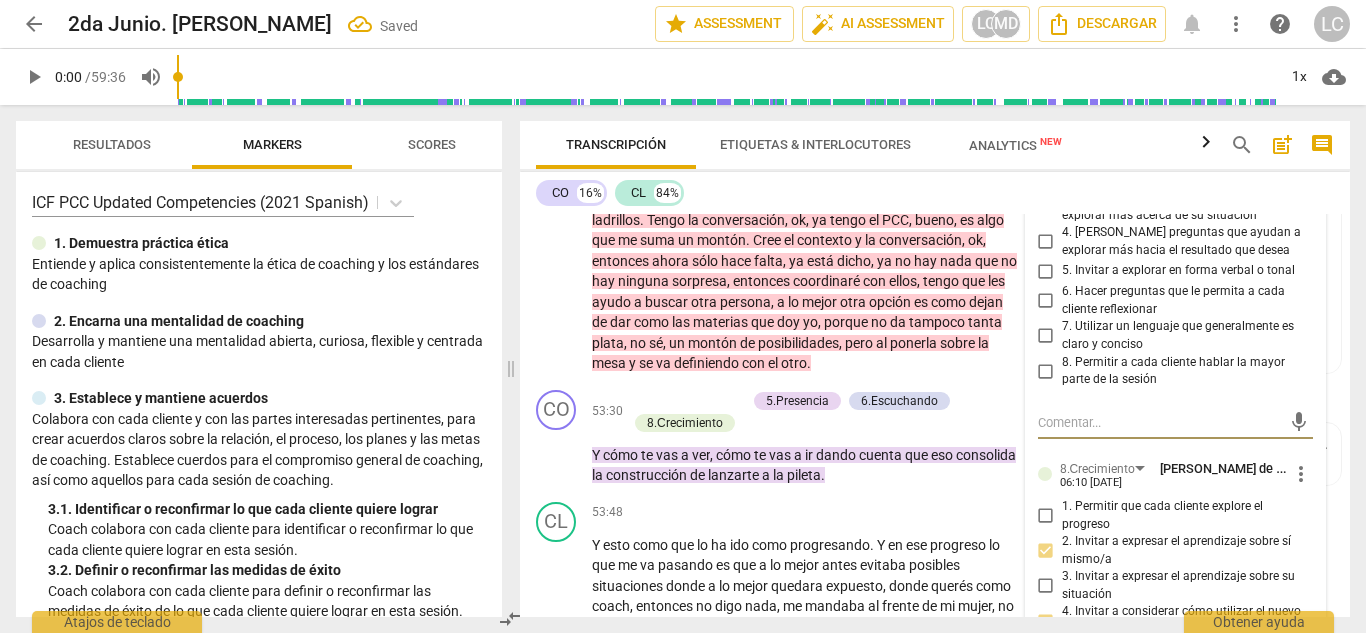 scroll, scrollTop: 13319, scrollLeft: 0, axis: vertical 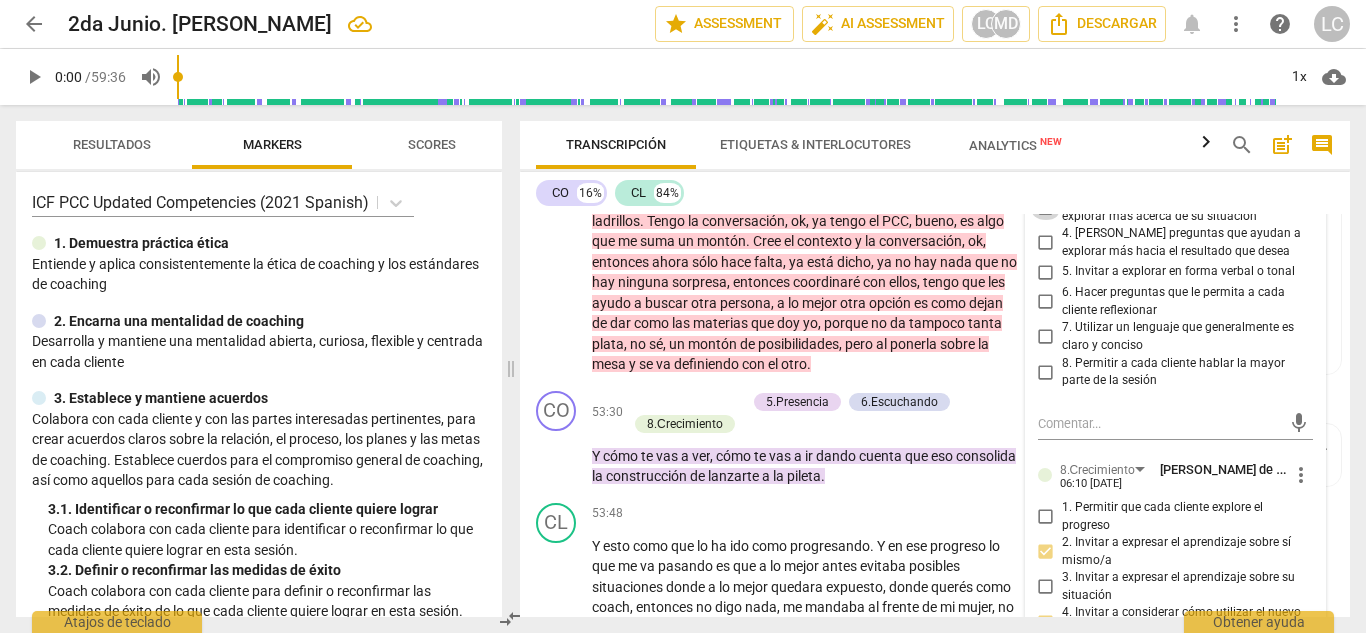 click on "3. [PERSON_NAME] preguntas que ayudan a explorar más acerca de su situación" at bounding box center [1046, 208] 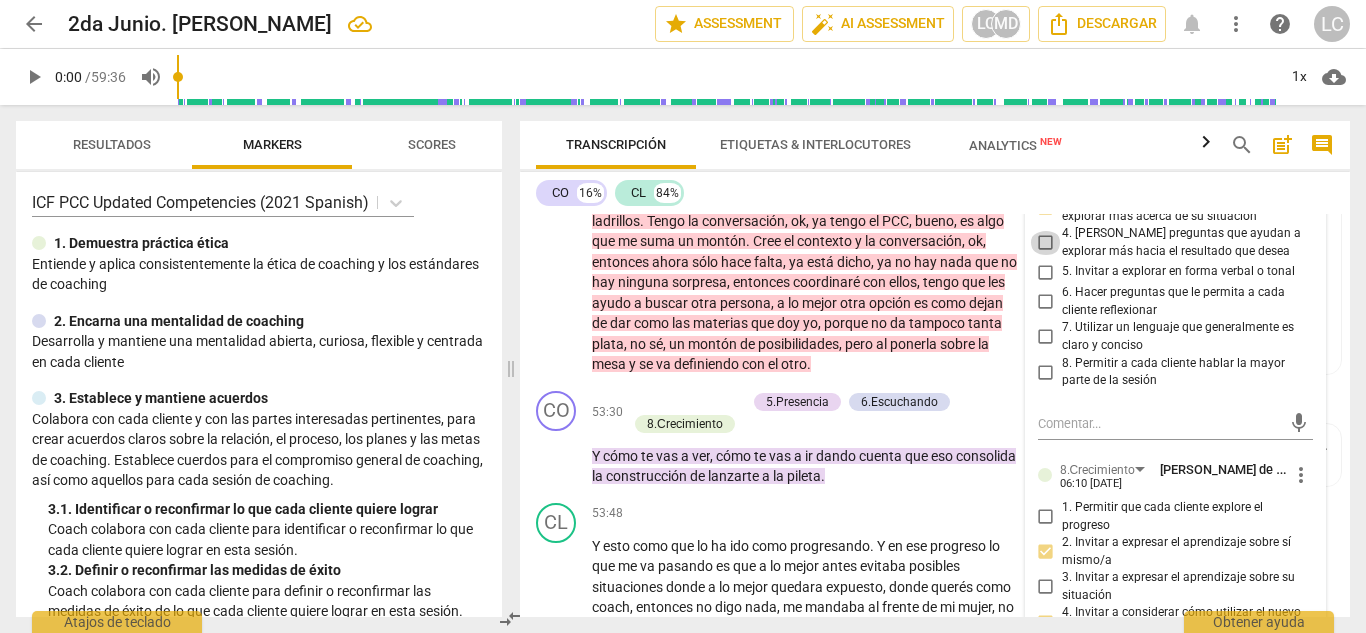 click on "4. [PERSON_NAME] preguntas que ayudan a explorar más hacia el resultado que desea" at bounding box center [1046, 243] 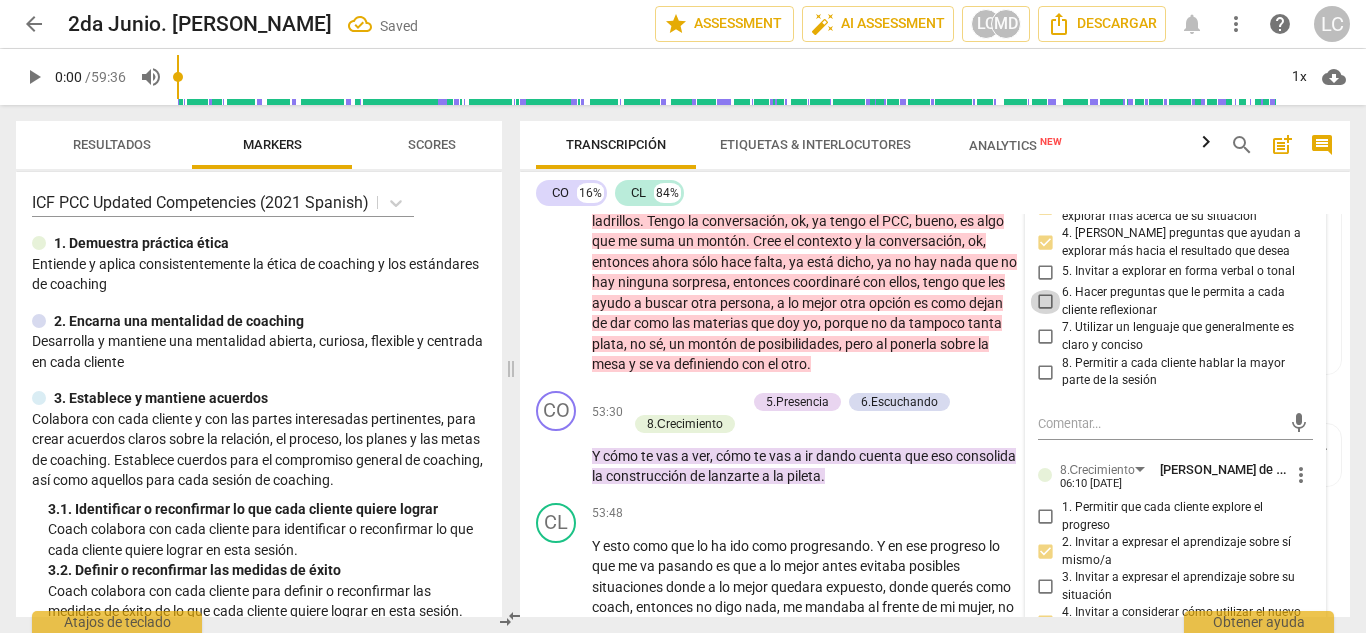 click on "6. Hacer preguntas que le permita a cada cliente reflexionar" at bounding box center (1046, 302) 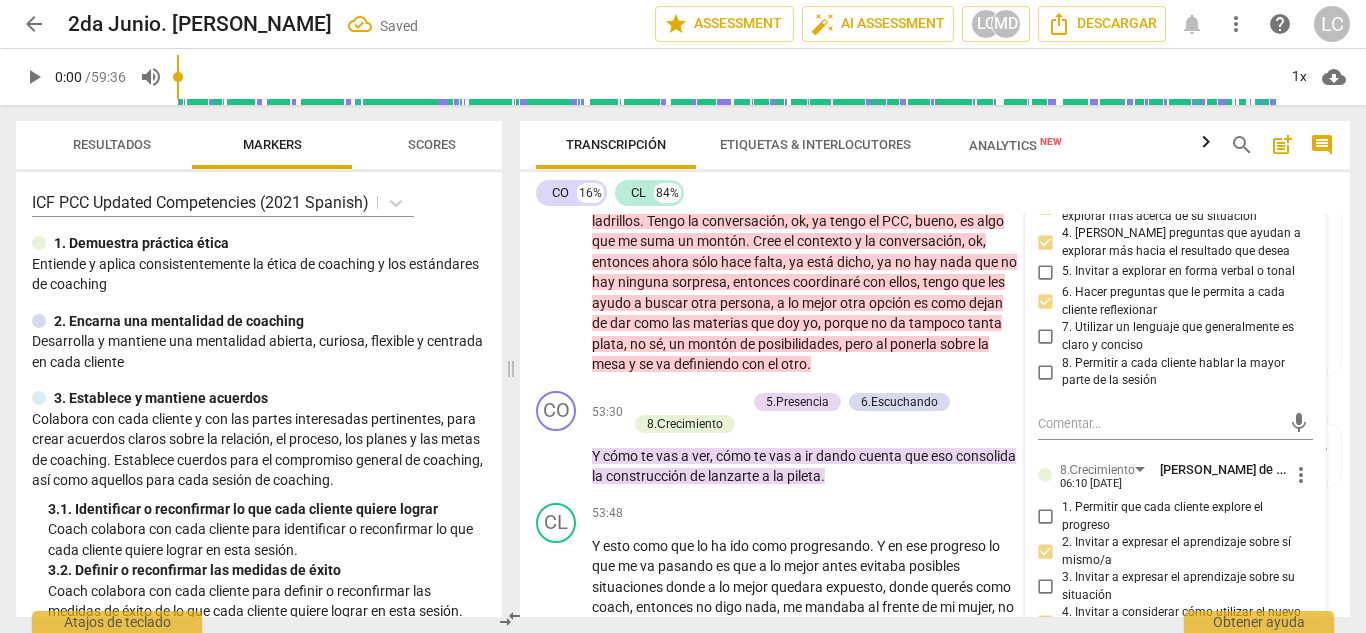 click on "CO 16% CL 84%" at bounding box center [935, 193] 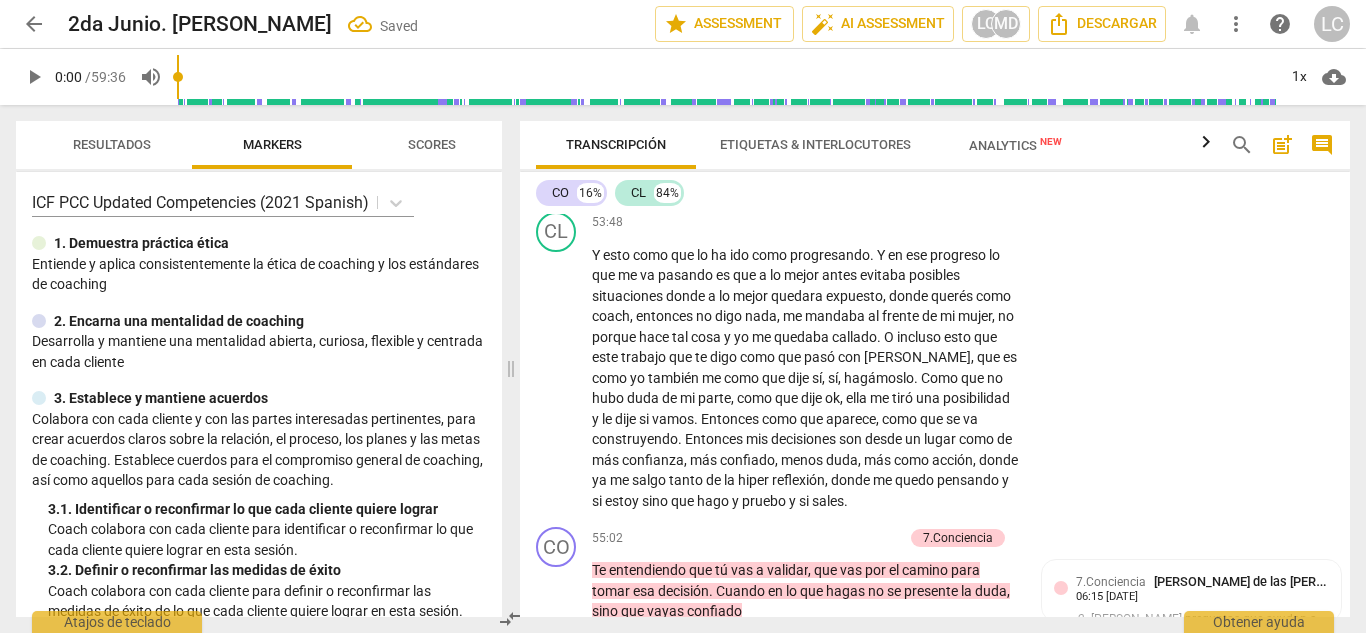 scroll, scrollTop: 13613, scrollLeft: 0, axis: vertical 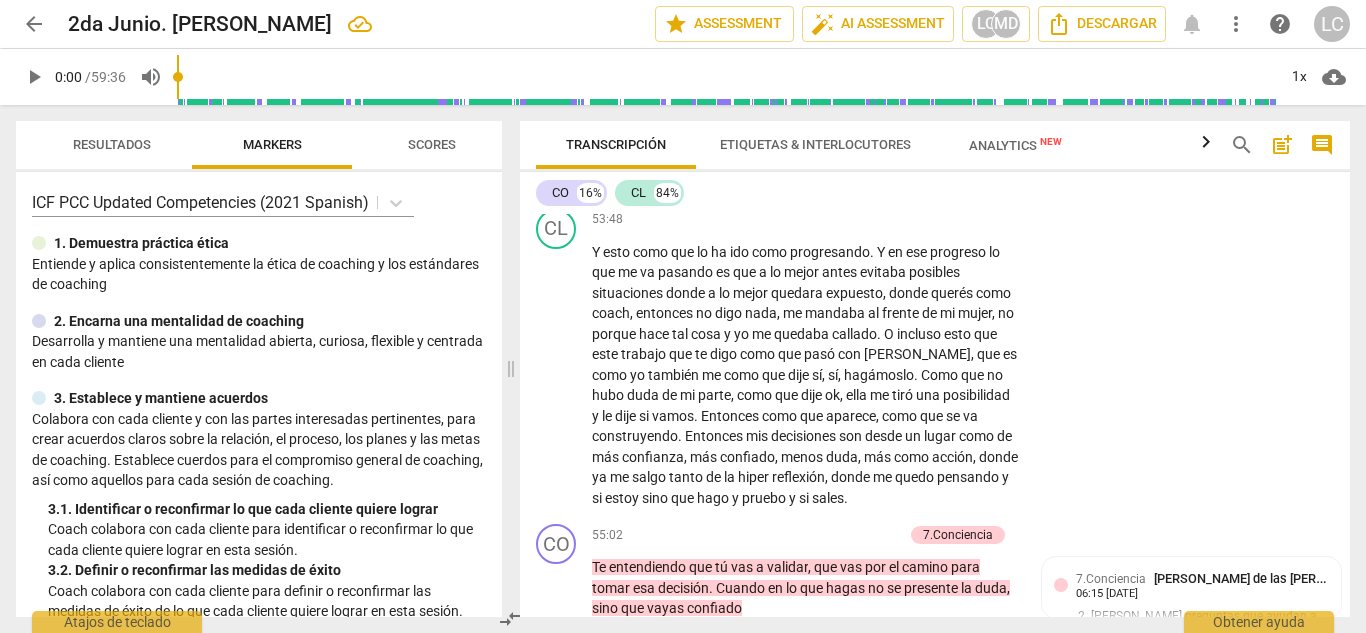 click on "Add competency" at bounding box center [698, 108] 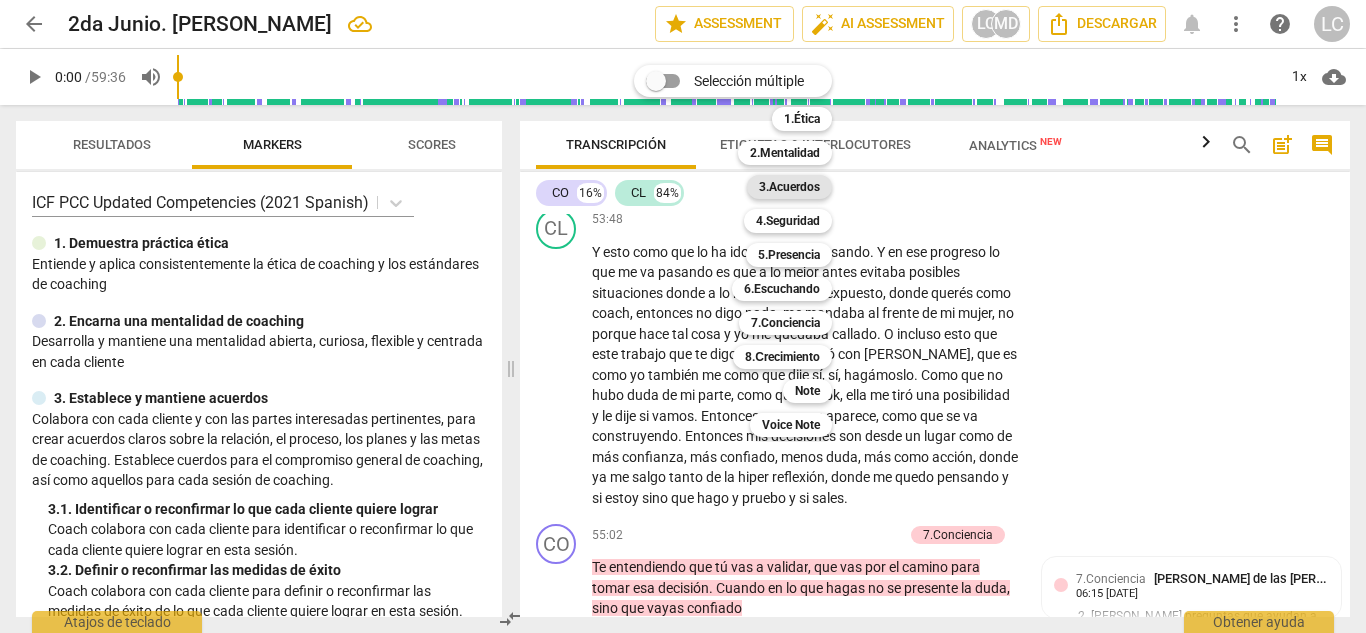 click on "3.Acuerdos" at bounding box center (789, 187) 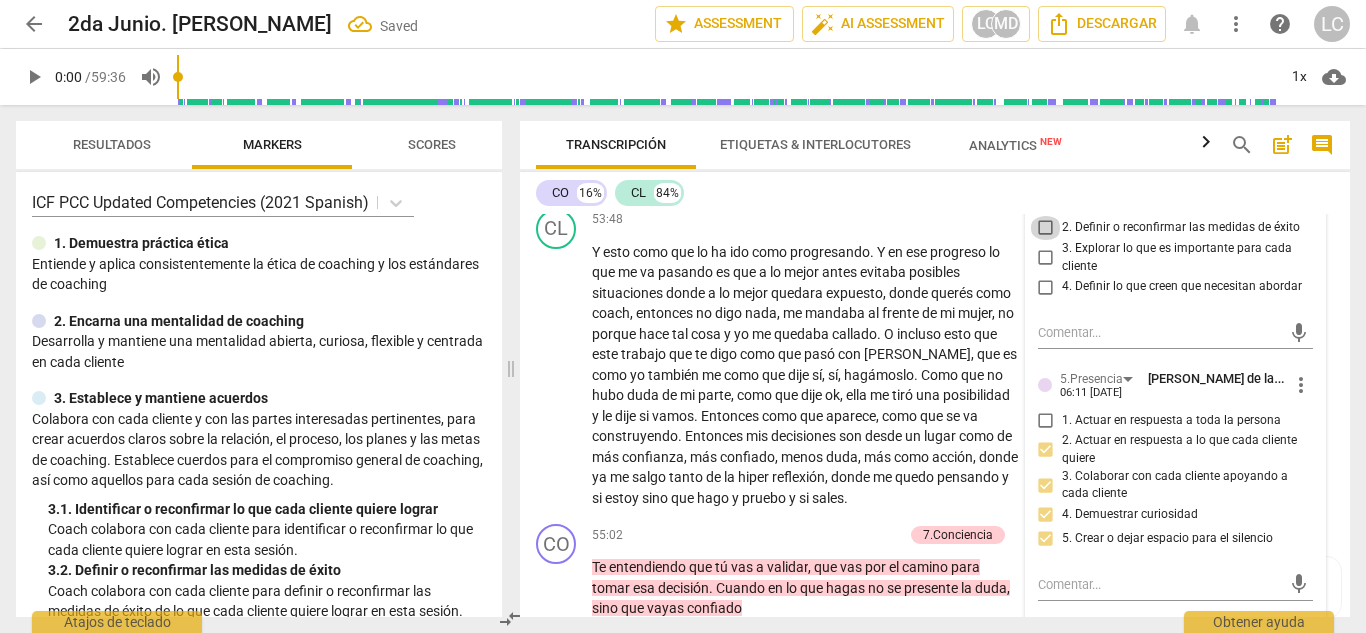 click on "2. Definir o reconfirmar las medidas de éxito" at bounding box center (1046, 228) 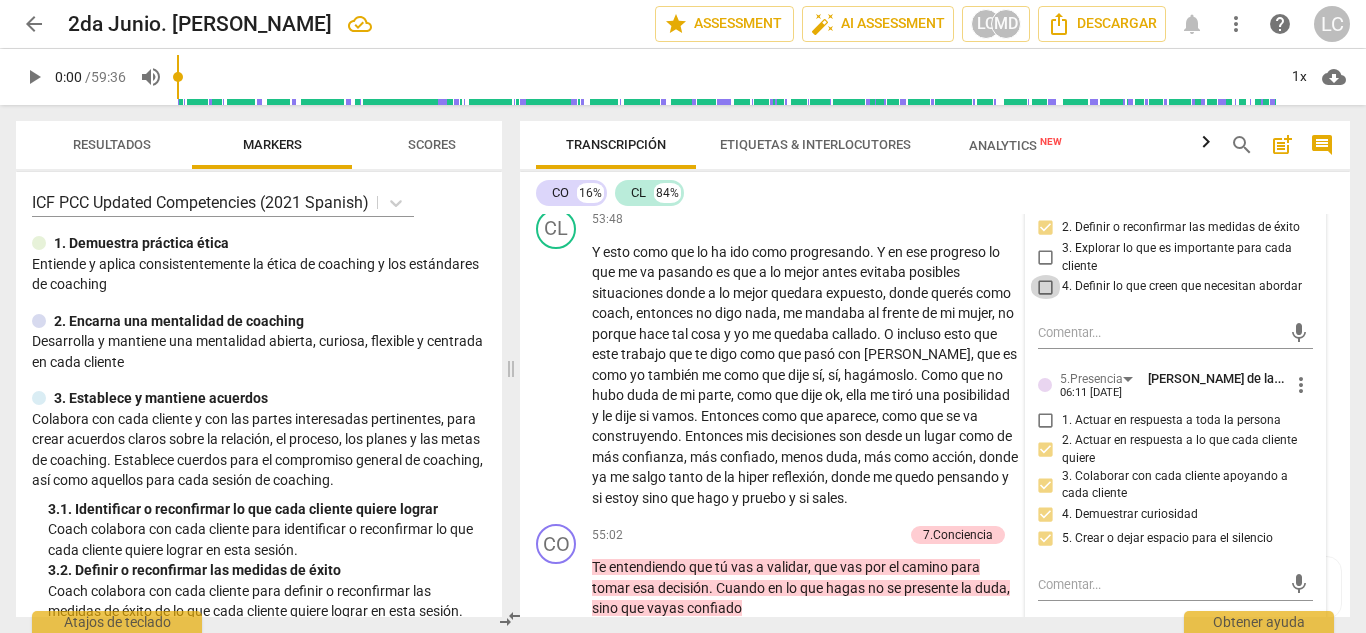 click on "4. Definir lo que creen que necesitan abordar" at bounding box center (1046, 287) 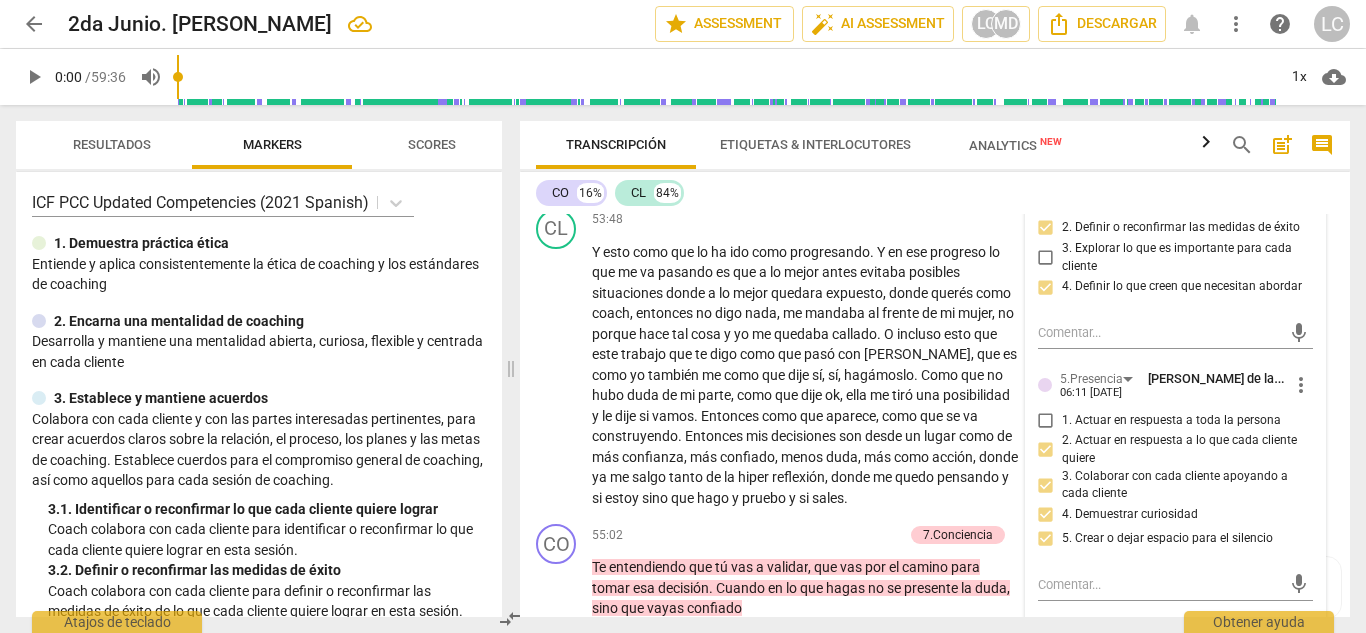 click on "CO 16% CL 84%" at bounding box center (935, 193) 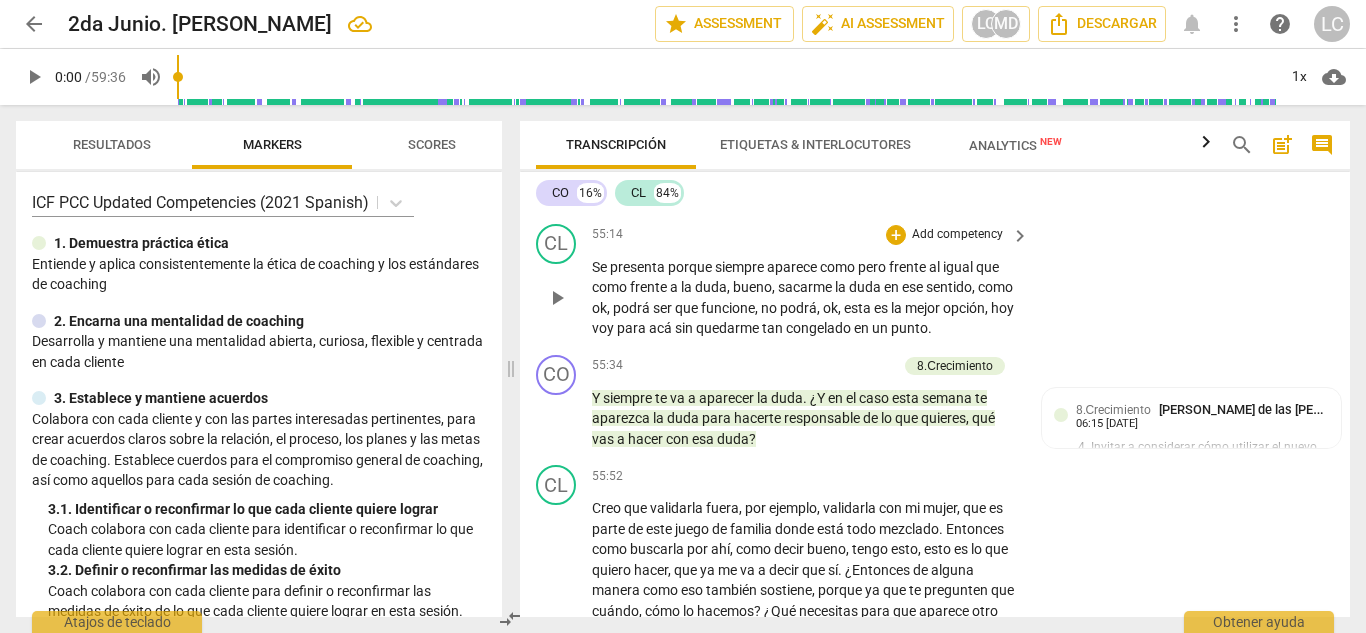 scroll, scrollTop: 14022, scrollLeft: 0, axis: vertical 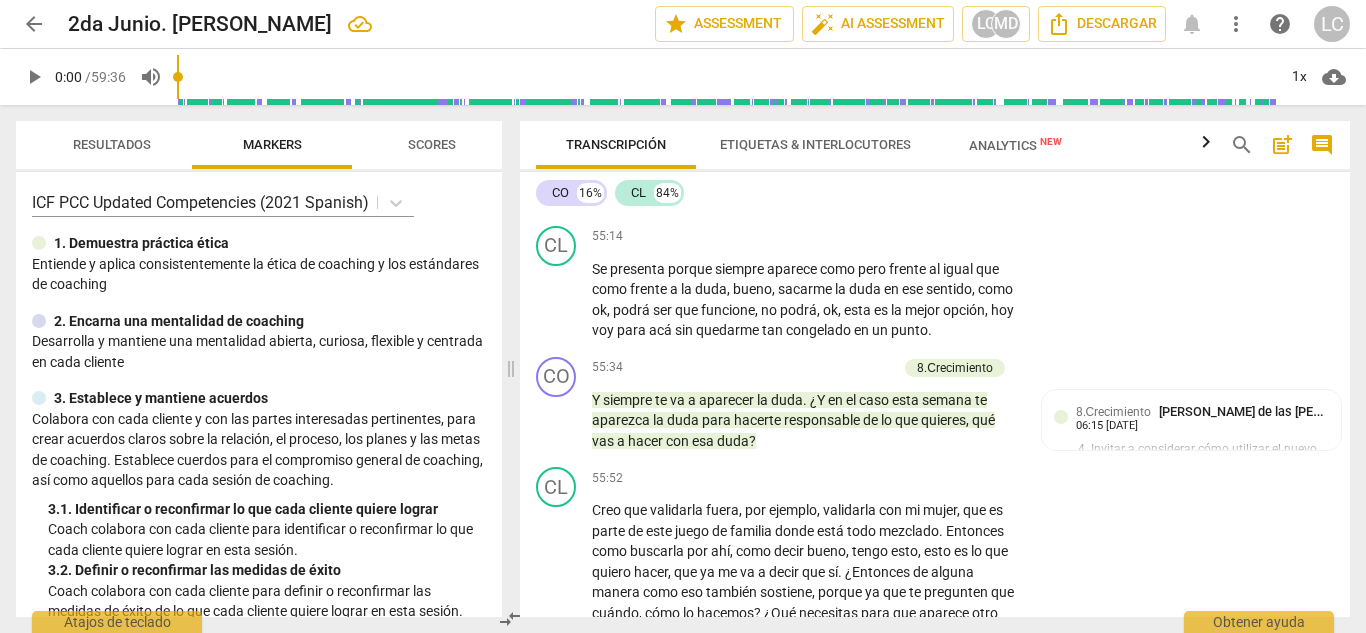 click on "Add competency" at bounding box center (855, 127) 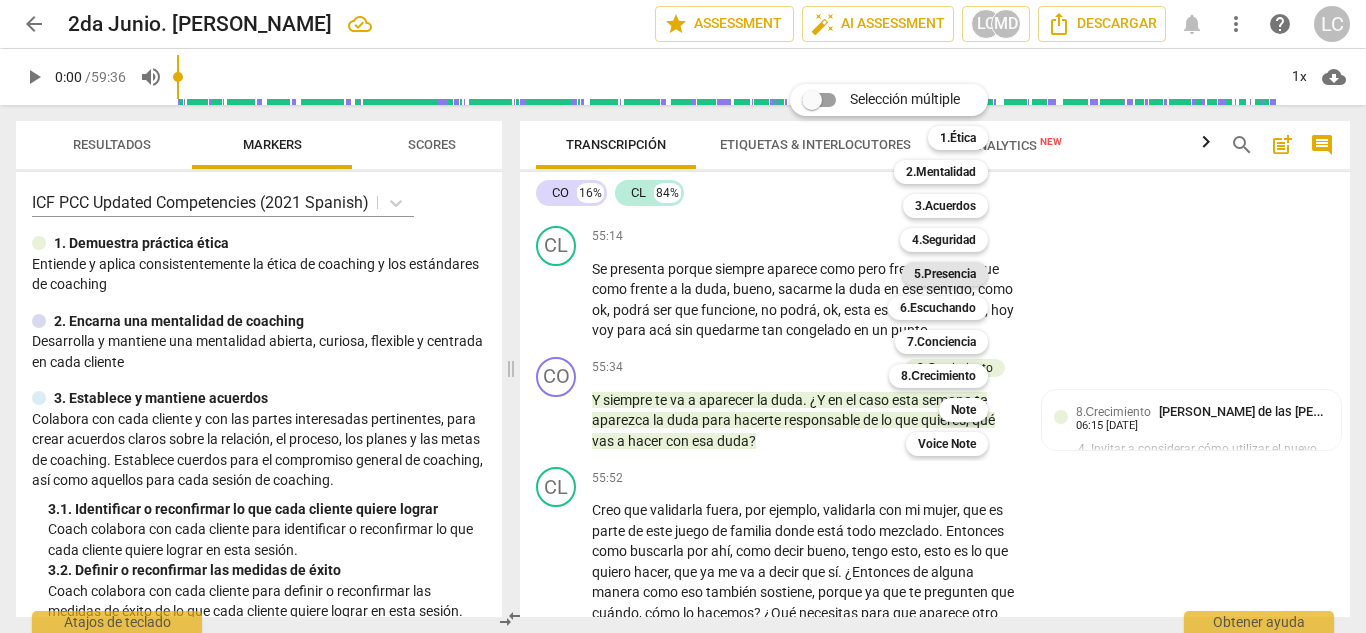 click on "5.Presencia" at bounding box center [945, 274] 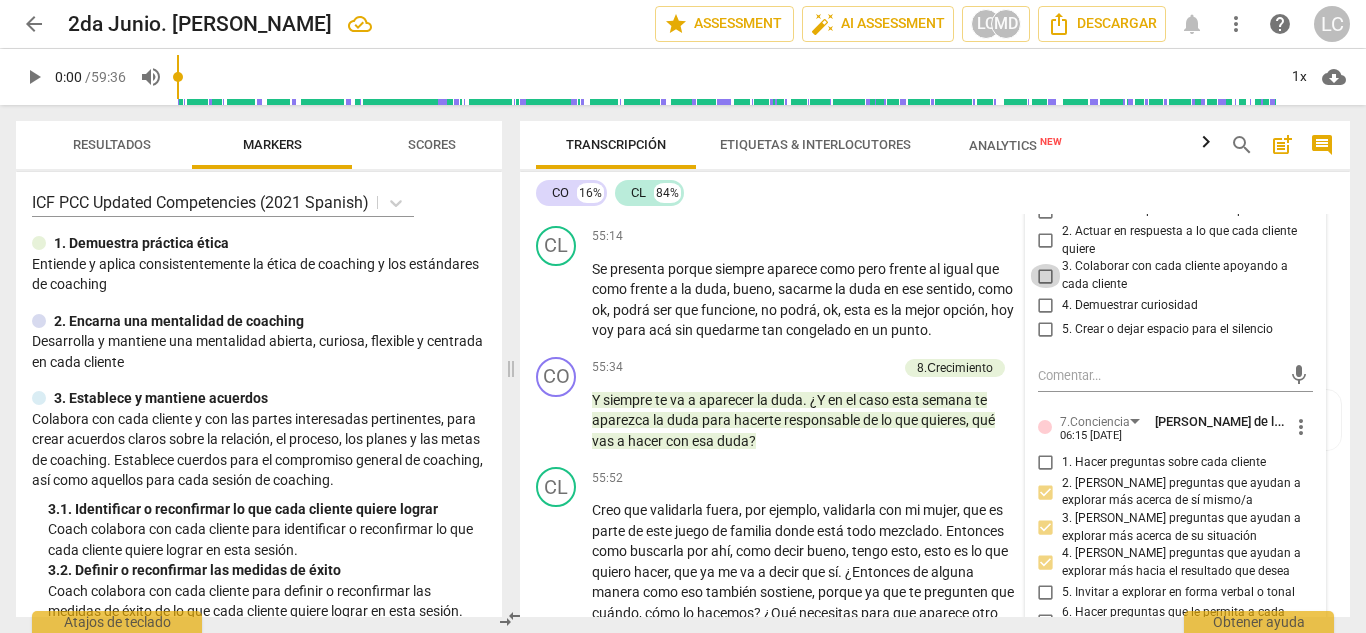 click on "3. Colaborar con cada cliente apoyando a cada cliente" at bounding box center [1046, 276] 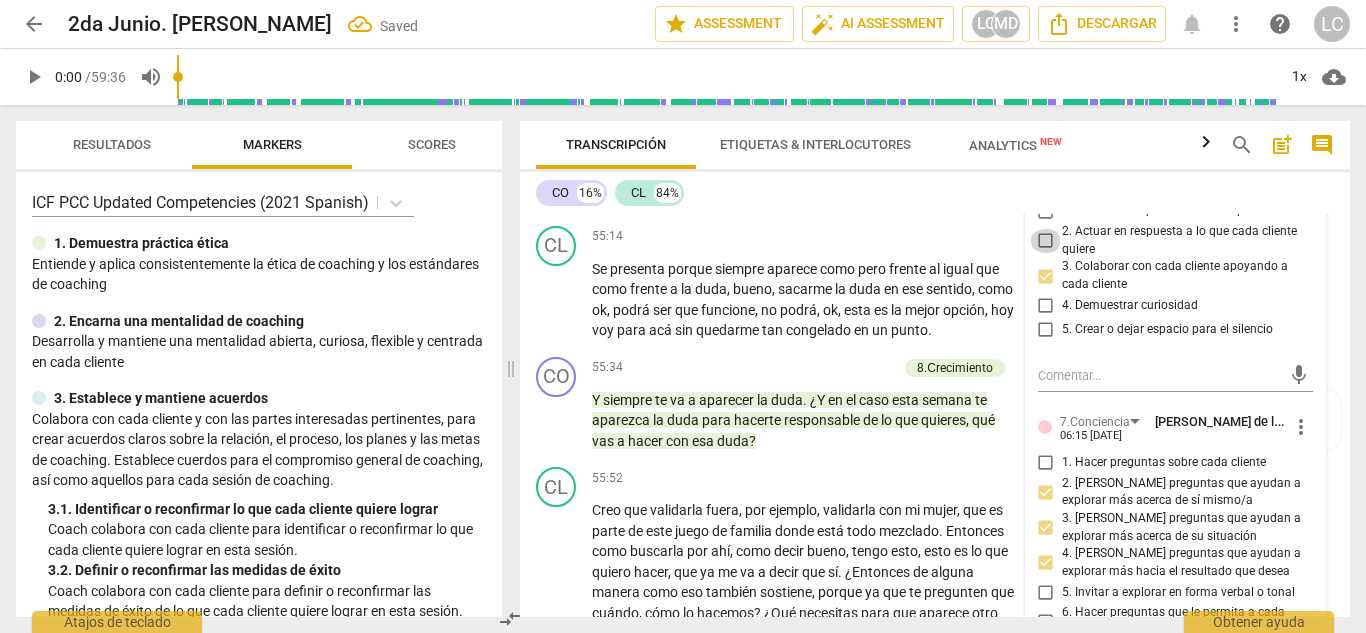 click on "2. Actuar en respuesta a lo que cada cliente quiere" at bounding box center [1046, 241] 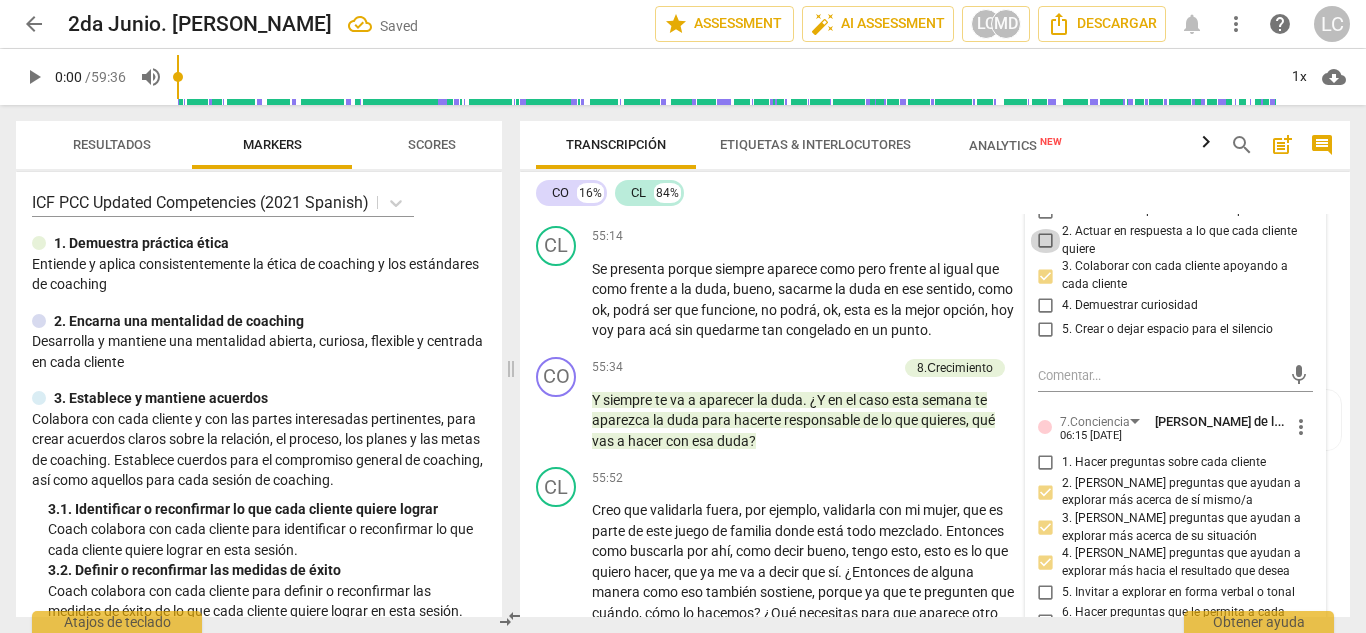 checkbox on "true" 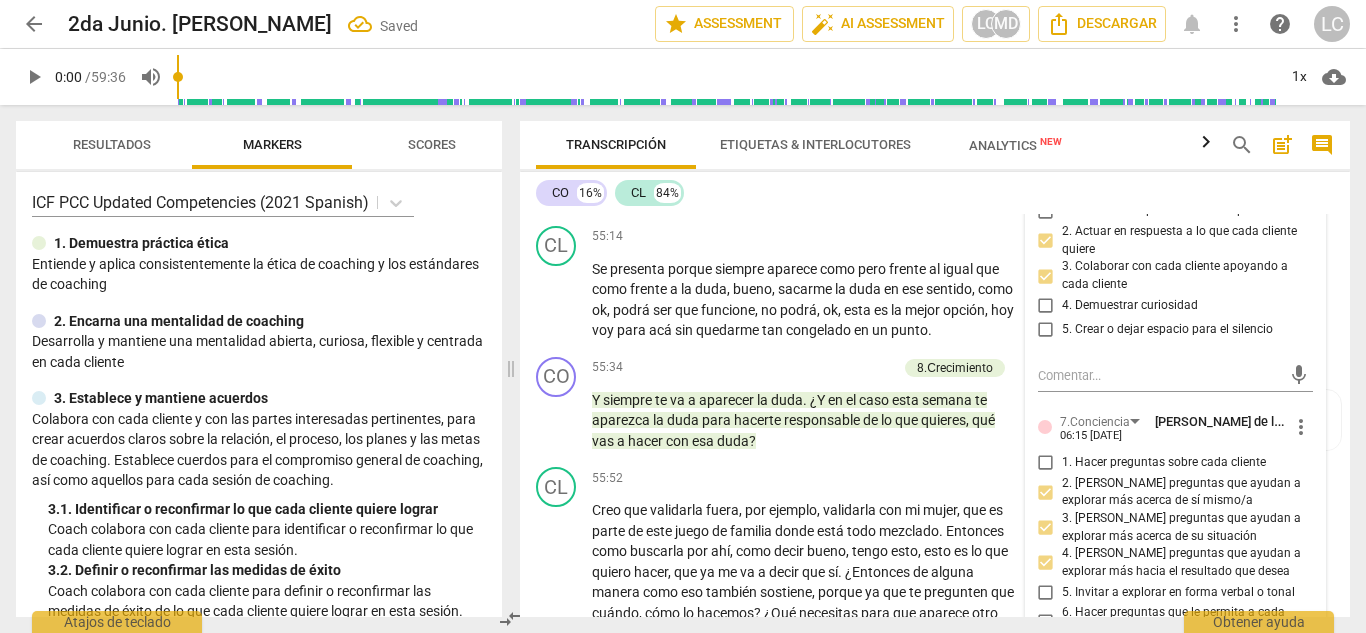 click on "CO 16% CL 84%" at bounding box center [935, 193] 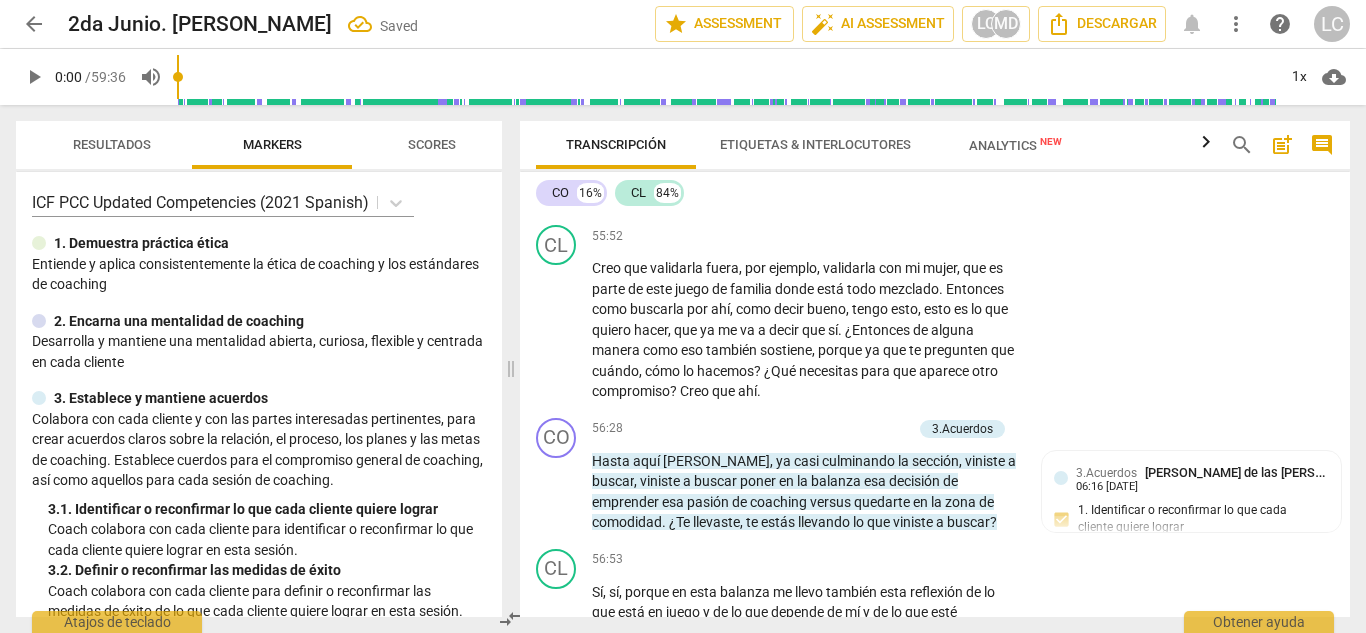 scroll, scrollTop: 14272, scrollLeft: 0, axis: vertical 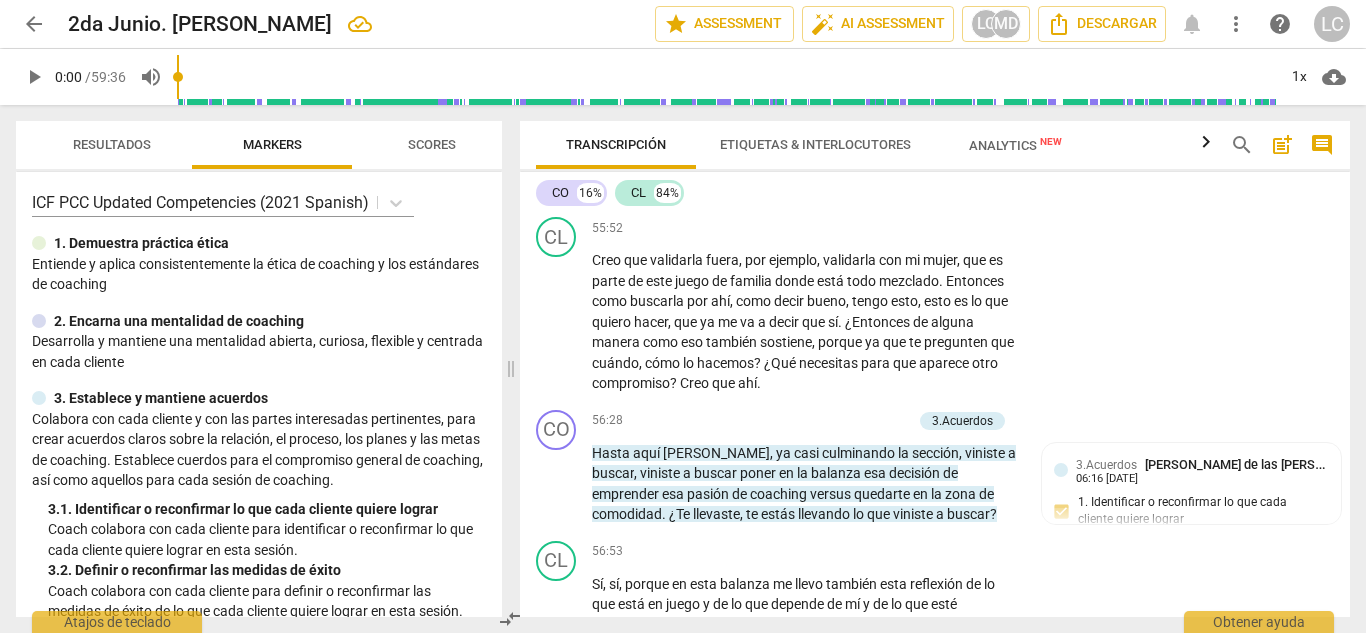 click on "Add competency" at bounding box center [849, 118] 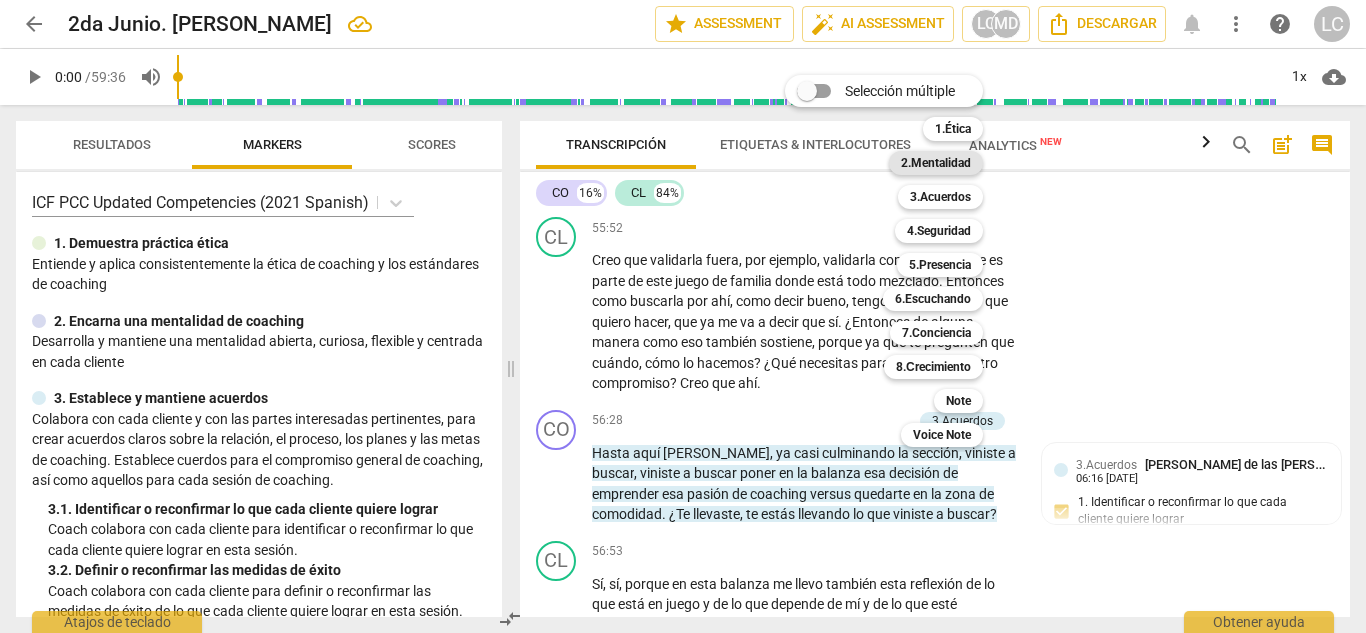 click on "2.Mentalidad" at bounding box center (936, 163) 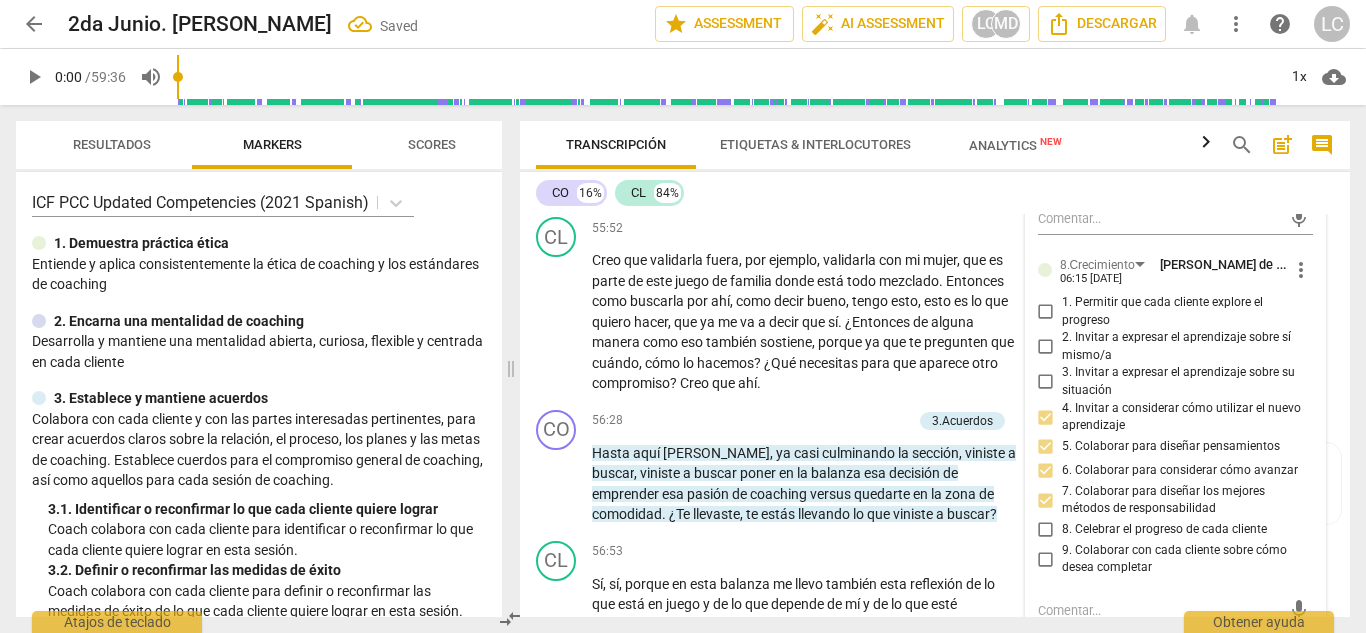 click on "Add competency" at bounding box center [746, 118] 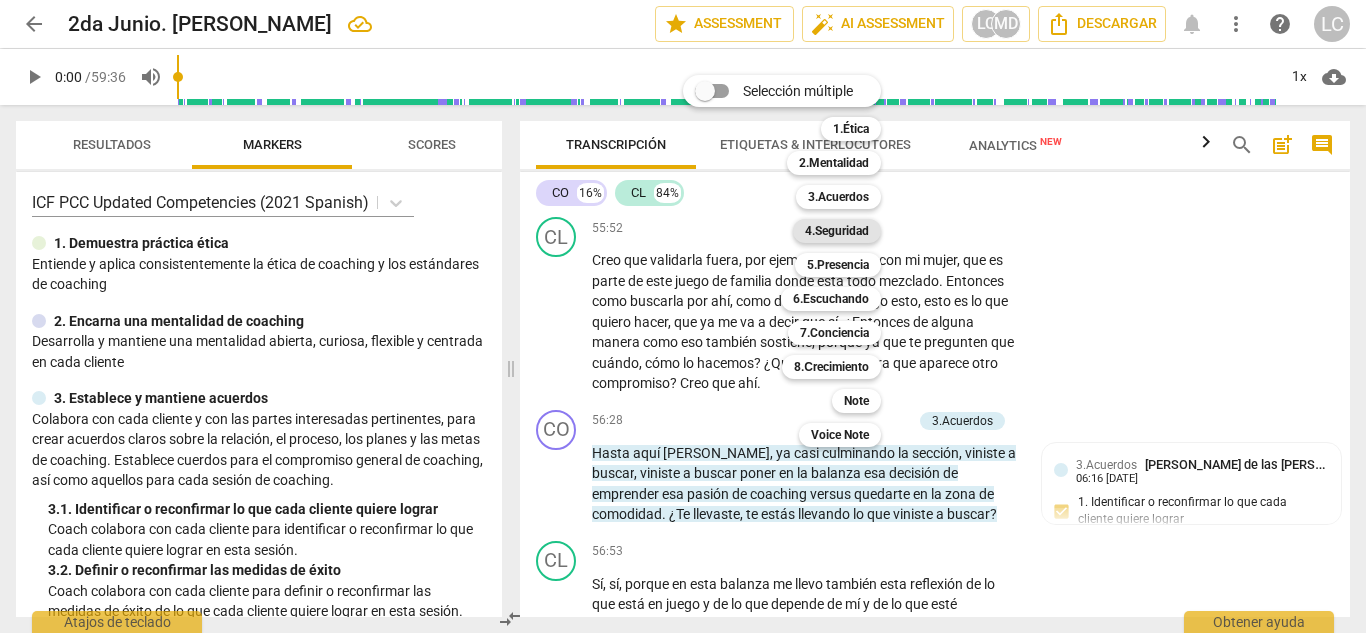 click on "4.Seguridad" at bounding box center [837, 231] 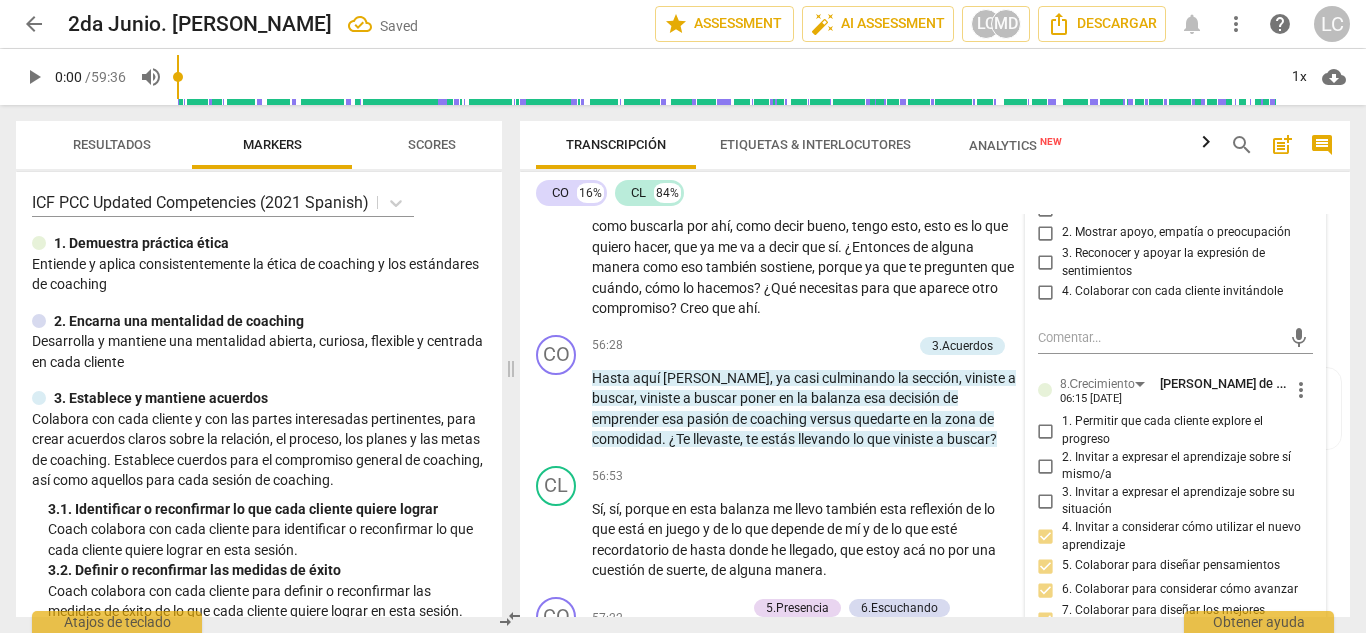 scroll, scrollTop: 14372, scrollLeft: 0, axis: vertical 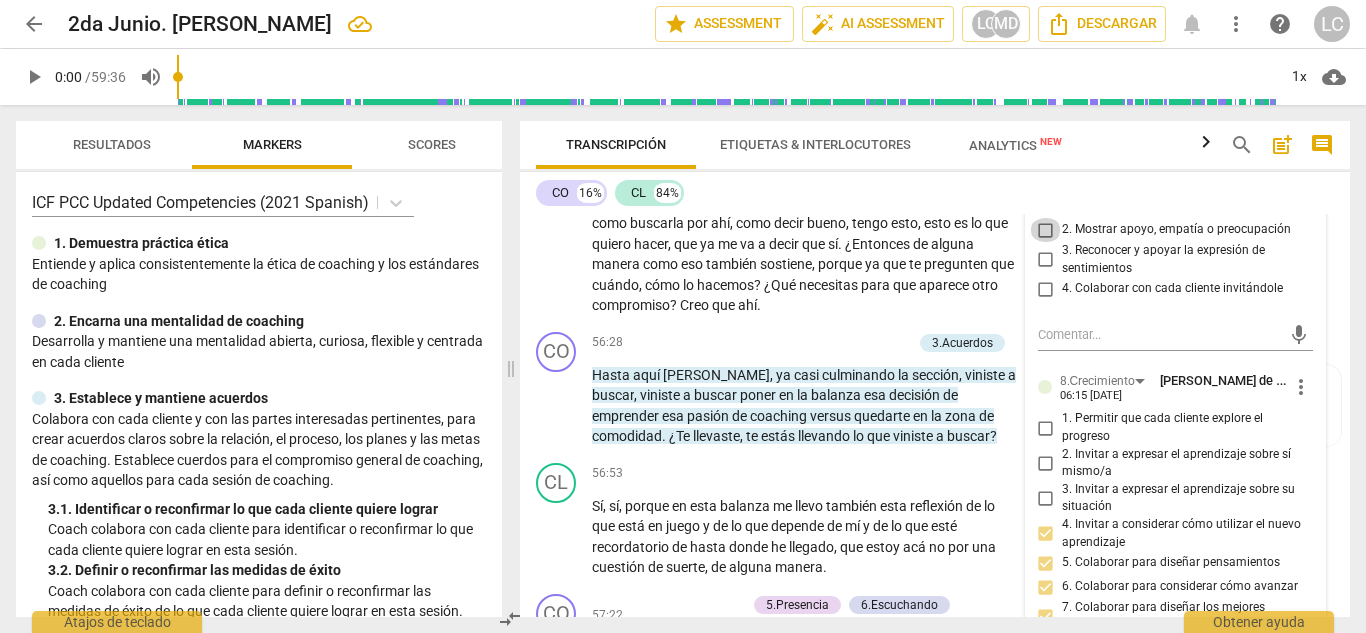 click on "2. Mostrar apoyo, empatía o preocupación" at bounding box center (1046, 230) 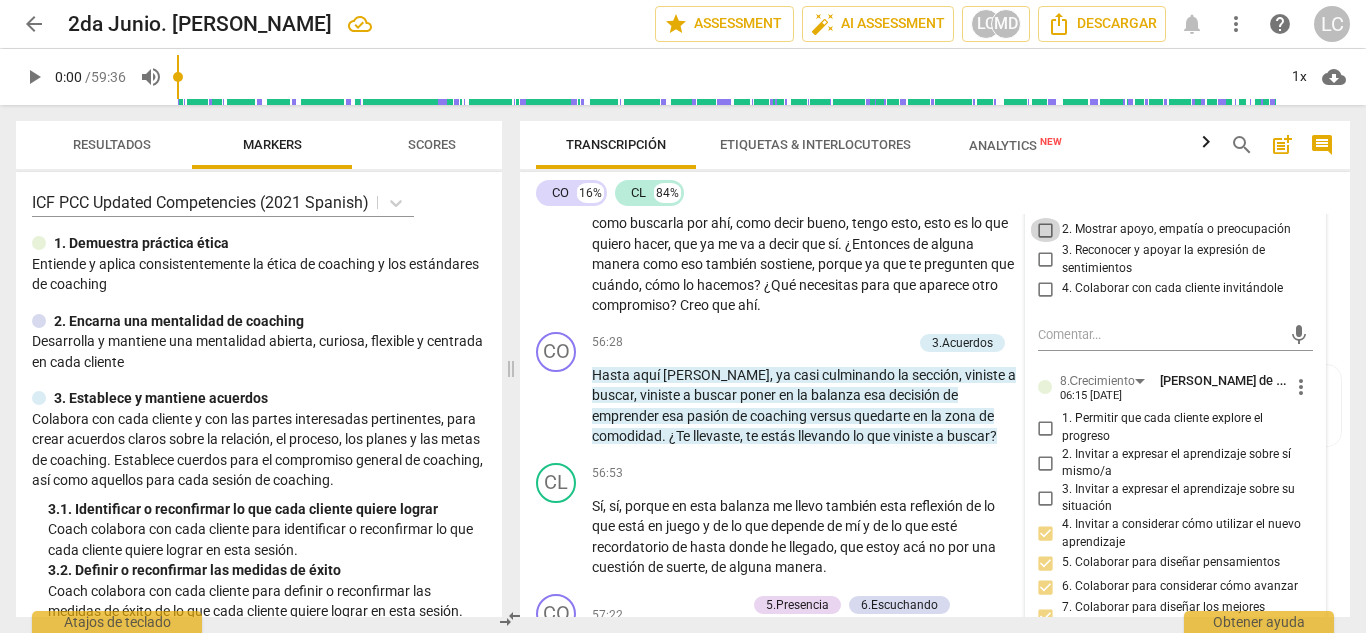 checkbox on "true" 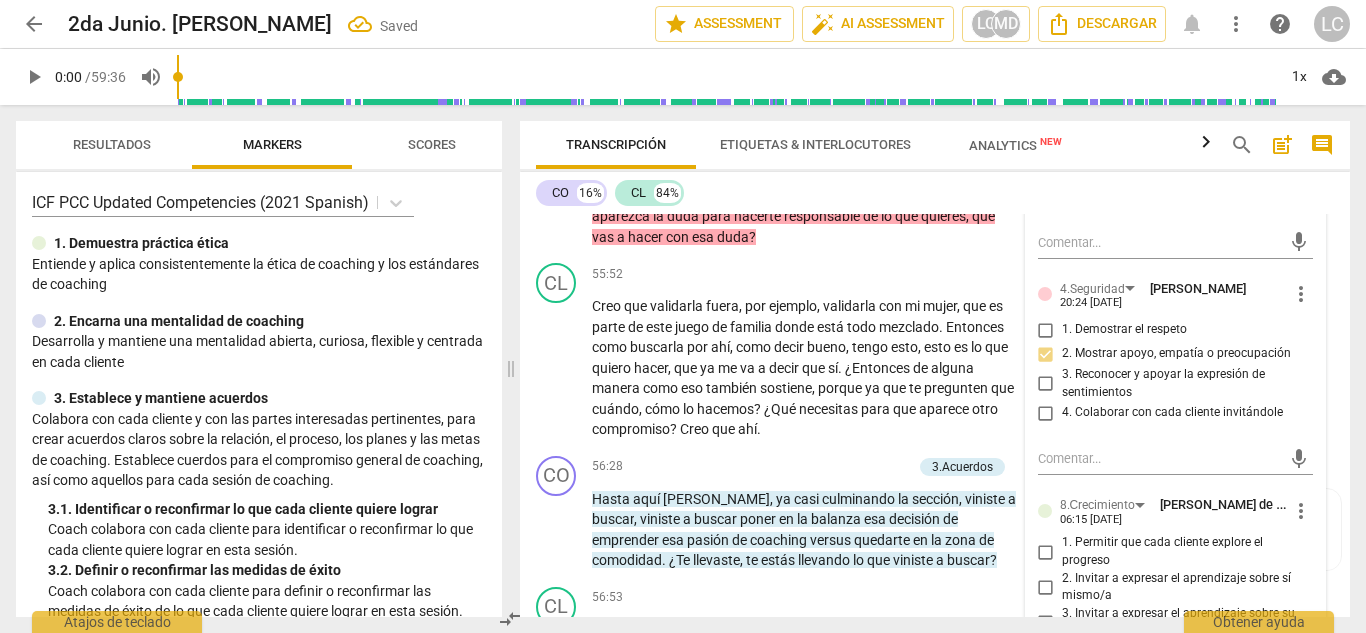 scroll, scrollTop: 14244, scrollLeft: 0, axis: vertical 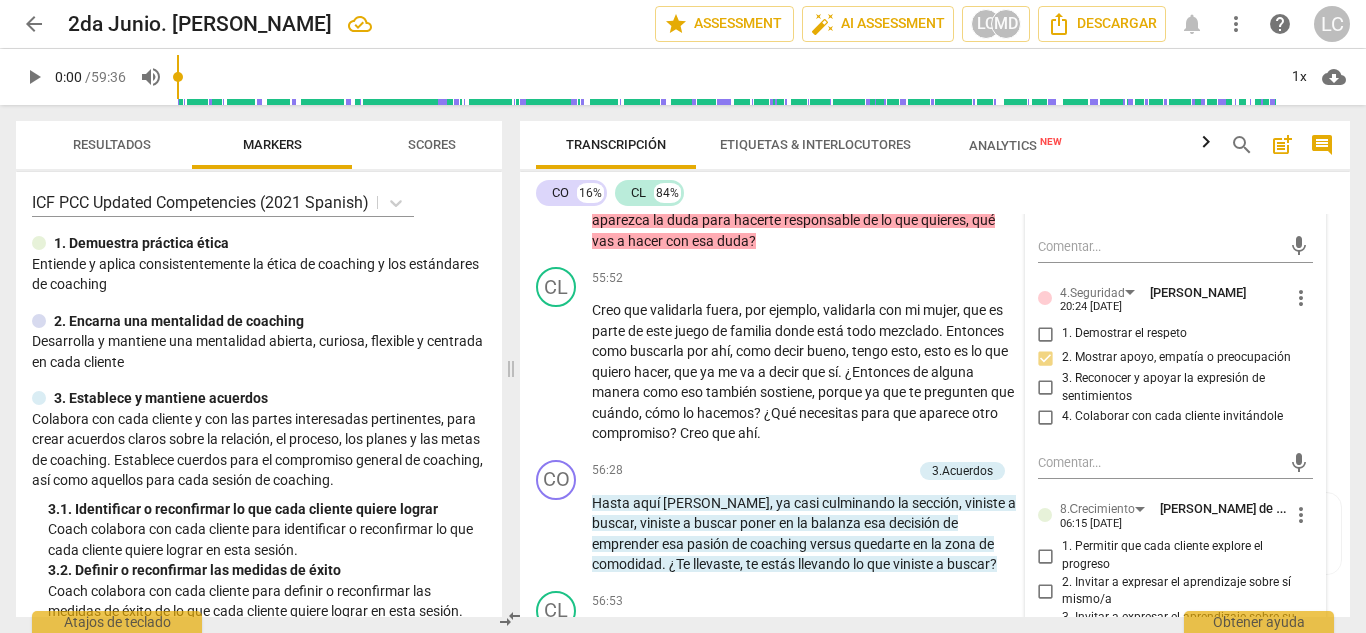 click on "CO 16% CL 84%" at bounding box center [935, 193] 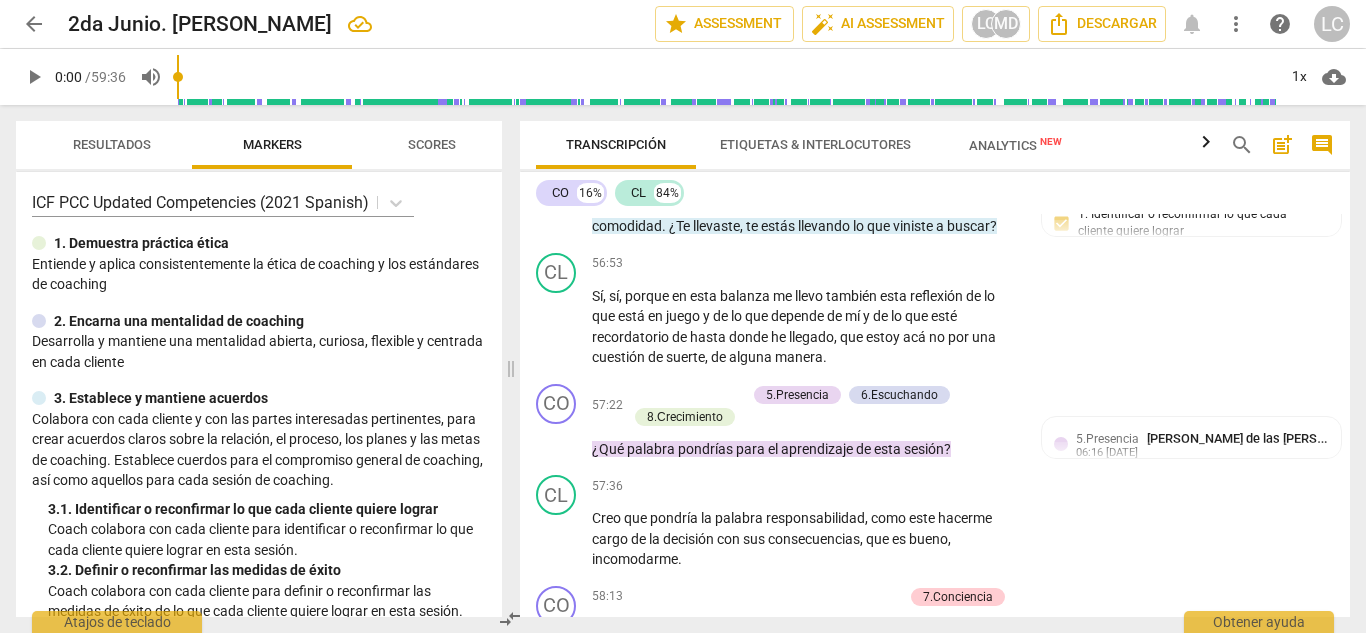 scroll, scrollTop: 14583, scrollLeft: 0, axis: vertical 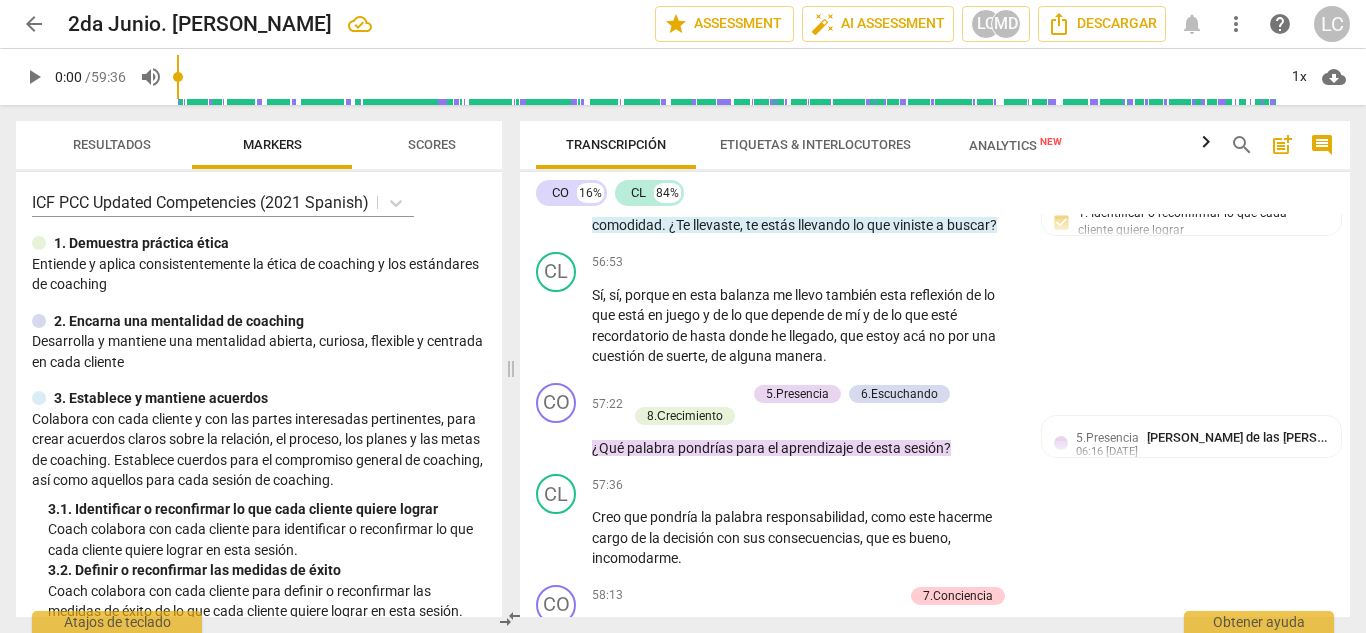 click on "Add competency" at bounding box center (864, 132) 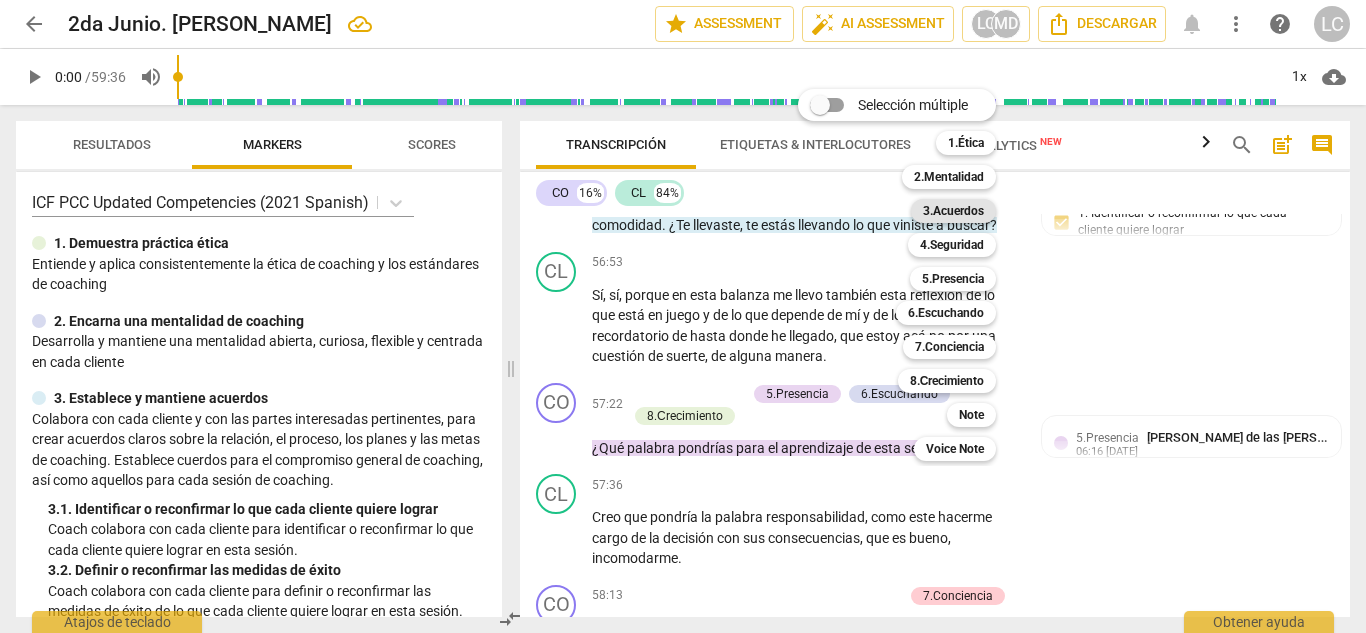 click on "3.Acuerdos" at bounding box center (953, 211) 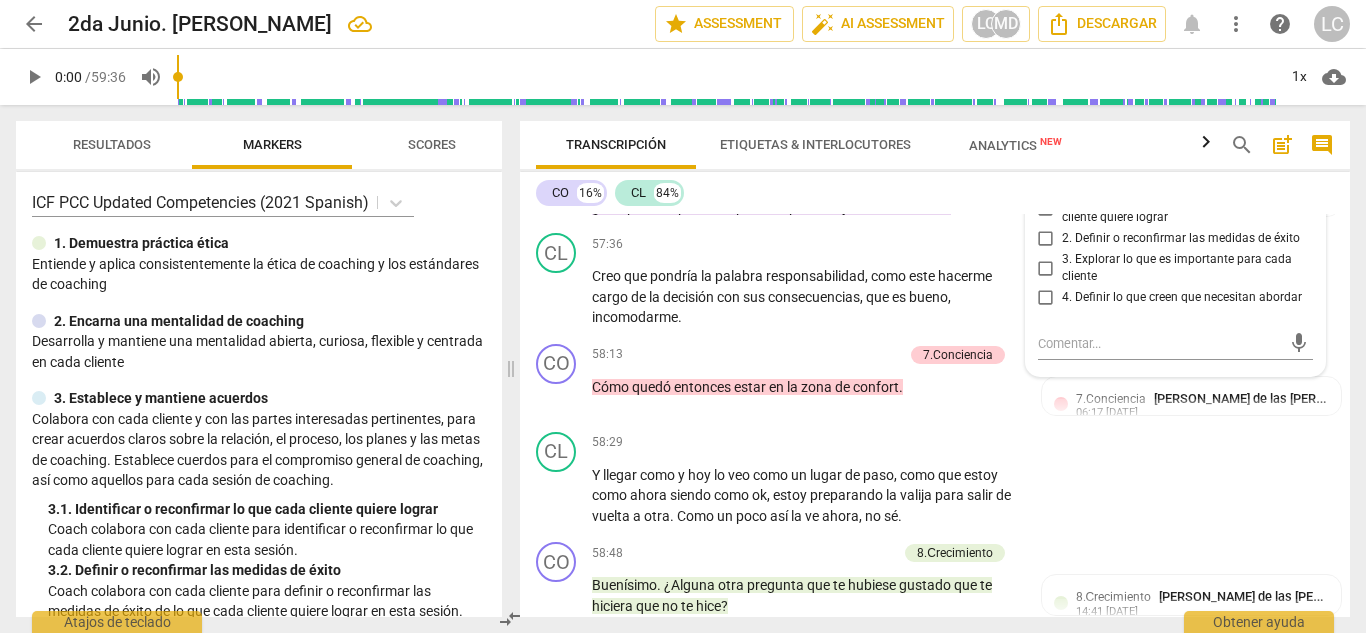 scroll, scrollTop: 14833, scrollLeft: 0, axis: vertical 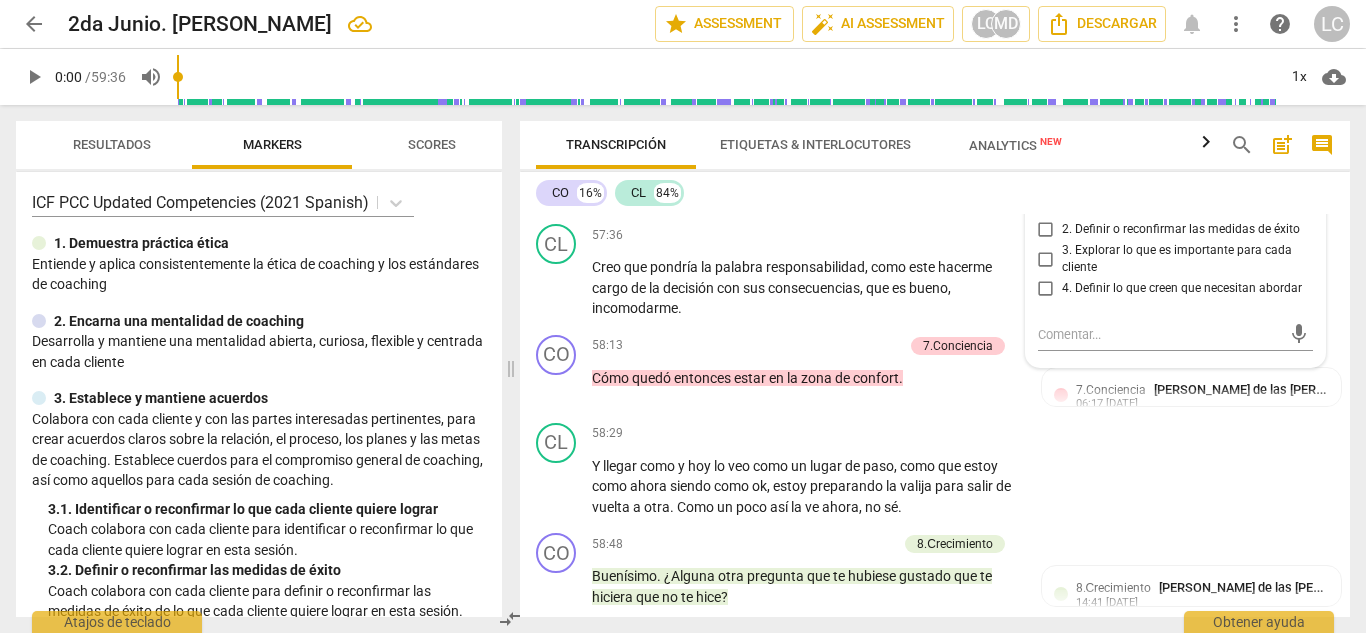 click on "1. Identificar o reconfirmar lo que cada cliente quiere lograr" at bounding box center [1046, 200] 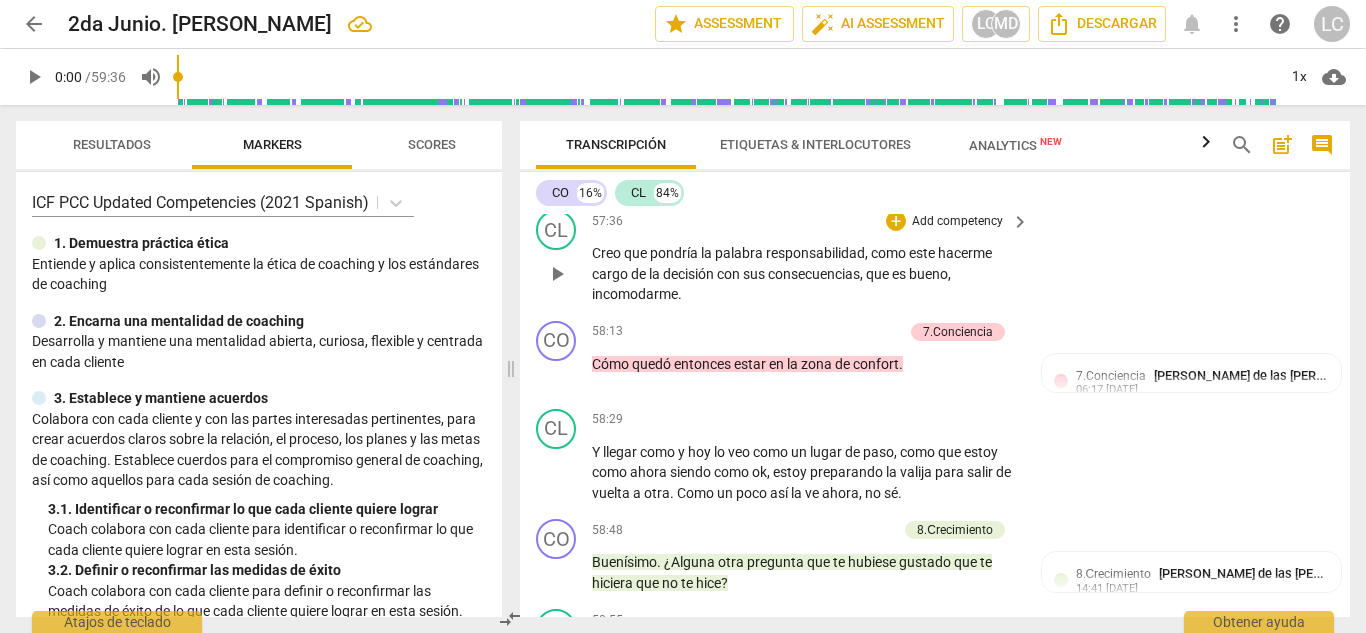 scroll, scrollTop: 14847, scrollLeft: 0, axis: vertical 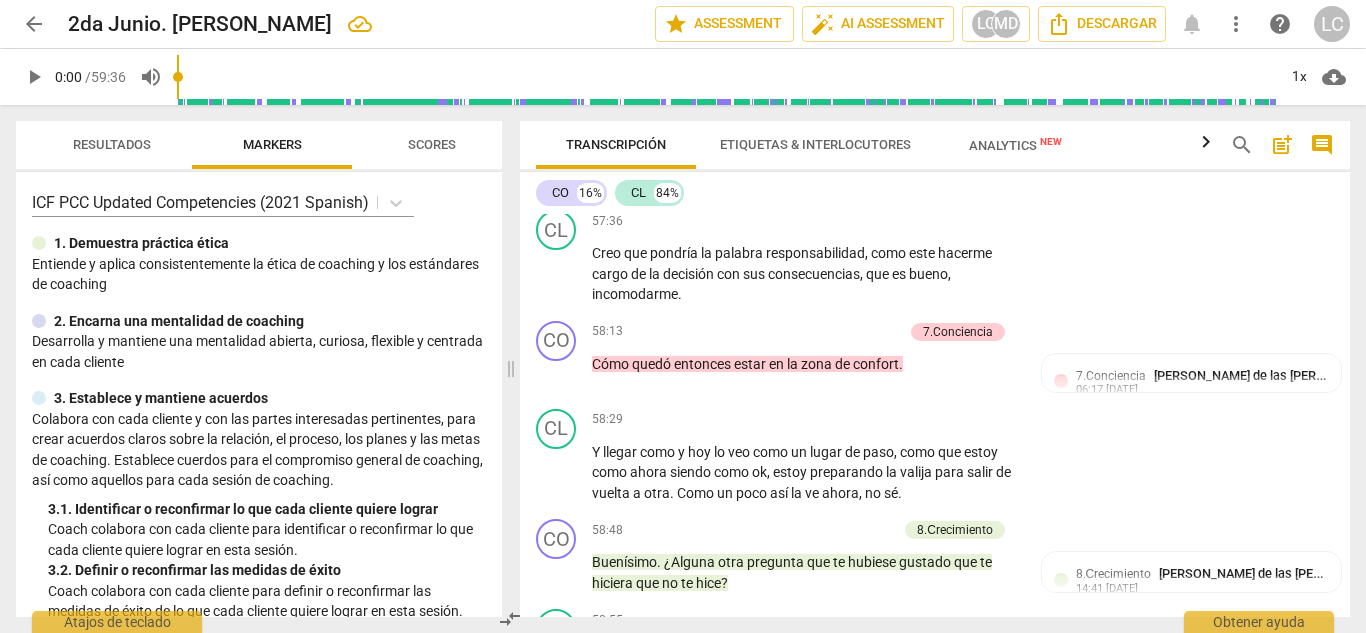 click on "Add competency" at bounding box center (698, 130) 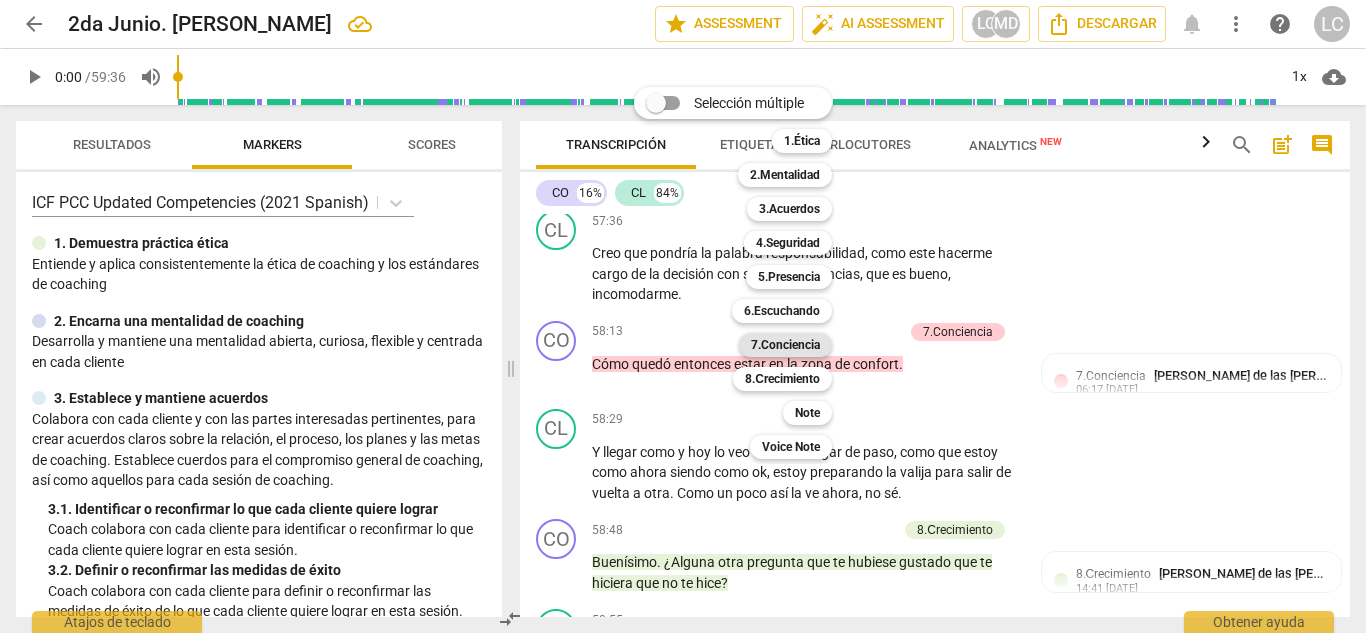 click on "7.Conciencia" at bounding box center (785, 345) 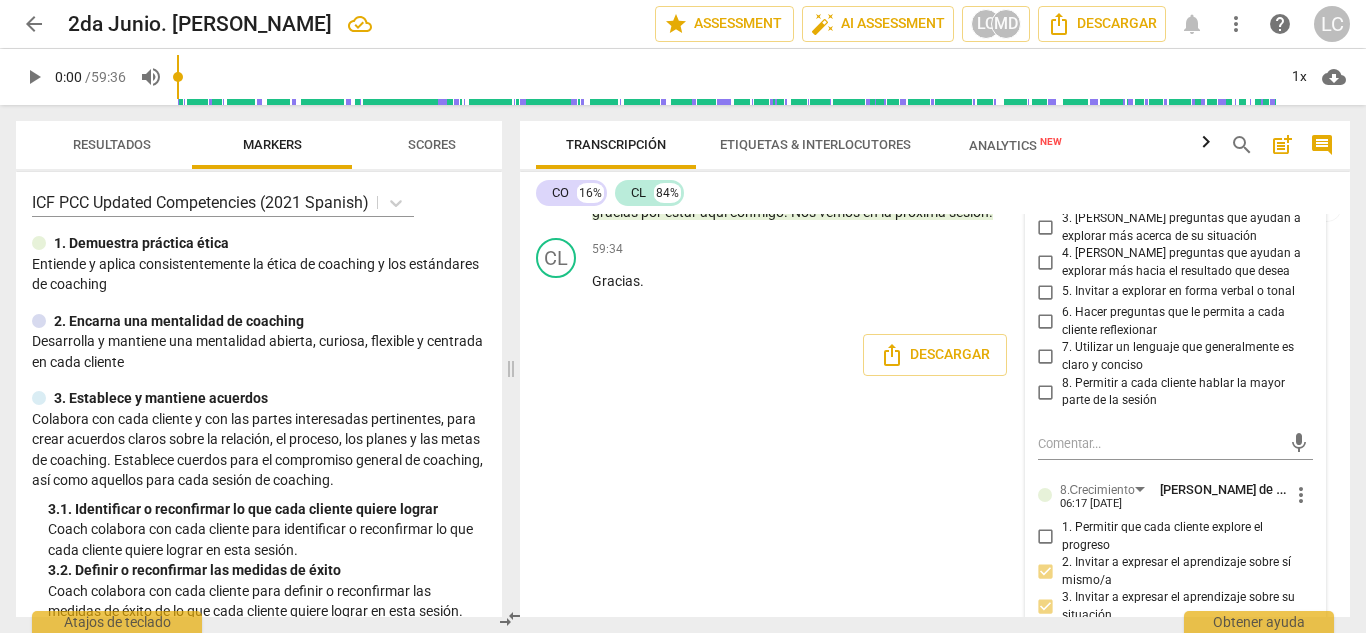 scroll, scrollTop: 15446, scrollLeft: 0, axis: vertical 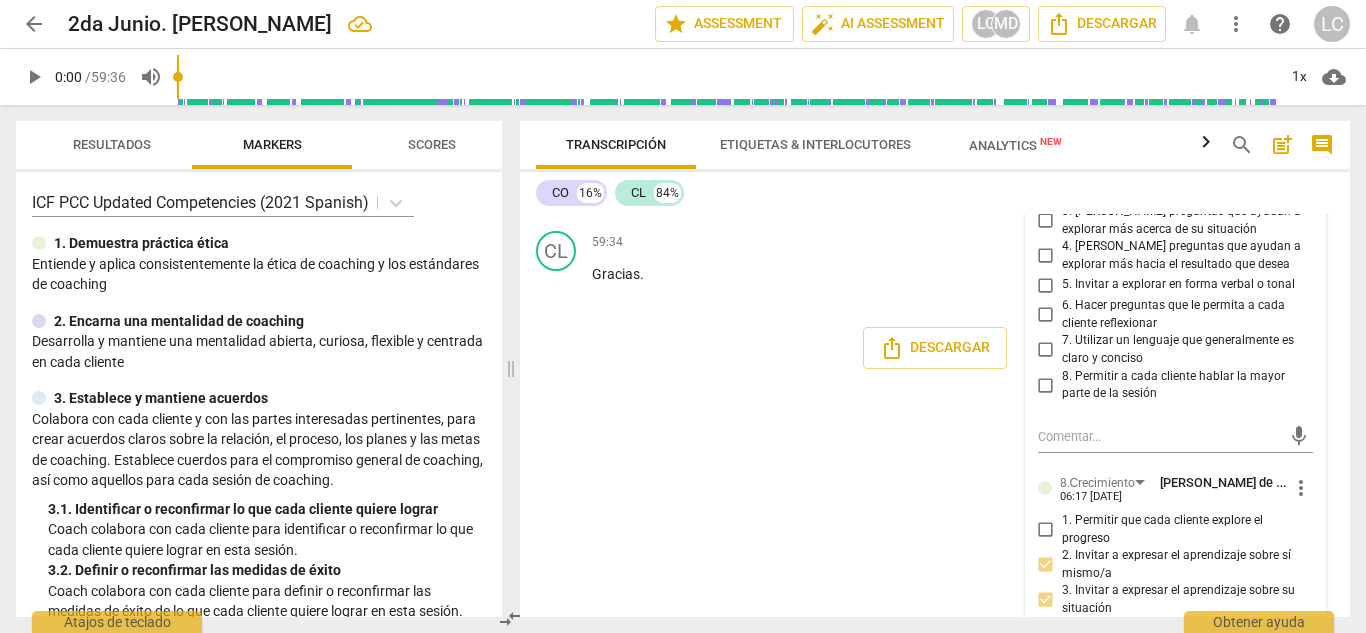 click on "4. [PERSON_NAME] preguntas que ayudan a explorar más hacia el resultado que desea" at bounding box center [1046, 256] 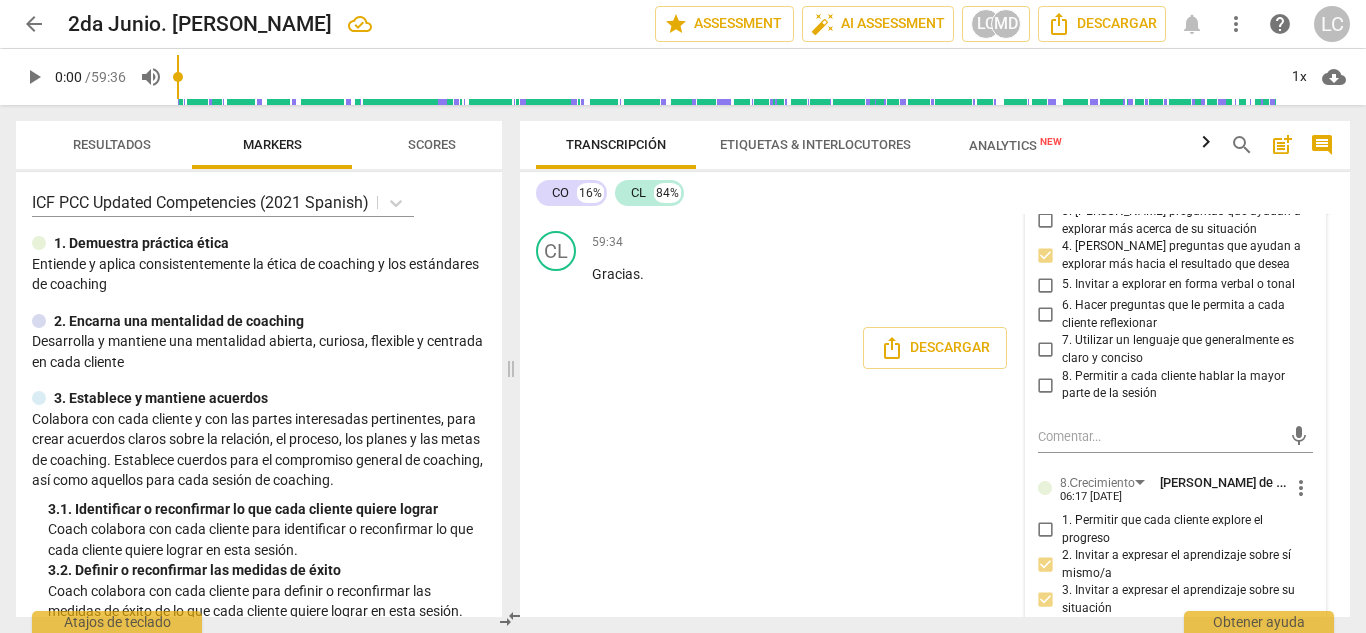 click on "CO 16% CL 84%" at bounding box center [935, 193] 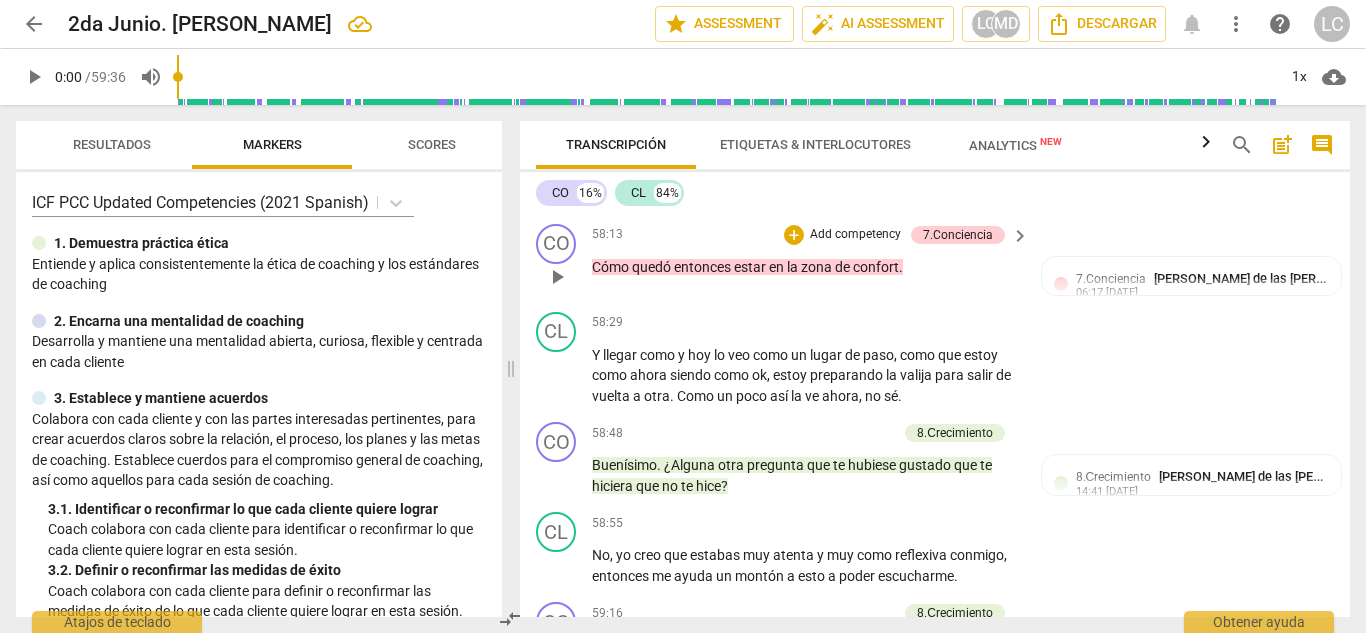 scroll, scrollTop: 14945, scrollLeft: 0, axis: vertical 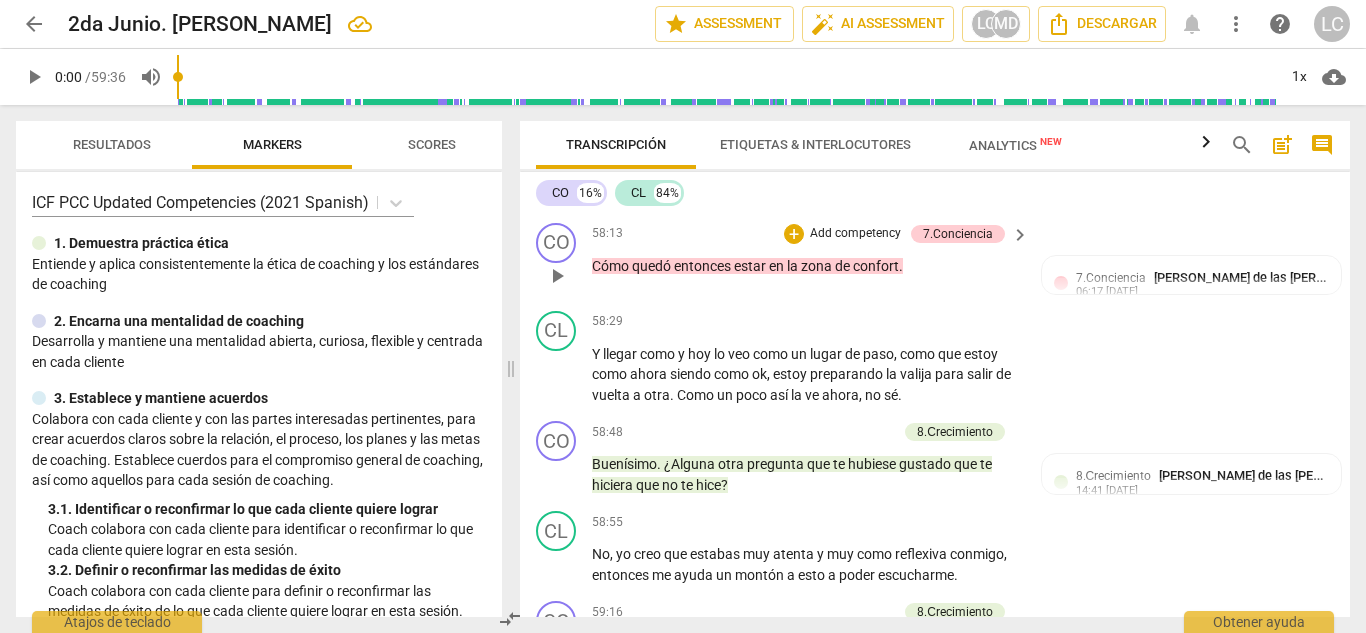 click on "Add competency" at bounding box center [855, 234] 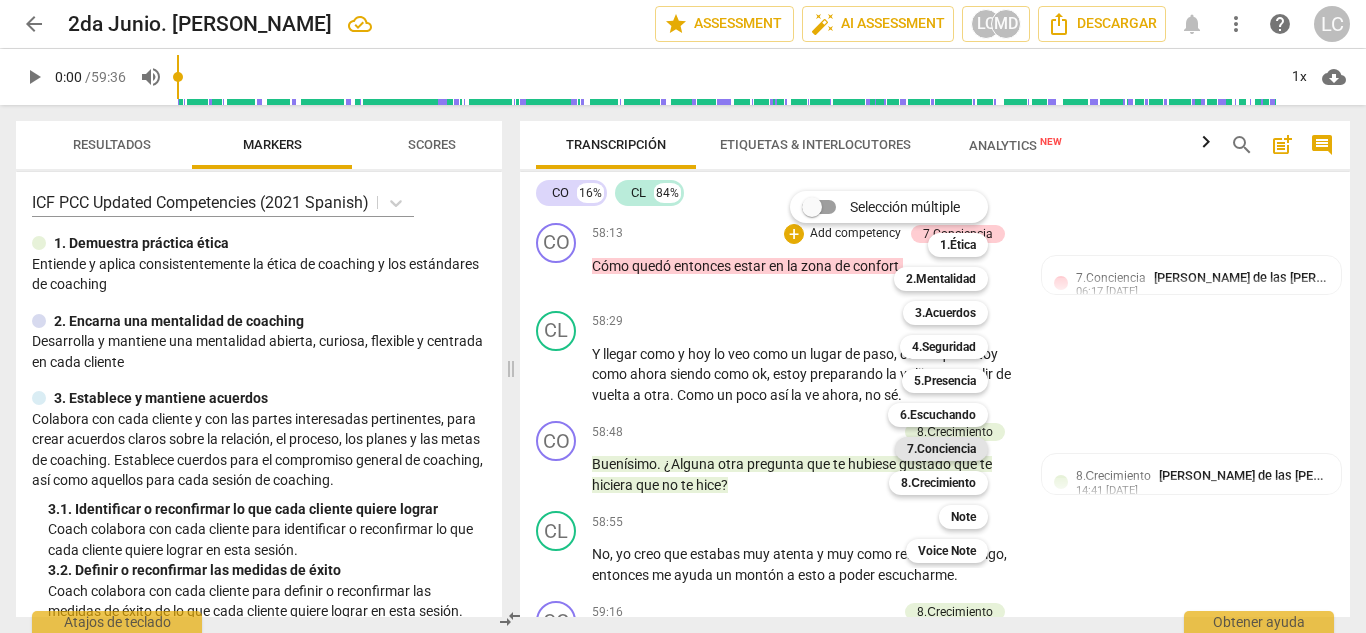 click on "7.Conciencia" at bounding box center [941, 449] 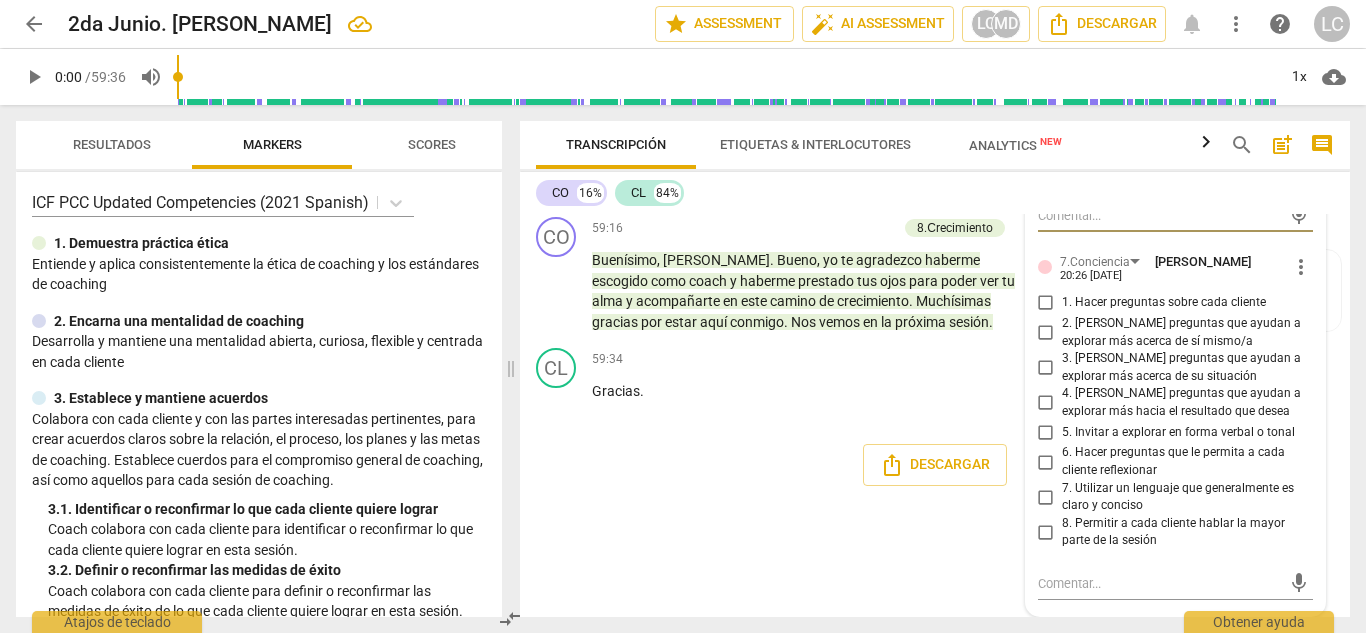 scroll, scrollTop: 15472, scrollLeft: 0, axis: vertical 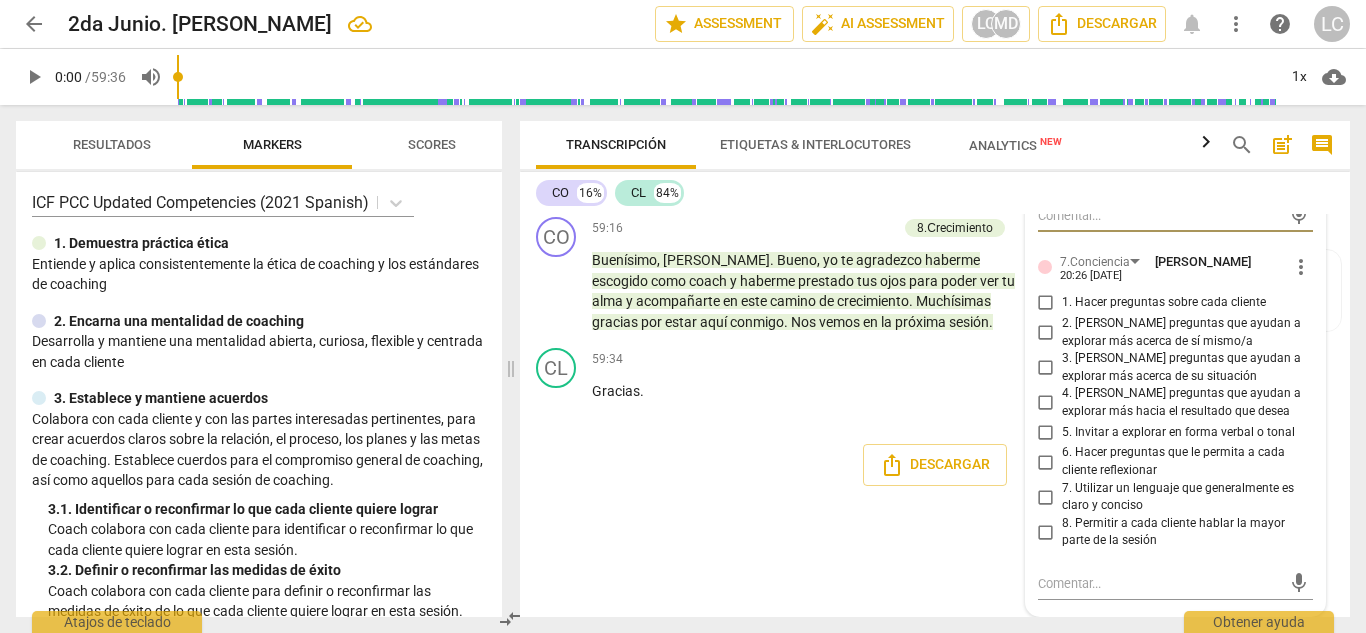 click on "4. [PERSON_NAME] preguntas que ayudan a explorar más hacia el resultado que desea" at bounding box center (1046, 403) 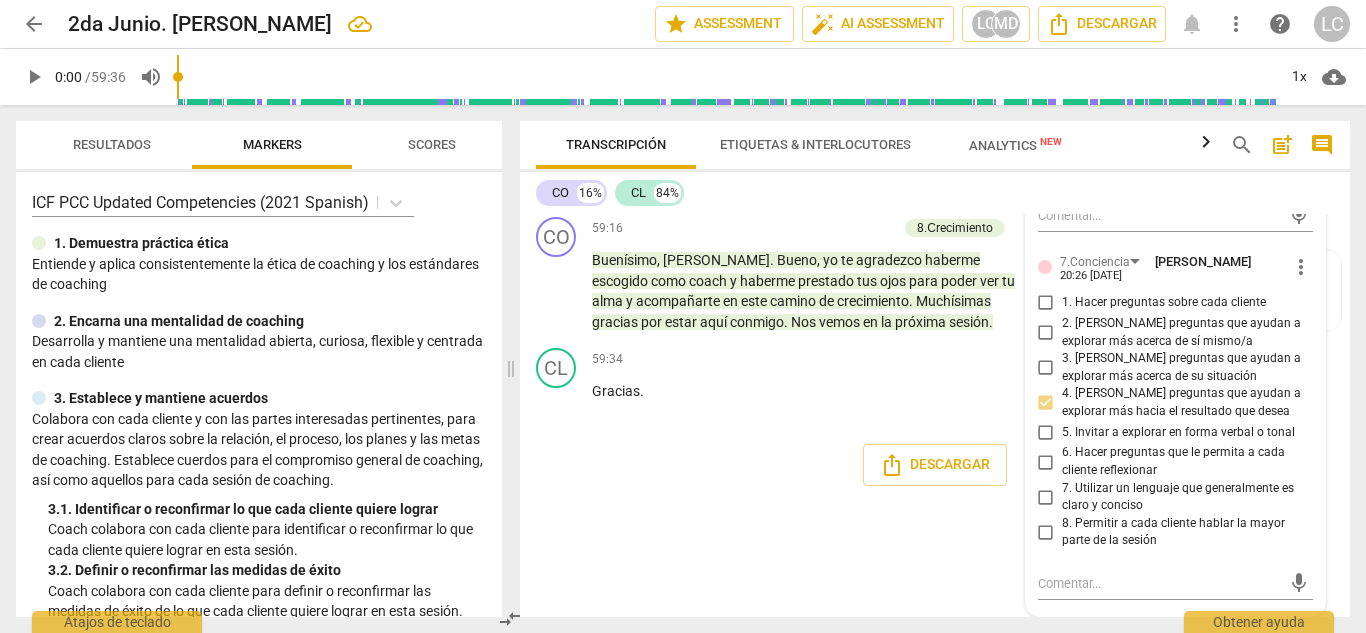 click on "CO 16% CL 84%" at bounding box center (935, 193) 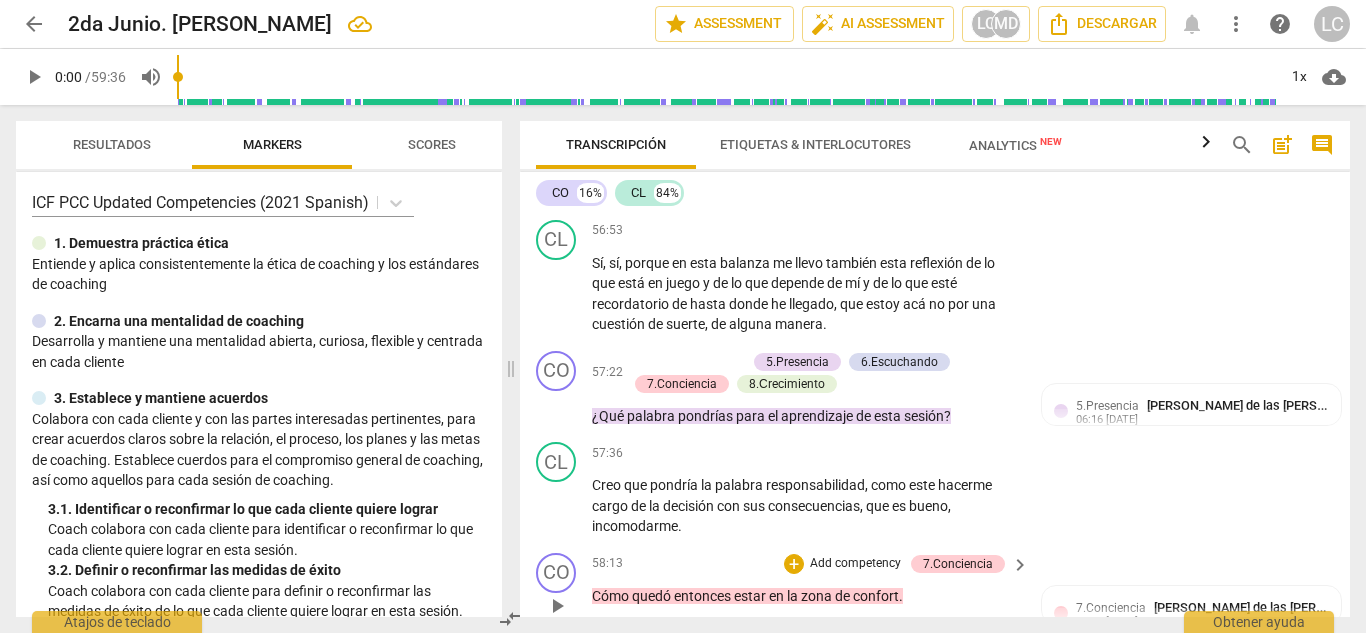 scroll, scrollTop: 14614, scrollLeft: 0, axis: vertical 